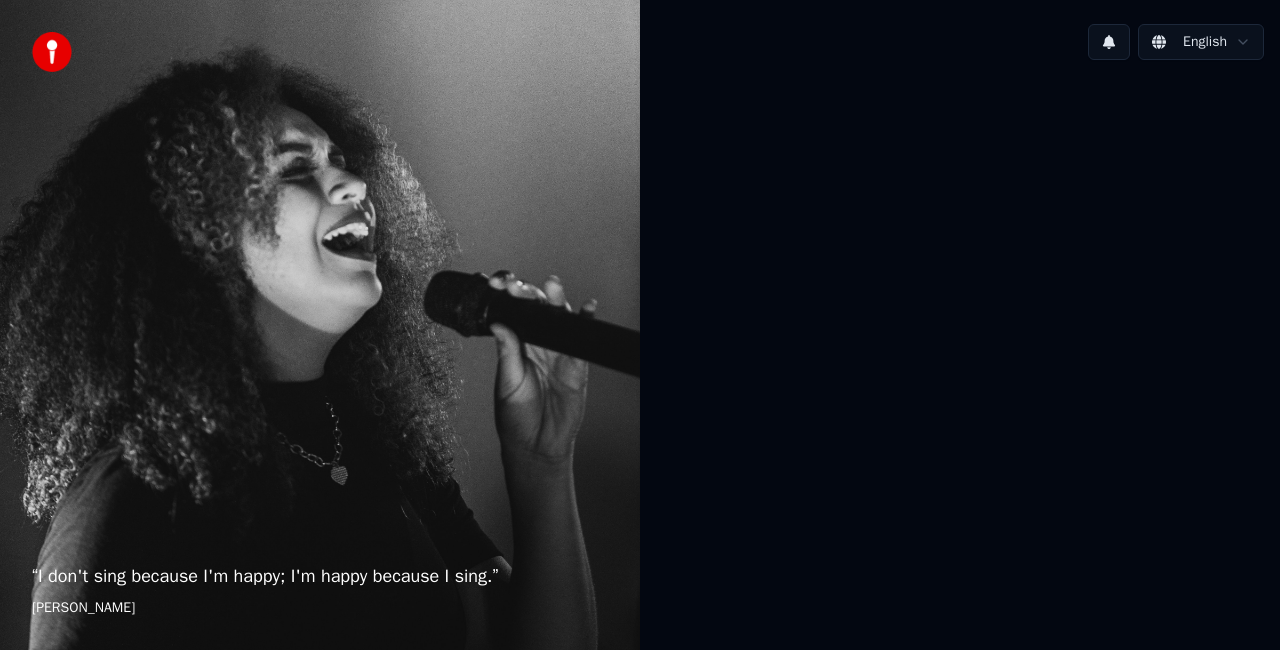 scroll, scrollTop: 0, scrollLeft: 0, axis: both 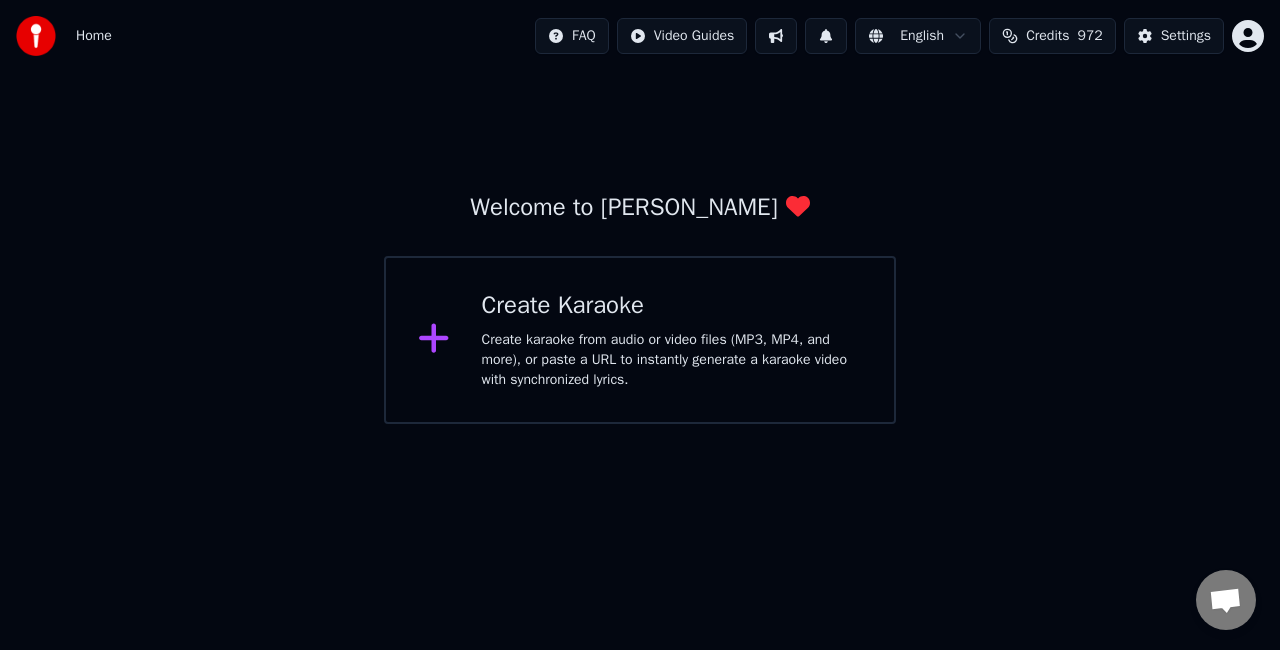click on "Create karaoke from audio or video files (MP3, MP4, and more), or paste a URL to instantly generate a karaoke video with synchronized lyrics." at bounding box center (672, 360) 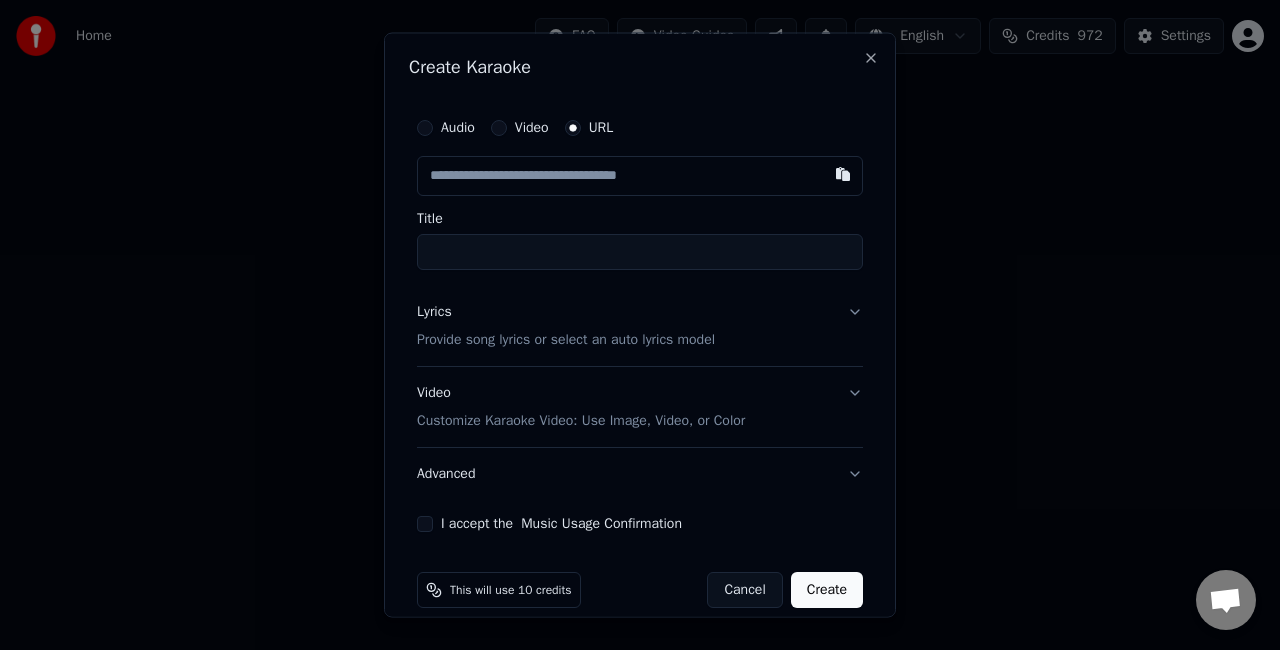 click on "Audio" at bounding box center [425, 128] 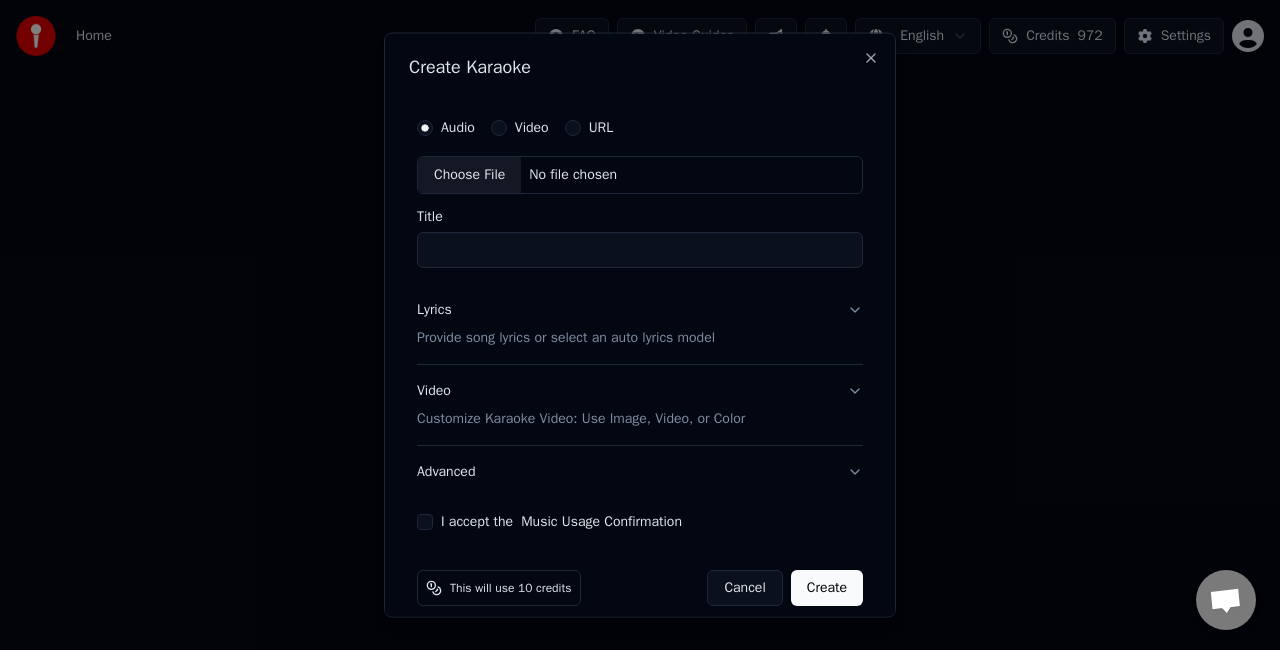 click on "Choose File" at bounding box center [469, 175] 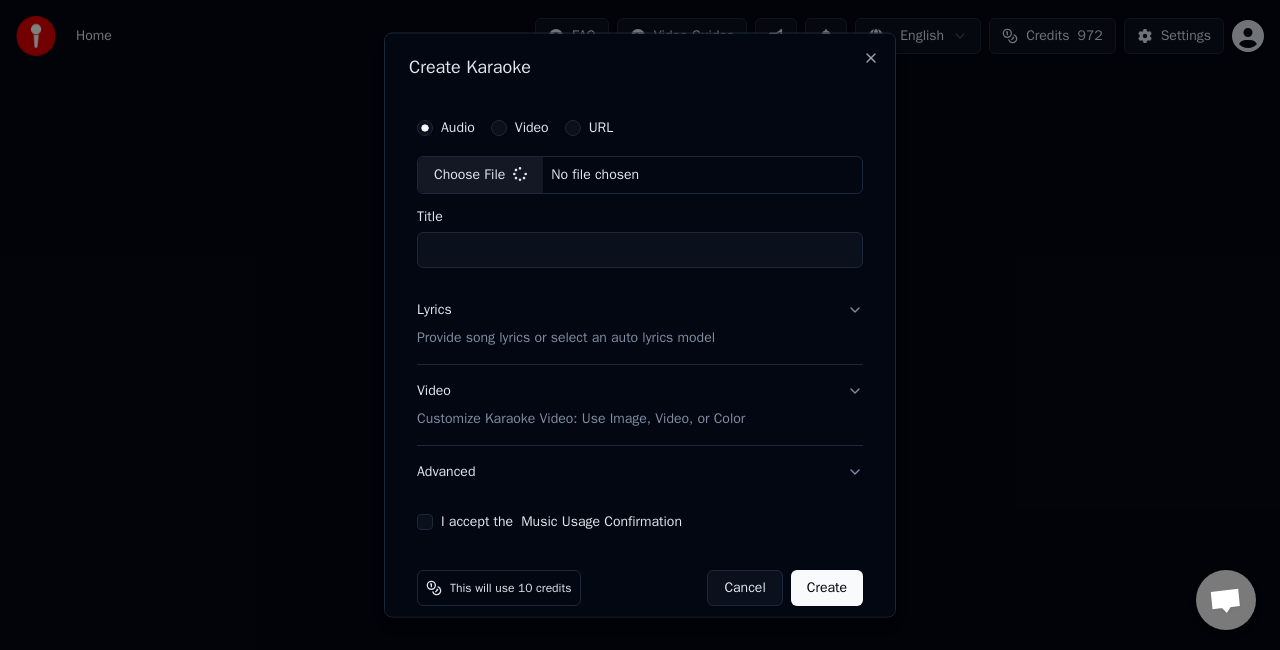 type on "**********" 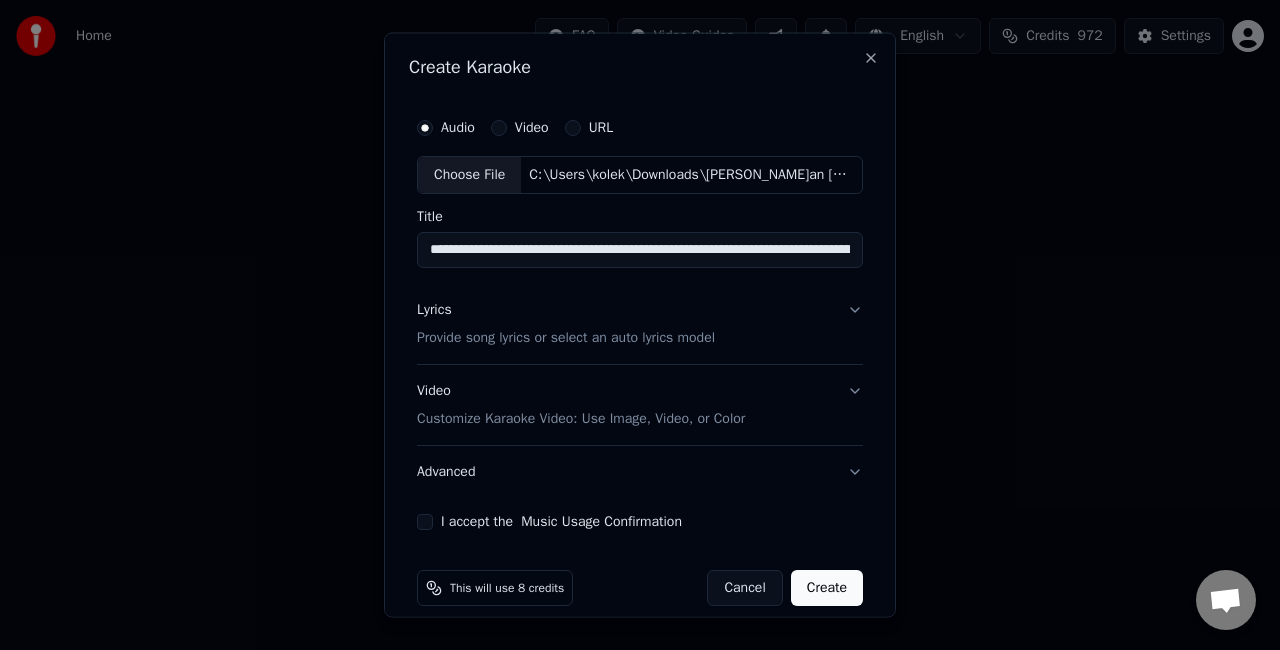 click on "I accept the   Music Usage Confirmation" at bounding box center (425, 521) 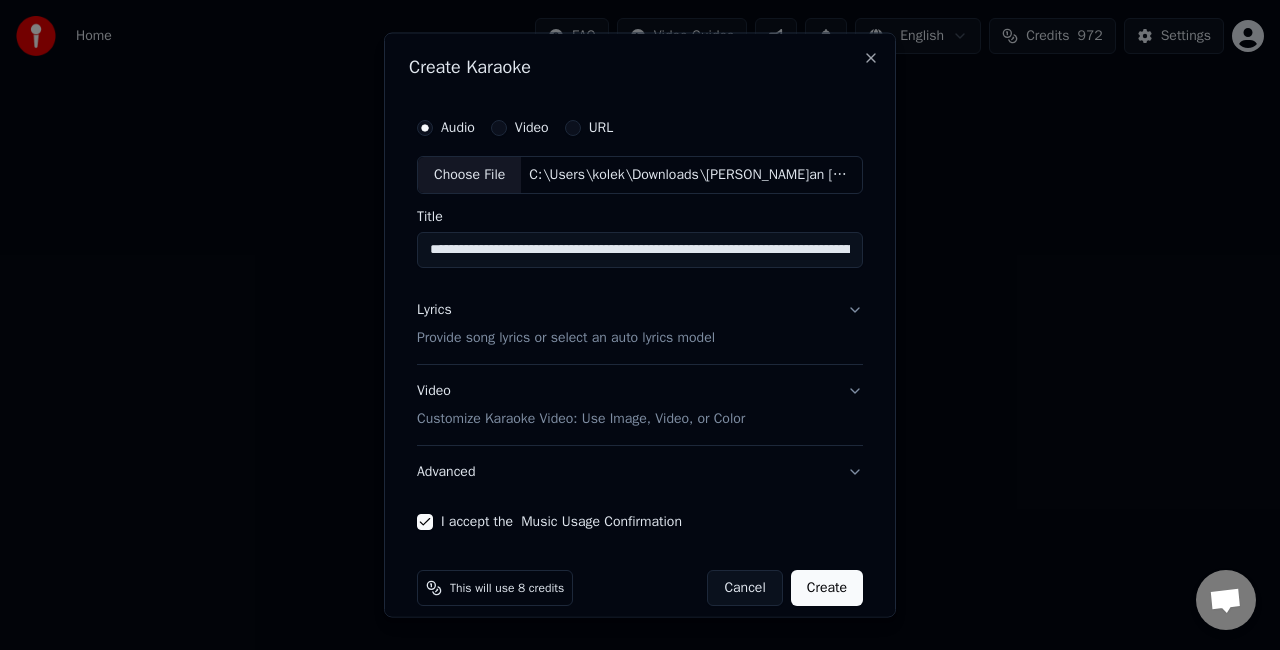 click on "Create" at bounding box center (827, 587) 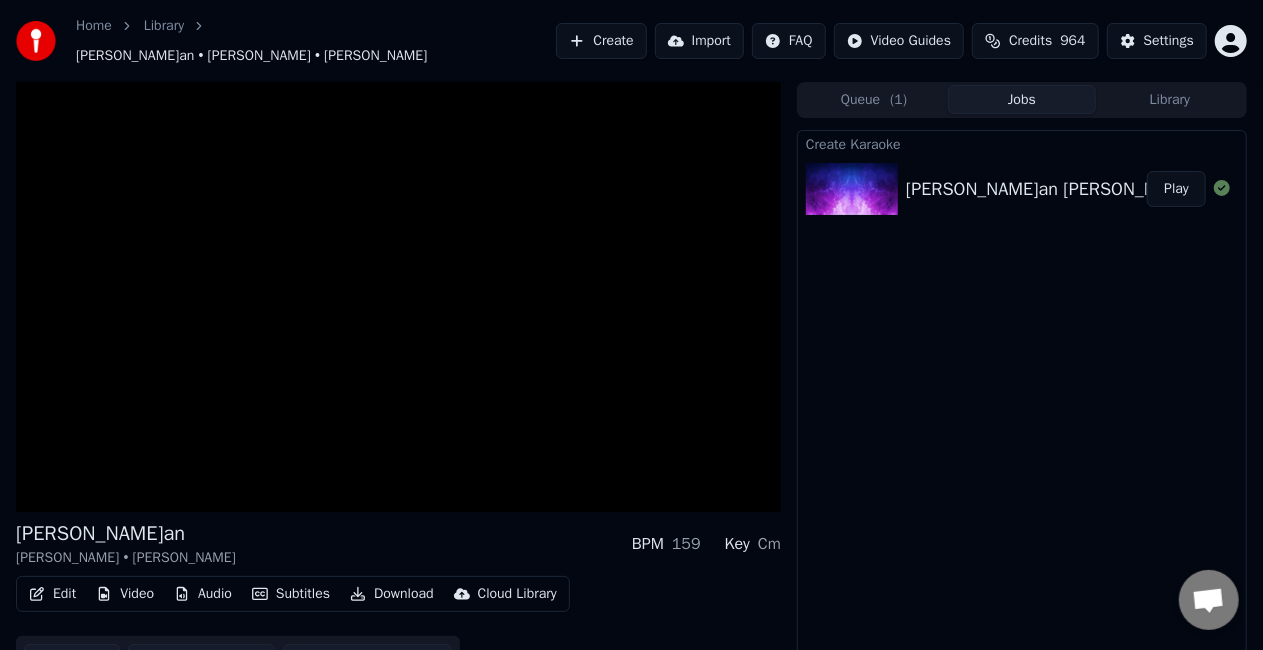 click on "Create Karaoke [PERSON_NAME]an [PERSON_NAME] & [PERSON_NAME] 1959 M1 - Remastered from 10 vinyl LP ([DOMAIN_NAME]) Play" at bounding box center [1022, 406] 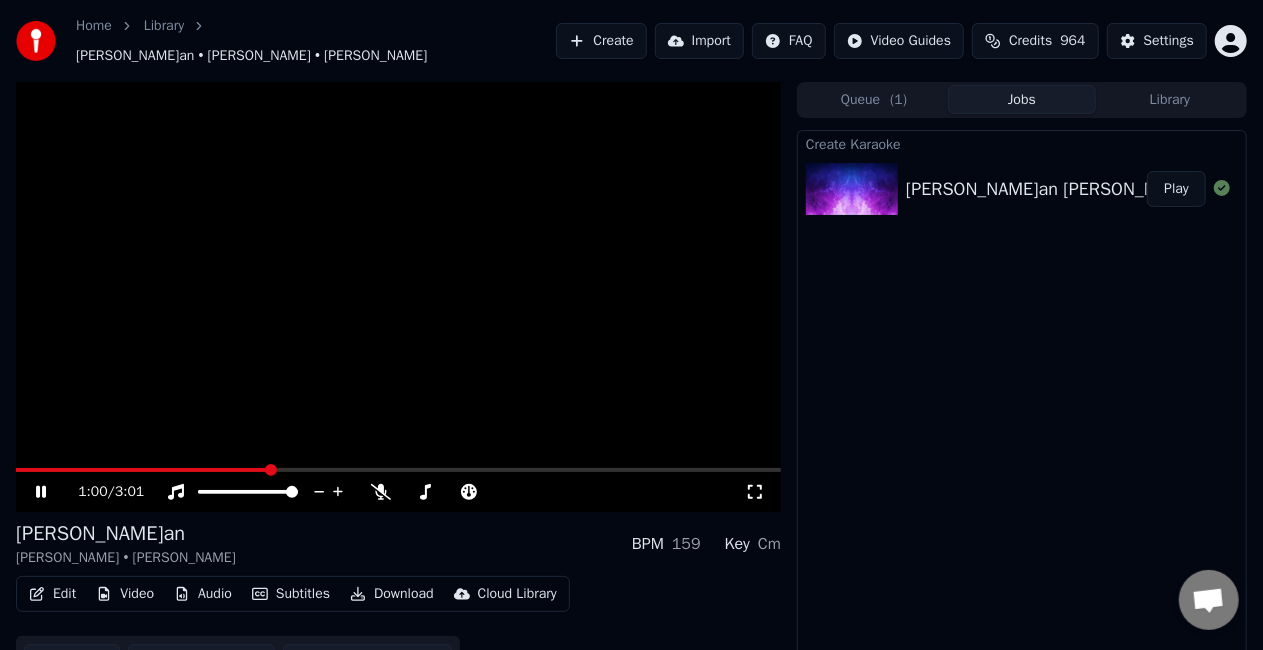 click at bounding box center (398, 297) 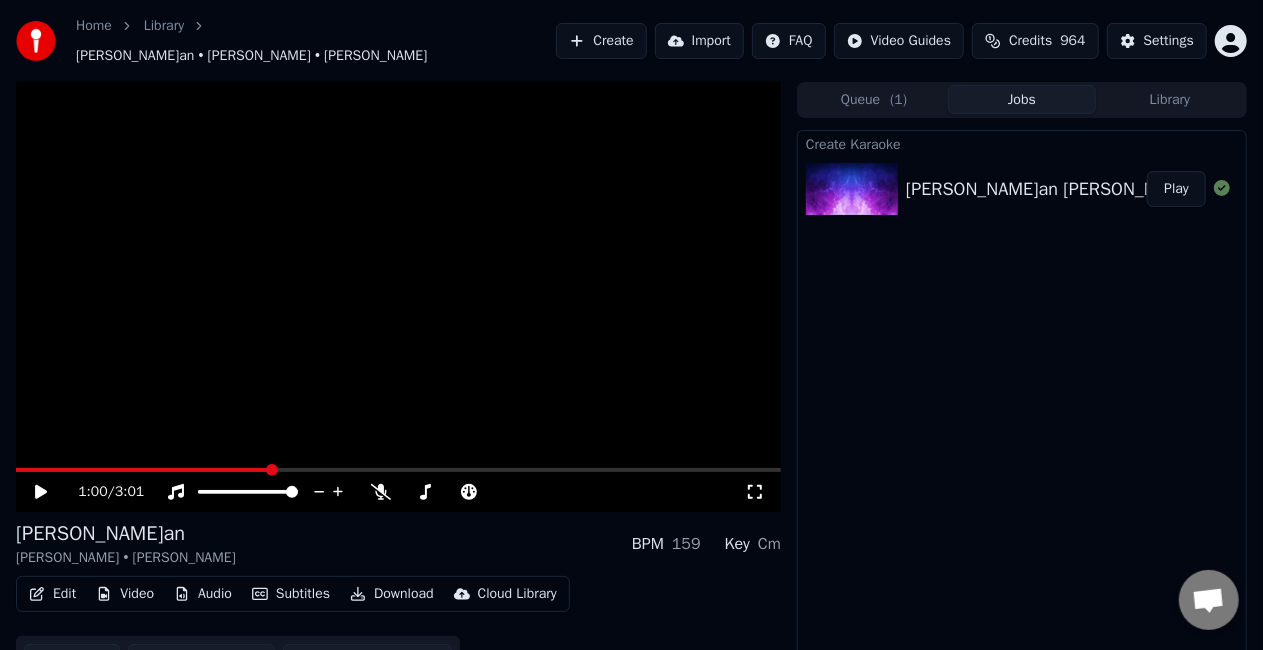 click on "Video" at bounding box center [125, 594] 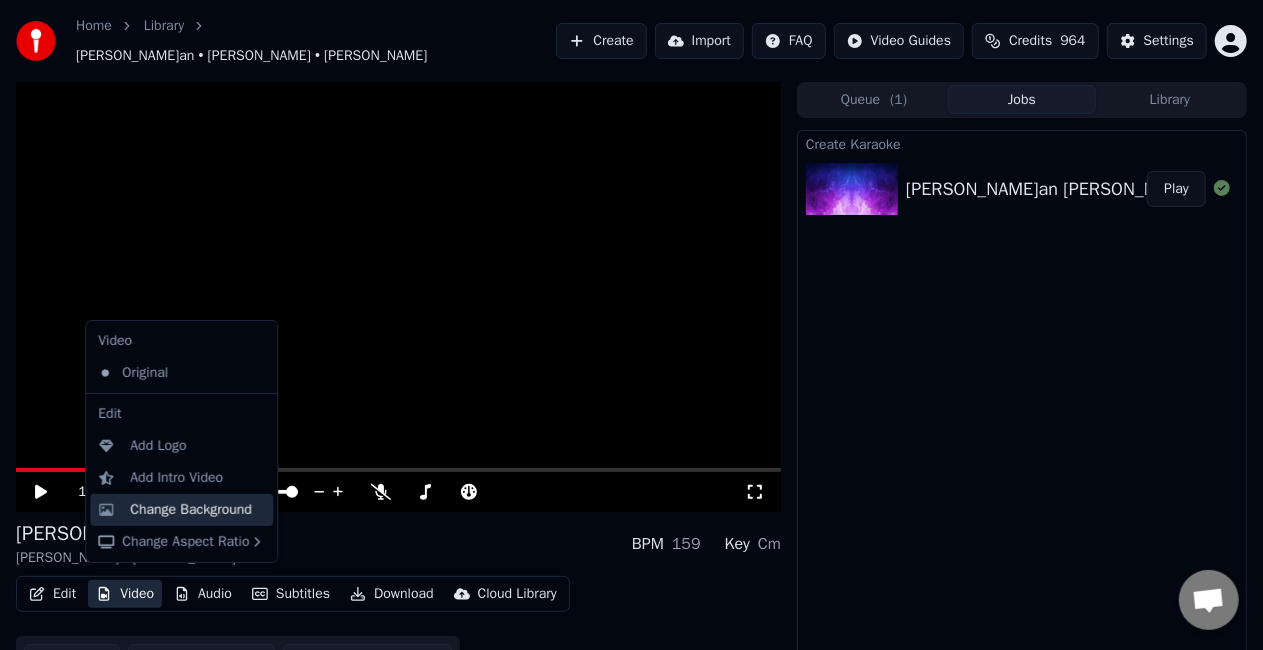 click on "Change Background" at bounding box center [191, 510] 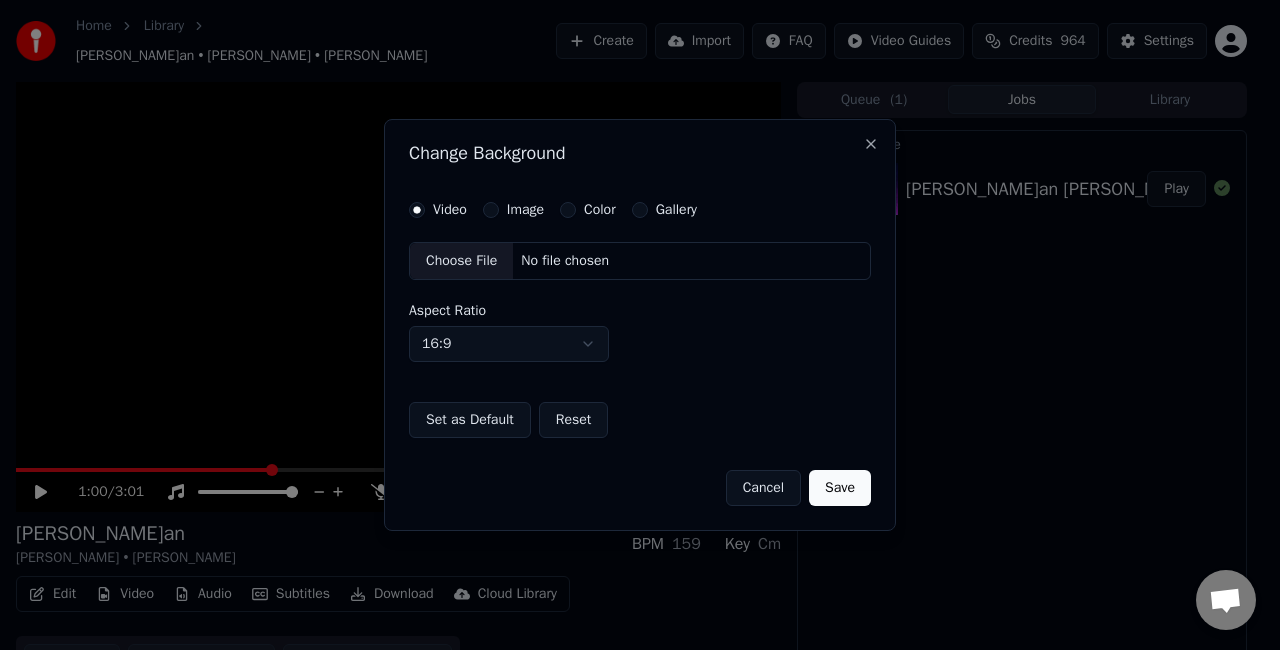 click on "Image" at bounding box center (491, 210) 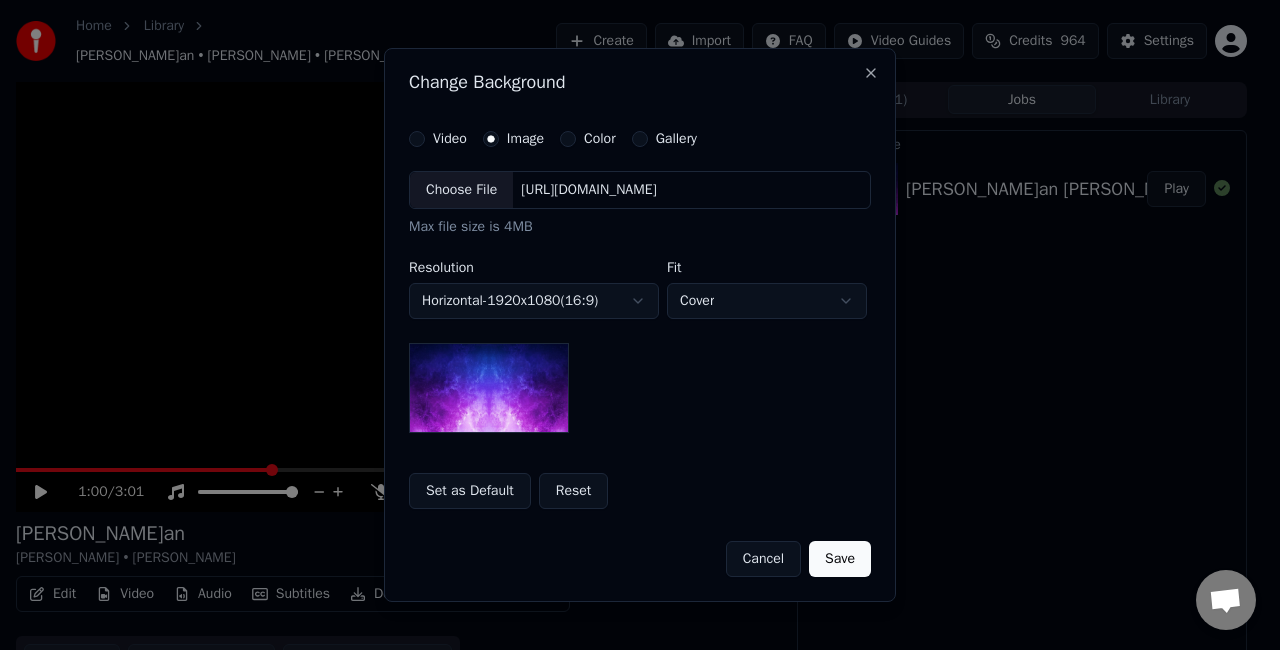 click on "Choose File" at bounding box center (461, 190) 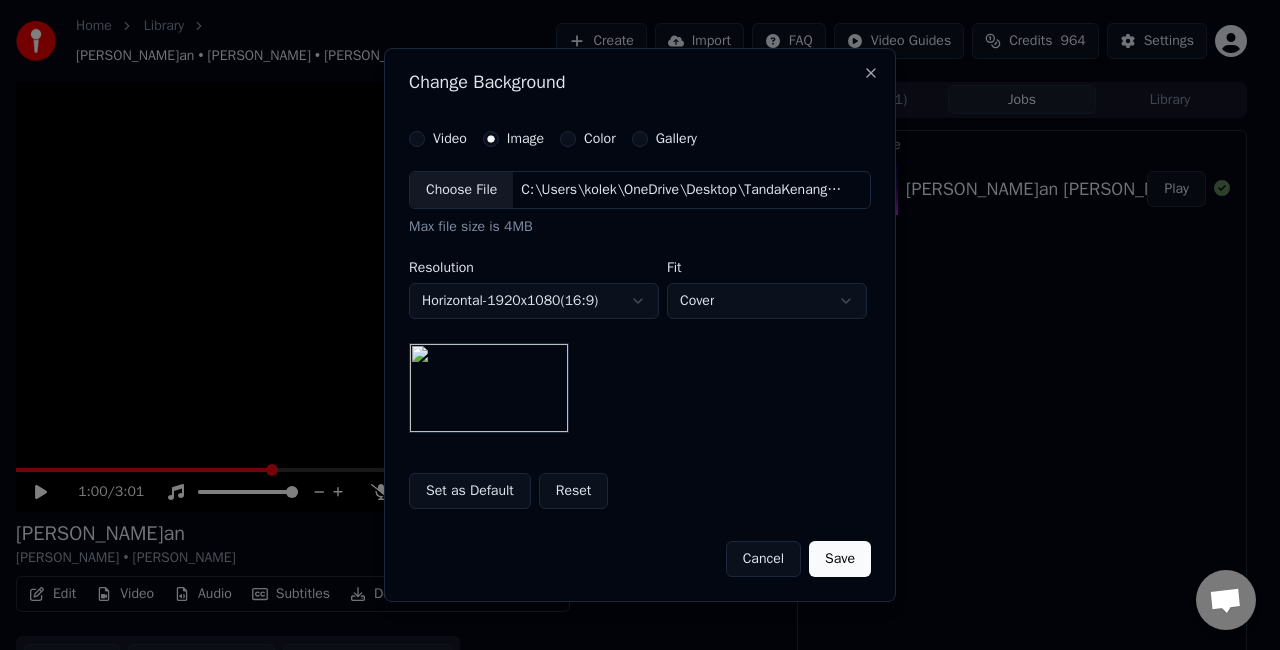 click on "Save" at bounding box center [840, 559] 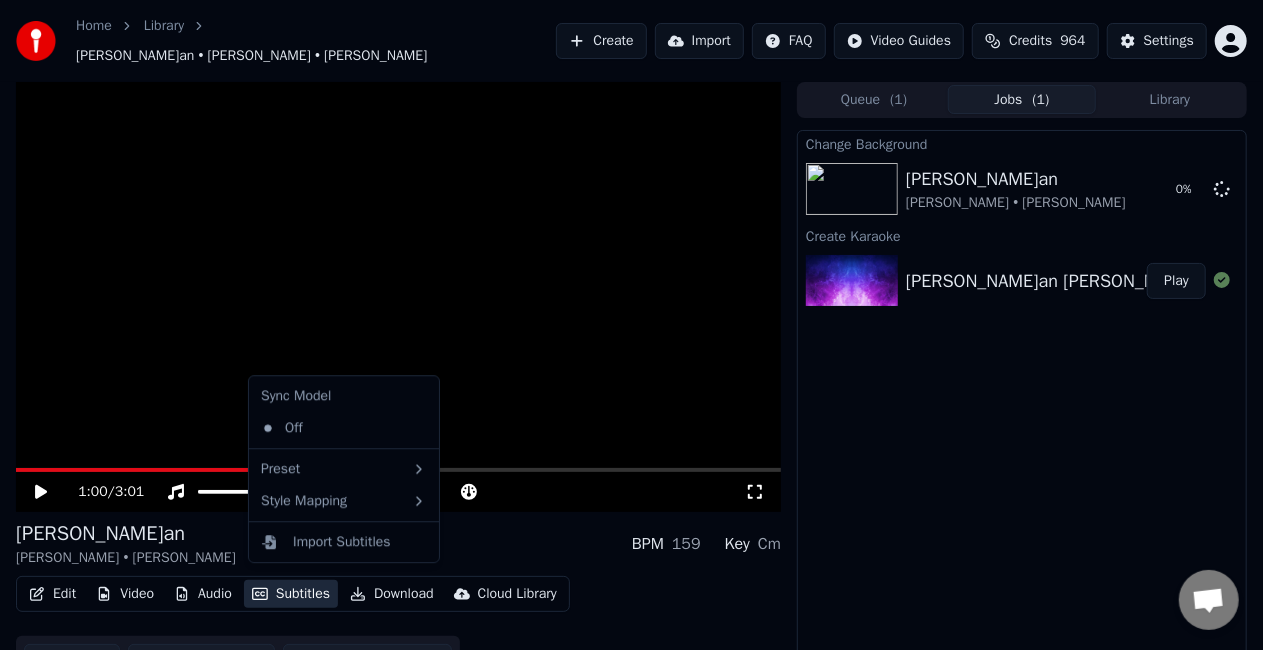 click on "Subtitles" at bounding box center [291, 594] 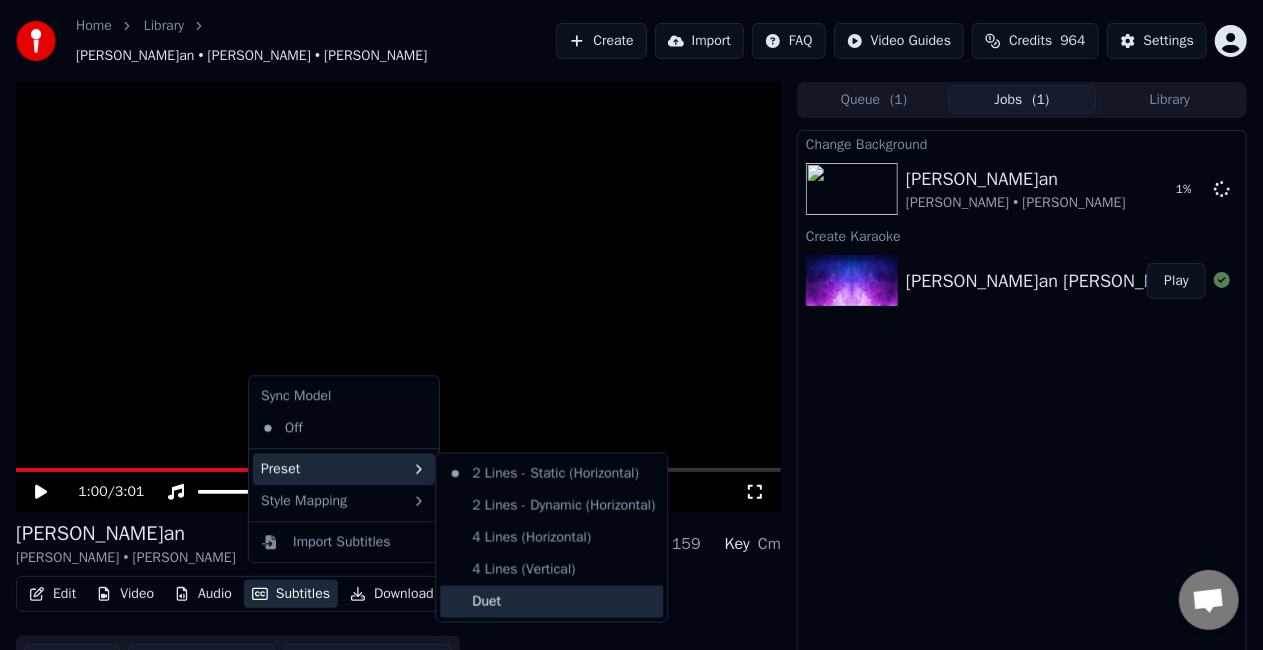 click on "Duet" at bounding box center (551, 602) 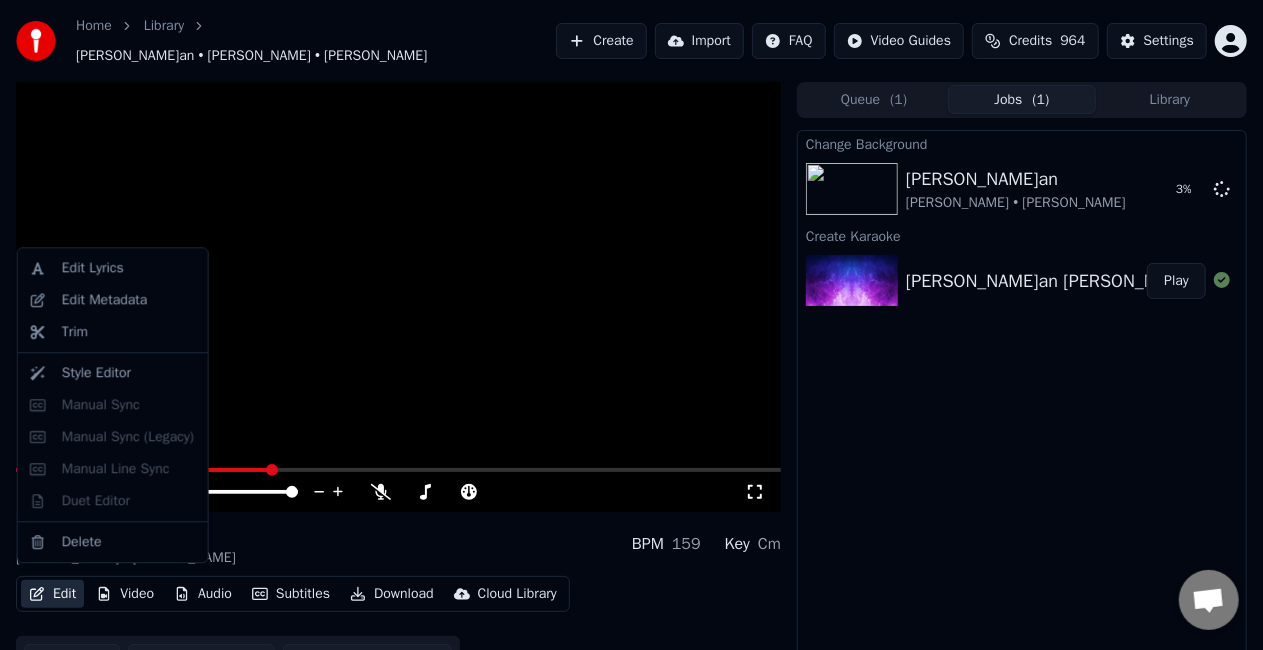 click on "Edit" at bounding box center [52, 594] 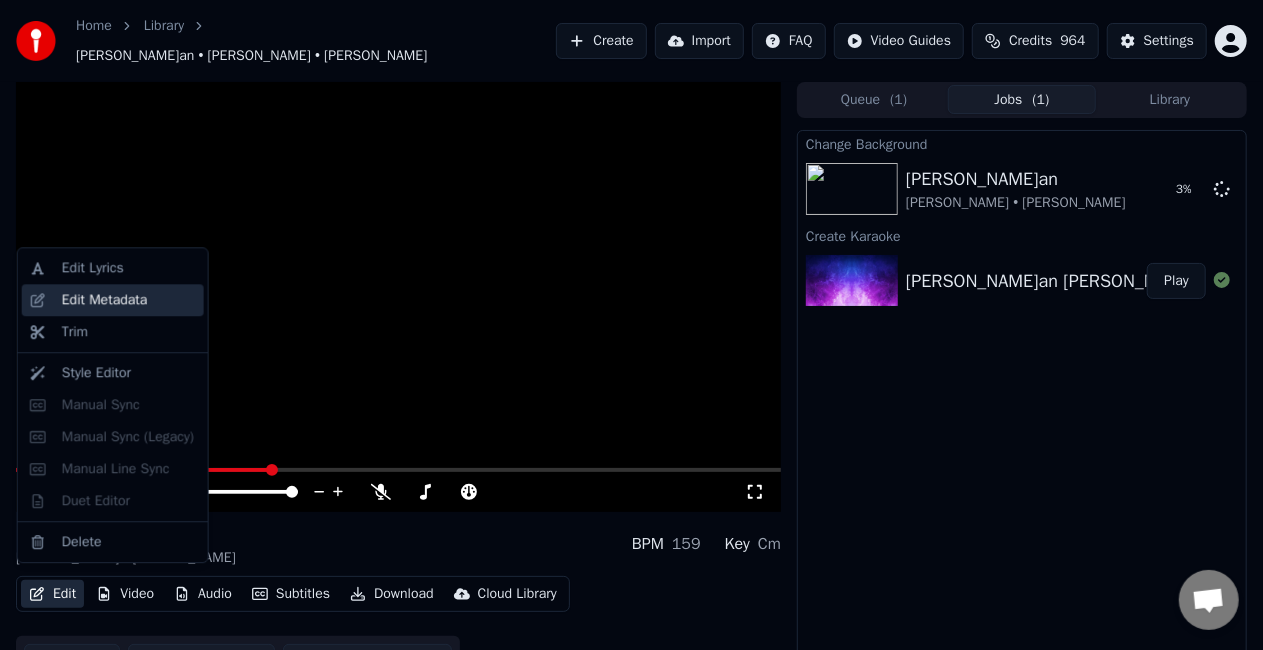 click on "Edit Metadata" at bounding box center (105, 300) 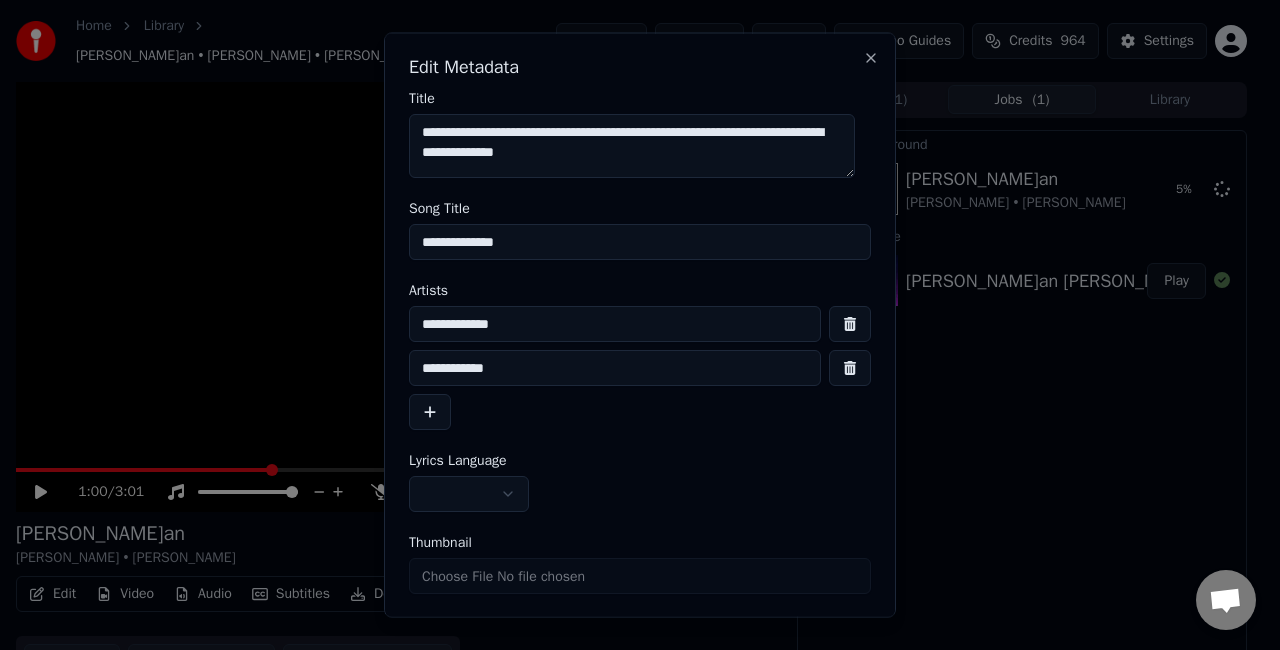 click on "**********" at bounding box center [632, 146] 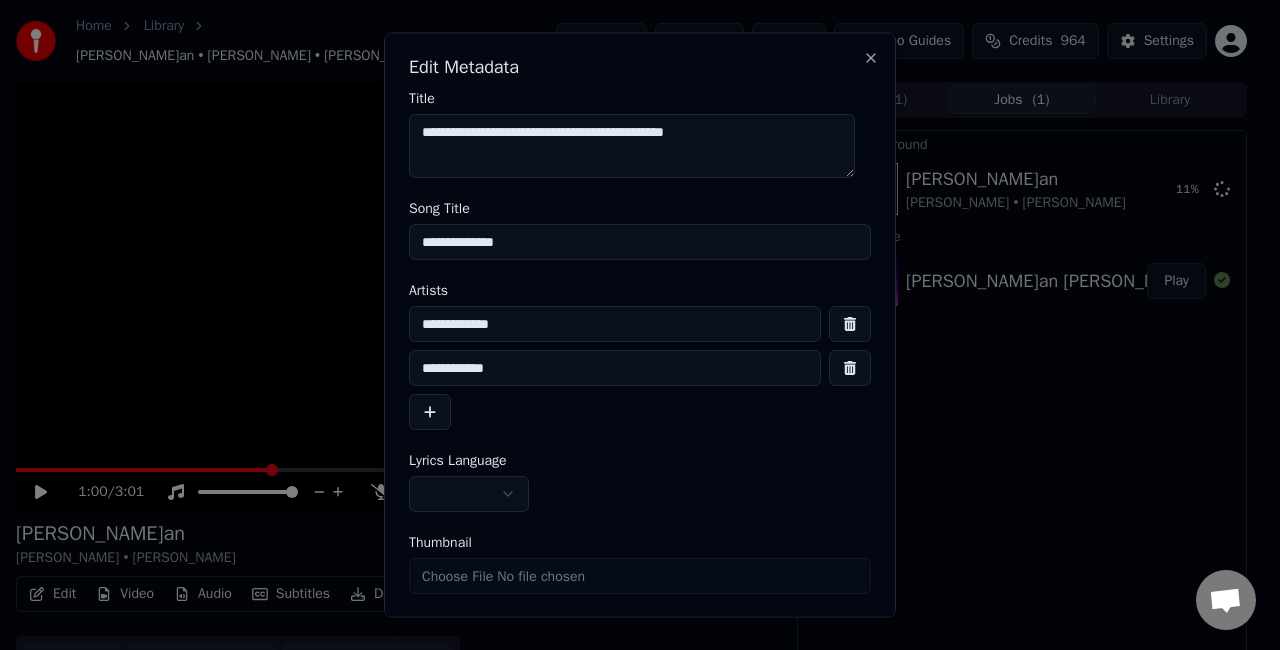 type on "**********" 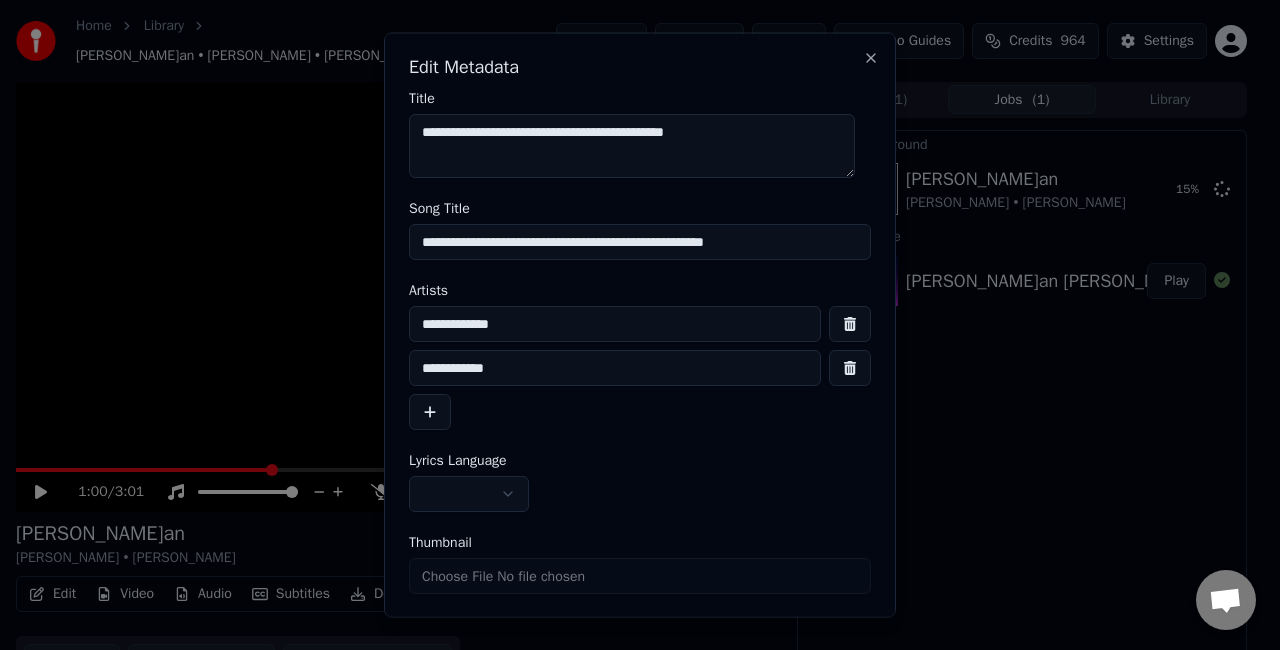 type on "**********" 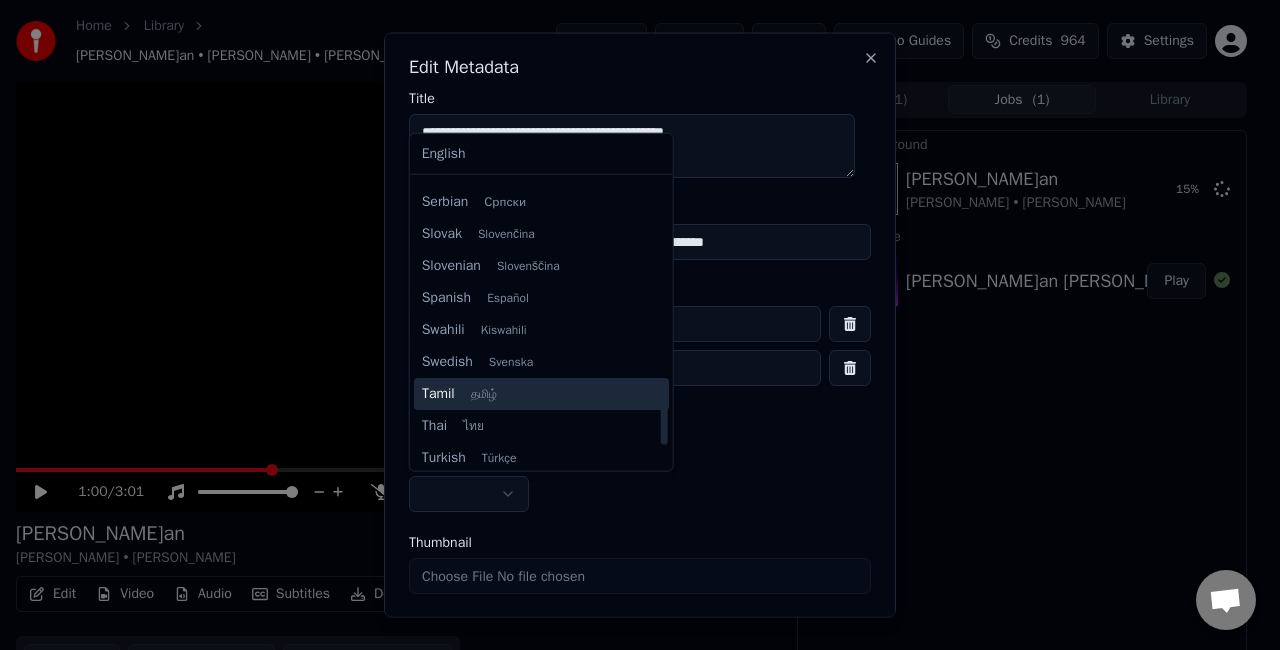 scroll, scrollTop: 1535, scrollLeft: 0, axis: vertical 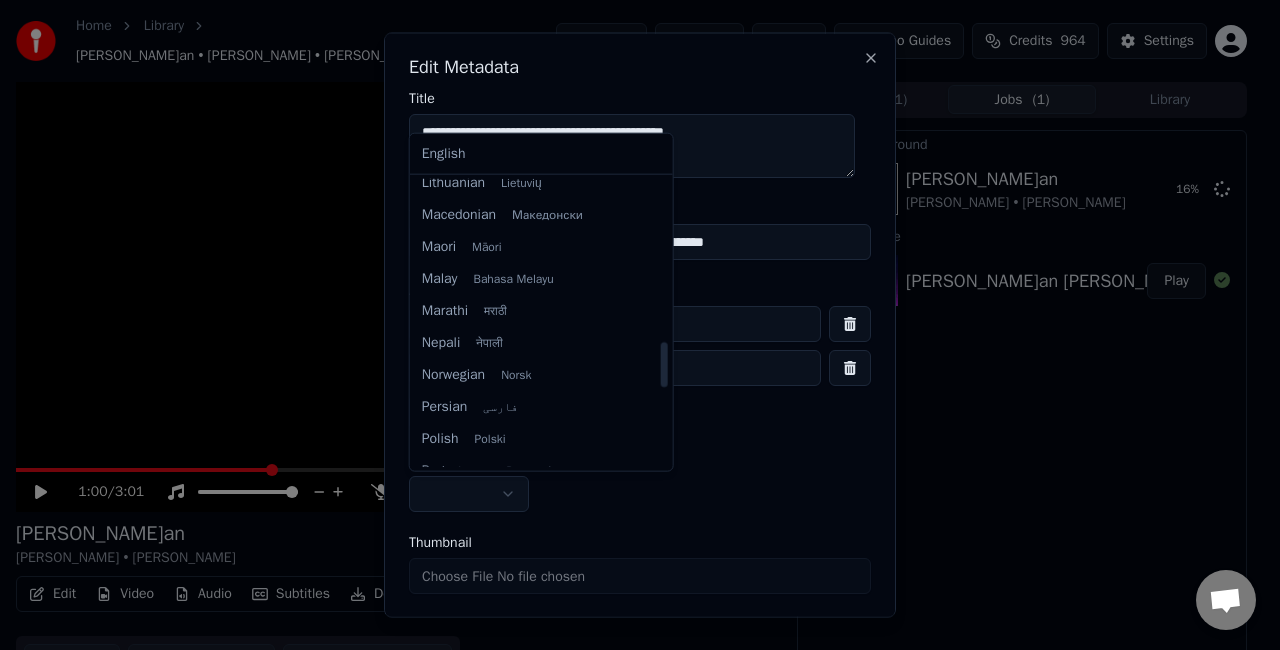 select on "**" 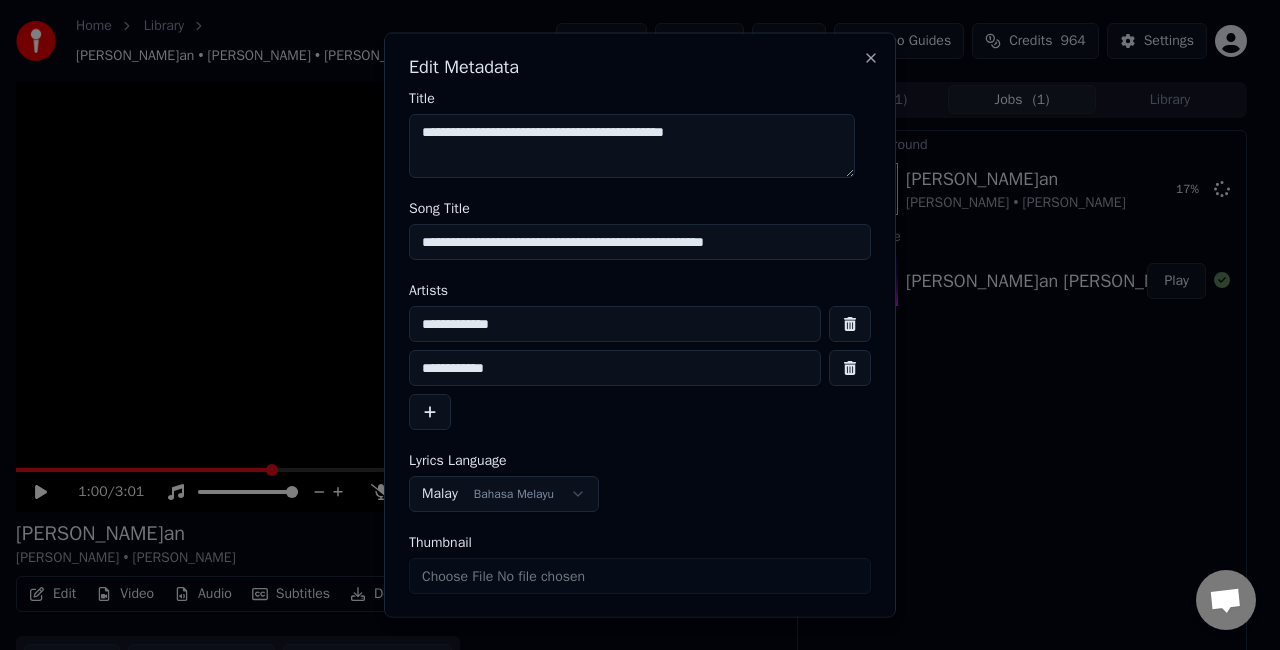 scroll, scrollTop: 60, scrollLeft: 0, axis: vertical 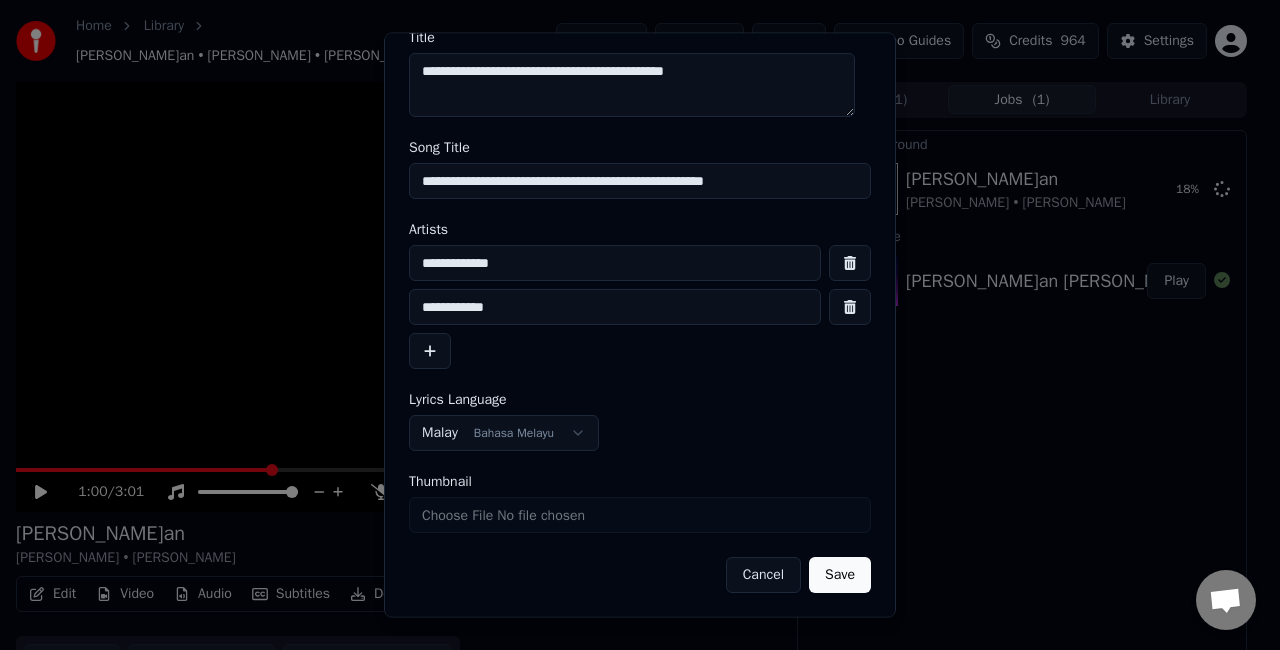 click on "Save" at bounding box center (840, 576) 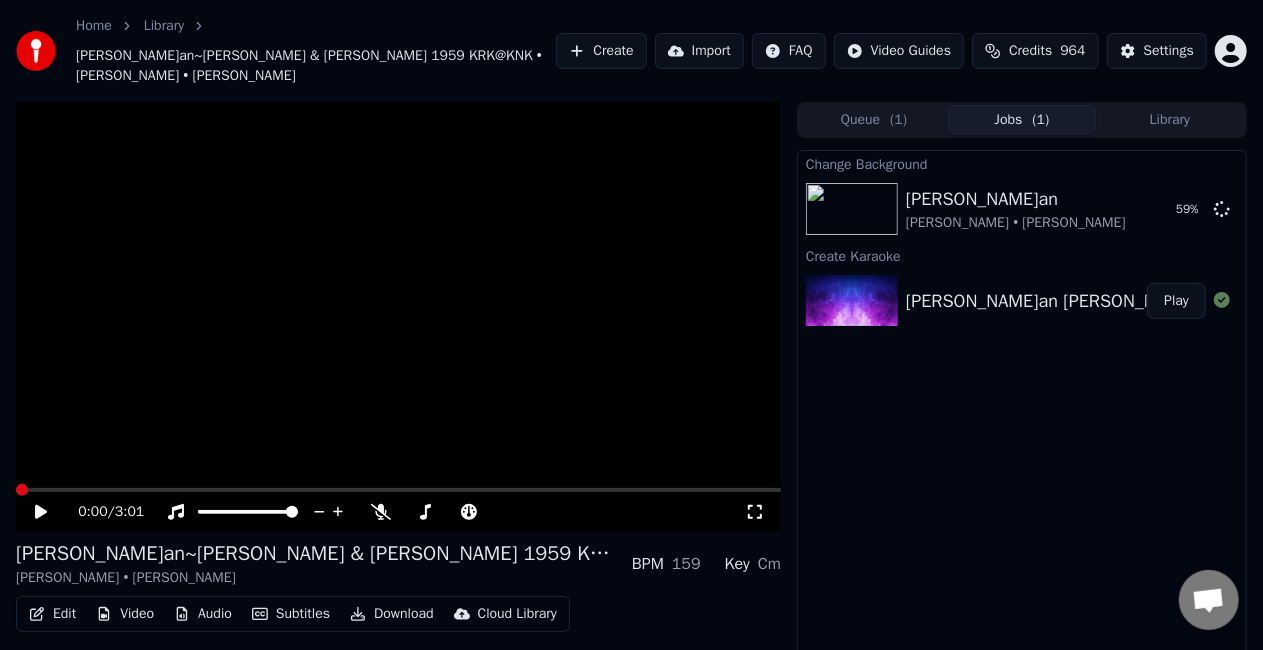 click on "Edit" at bounding box center (52, 614) 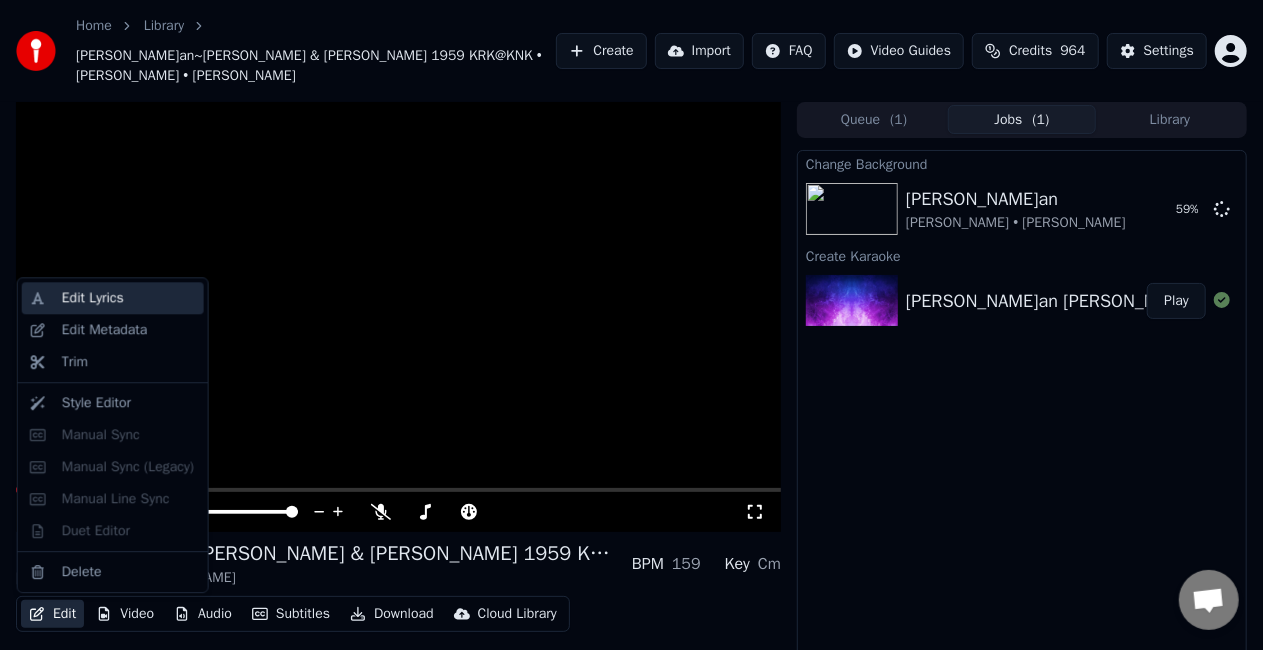 click on "Edit Lyrics" at bounding box center [93, 298] 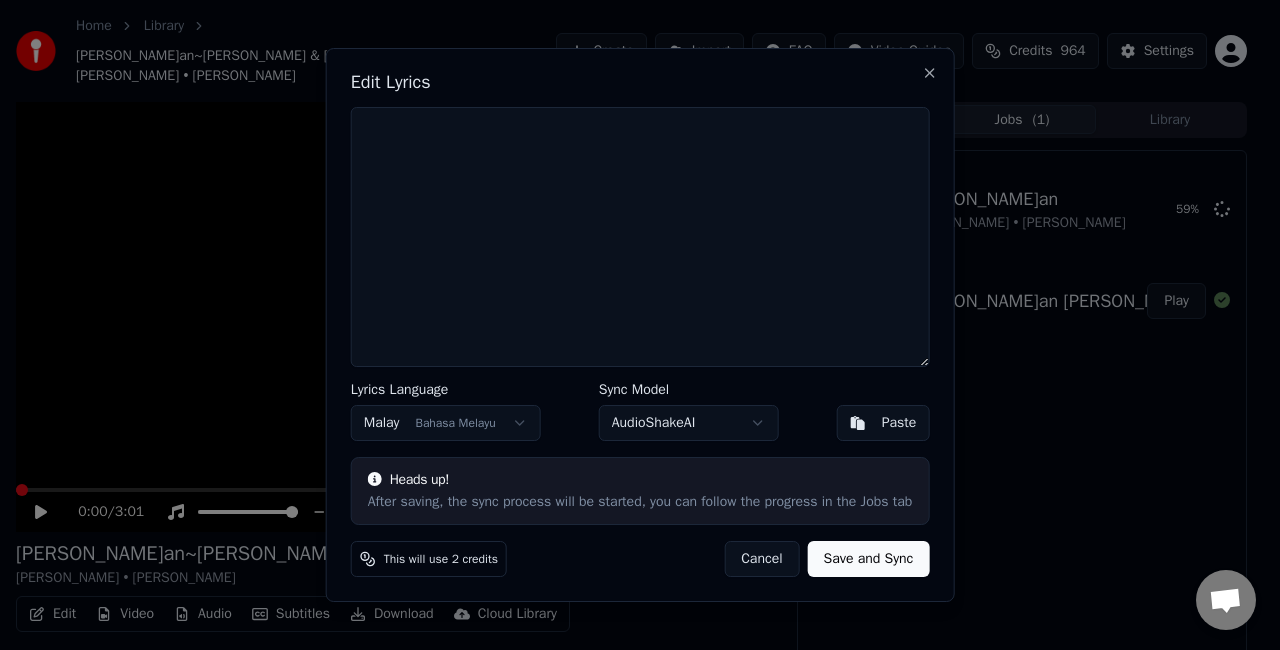 click on "Paste" at bounding box center [899, 423] 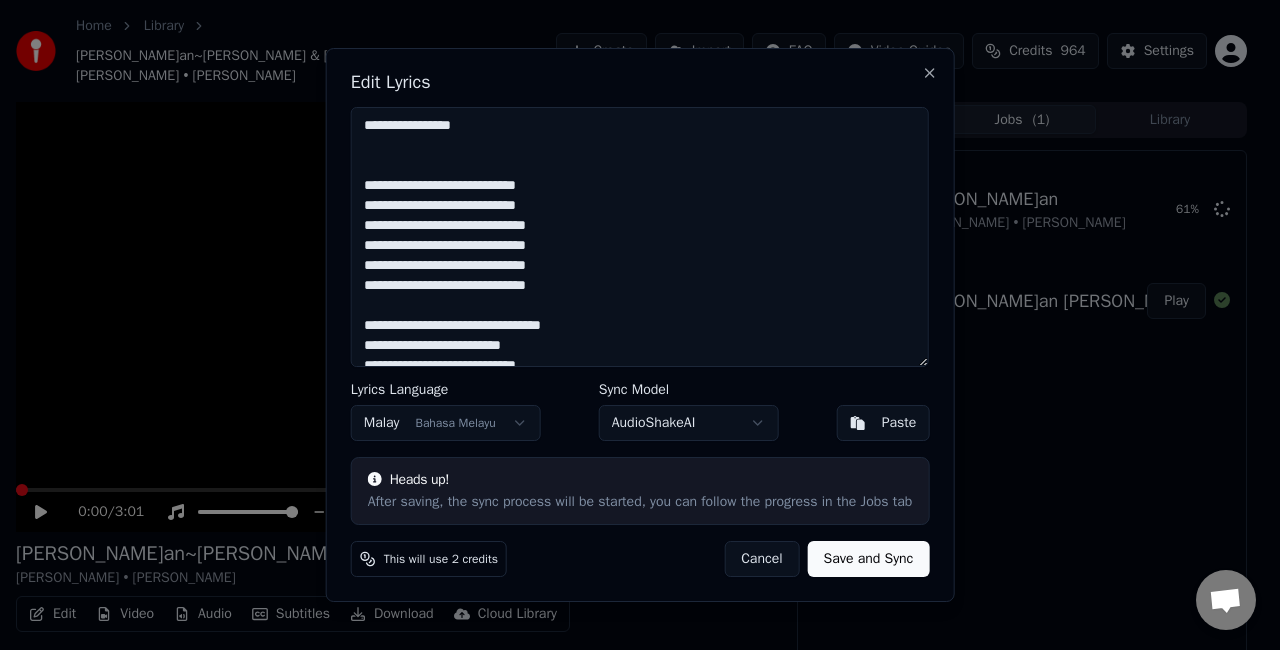 click on "**********" at bounding box center (640, 237) 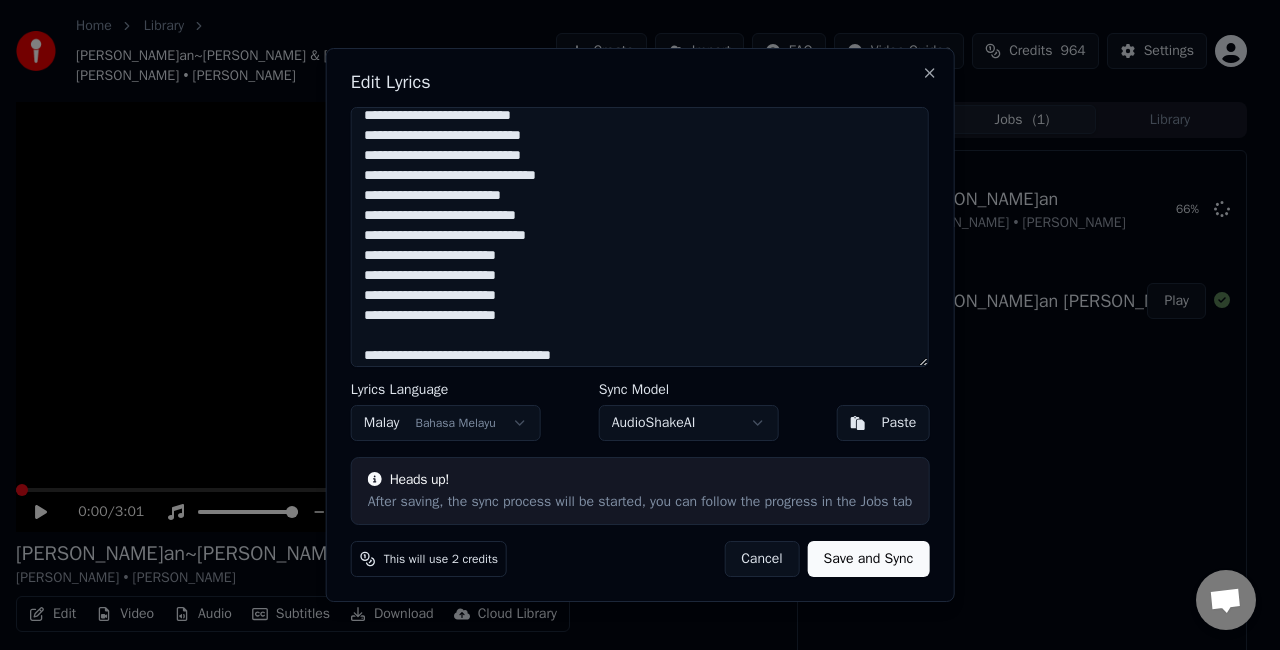 scroll, scrollTop: 256, scrollLeft: 0, axis: vertical 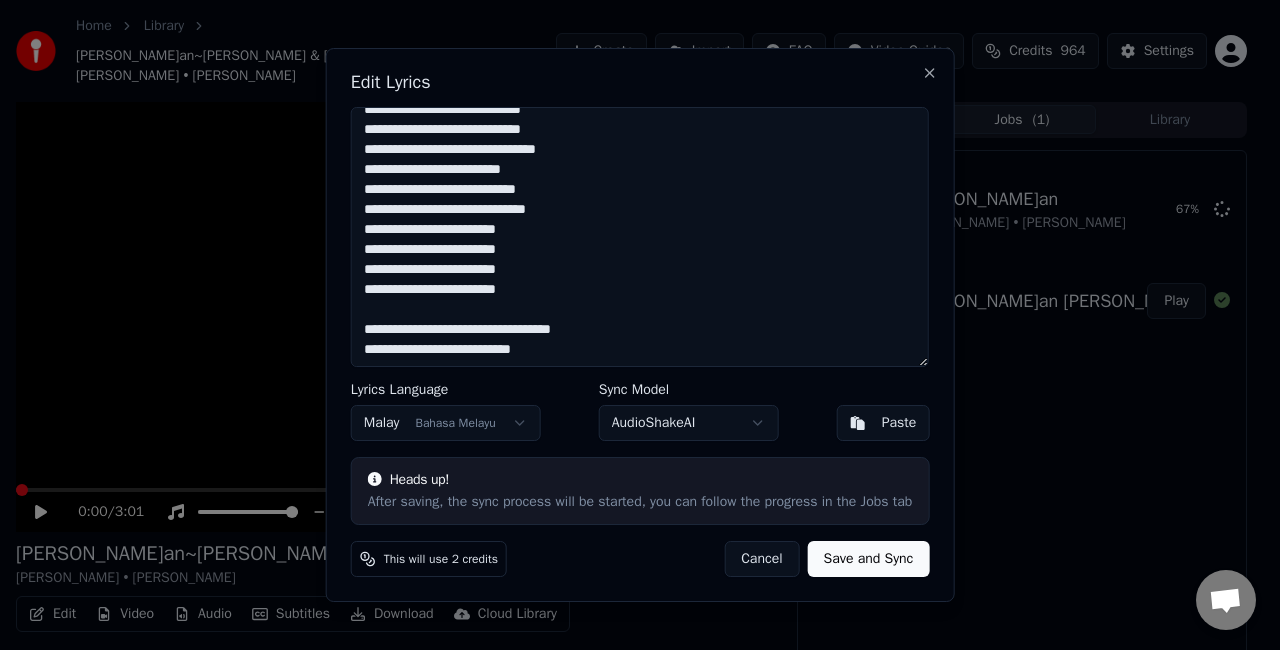 click on "Paste" at bounding box center (883, 423) 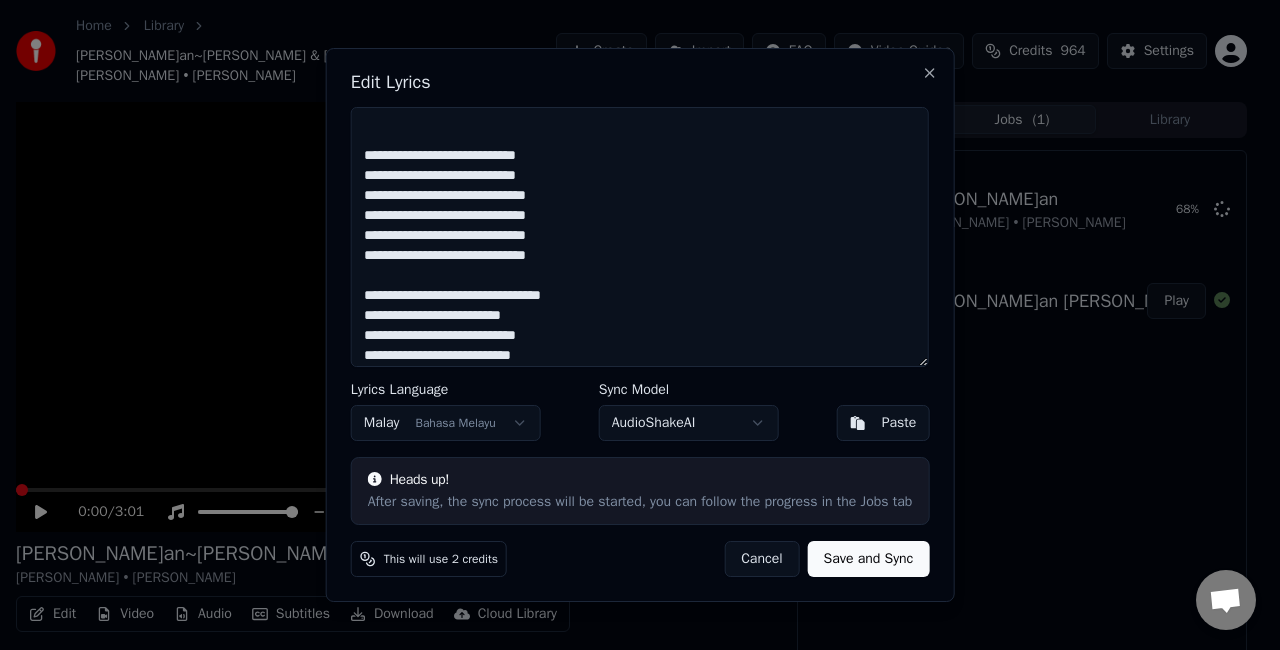 scroll, scrollTop: 0, scrollLeft: 0, axis: both 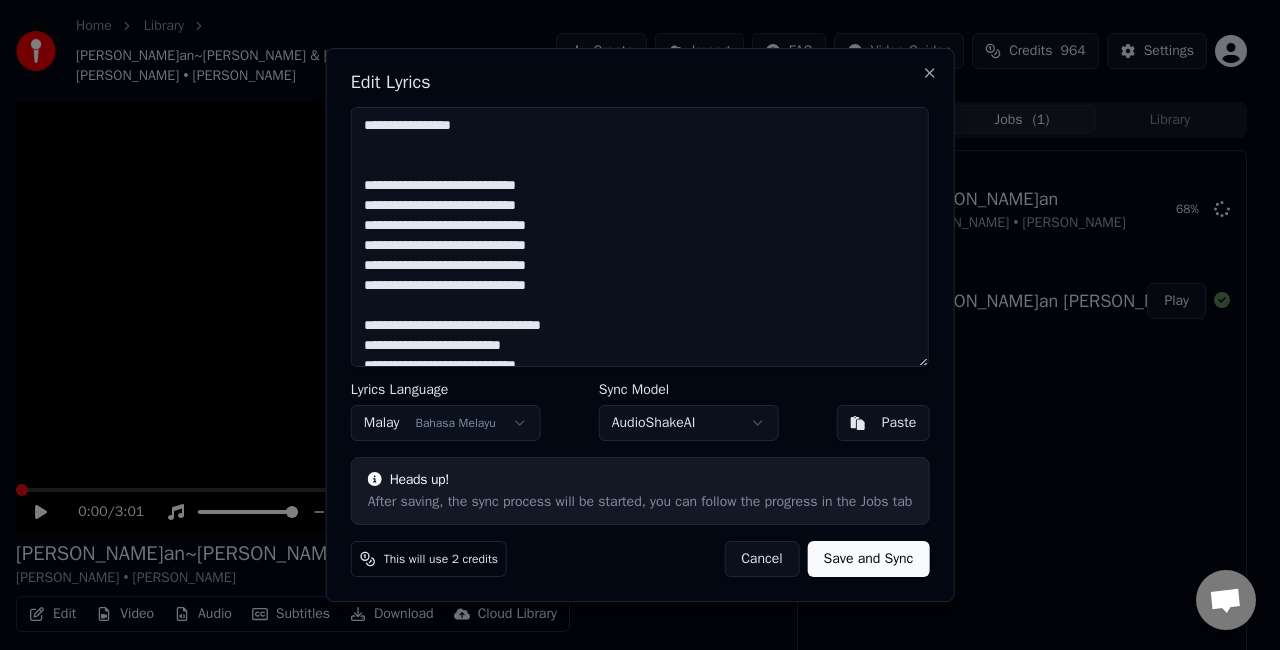 click on "**********" at bounding box center [640, 237] 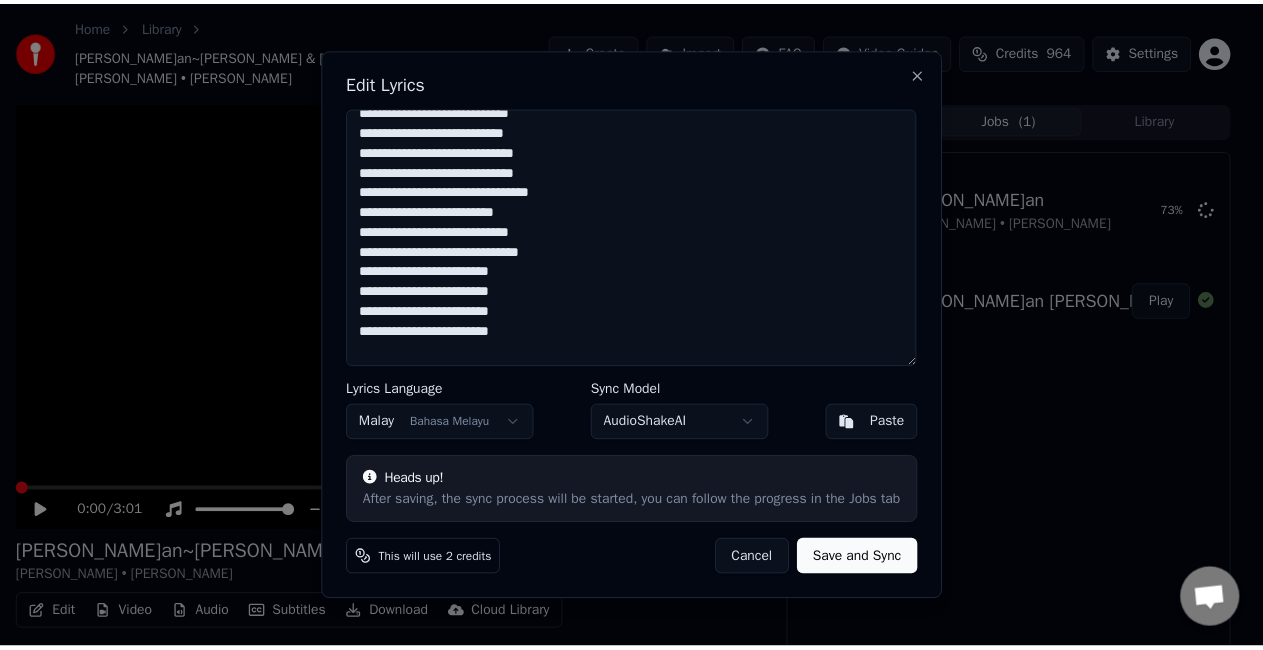 scroll, scrollTop: 256, scrollLeft: 0, axis: vertical 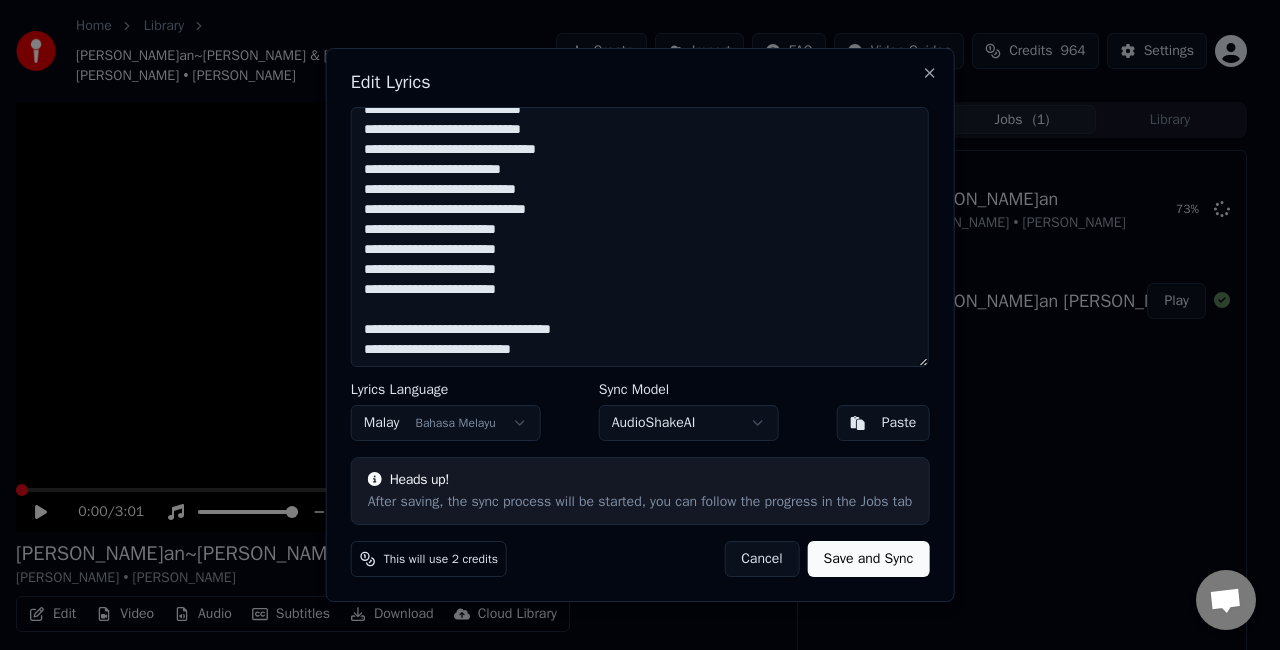 type on "**********" 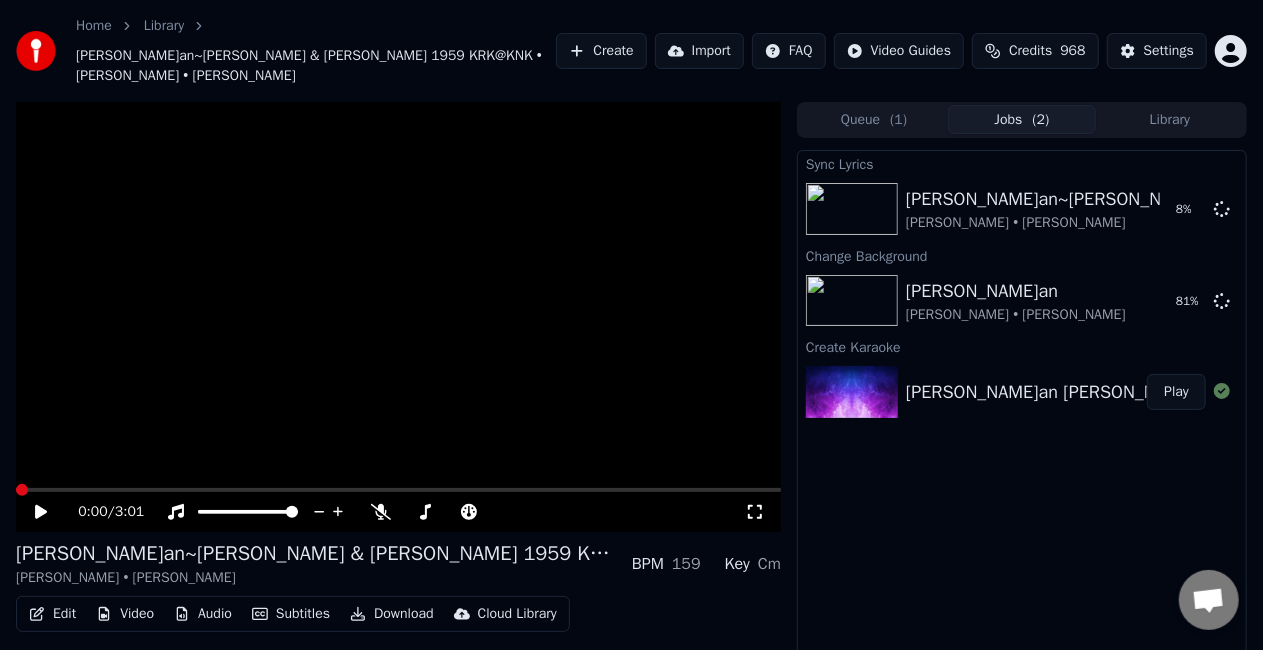 click on "Subtitles" at bounding box center (291, 614) 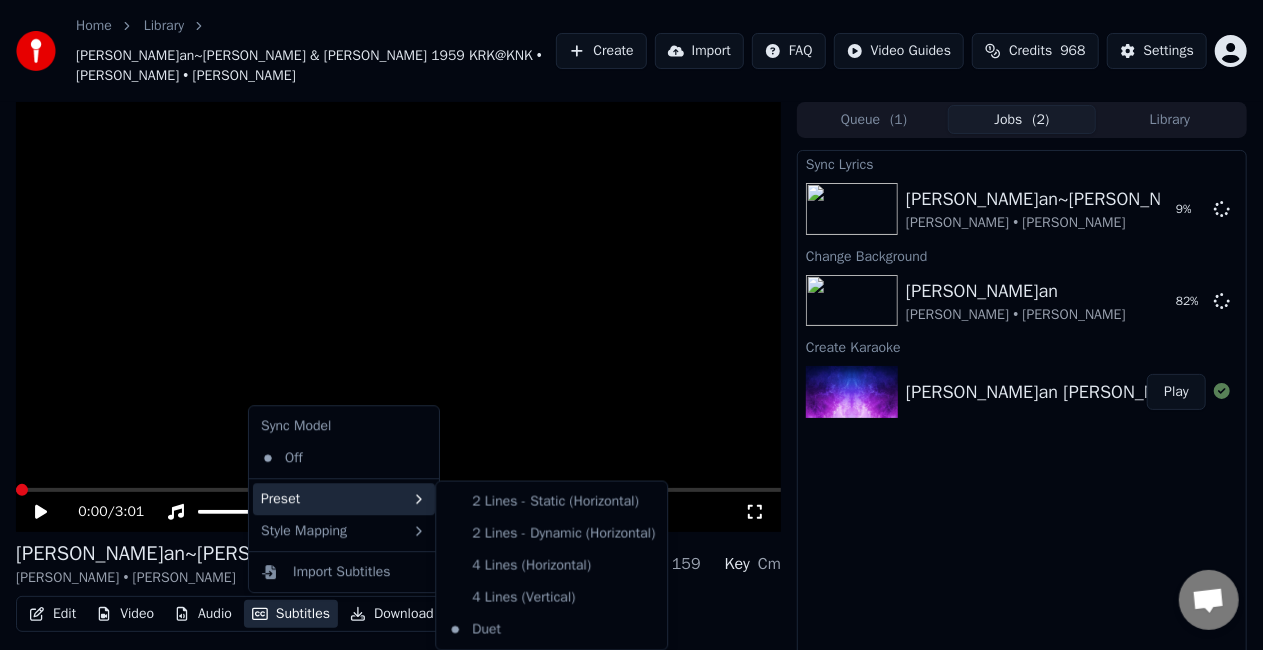 click on "Sync Lyrics [PERSON_NAME]an~[PERSON_NAME] & [PERSON_NAME] 1959 KRK@KNK [PERSON_NAME] • [PERSON_NAME] 9 % Change Background [PERSON_NAME]an [PERSON_NAME] • [PERSON_NAME] 82 % Create Karaoke [PERSON_NAME]an [PERSON_NAME] & [PERSON_NAME] 1959 M1 - Remastered from 10 vinyl LP ([DOMAIN_NAME]) Play" at bounding box center (1022, 426) 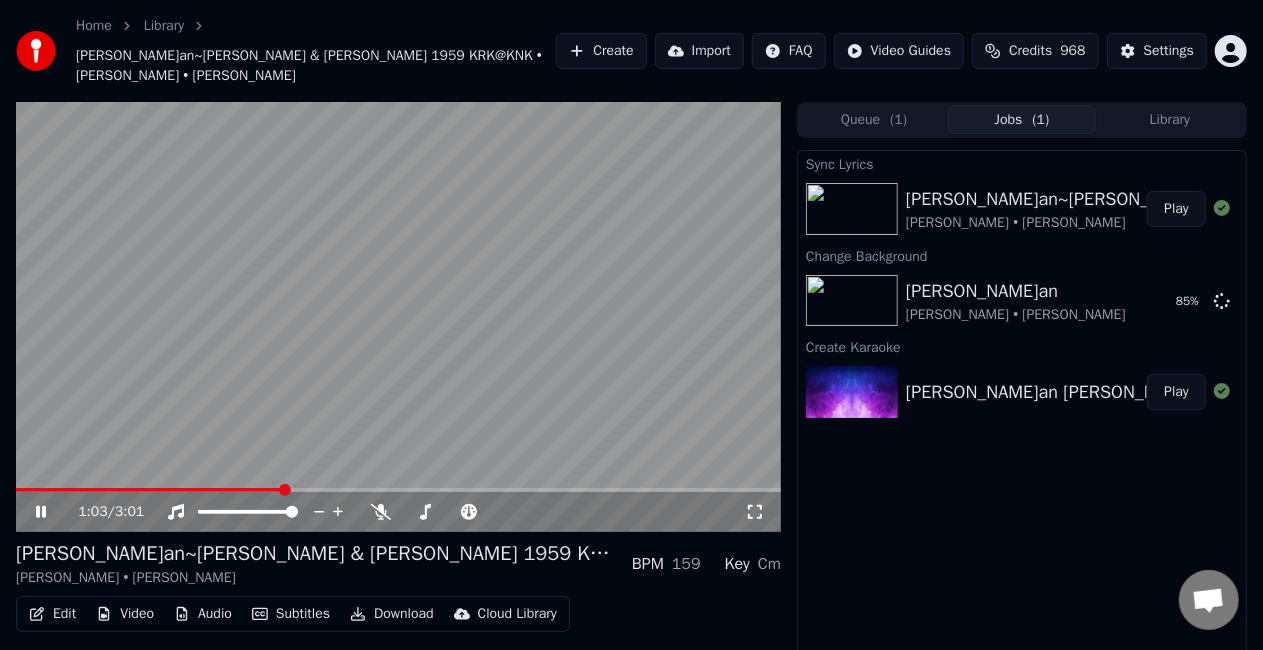 click 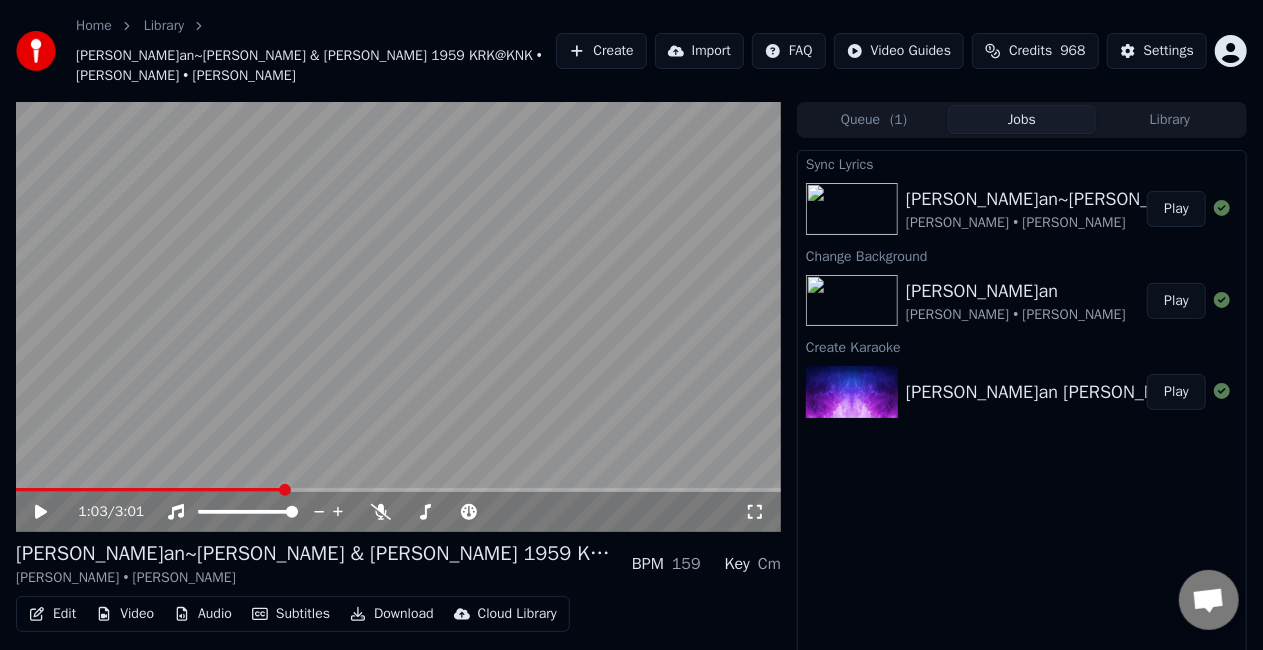 click on "Play" at bounding box center (1176, 301) 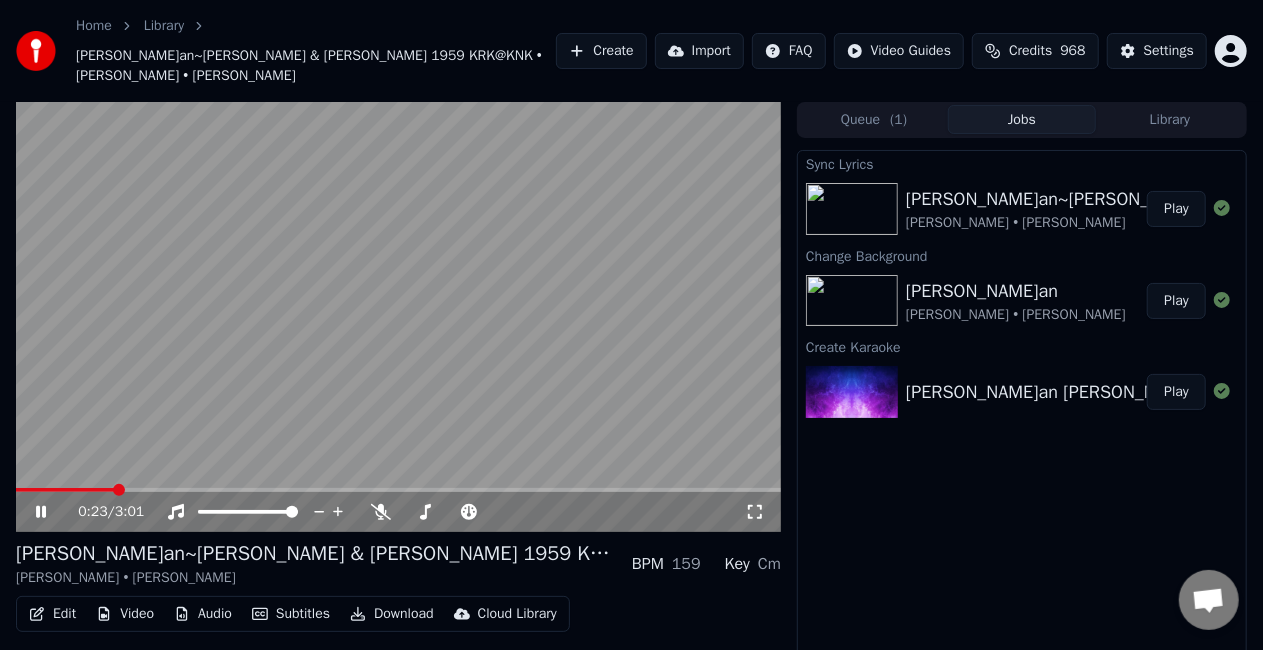 click 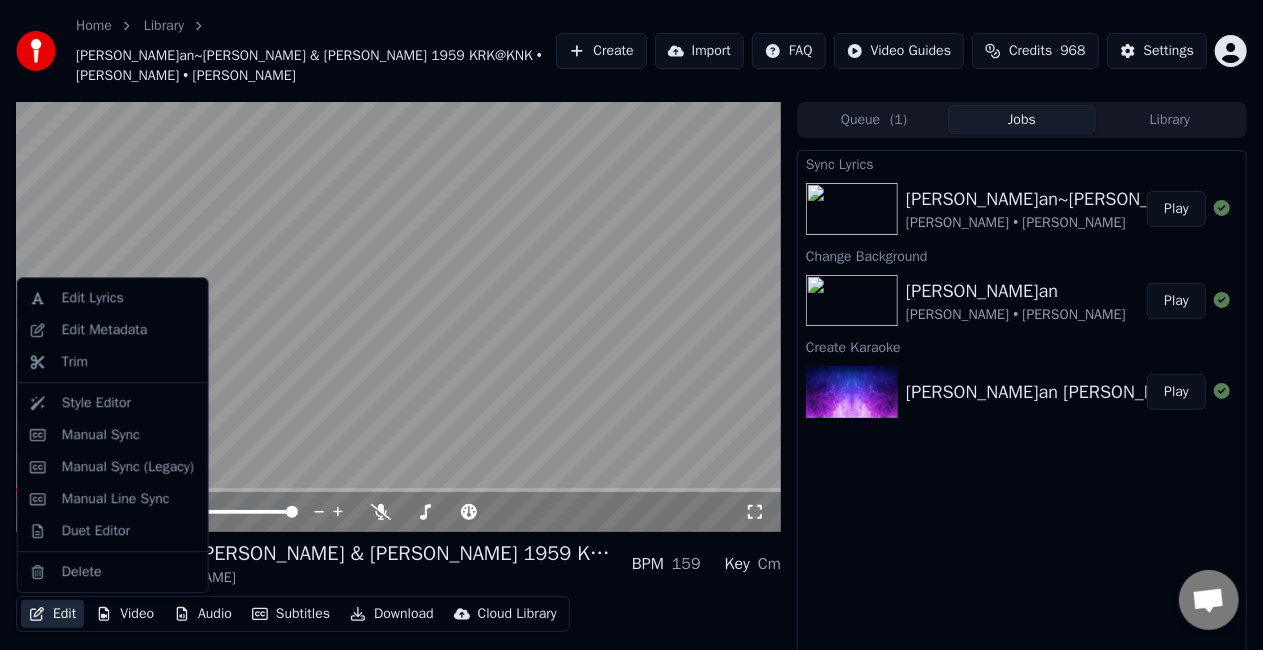click on "Edit" at bounding box center [52, 614] 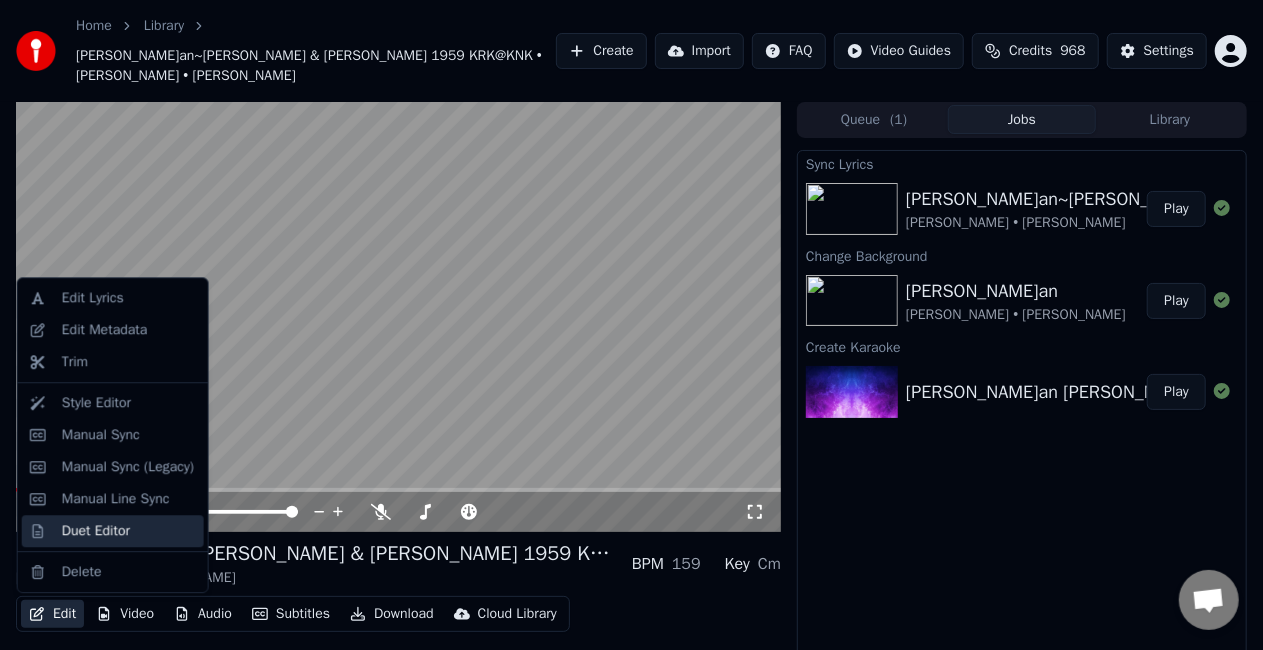 click on "Duet Editor" at bounding box center (96, 531) 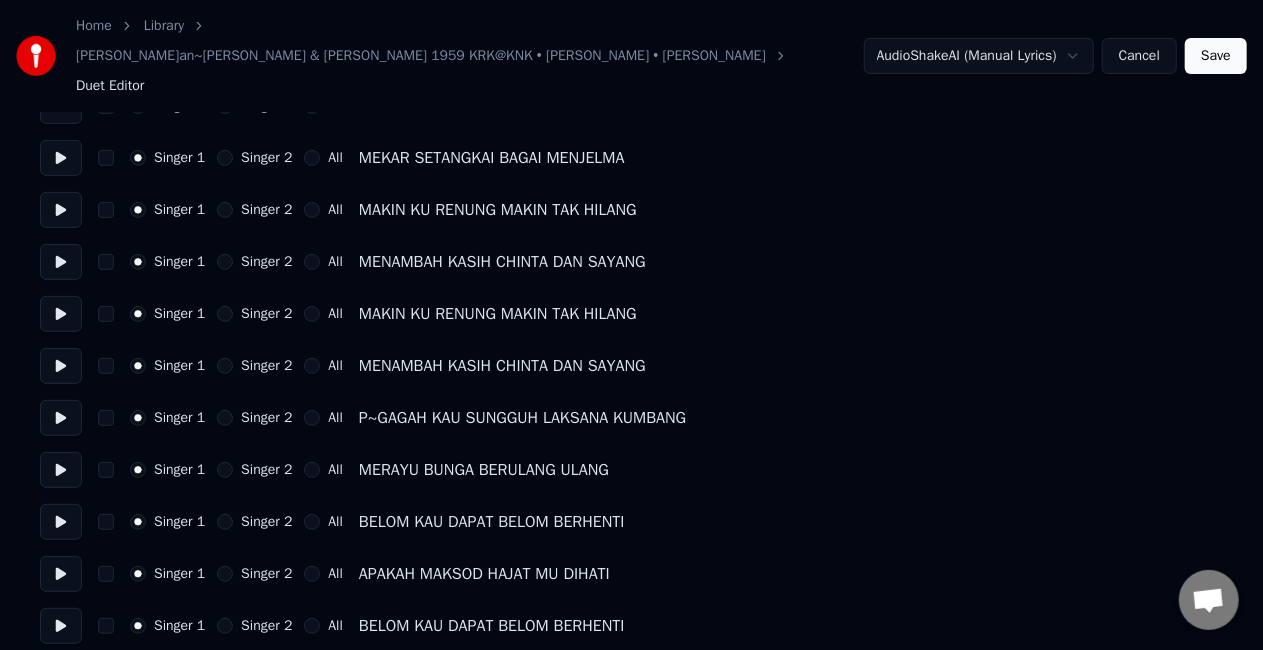 scroll, scrollTop: 100, scrollLeft: 0, axis: vertical 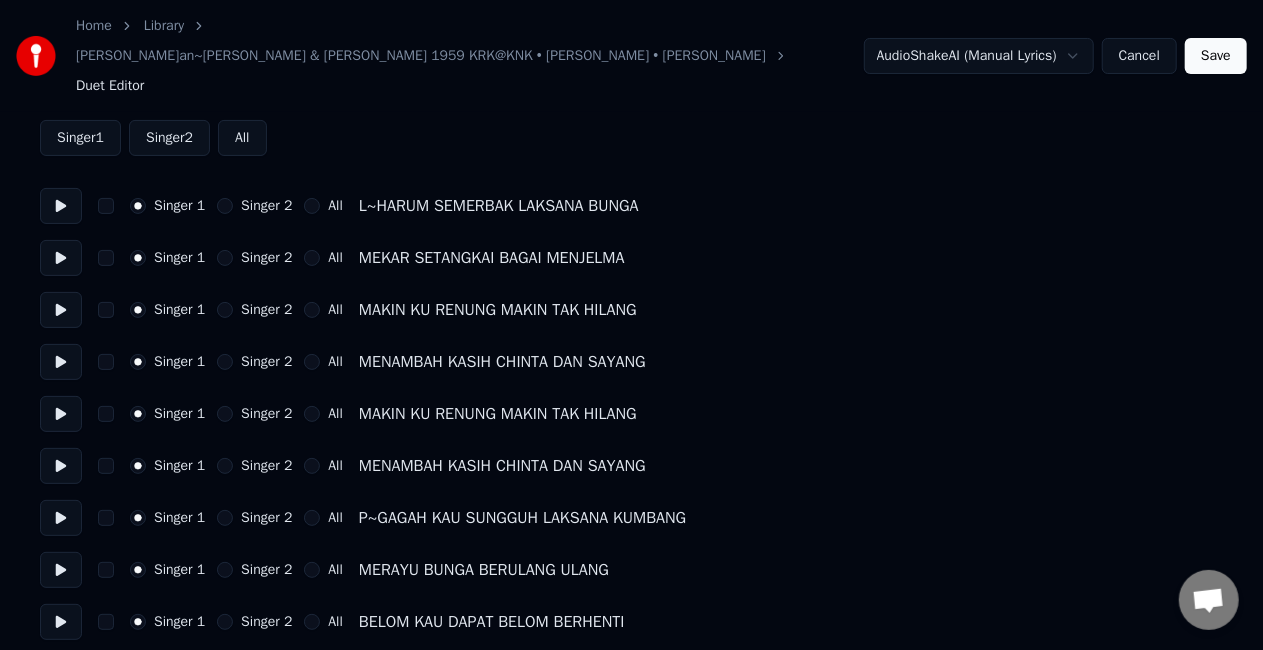click on "Singer 2" at bounding box center (225, 518) 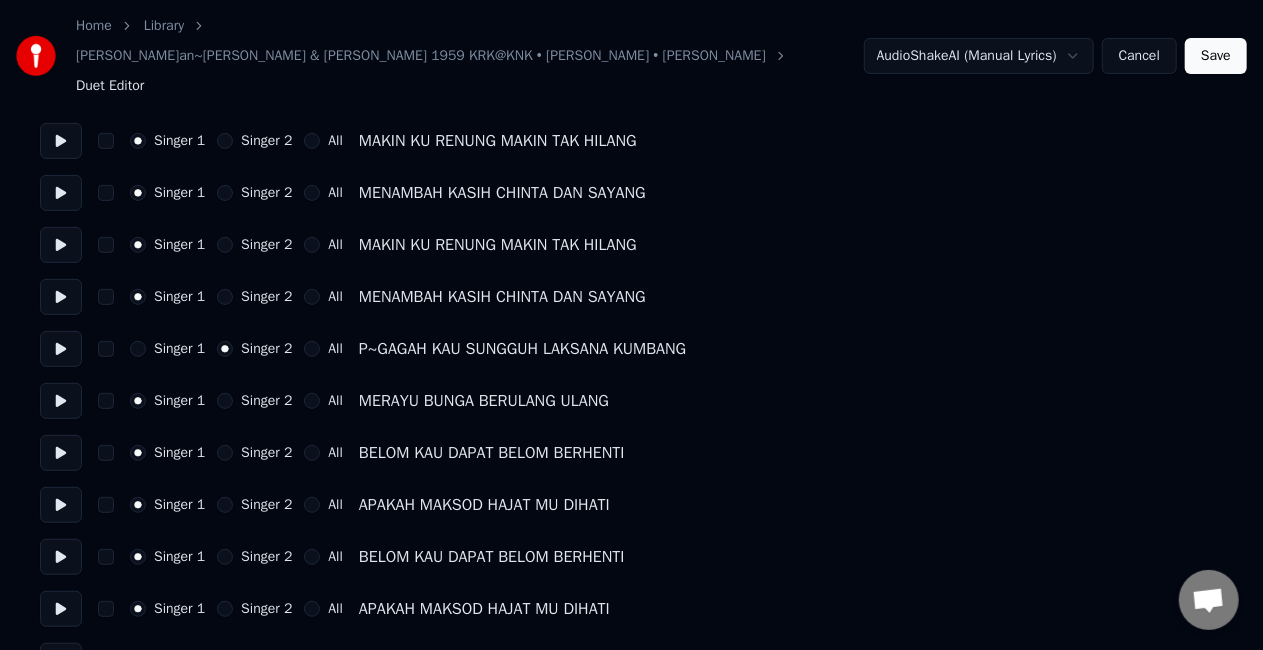 scroll, scrollTop: 300, scrollLeft: 0, axis: vertical 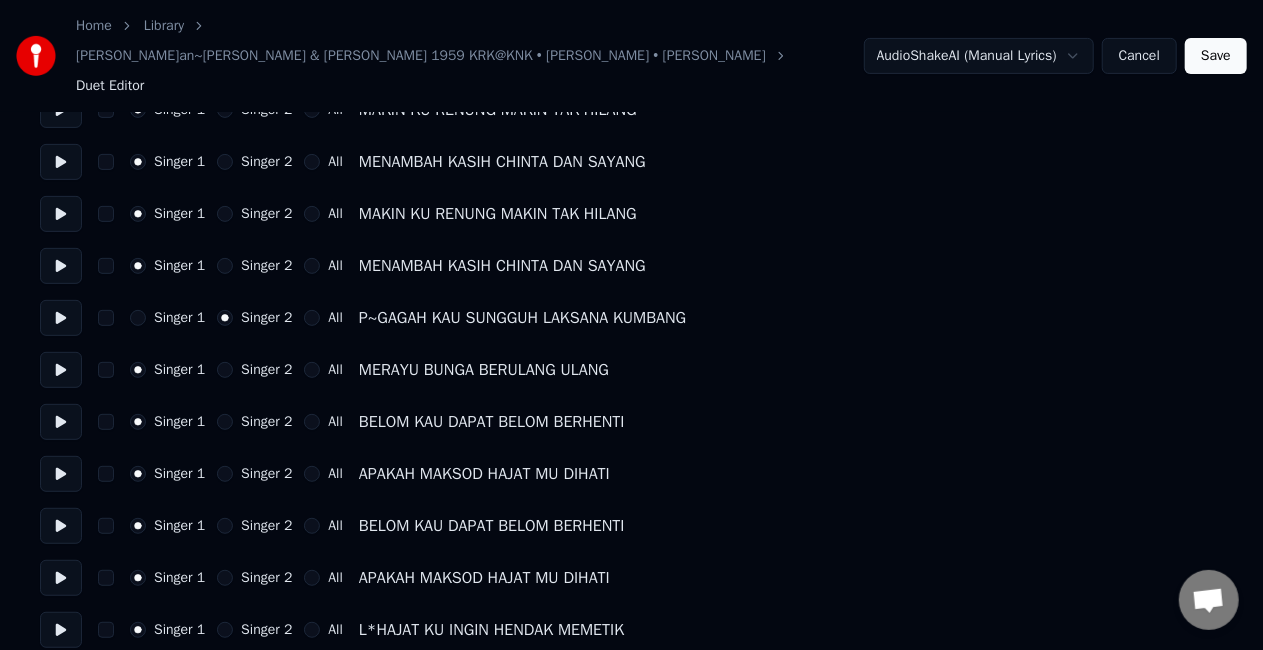 click on "Singer 2" at bounding box center (225, 370) 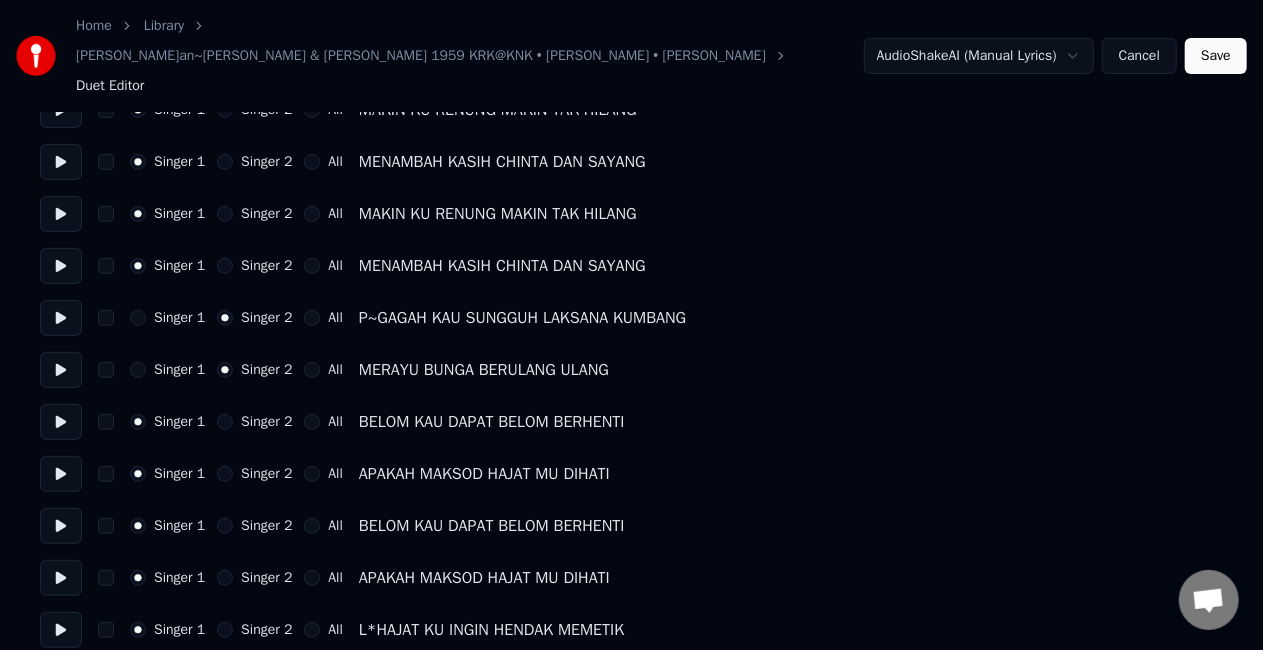 click on "Singer 2" at bounding box center (225, 422) 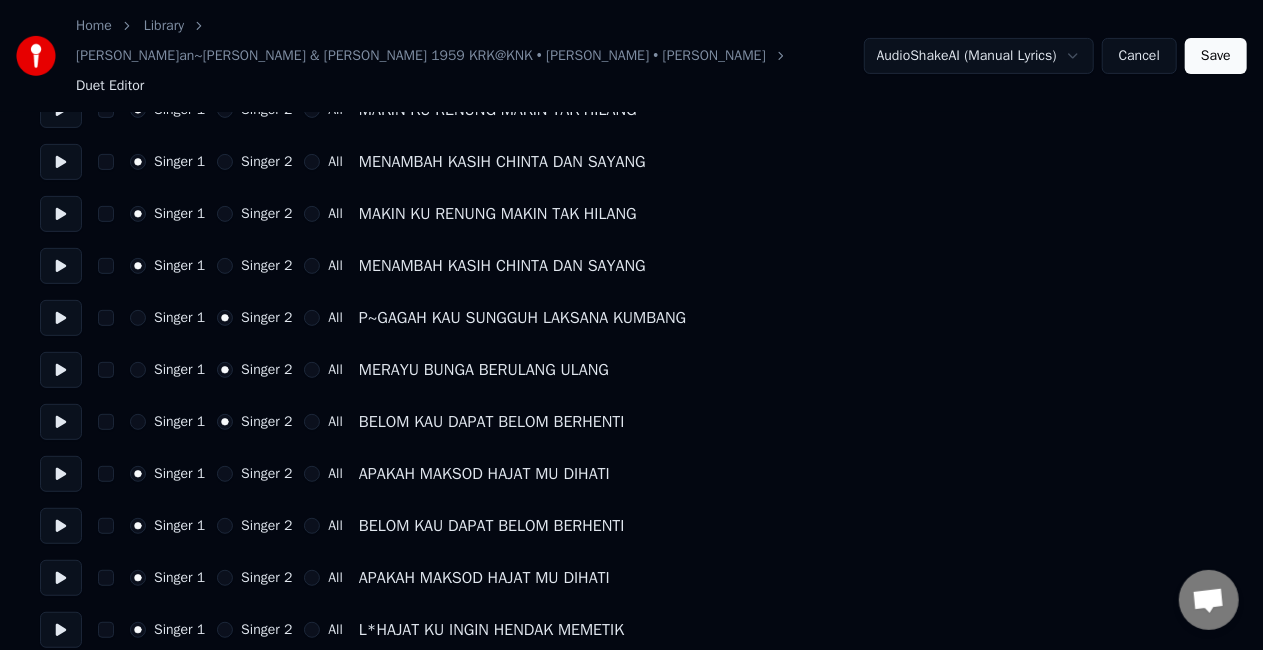 click on "Singer 2" at bounding box center (225, 474) 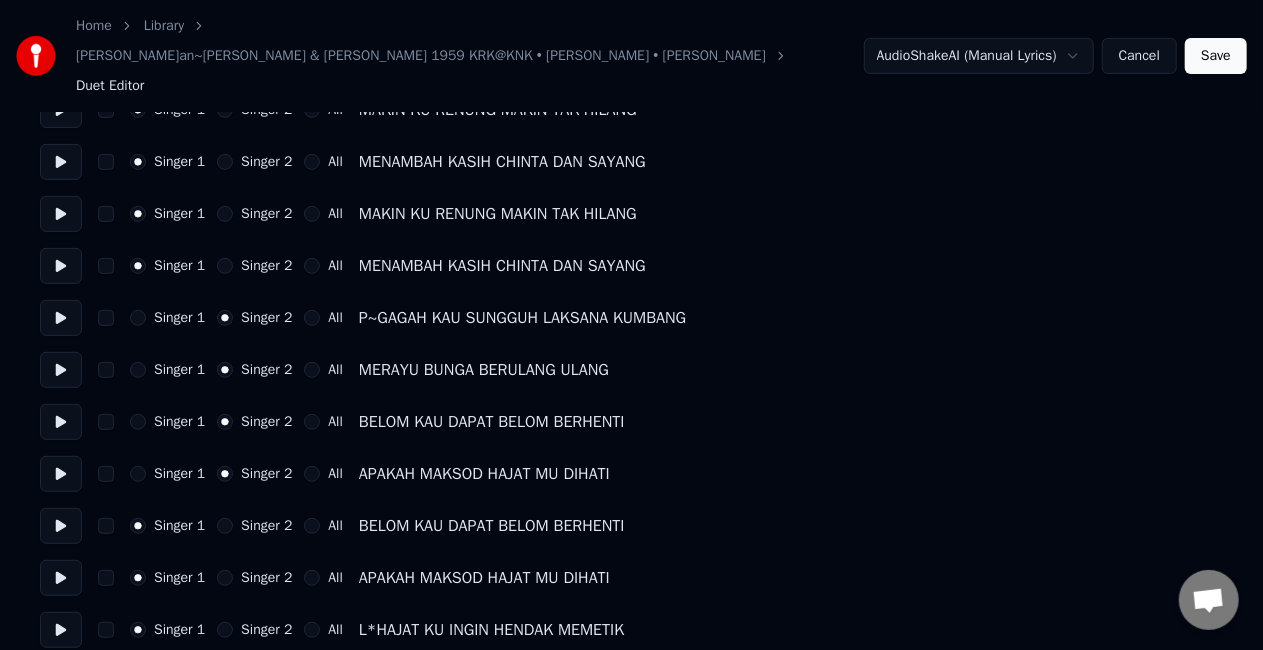 click on "Singer 2" at bounding box center (225, 526) 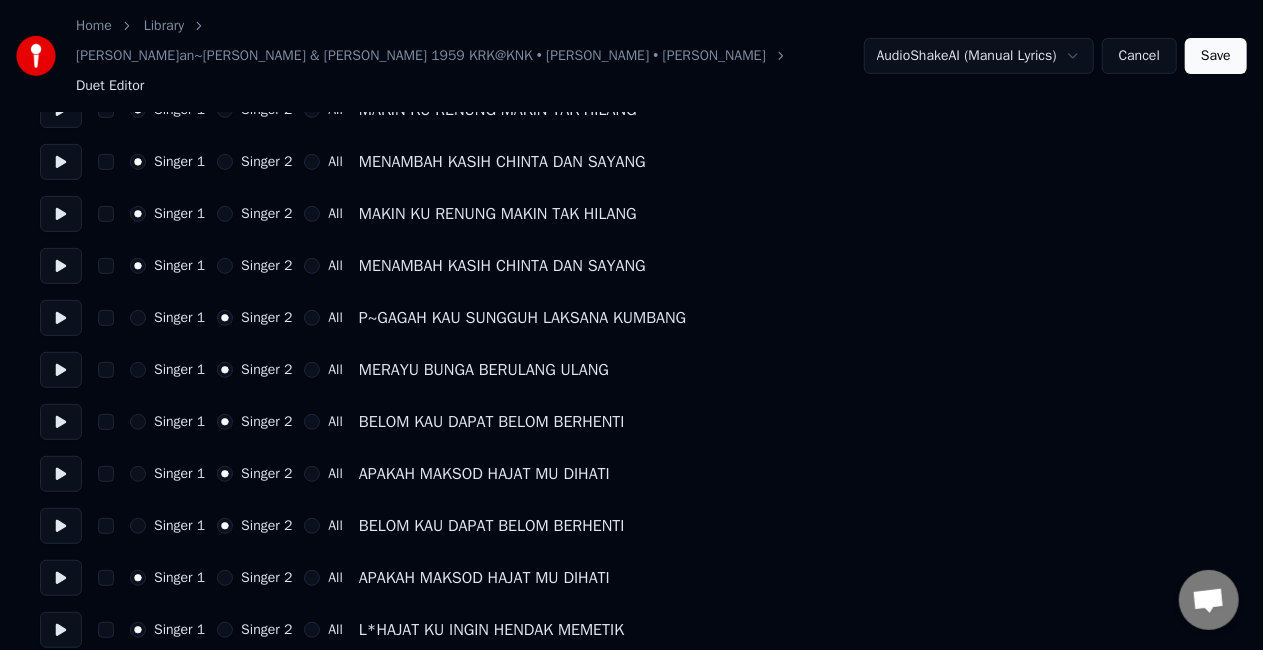 click on "Singer 2" at bounding box center [225, 578] 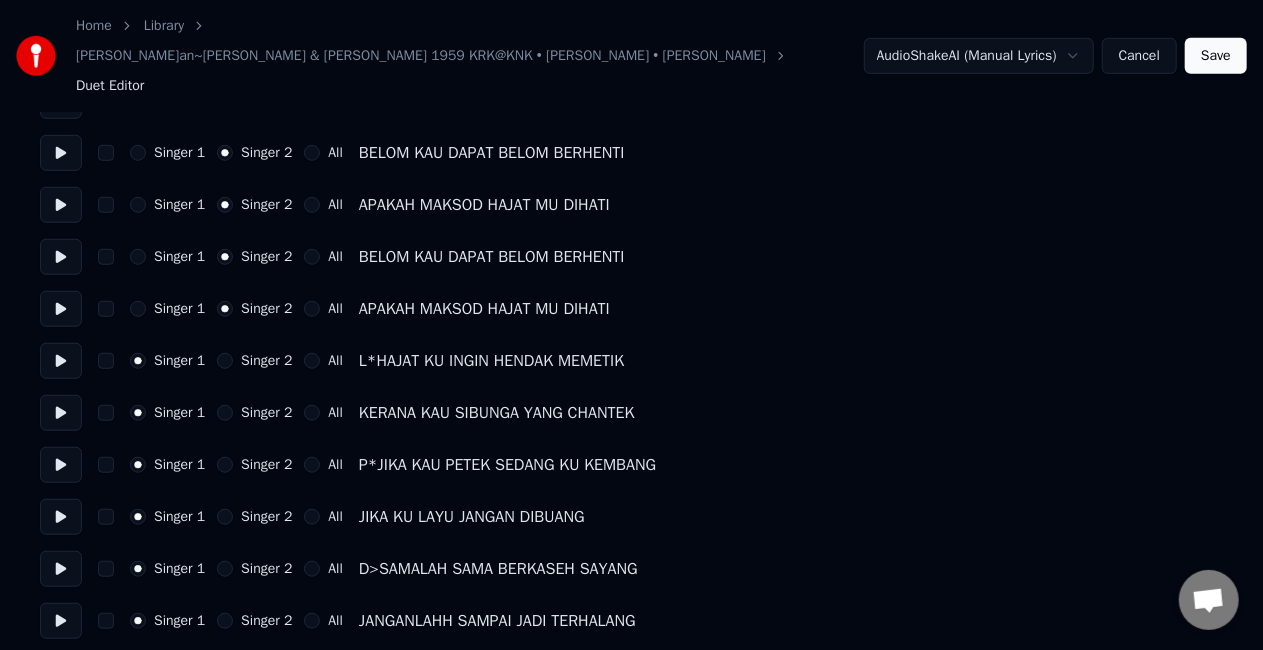 scroll, scrollTop: 600, scrollLeft: 0, axis: vertical 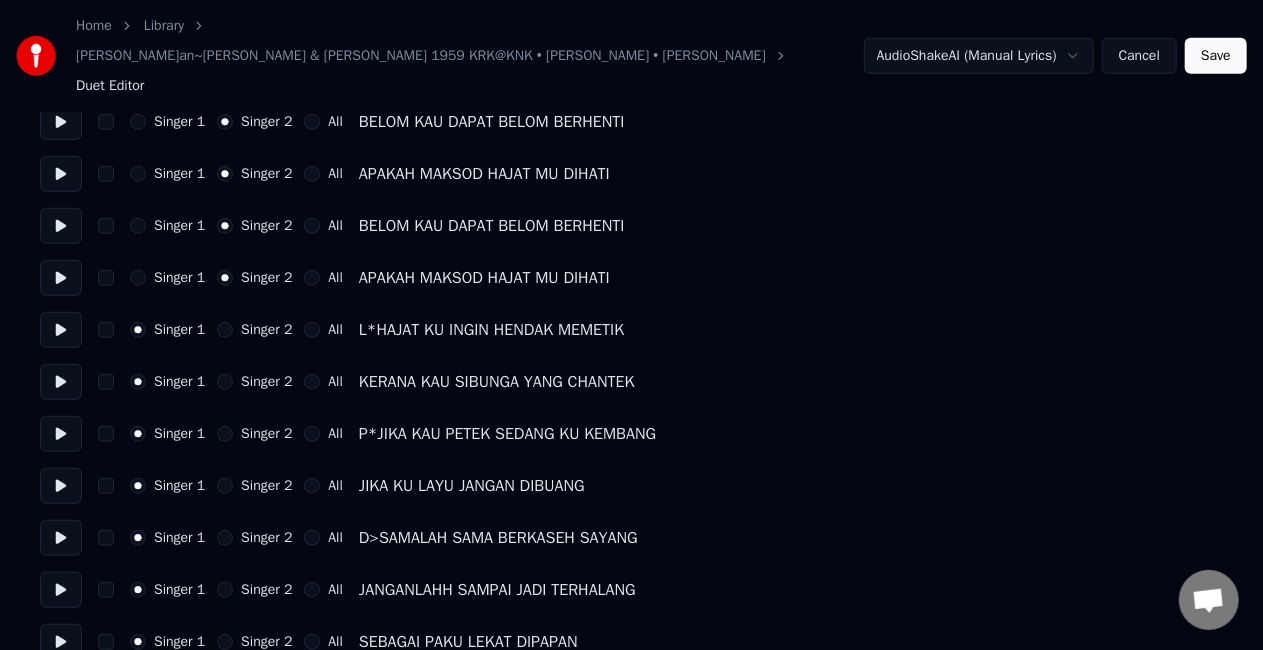 click on "Singer 2" at bounding box center [225, 434] 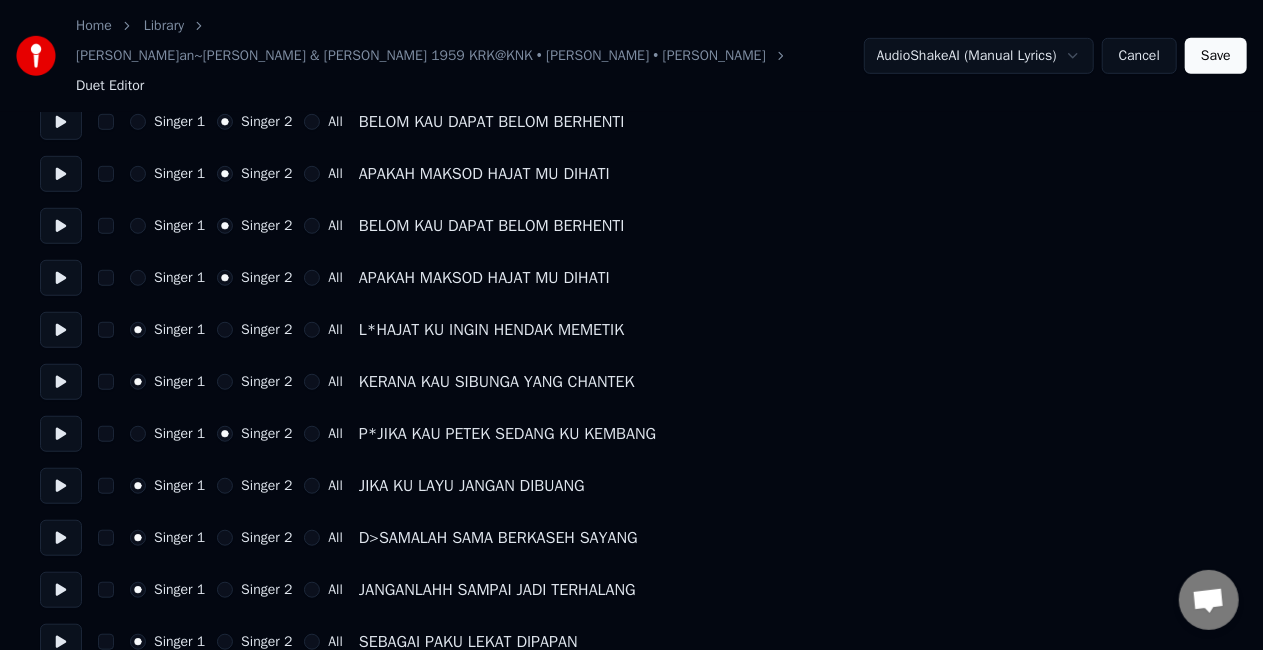 click on "Singer 2" at bounding box center (225, 486) 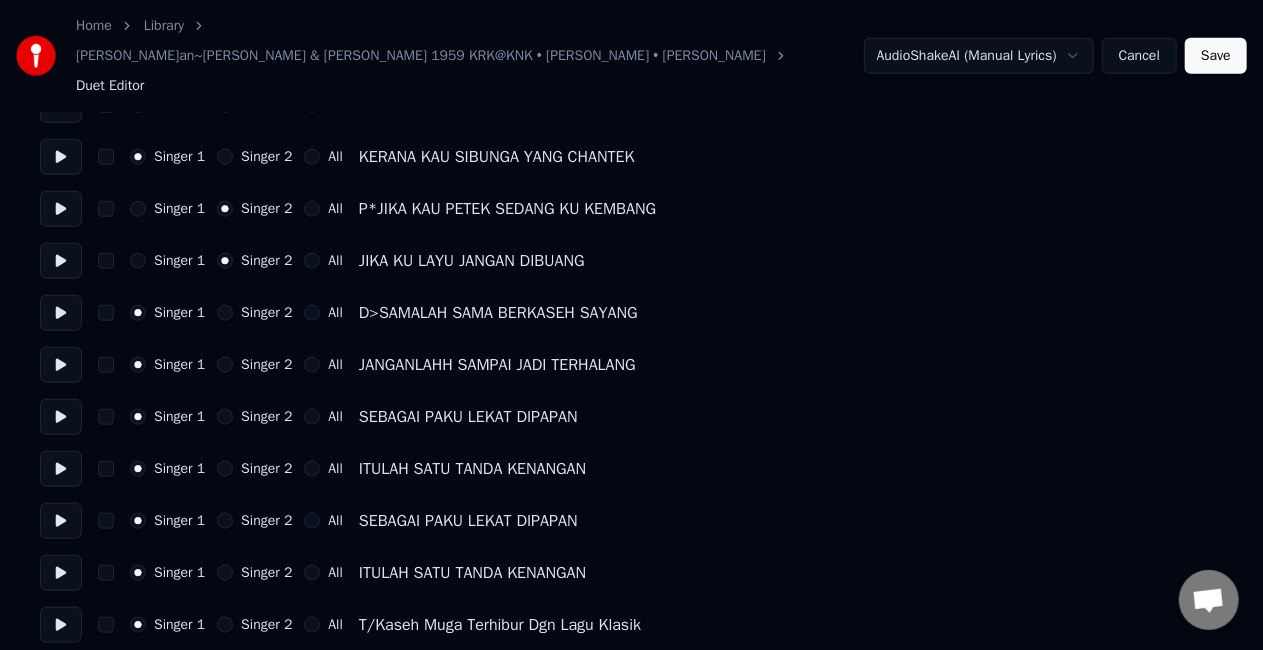 scroll, scrollTop: 860, scrollLeft: 0, axis: vertical 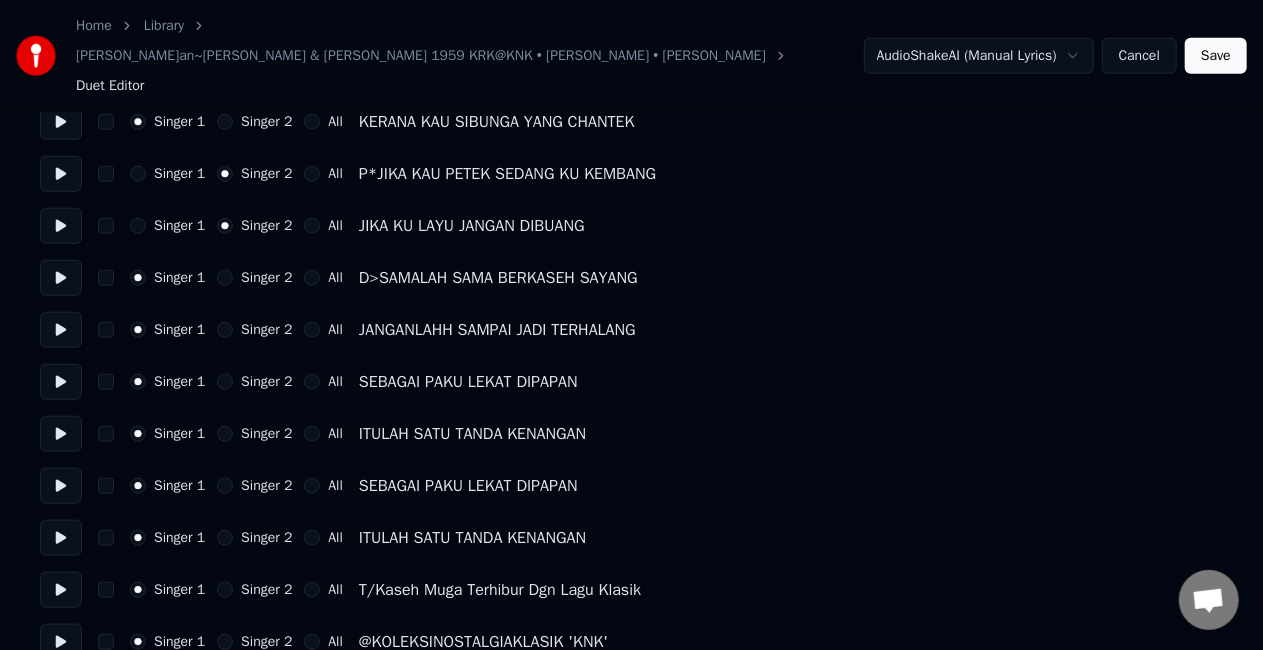 click on "All" at bounding box center [312, 278] 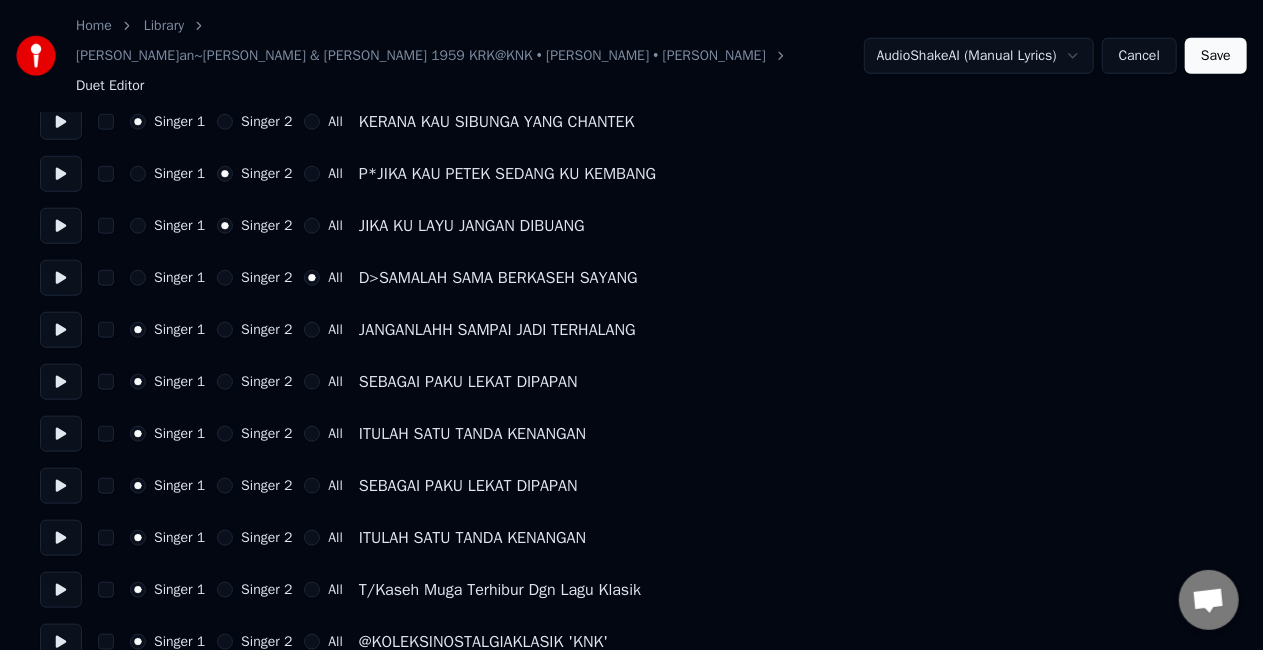 click on "All" at bounding box center [312, 330] 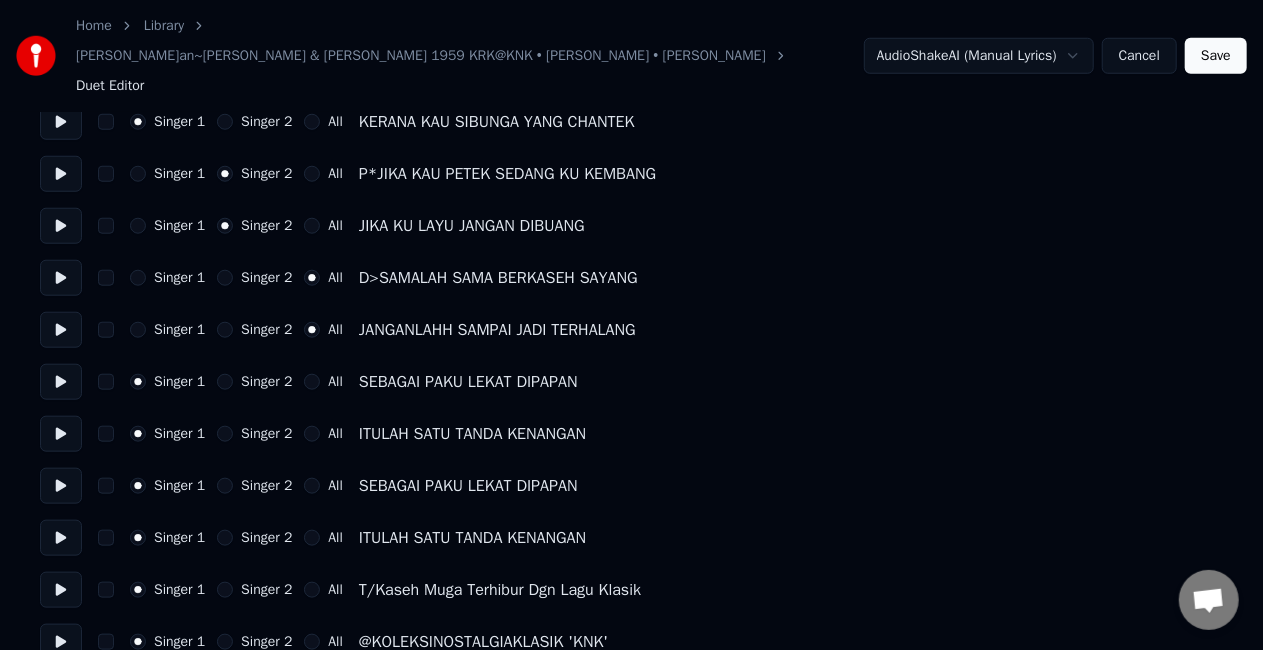 click on "All" at bounding box center [312, 382] 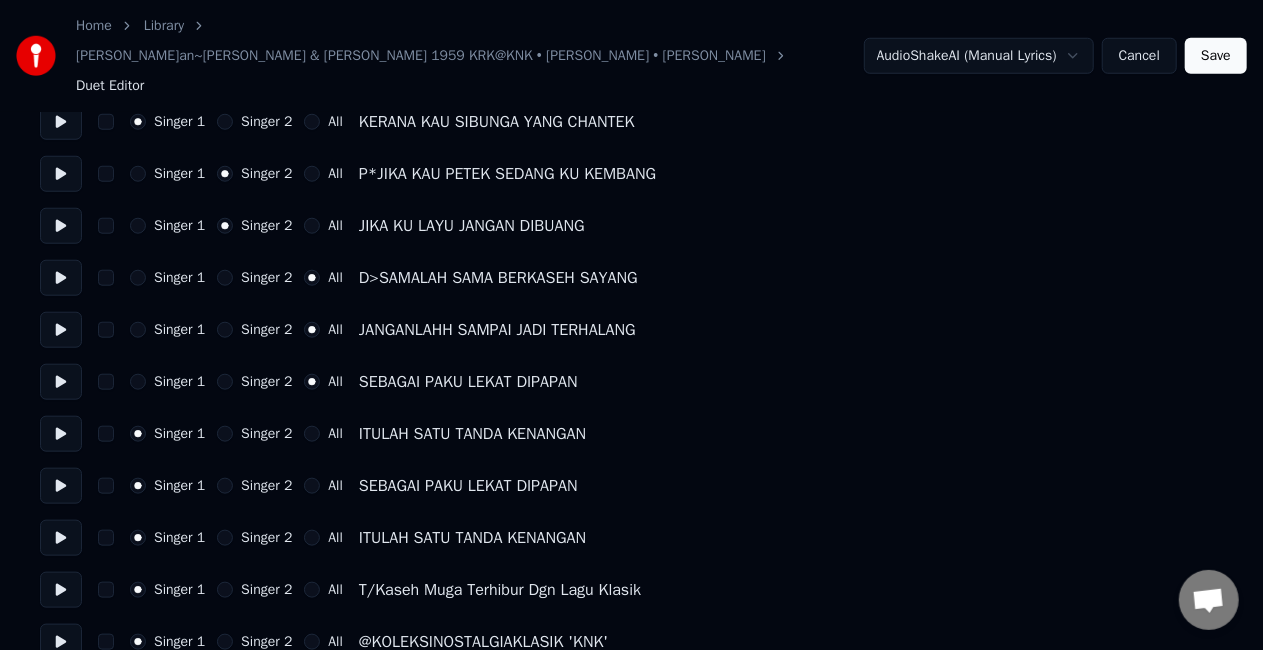 click on "All" at bounding box center [312, 434] 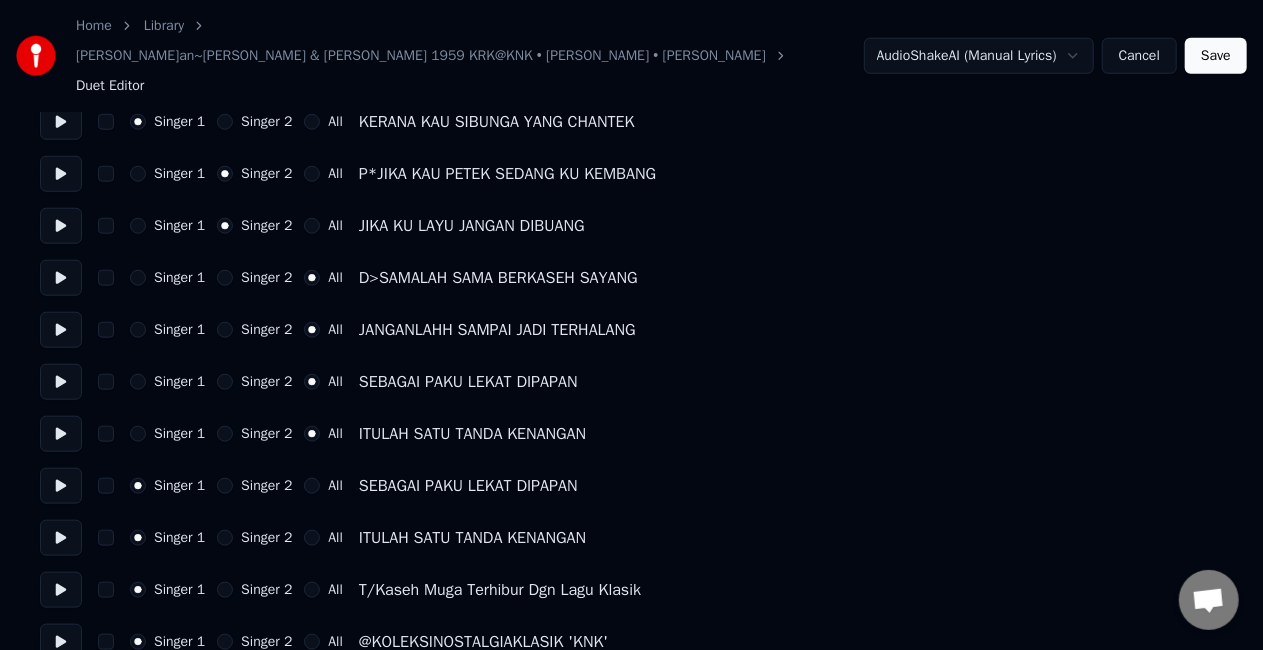 click on "All" at bounding box center (312, 486) 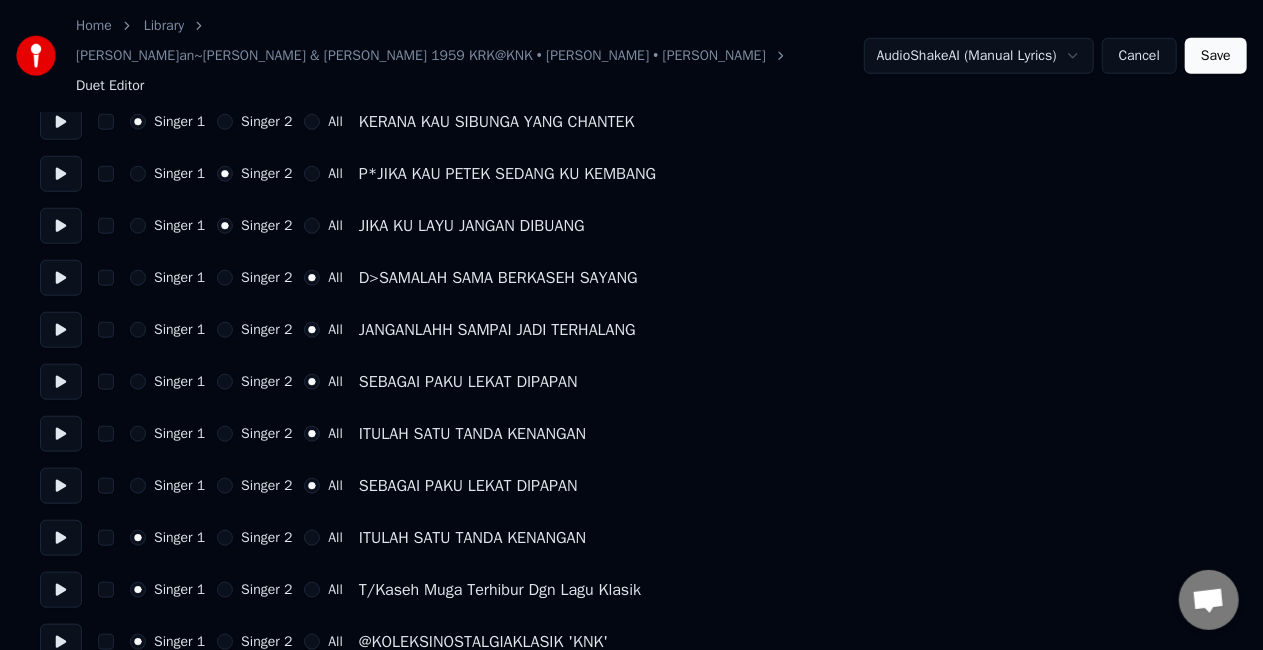click on "All" at bounding box center (312, 538) 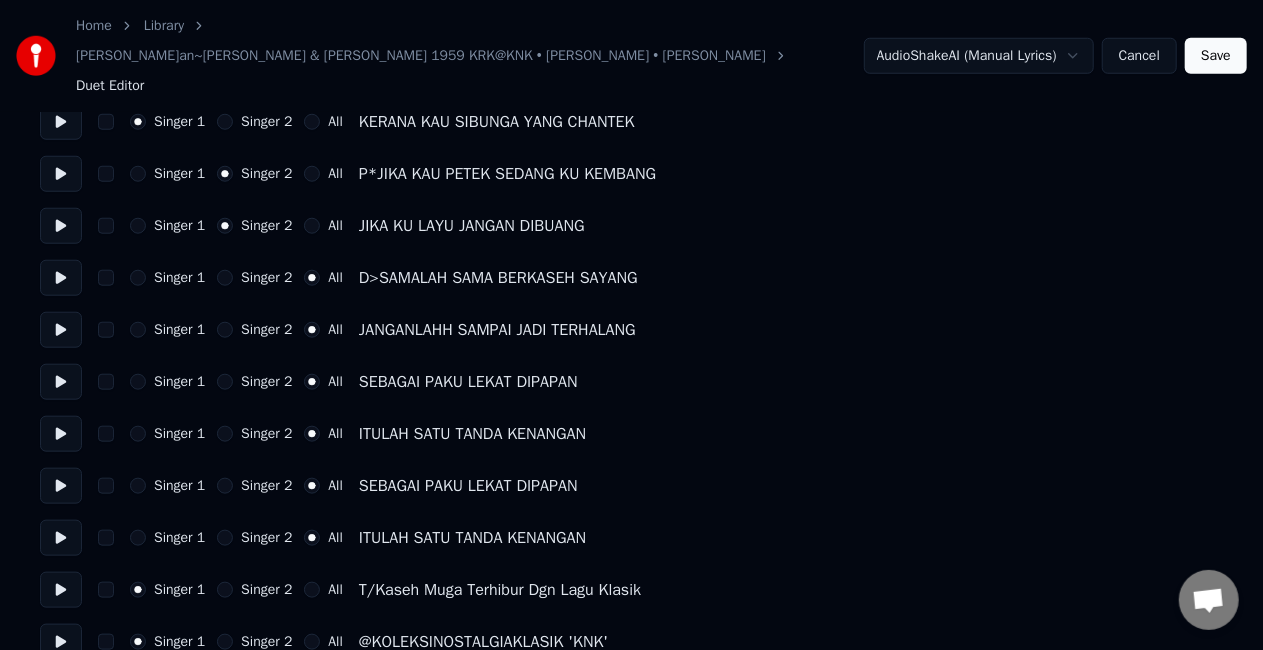 click on "Save" at bounding box center [1216, 56] 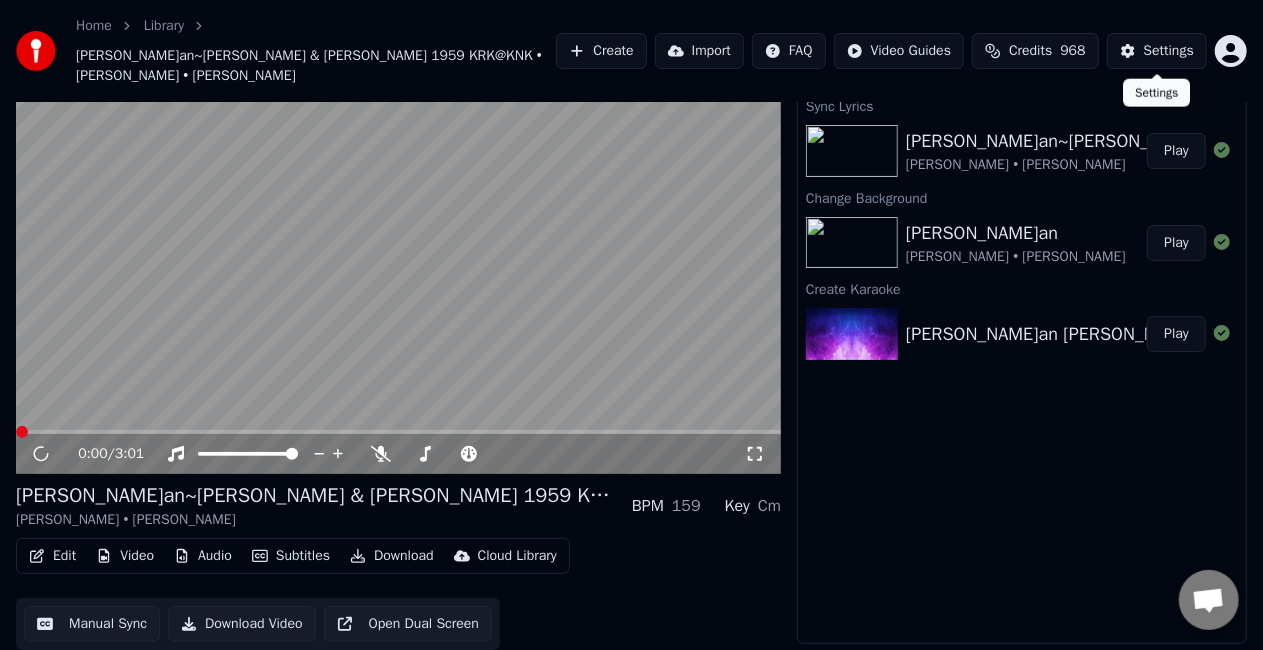 scroll, scrollTop: 58, scrollLeft: 0, axis: vertical 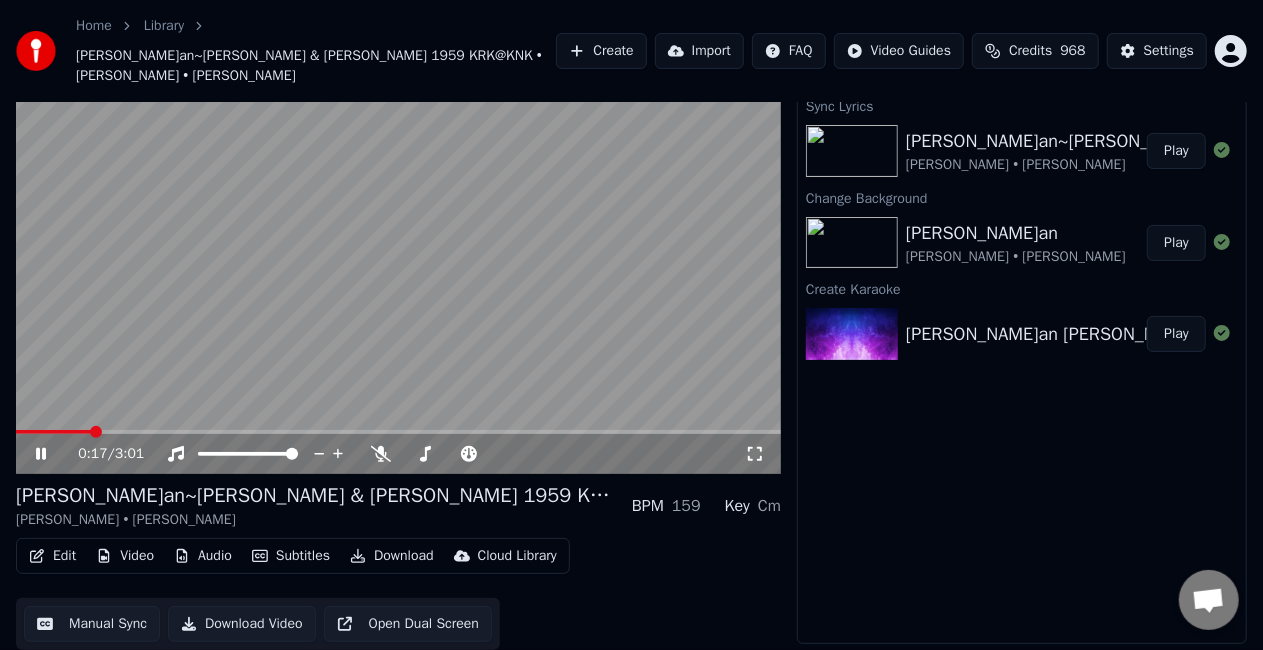 click 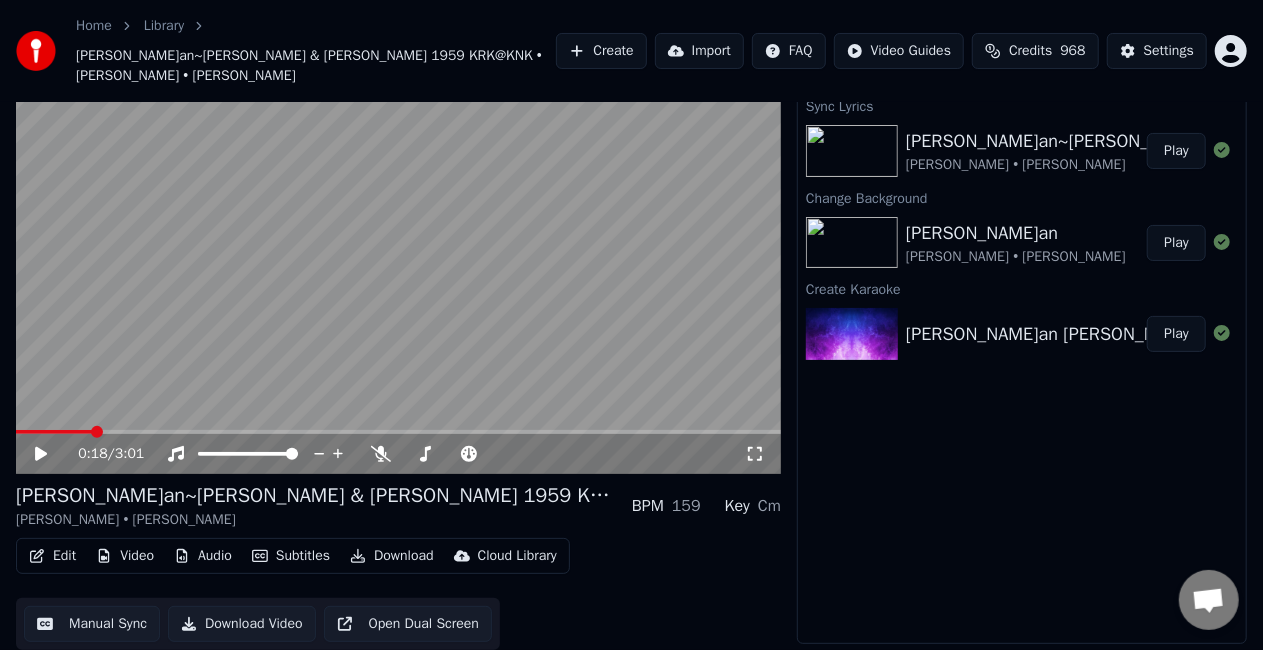 click on "Manual Sync" at bounding box center [92, 624] 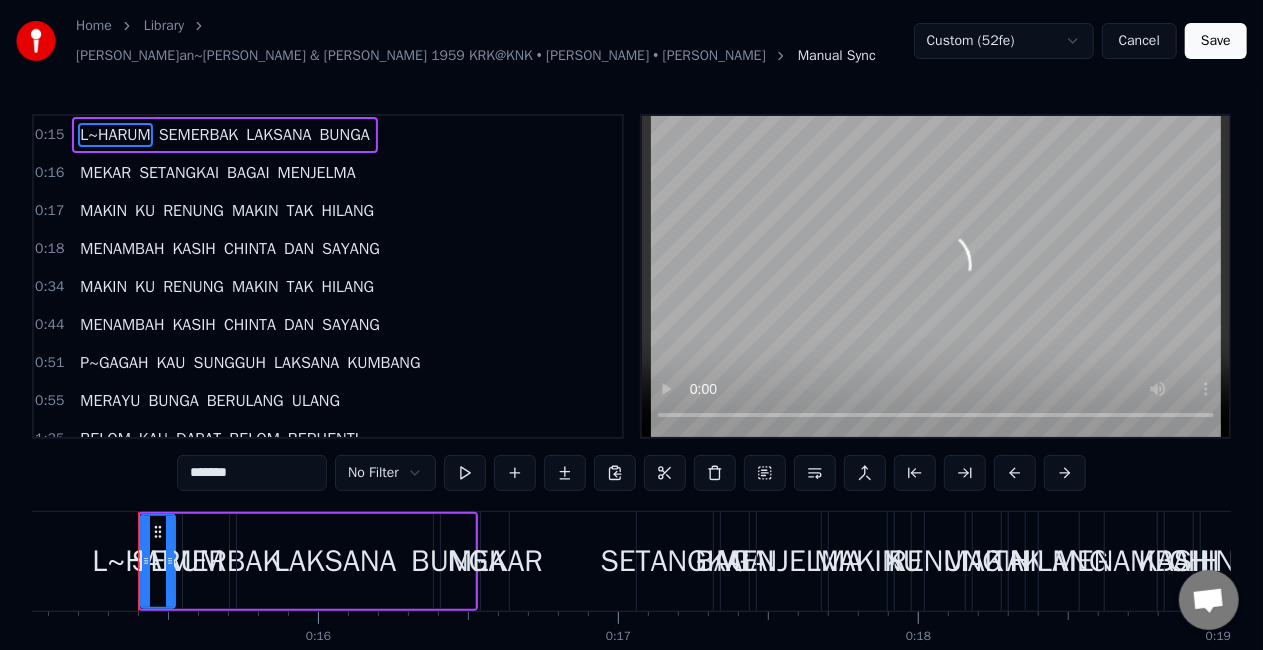 scroll, scrollTop: 0, scrollLeft: 4520, axis: horizontal 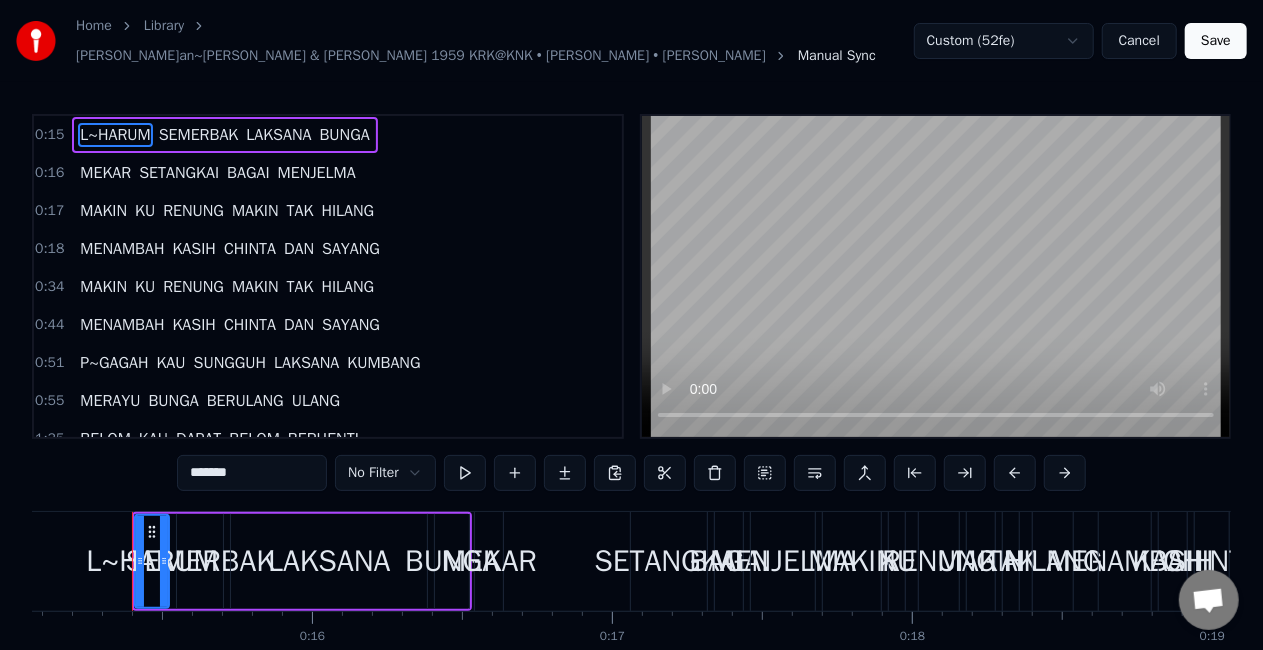 click on "Cancel" at bounding box center (1139, 41) 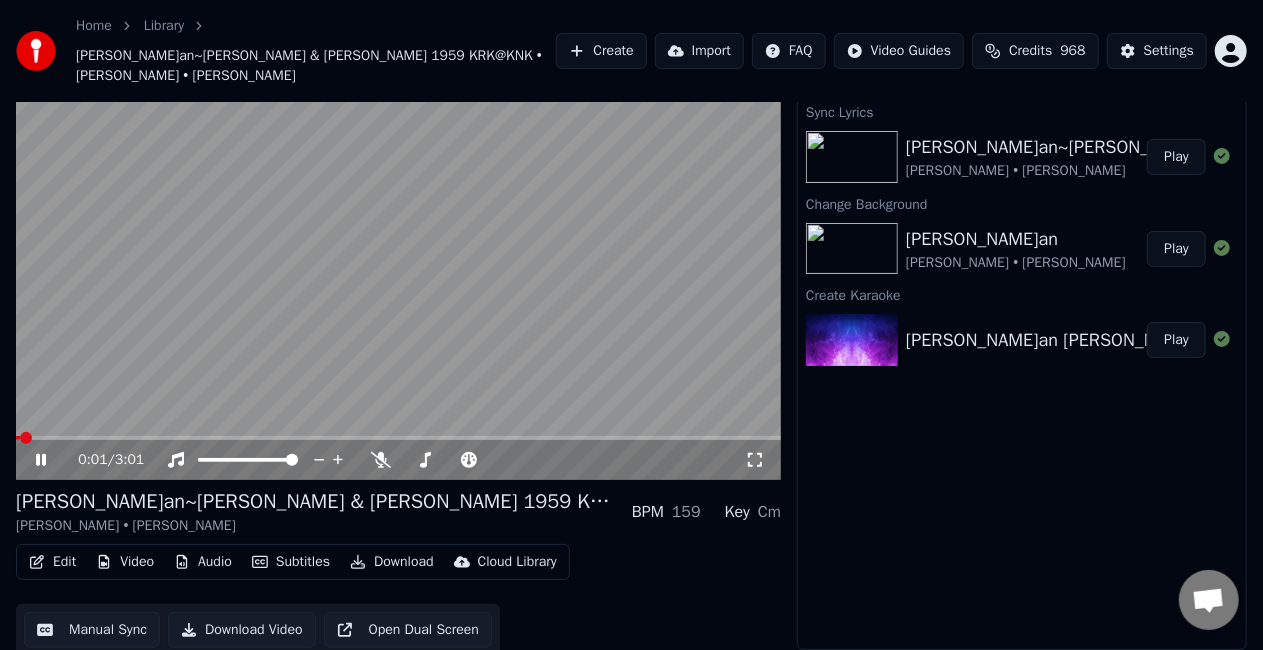 click 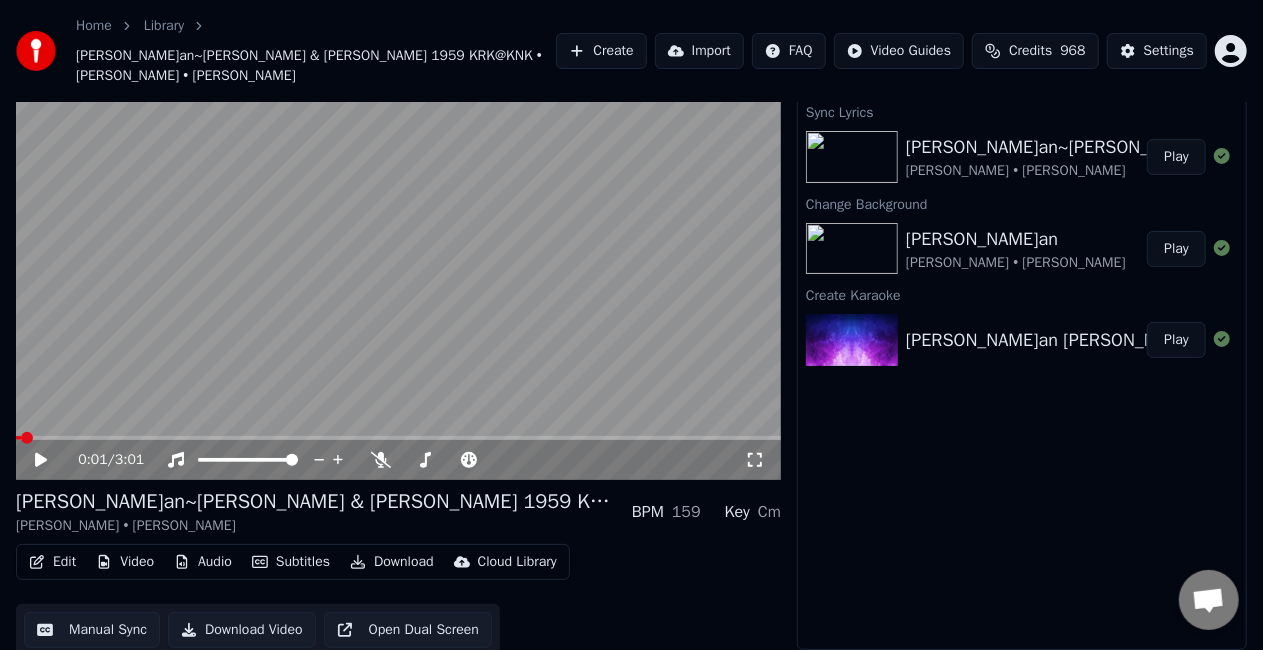click on "Manual Sync" at bounding box center (92, 630) 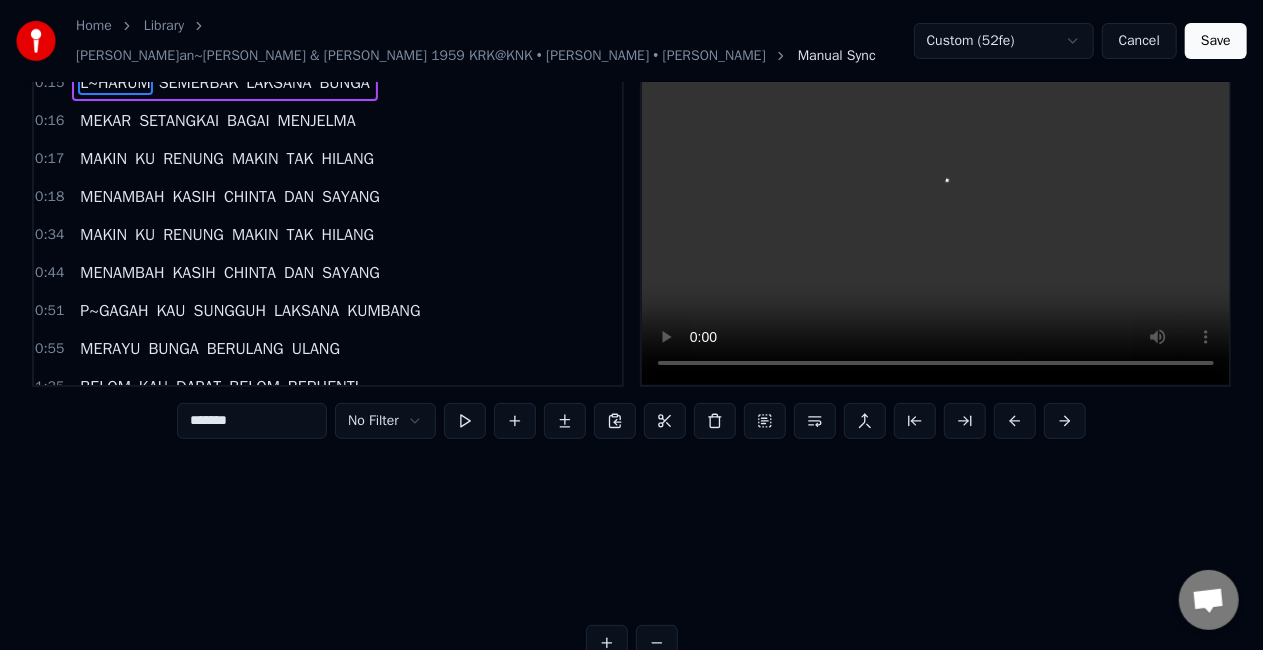 scroll, scrollTop: 0, scrollLeft: 0, axis: both 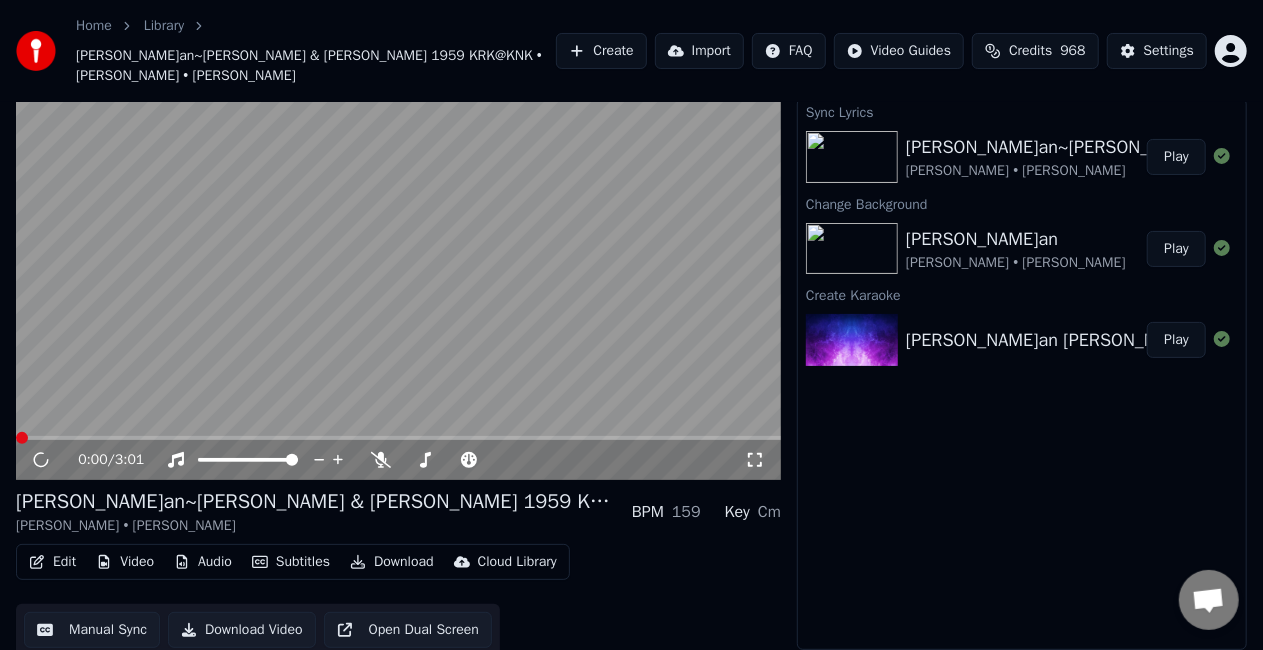 click on "Edit" at bounding box center (52, 562) 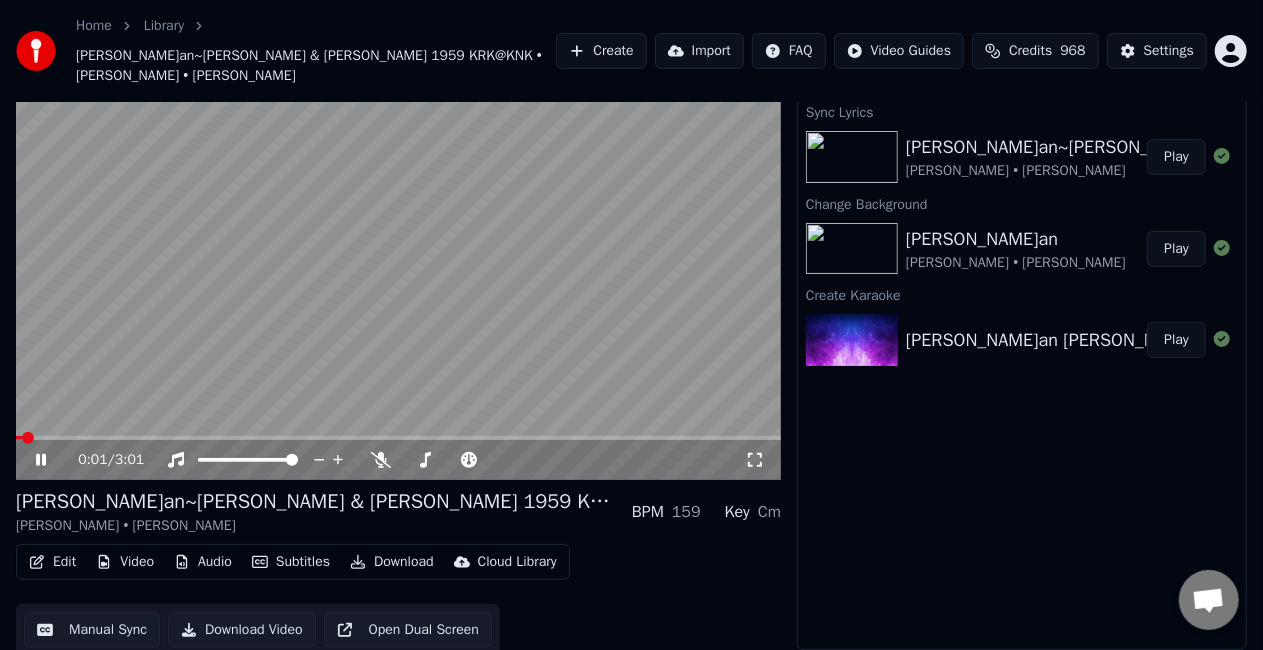 click at bounding box center [398, 265] 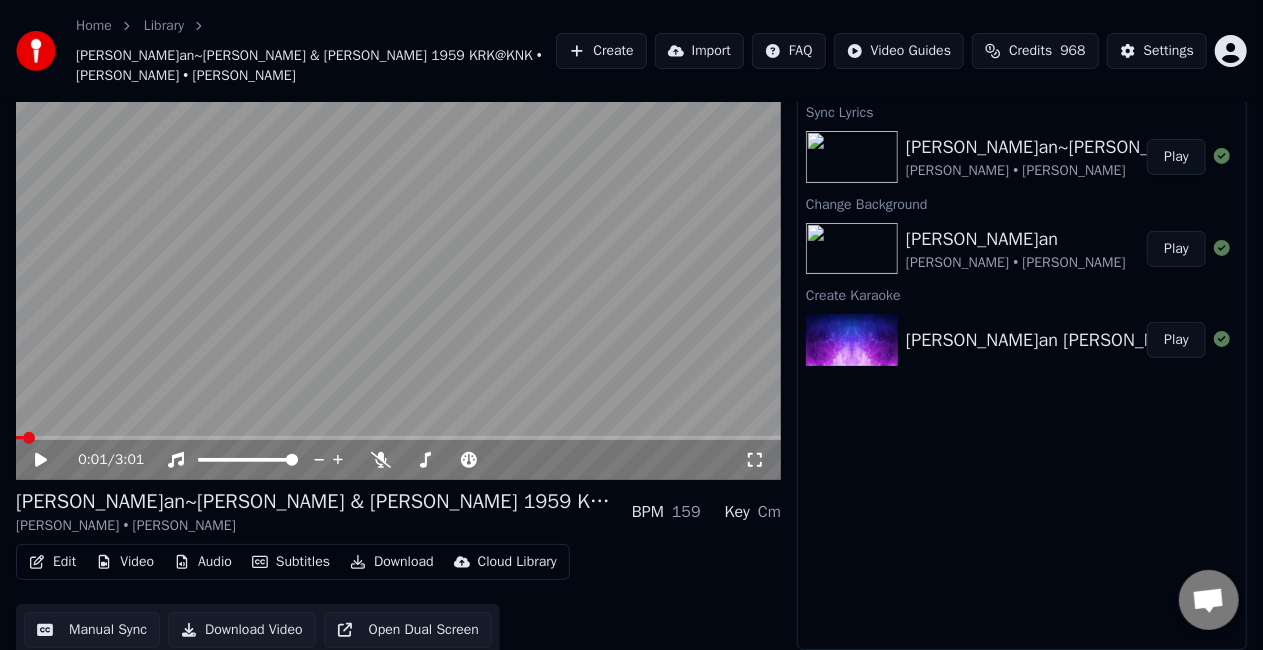 click on "Edit" at bounding box center (52, 562) 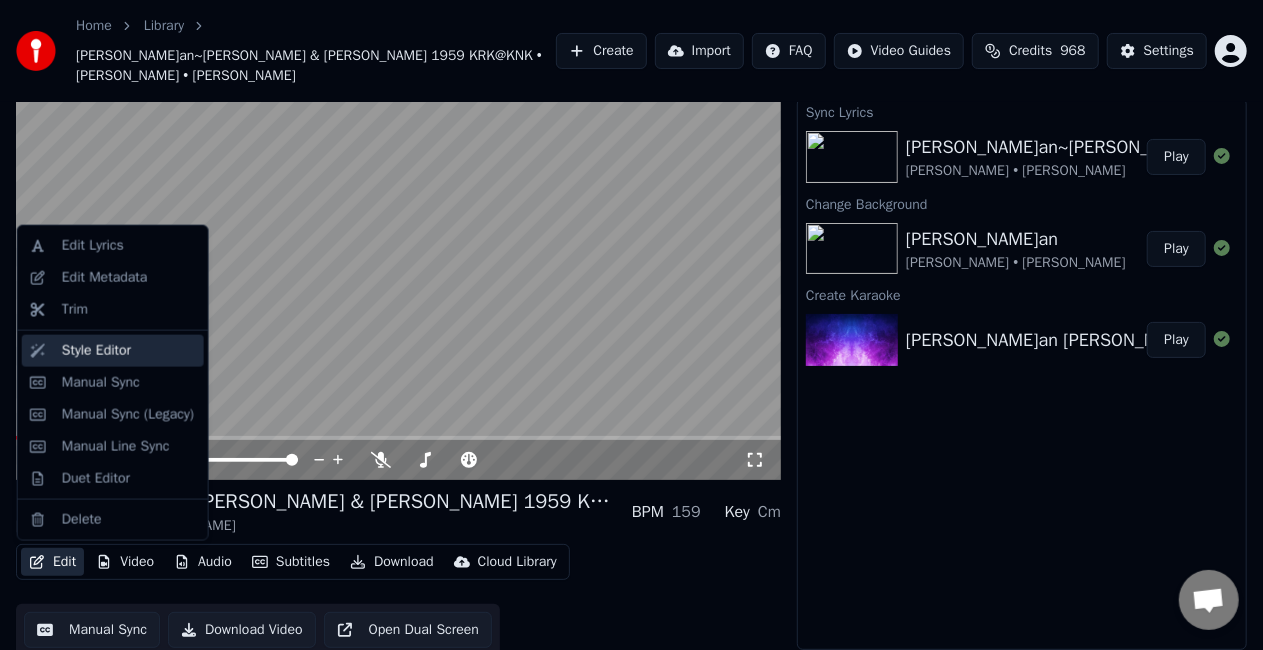 click on "Style Editor" at bounding box center [96, 351] 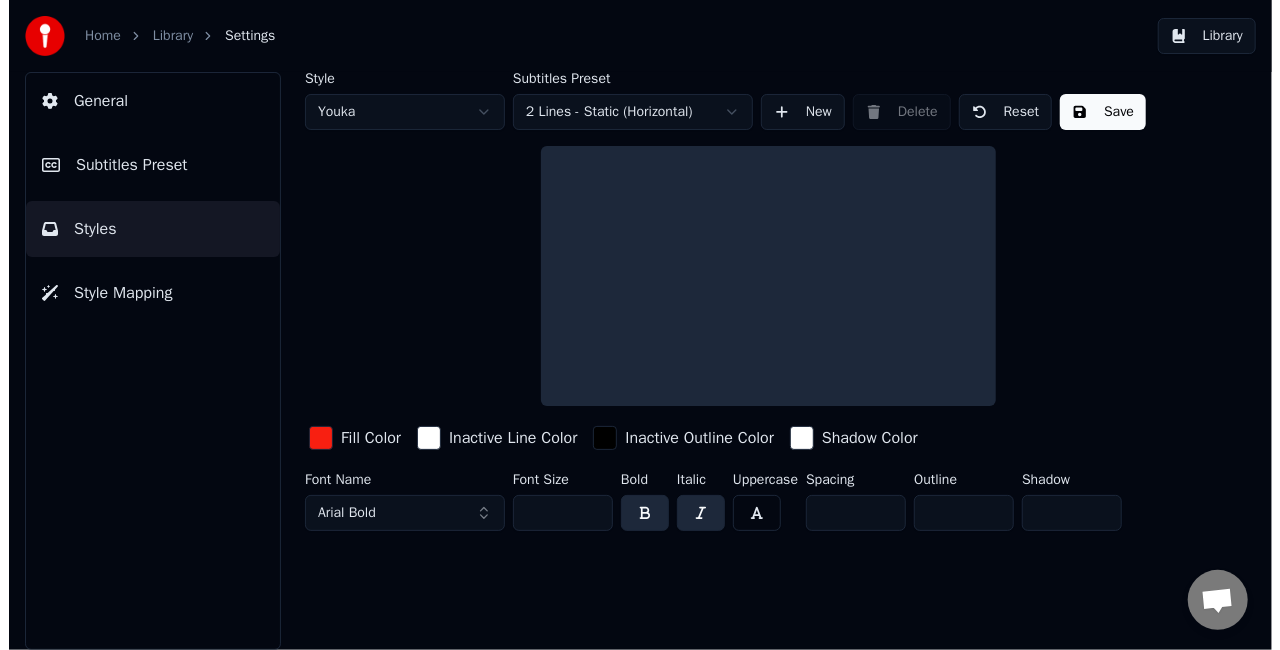 scroll, scrollTop: 0, scrollLeft: 0, axis: both 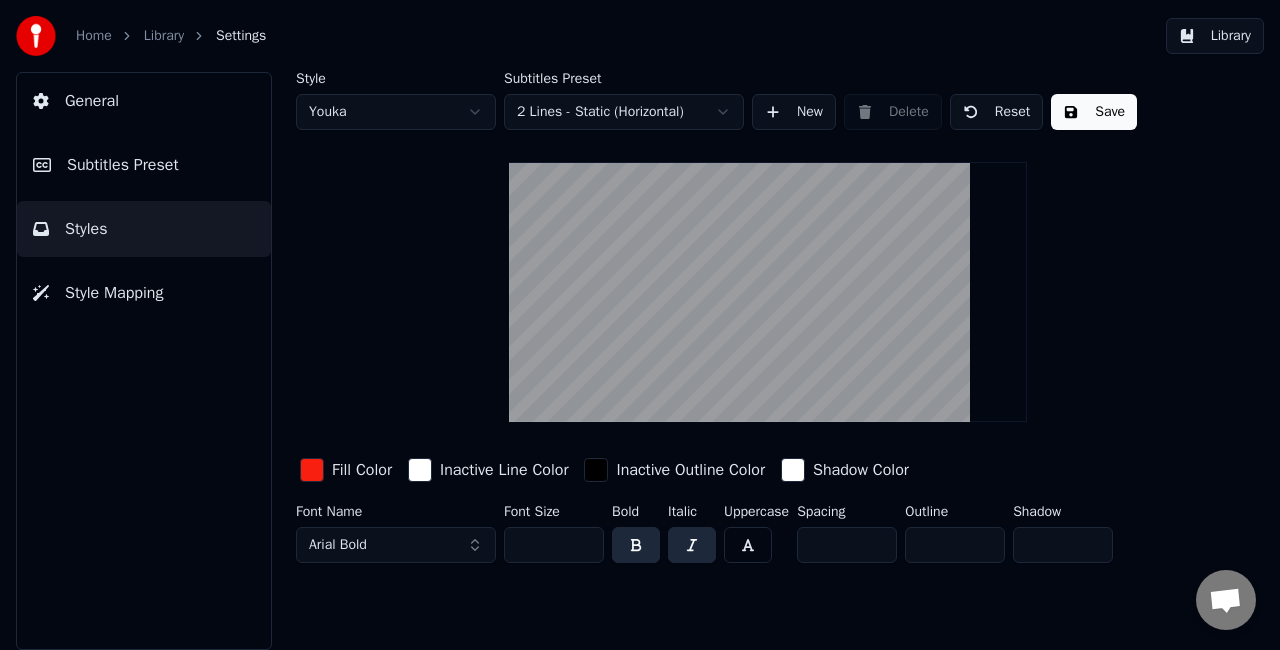 click at bounding box center (596, 470) 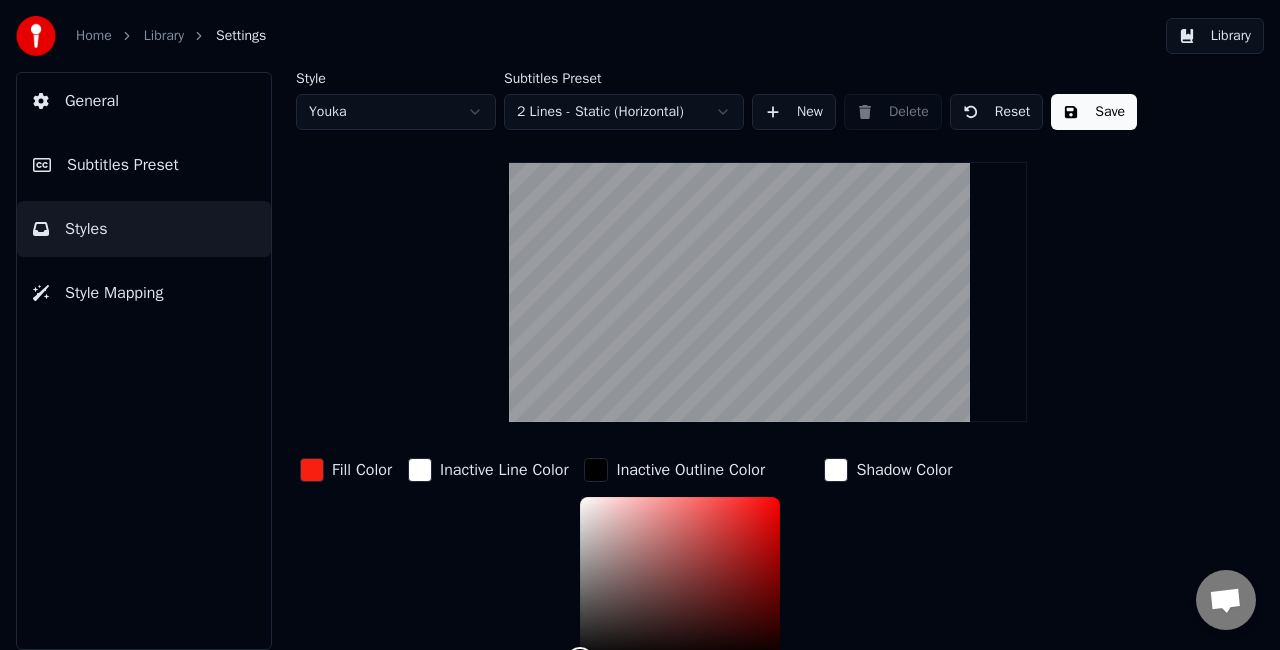 scroll, scrollTop: 100, scrollLeft: 0, axis: vertical 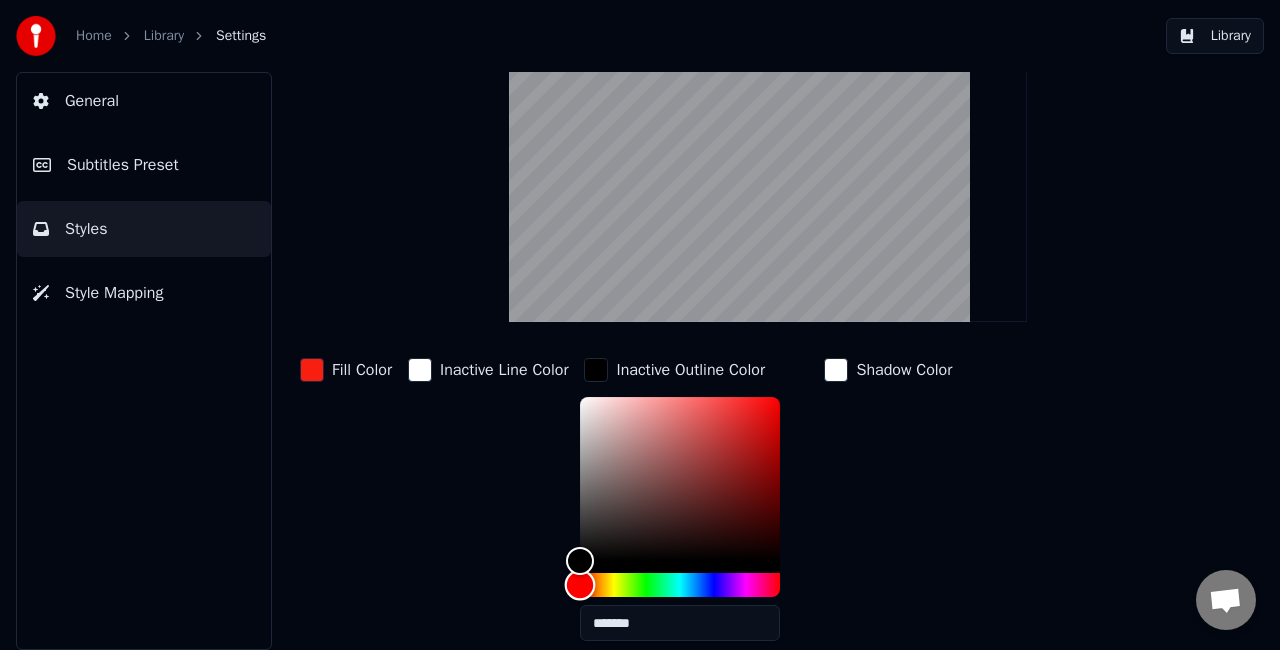 click at bounding box center [680, 585] 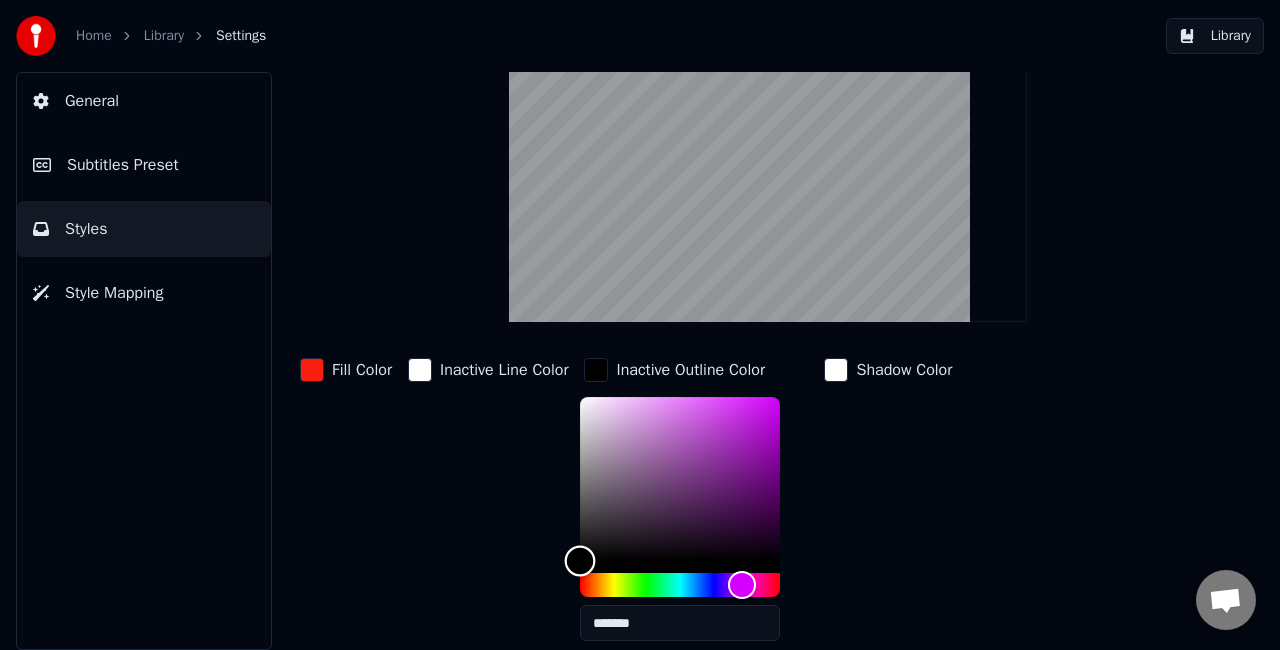 click at bounding box center [680, 479] 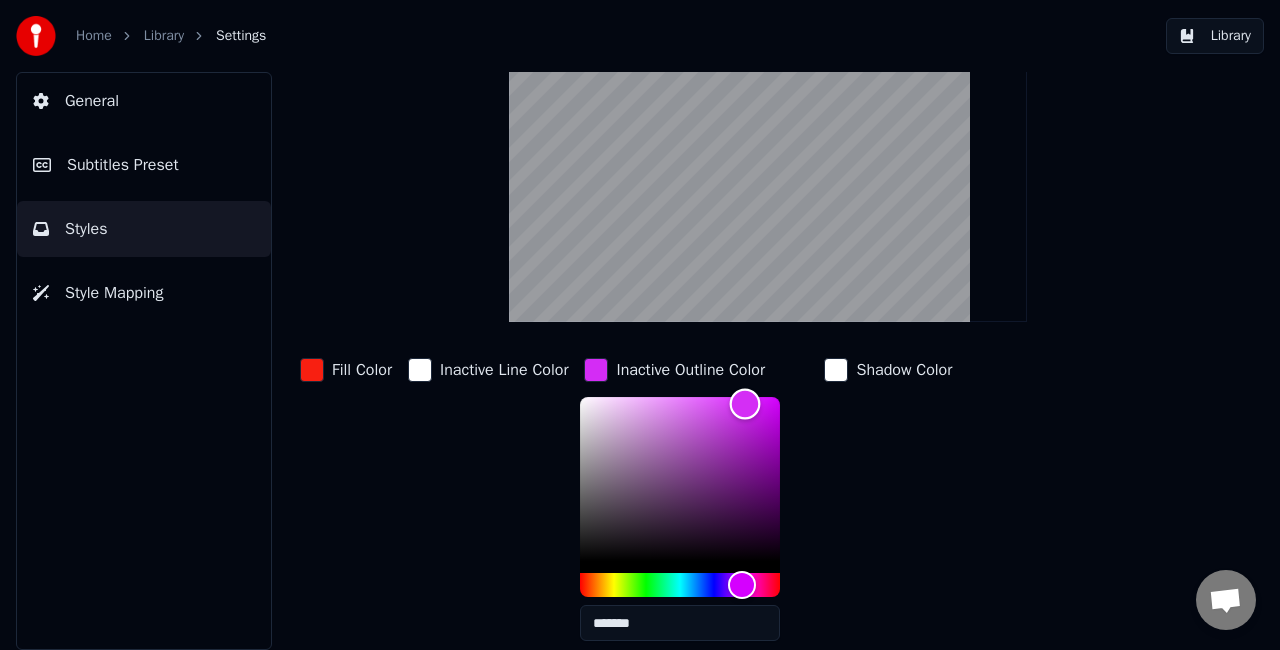 click at bounding box center (680, 479) 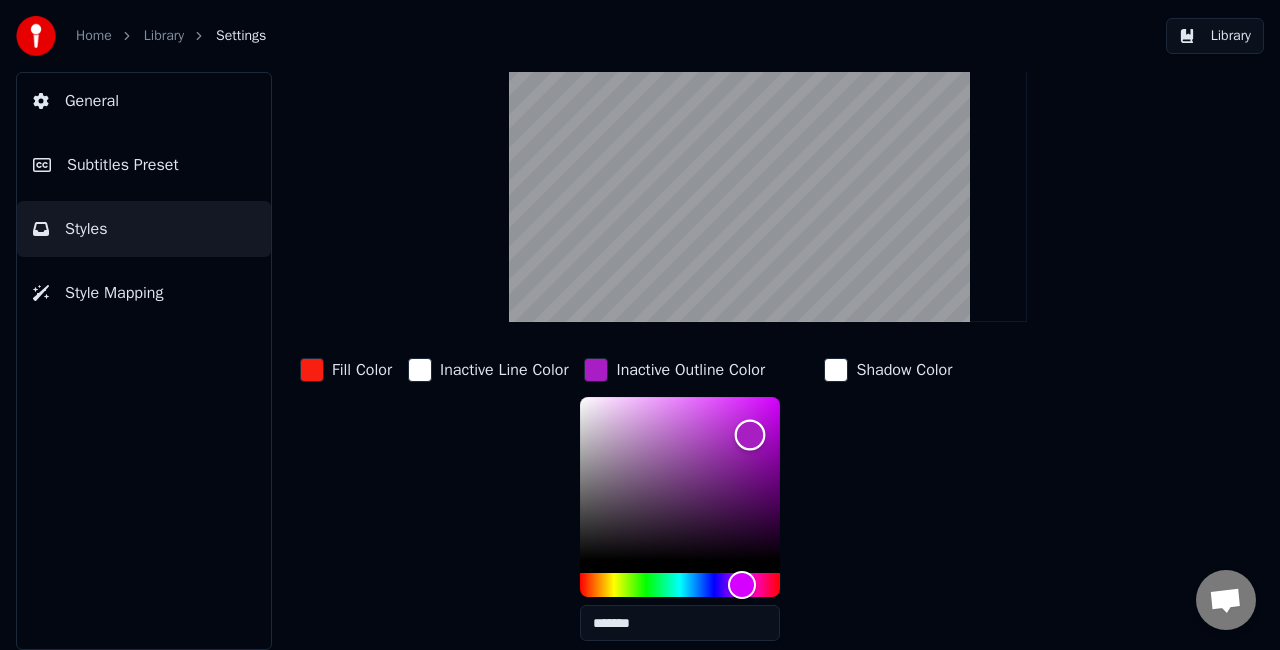 click at bounding box center (680, 479) 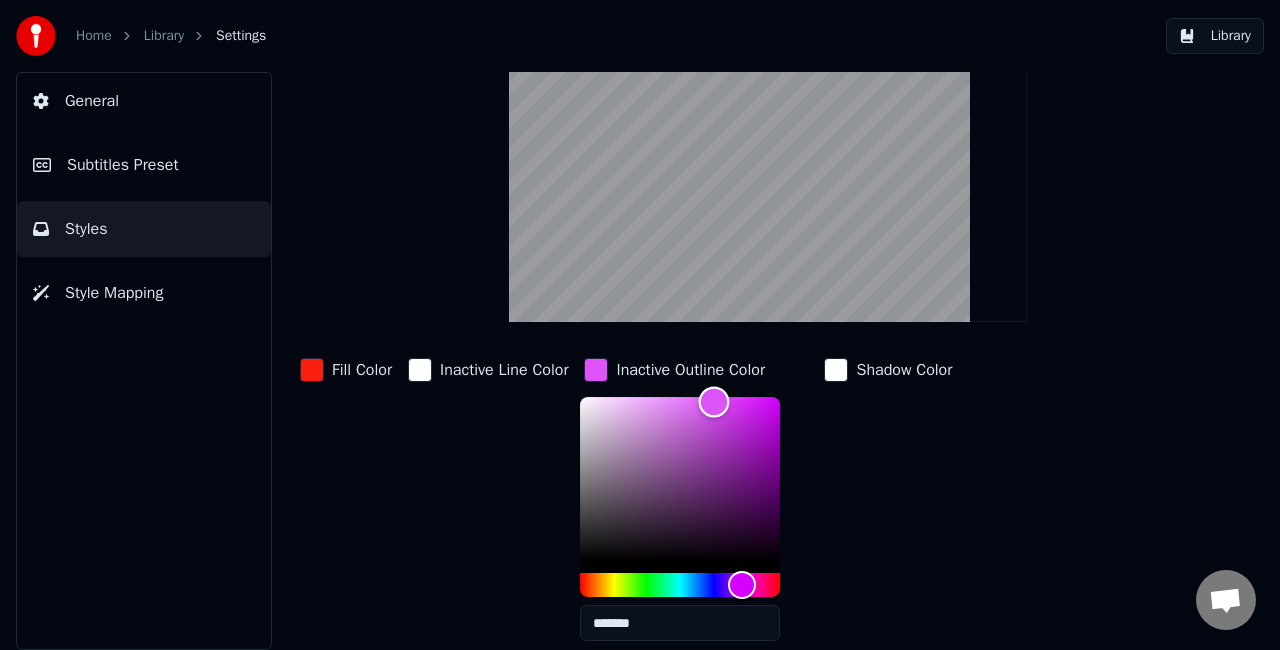 click at bounding box center (680, 479) 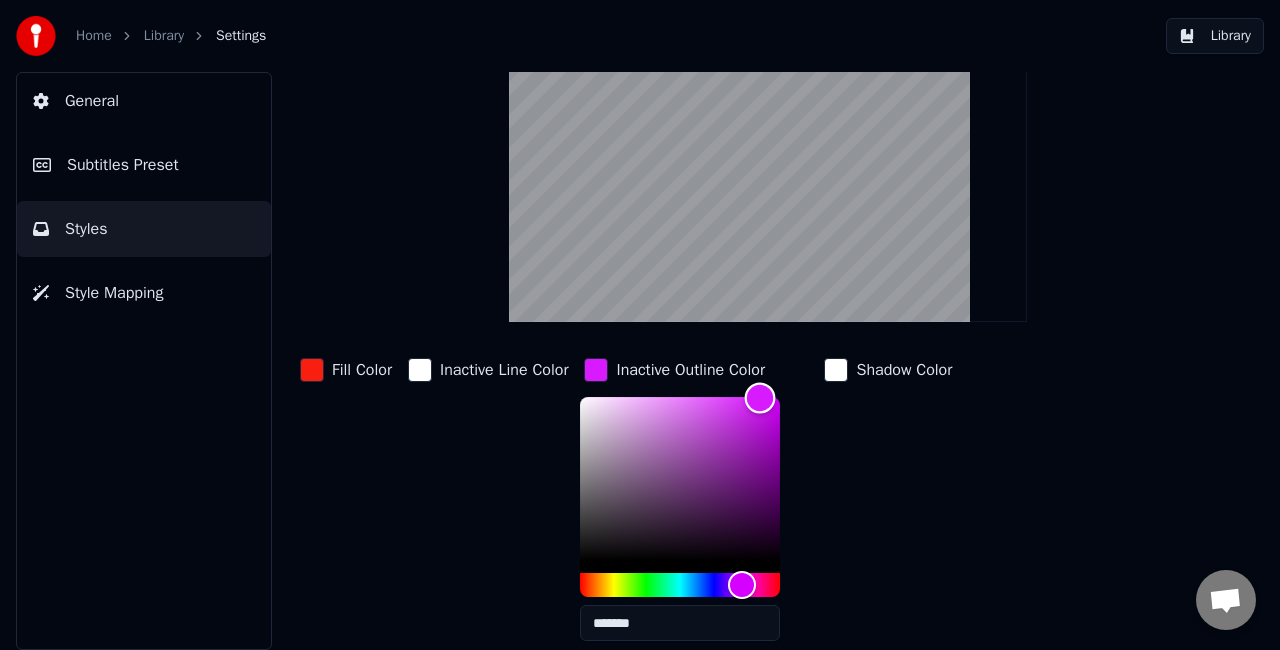 click at bounding box center (680, 479) 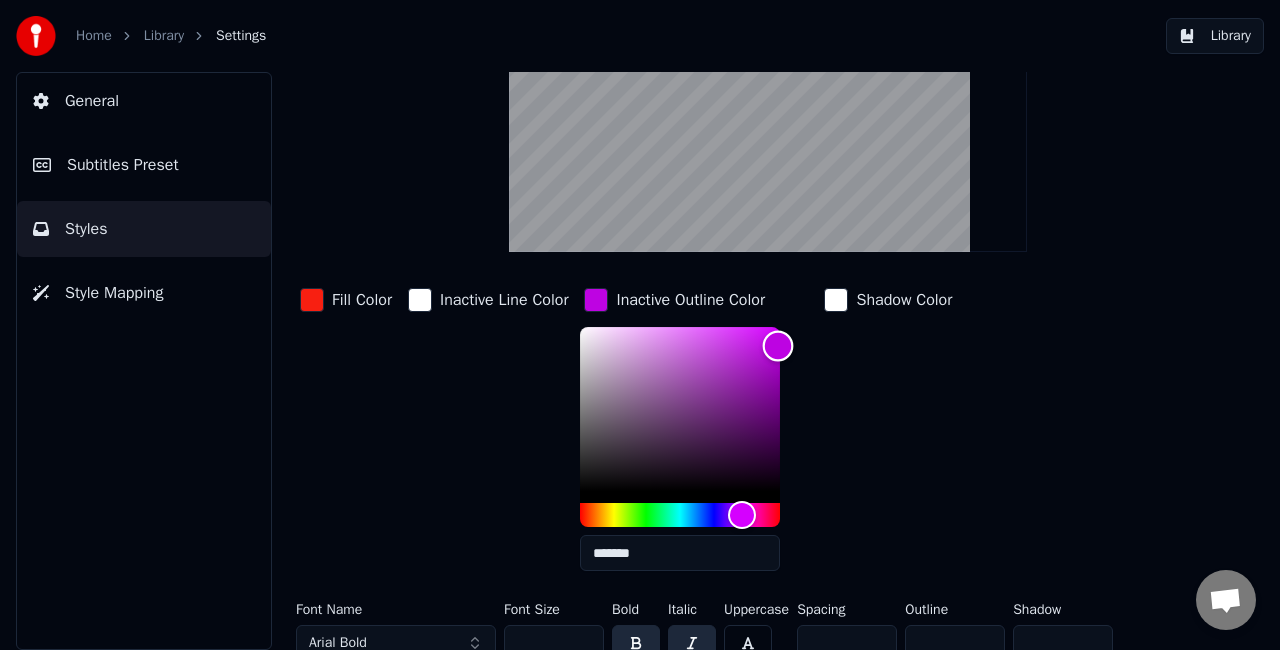 scroll, scrollTop: 187, scrollLeft: 0, axis: vertical 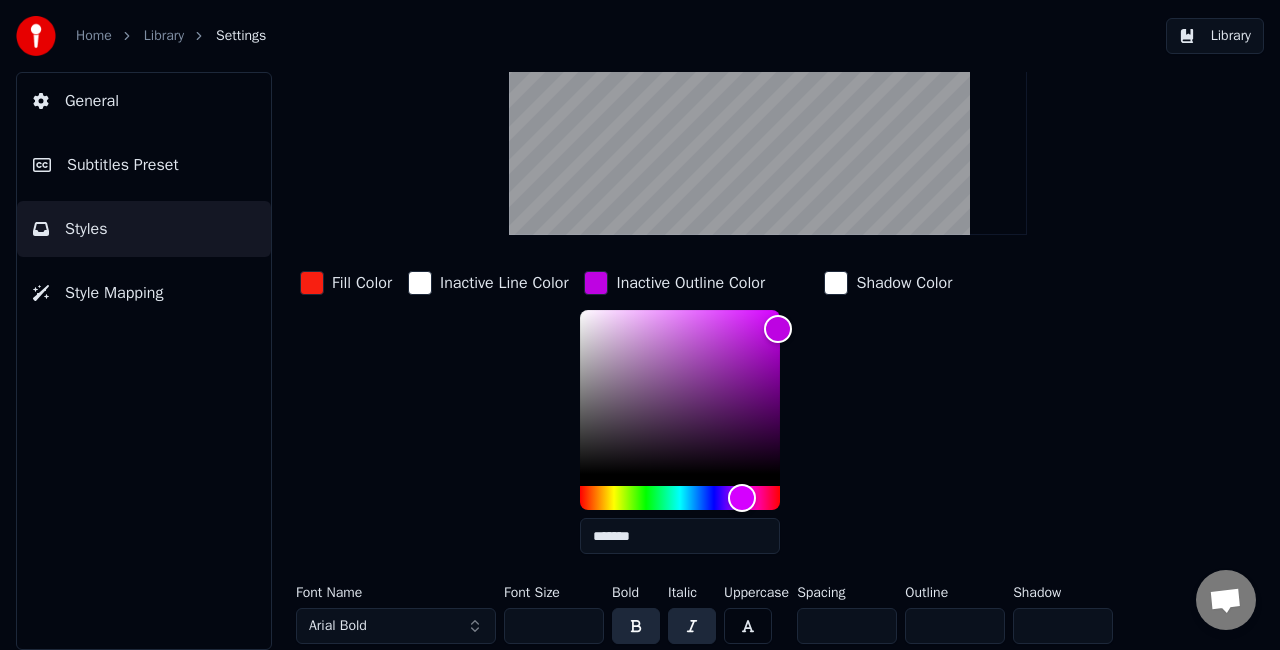 click on "**" at bounding box center (554, 626) 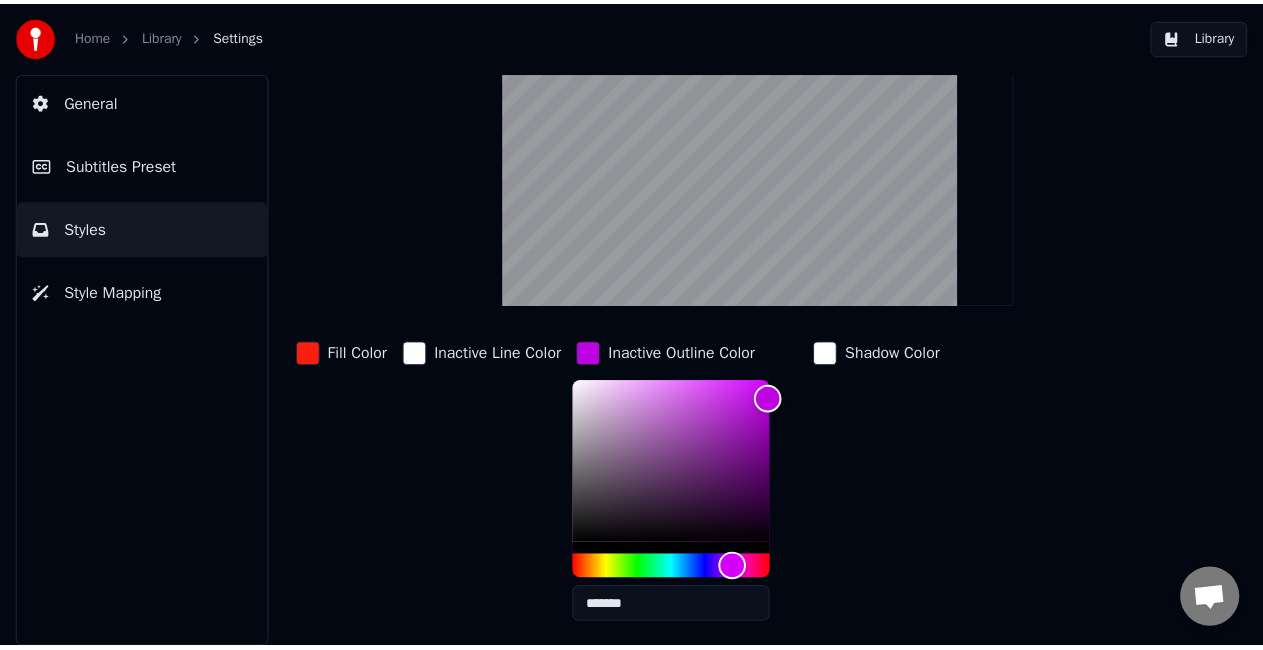 scroll, scrollTop: 87, scrollLeft: 0, axis: vertical 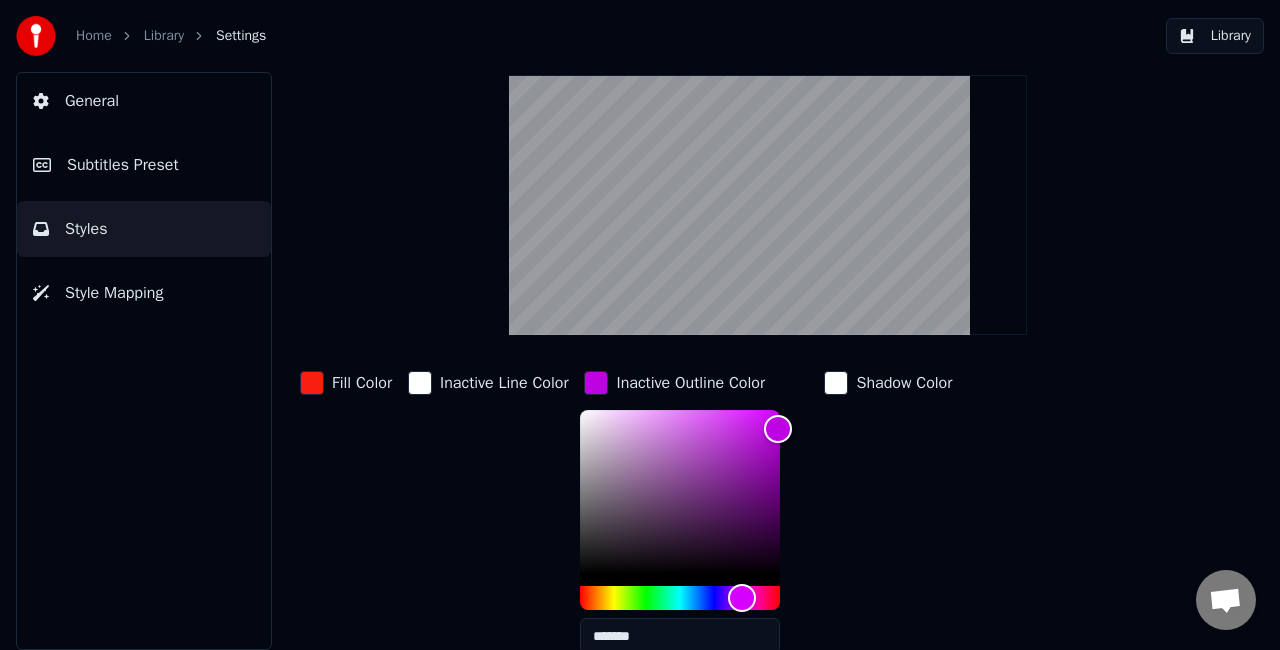 click on "Library" at bounding box center [1215, 36] 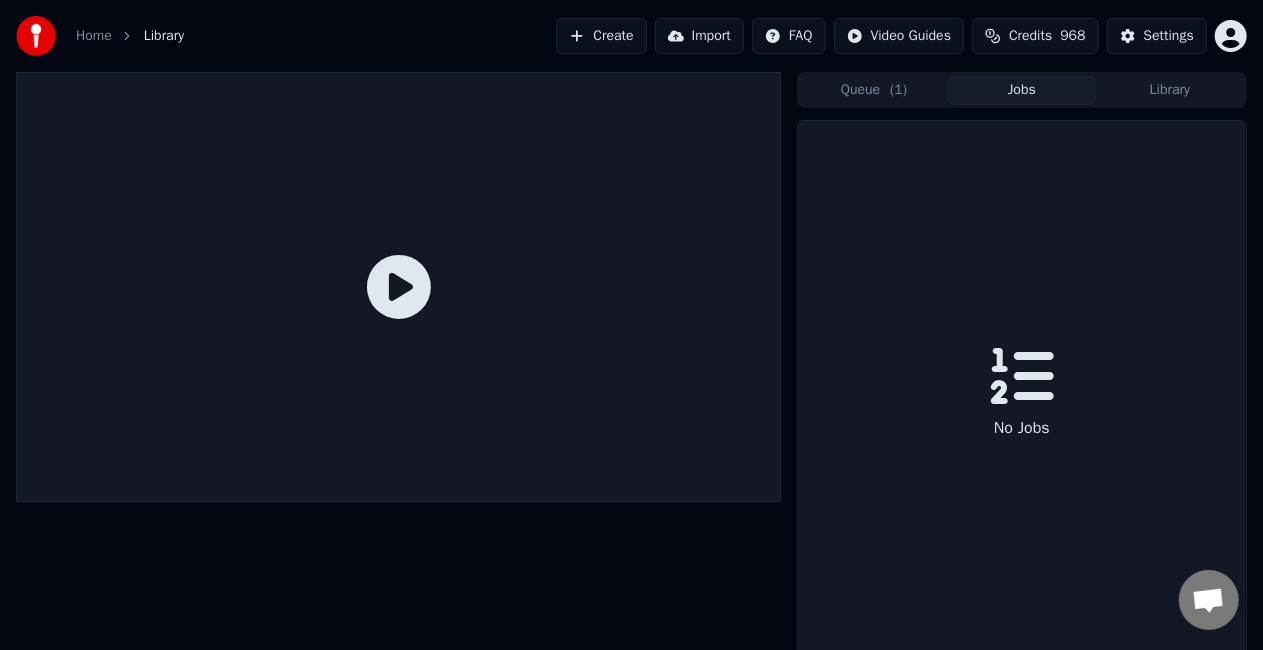click on "Jobs" at bounding box center [1022, 90] 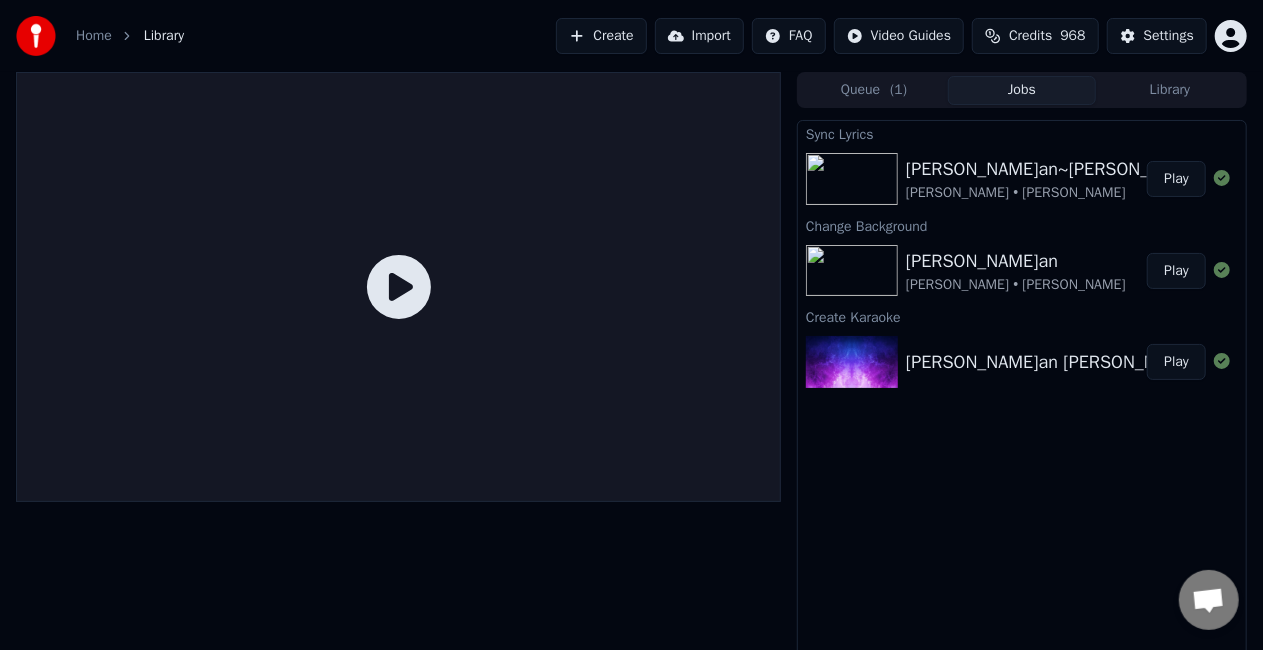 click on "Play" at bounding box center (1176, 271) 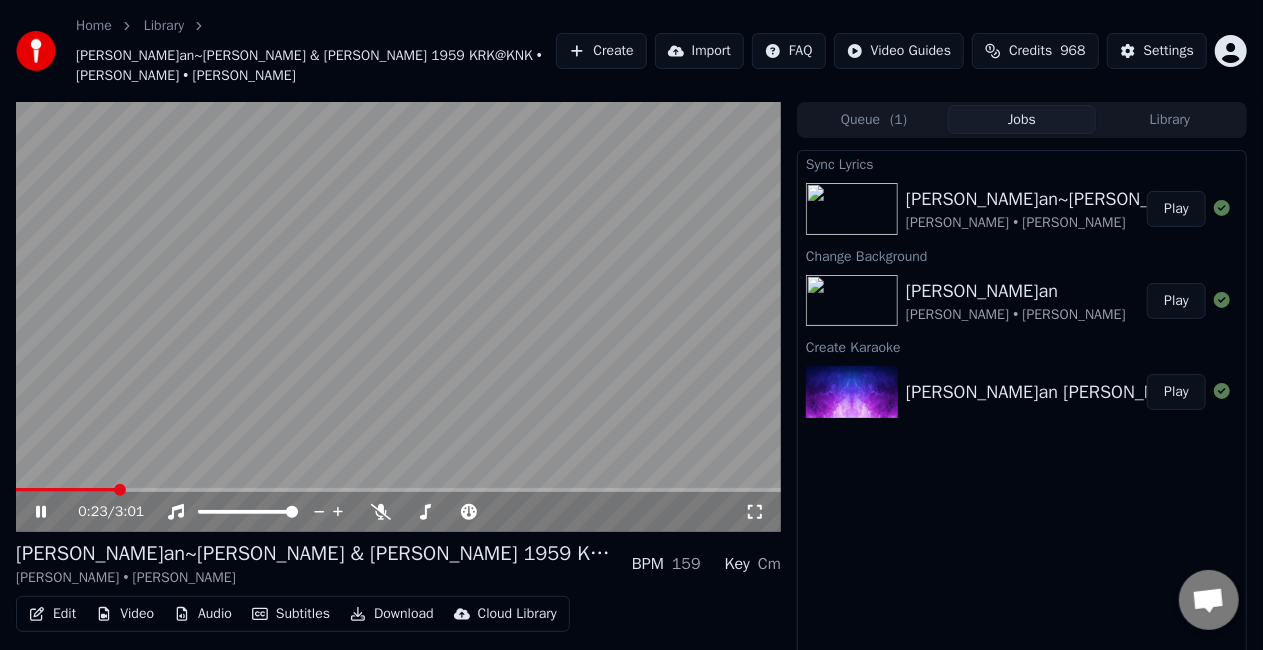 click 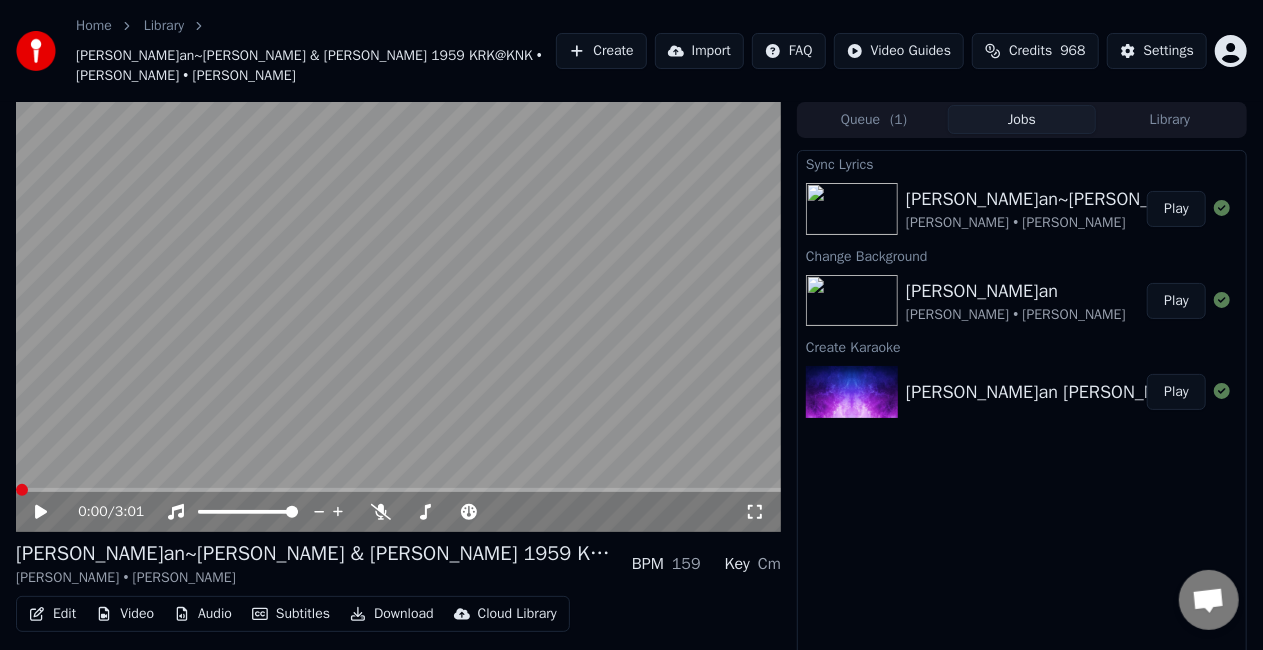 click at bounding box center (16, 490) 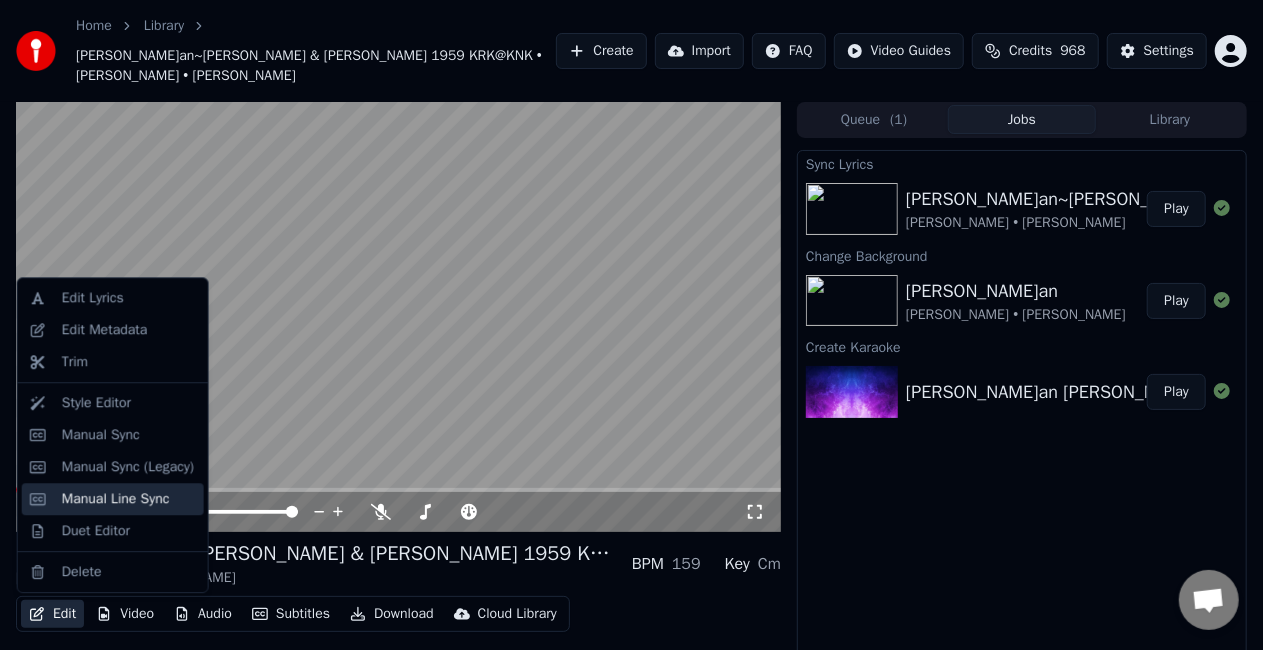 click on "Manual Line Sync" at bounding box center (116, 499) 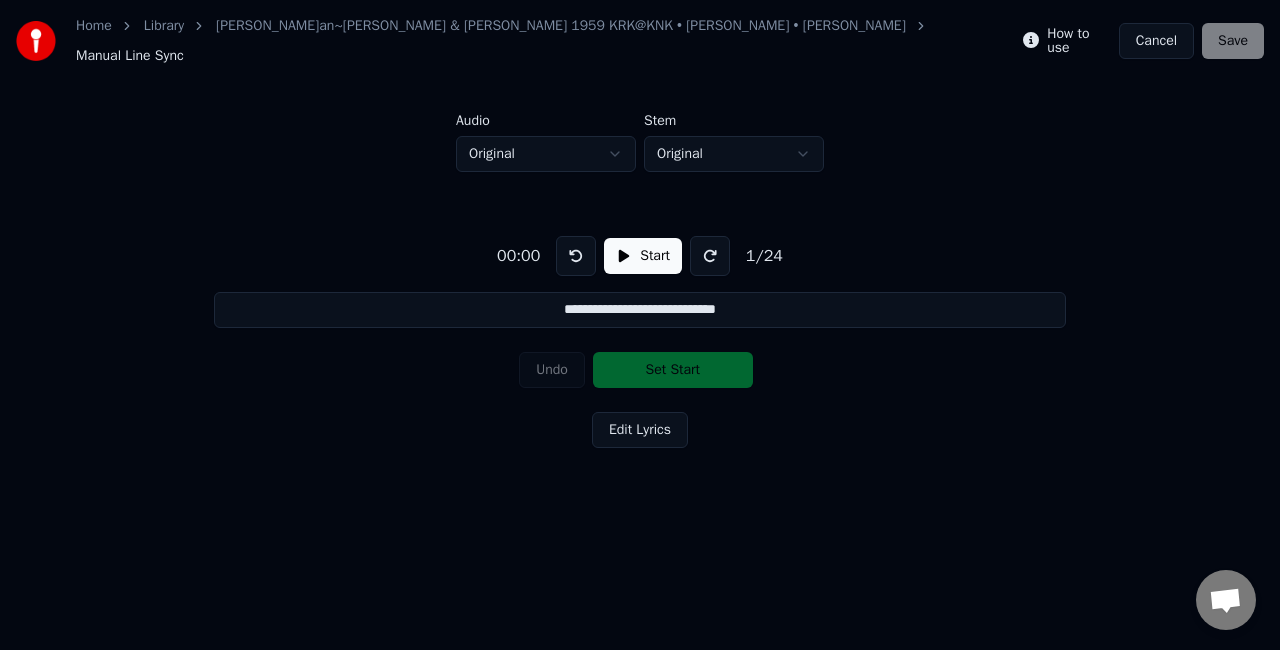 click on "Start" at bounding box center (643, 256) 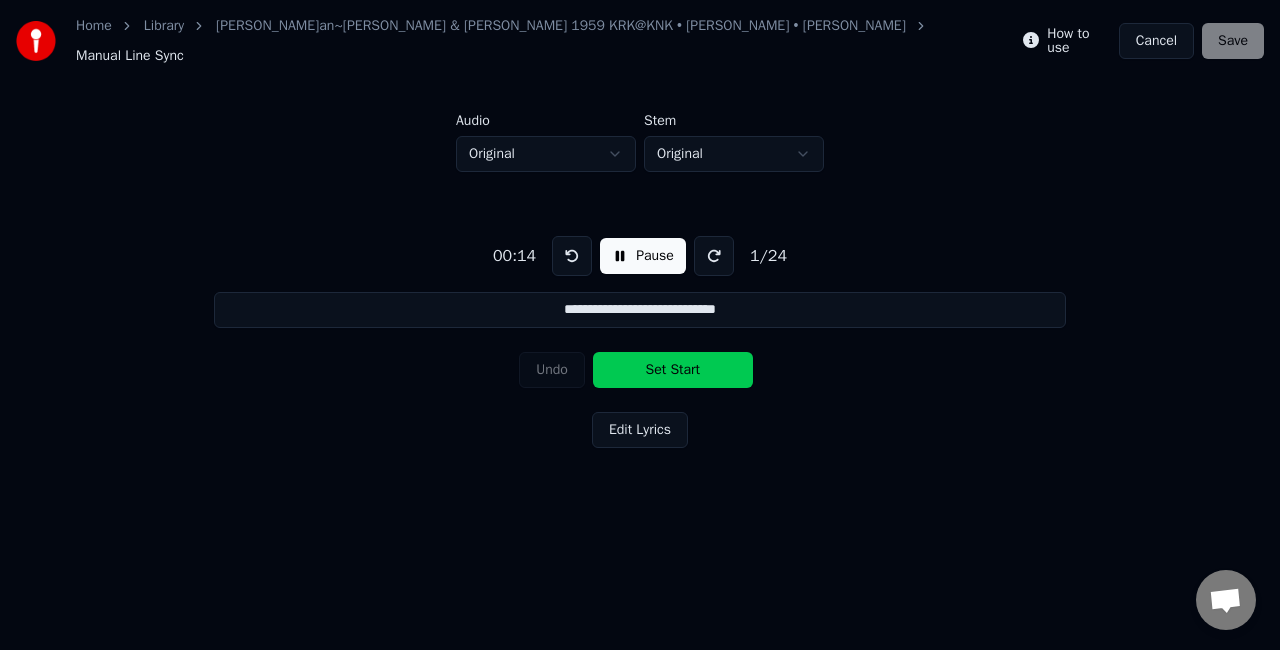click on "Set Start" at bounding box center [673, 370] 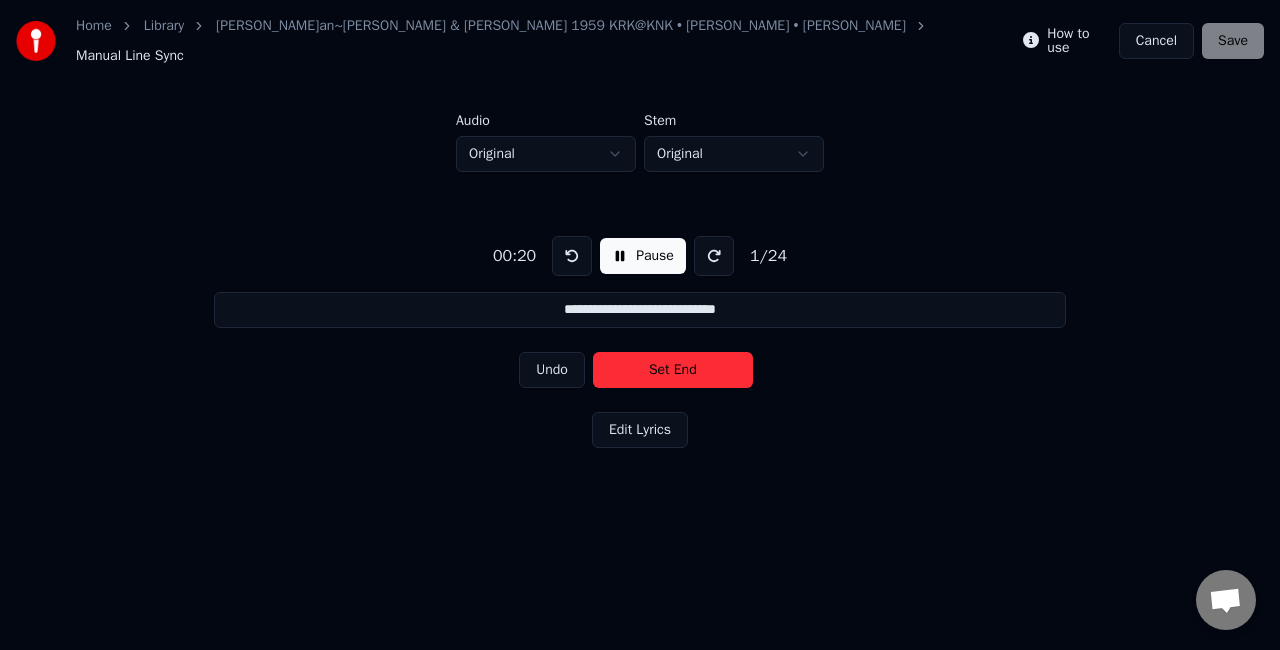 click on "Set End" at bounding box center [673, 370] 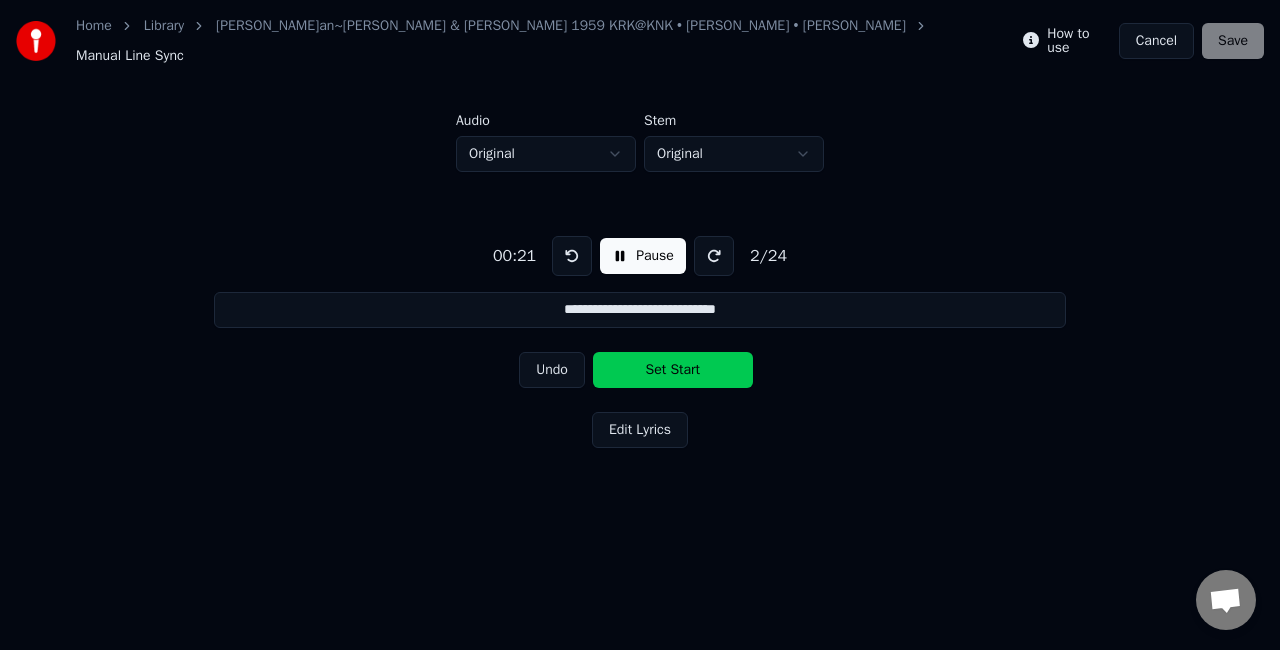 click on "Set Start" at bounding box center [673, 370] 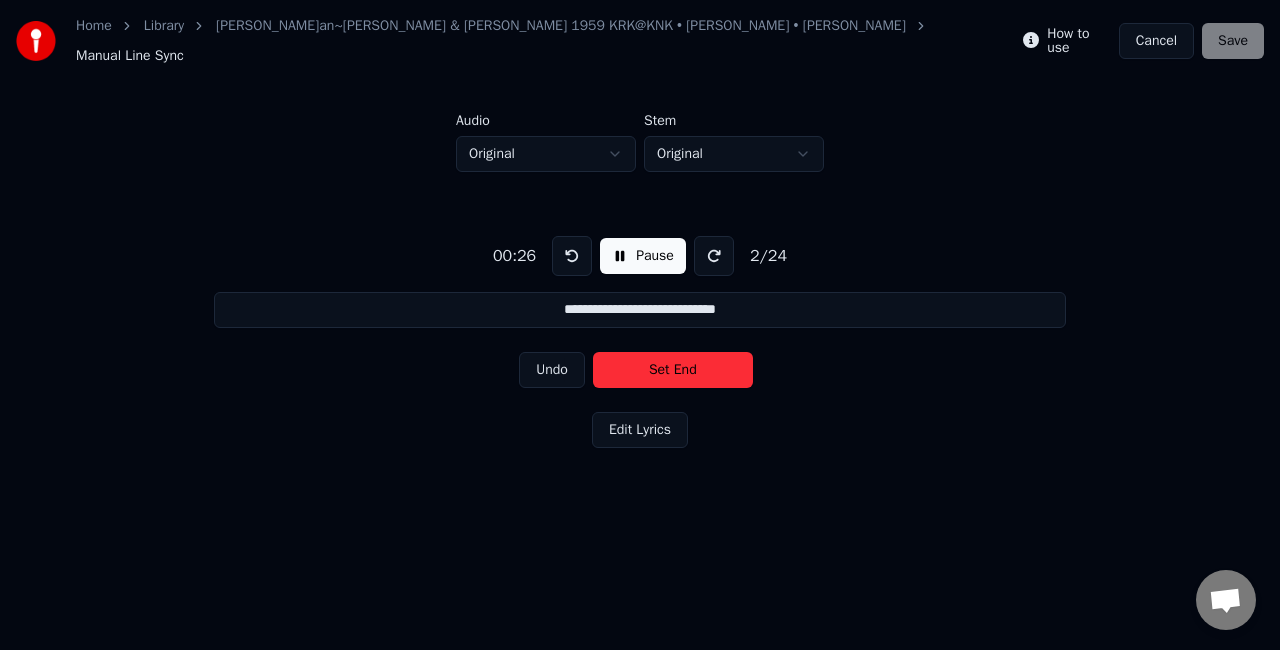 click on "Set End" at bounding box center (673, 370) 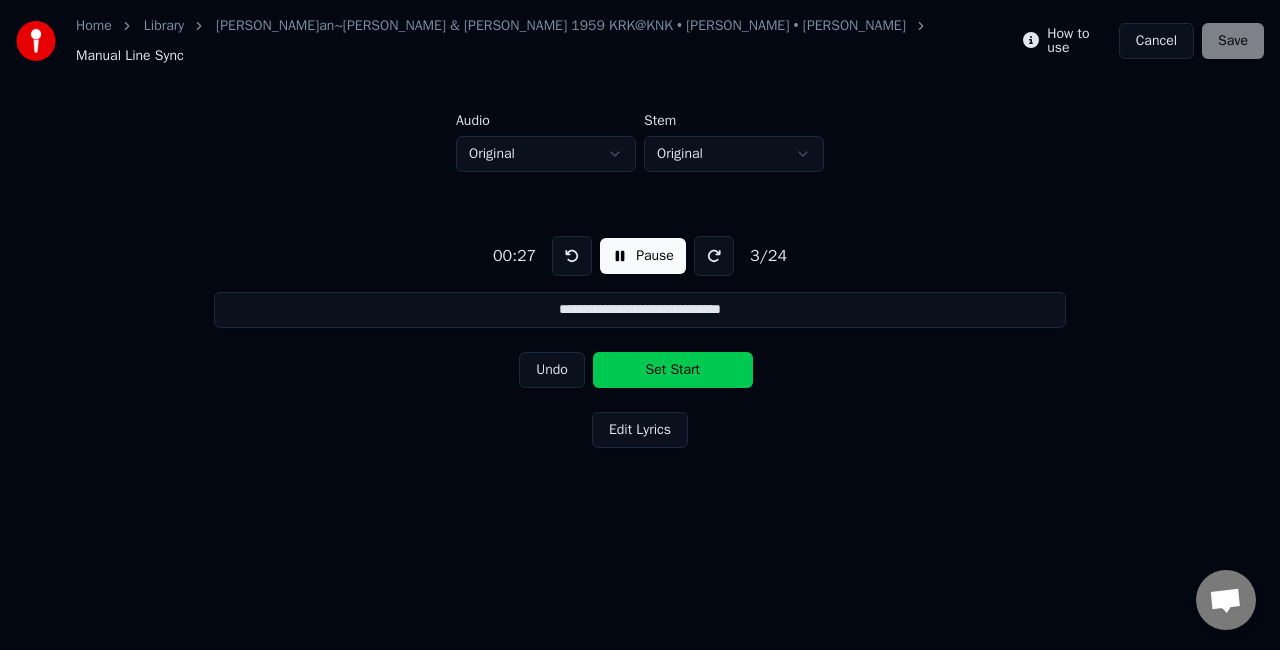 click on "Set Start" at bounding box center (673, 370) 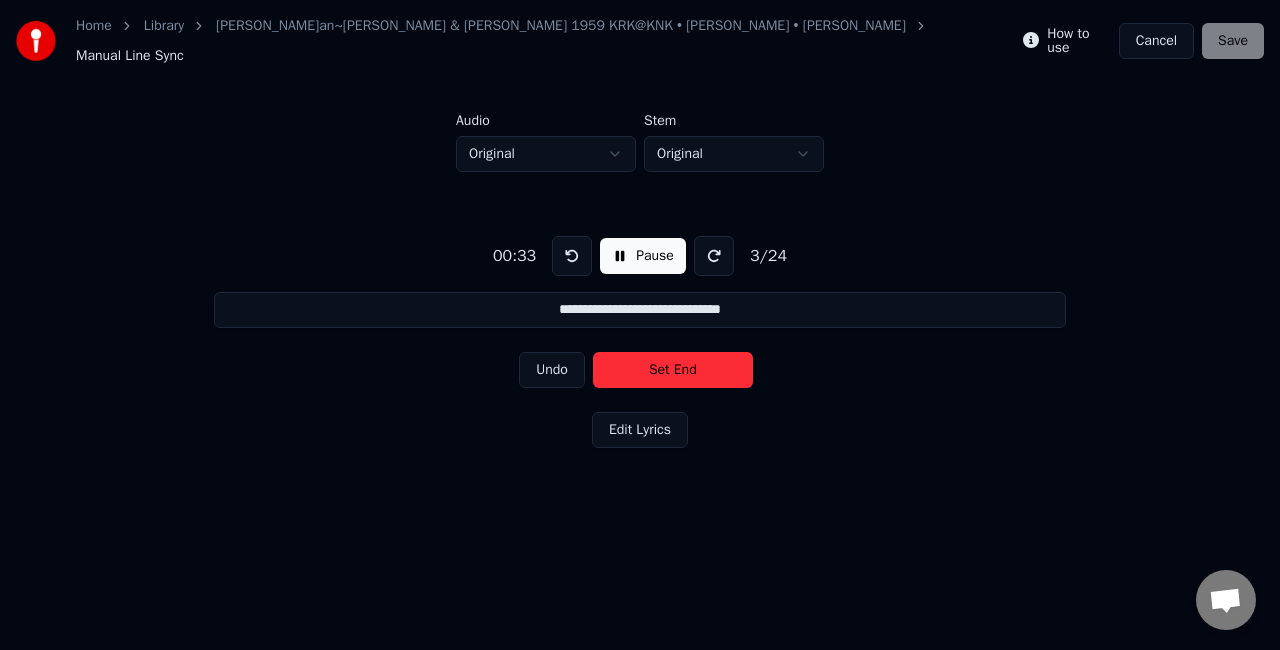 click on "Set End" at bounding box center (673, 370) 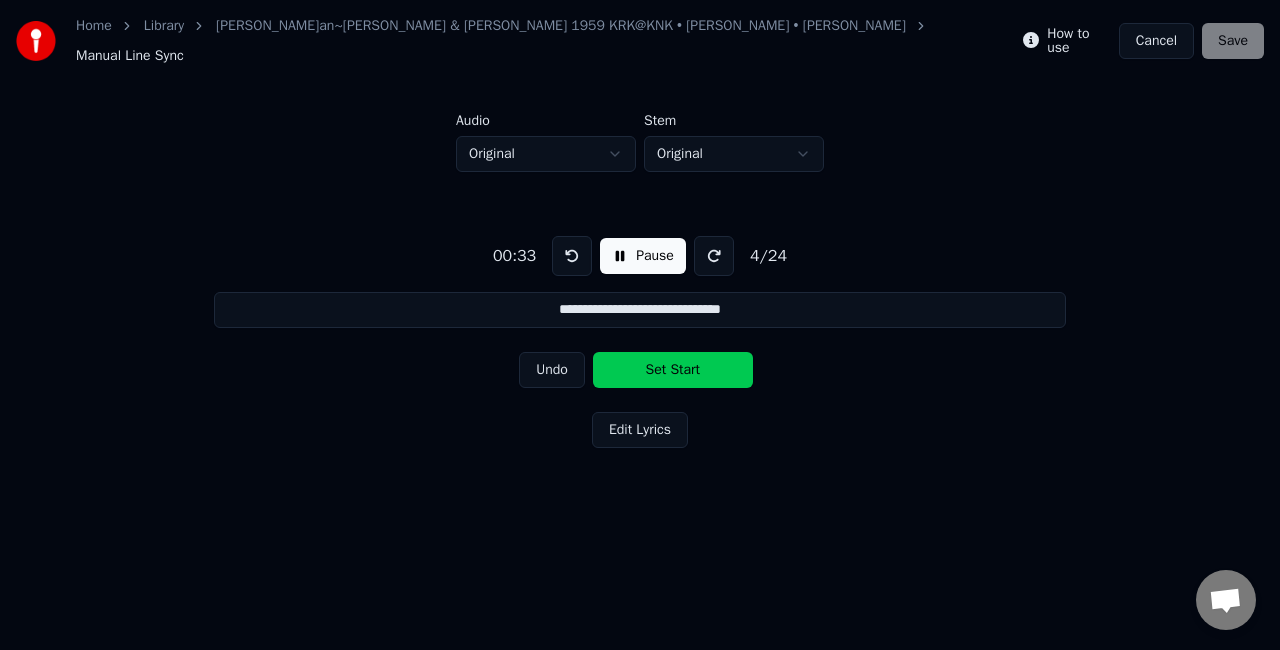 click on "Set Start" at bounding box center (673, 370) 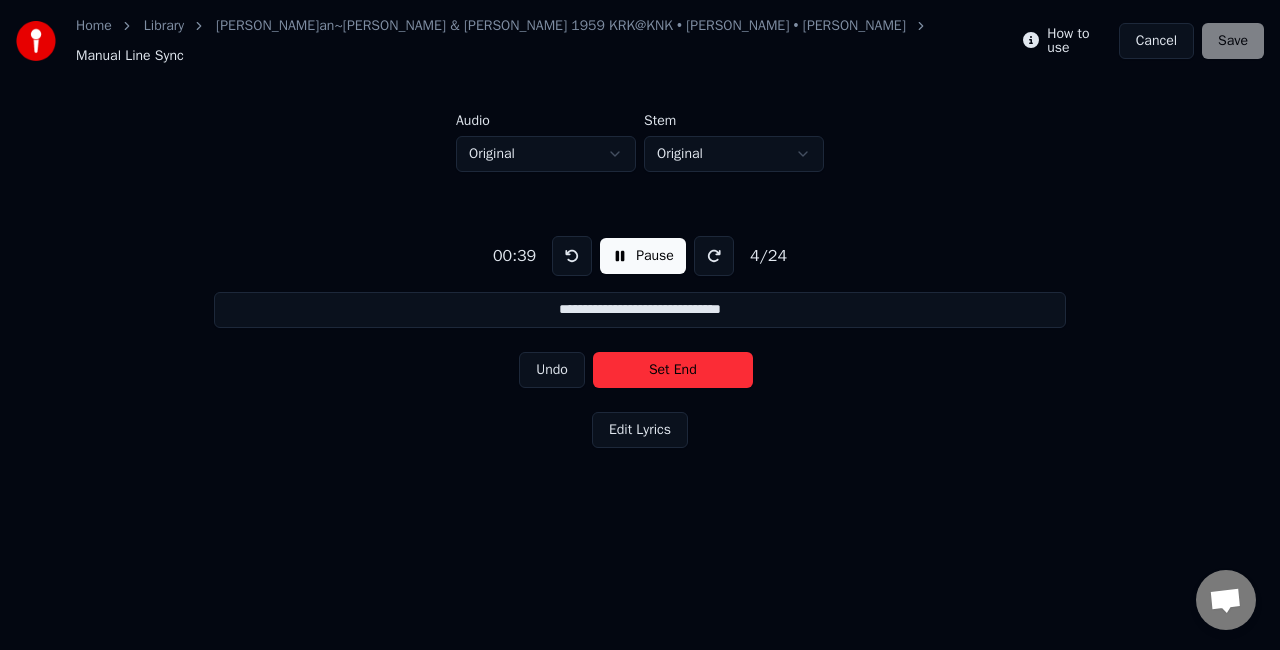 click on "Set End" at bounding box center [673, 370] 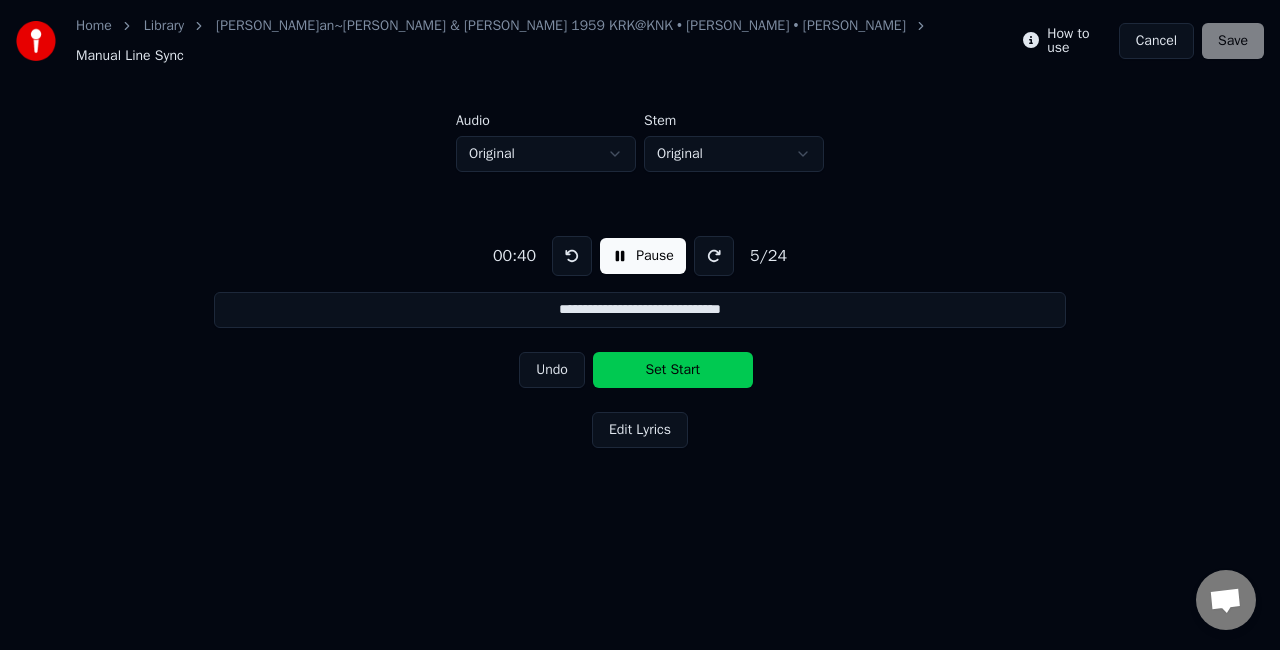 click on "Set Start" at bounding box center [673, 370] 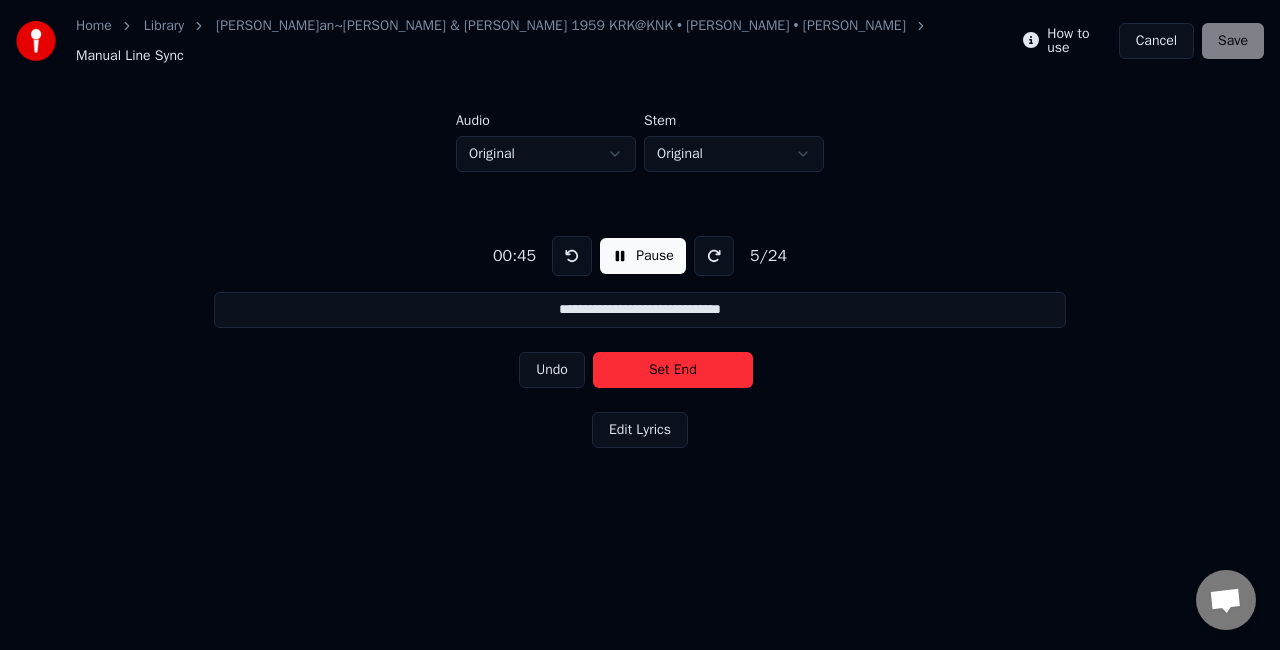 click on "Set End" at bounding box center (673, 370) 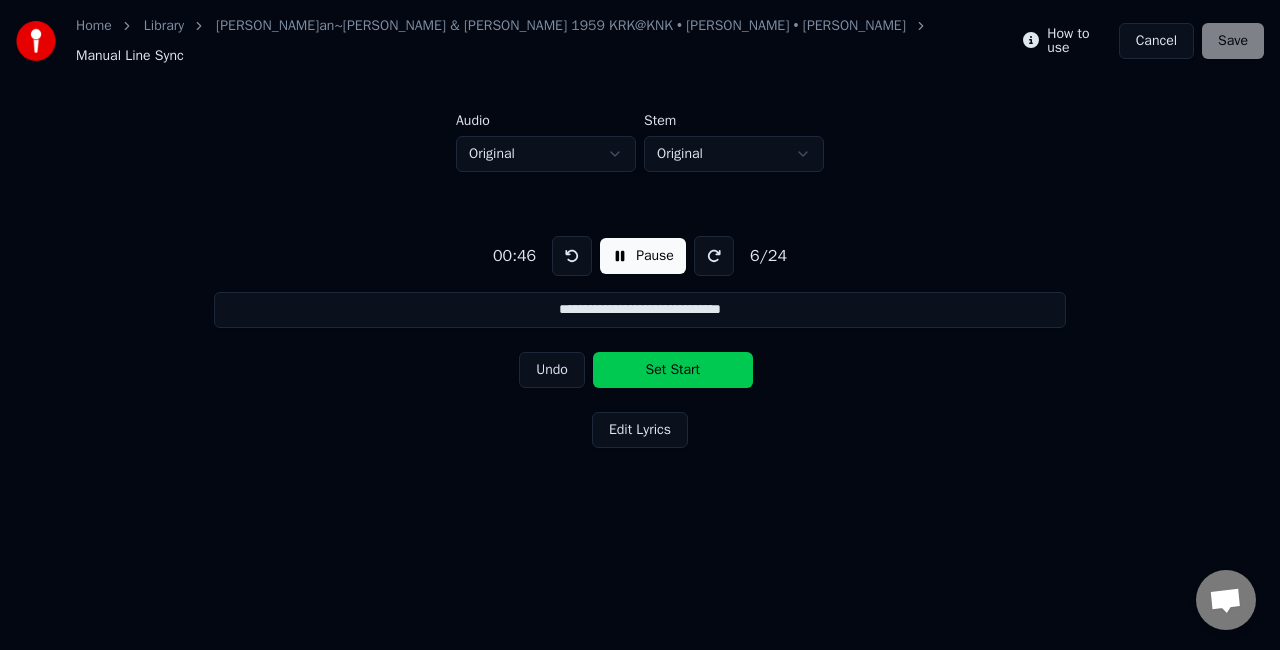 click on "Set Start" at bounding box center (673, 370) 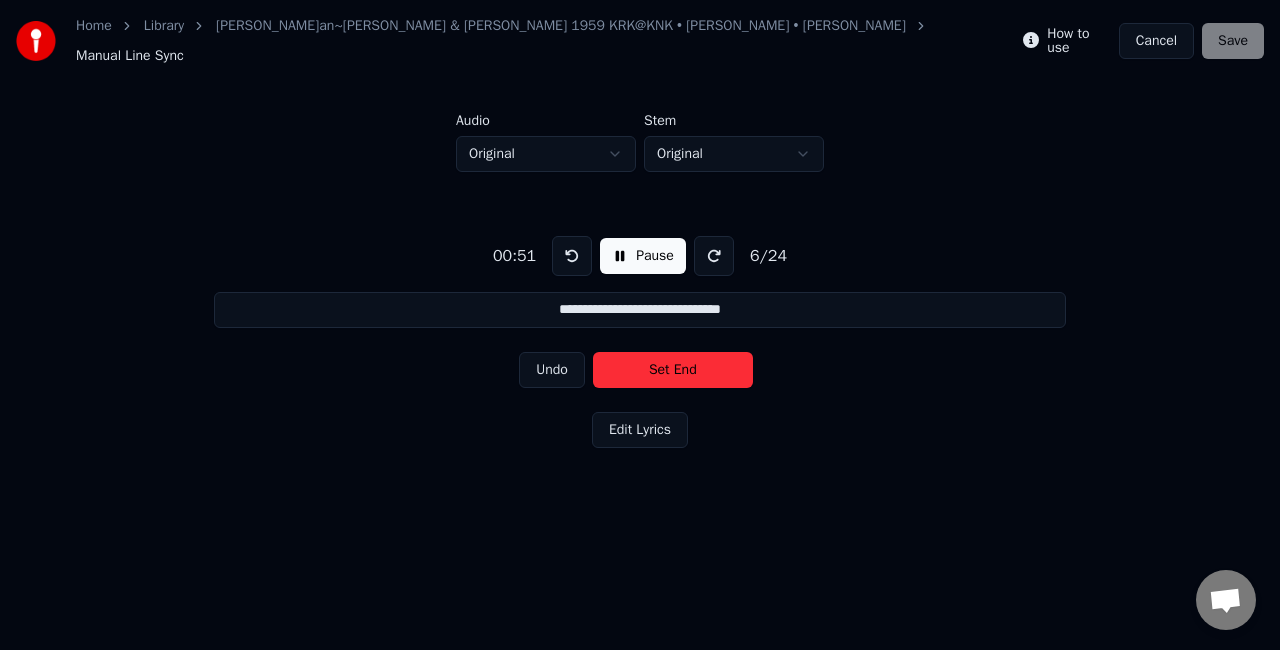 click on "Set End" at bounding box center [673, 370] 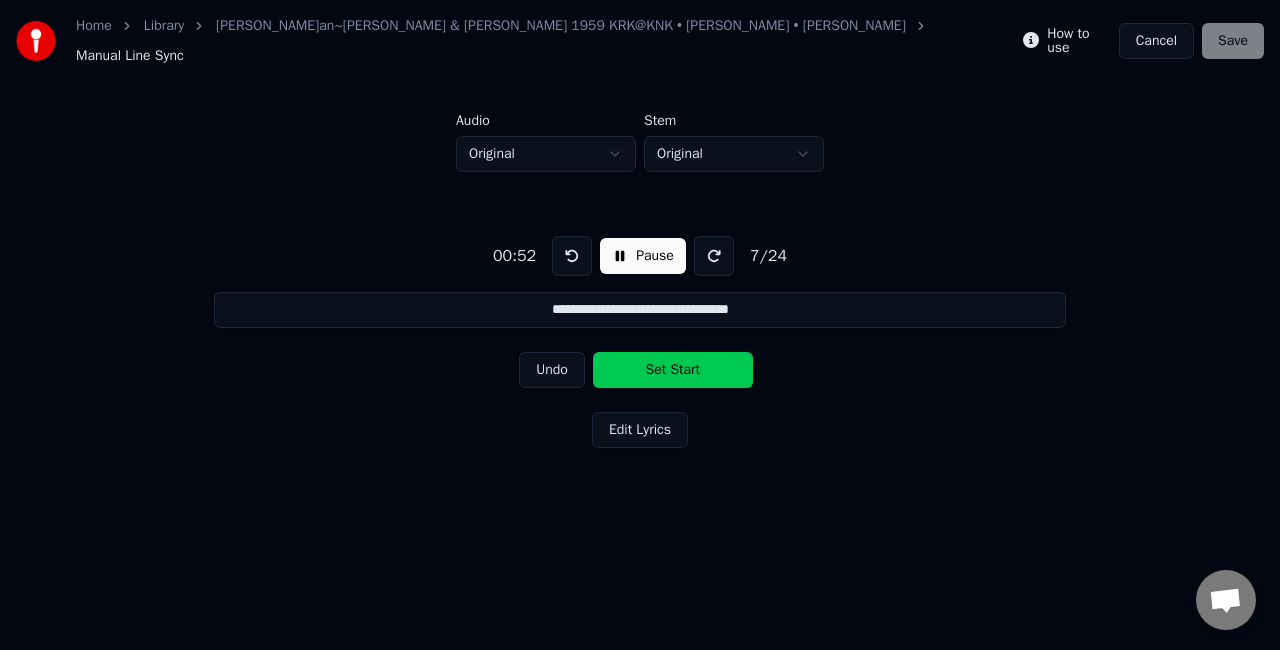 click on "Set Start" at bounding box center [673, 370] 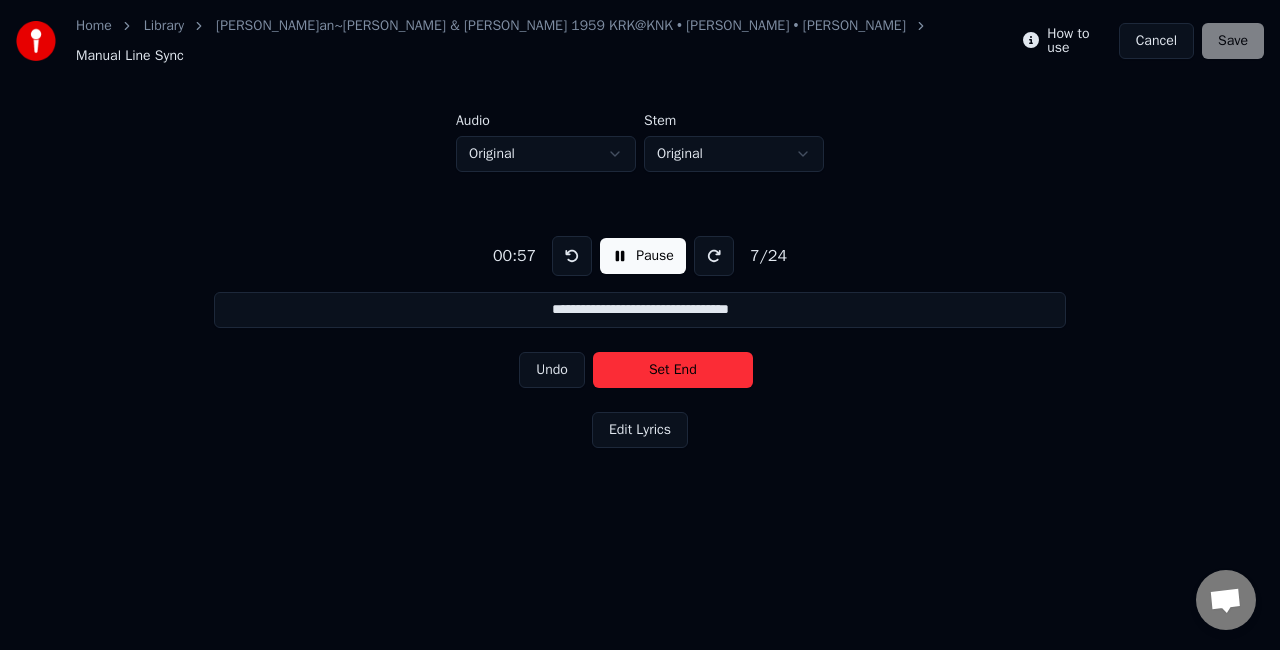 click on "Set End" at bounding box center [673, 370] 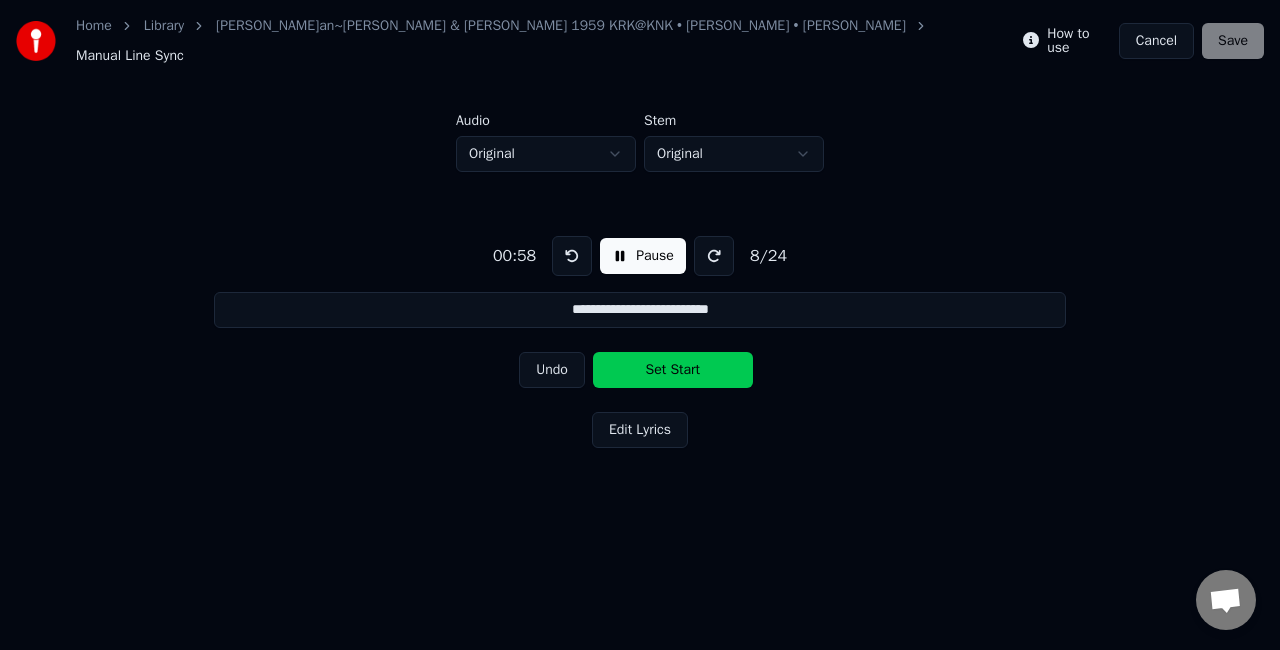 click on "Set Start" at bounding box center (673, 370) 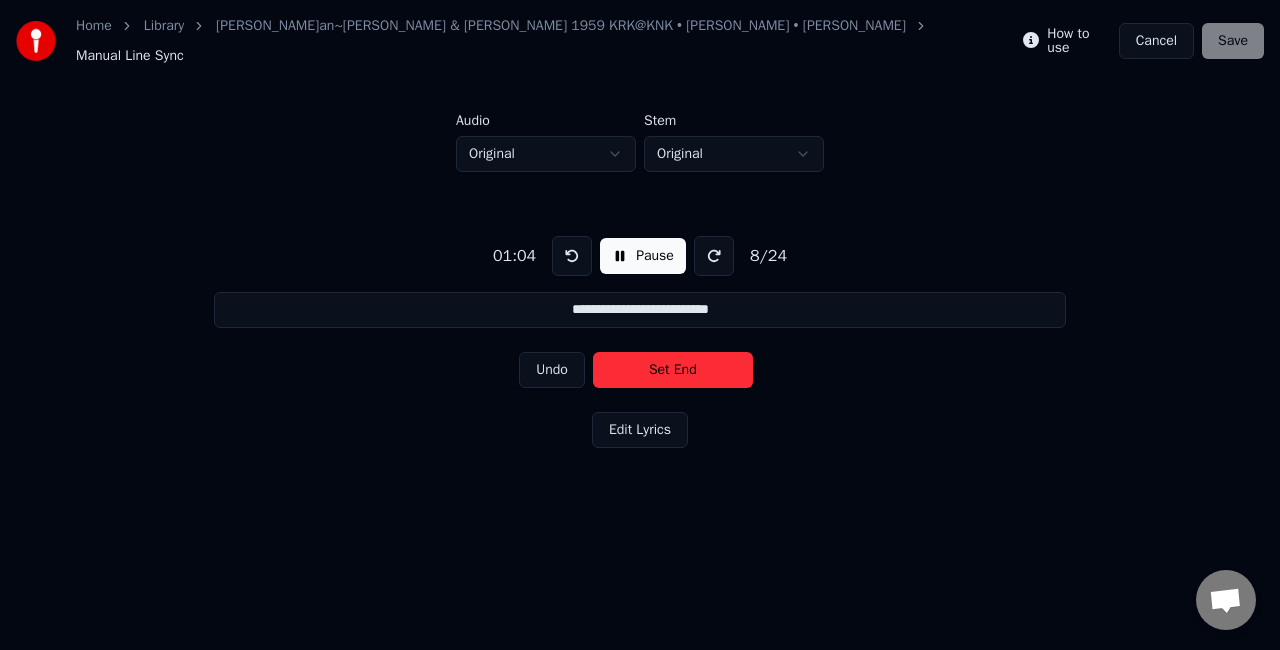click on "Set End" at bounding box center (673, 370) 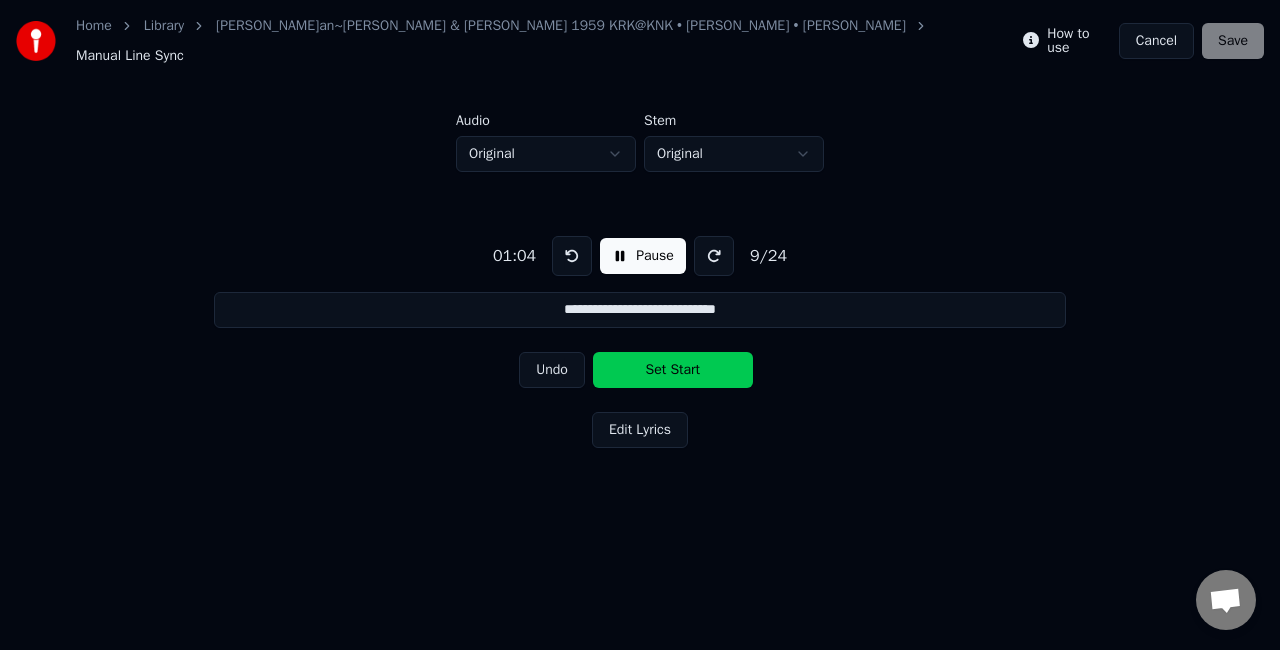 click on "Set Start" at bounding box center (673, 370) 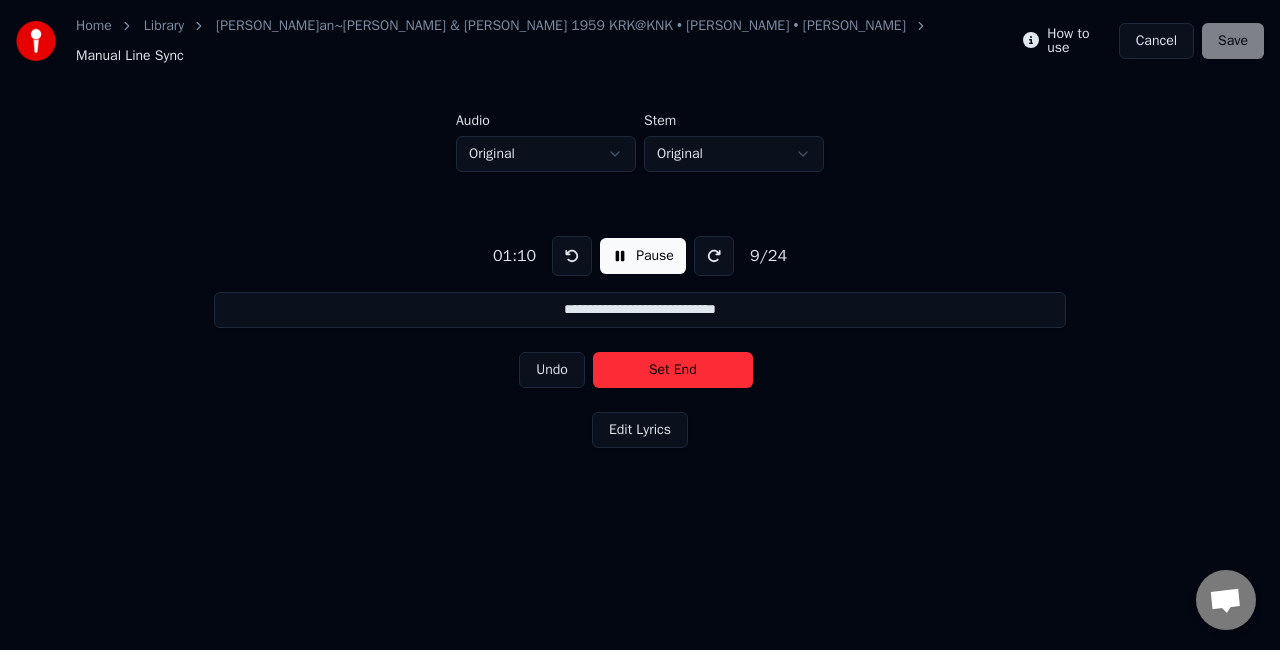 click on "Set End" at bounding box center [673, 370] 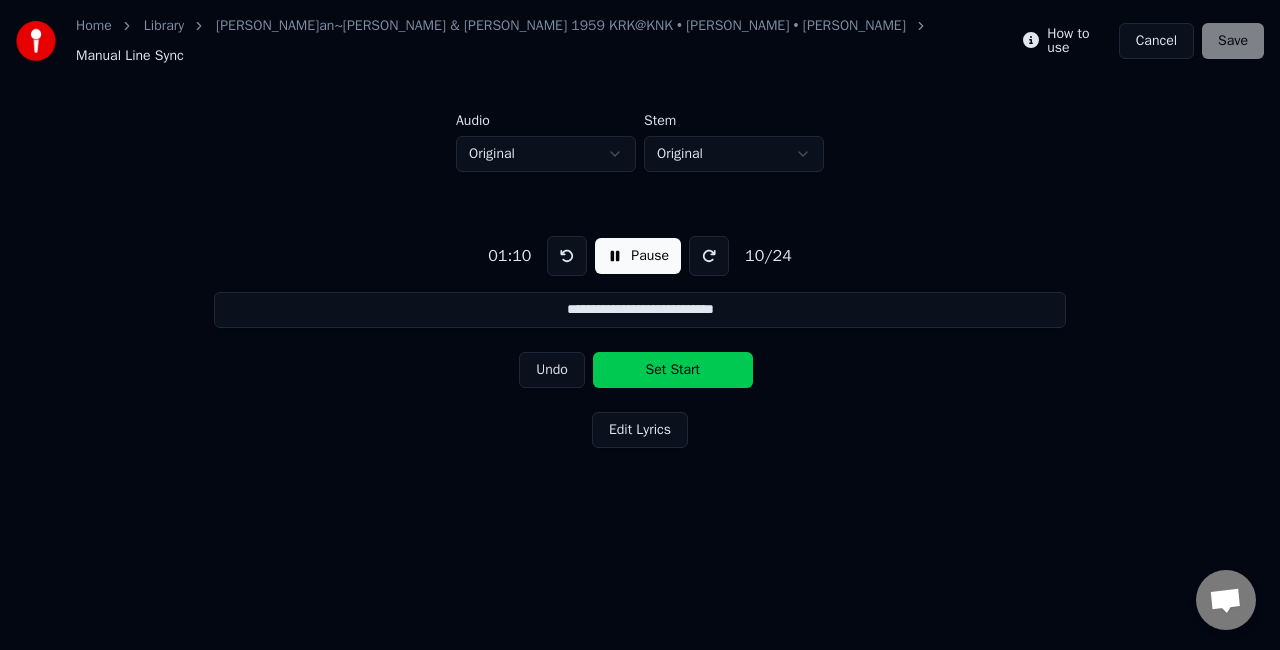 click on "Set Start" at bounding box center (673, 370) 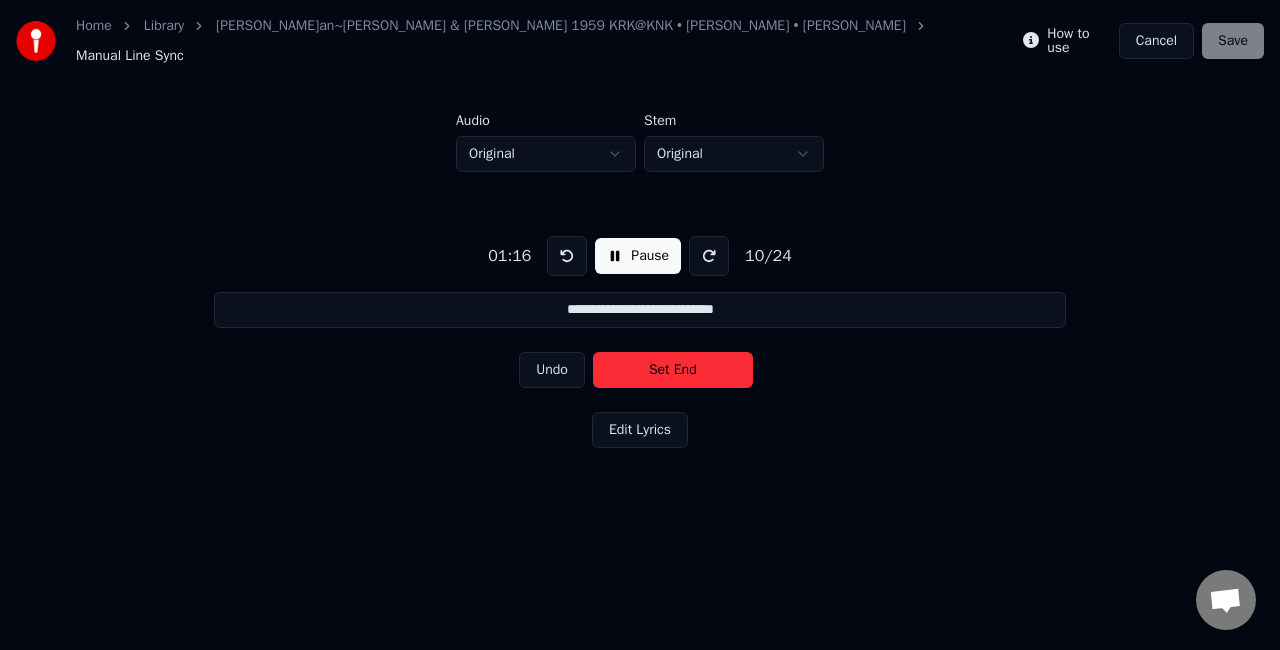 click on "Set End" at bounding box center [673, 370] 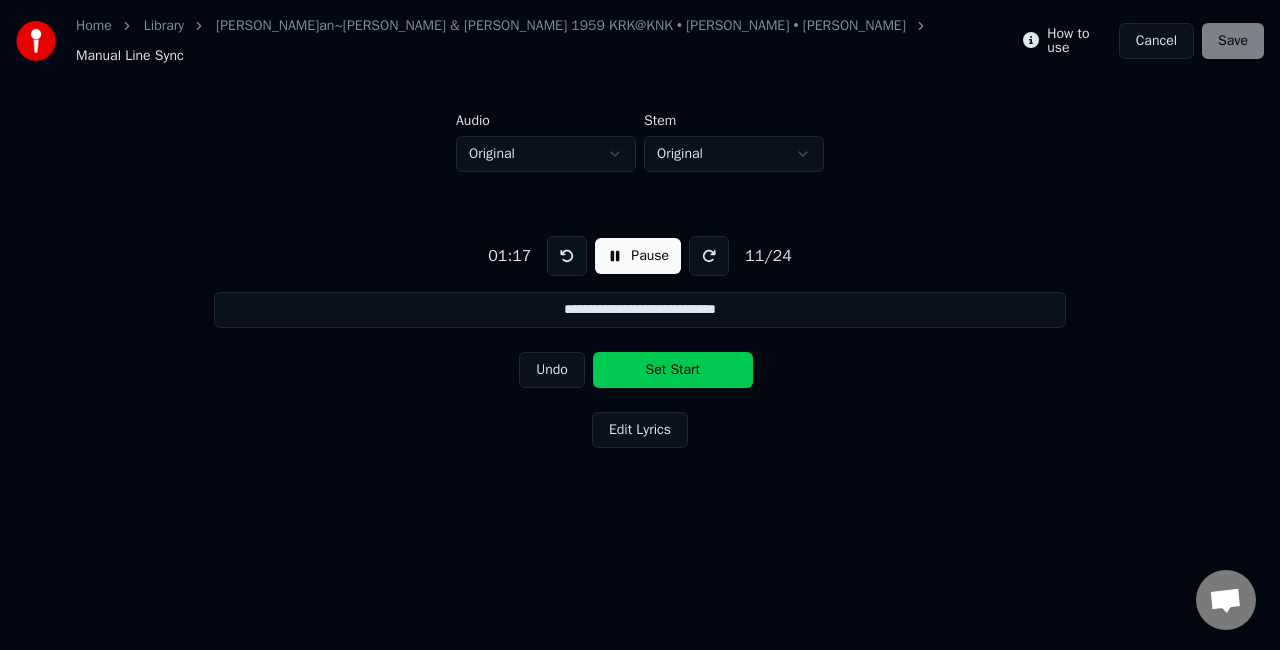 click on "Set Start" at bounding box center [673, 370] 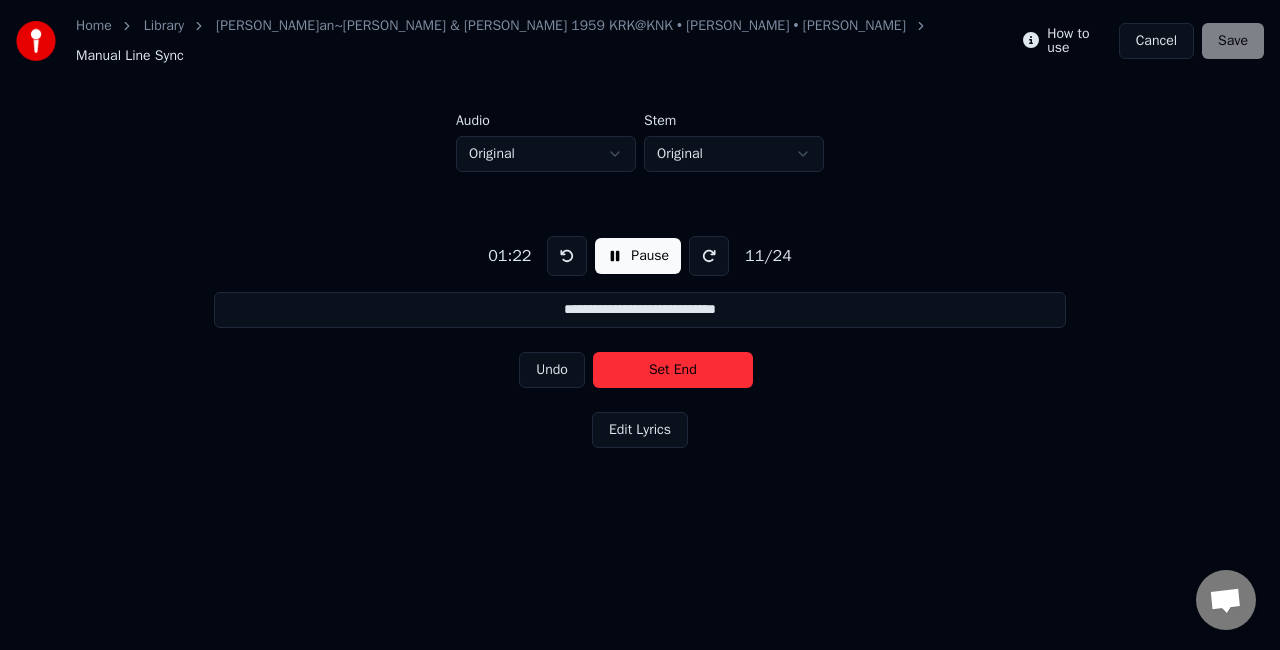 click on "Set End" at bounding box center [673, 370] 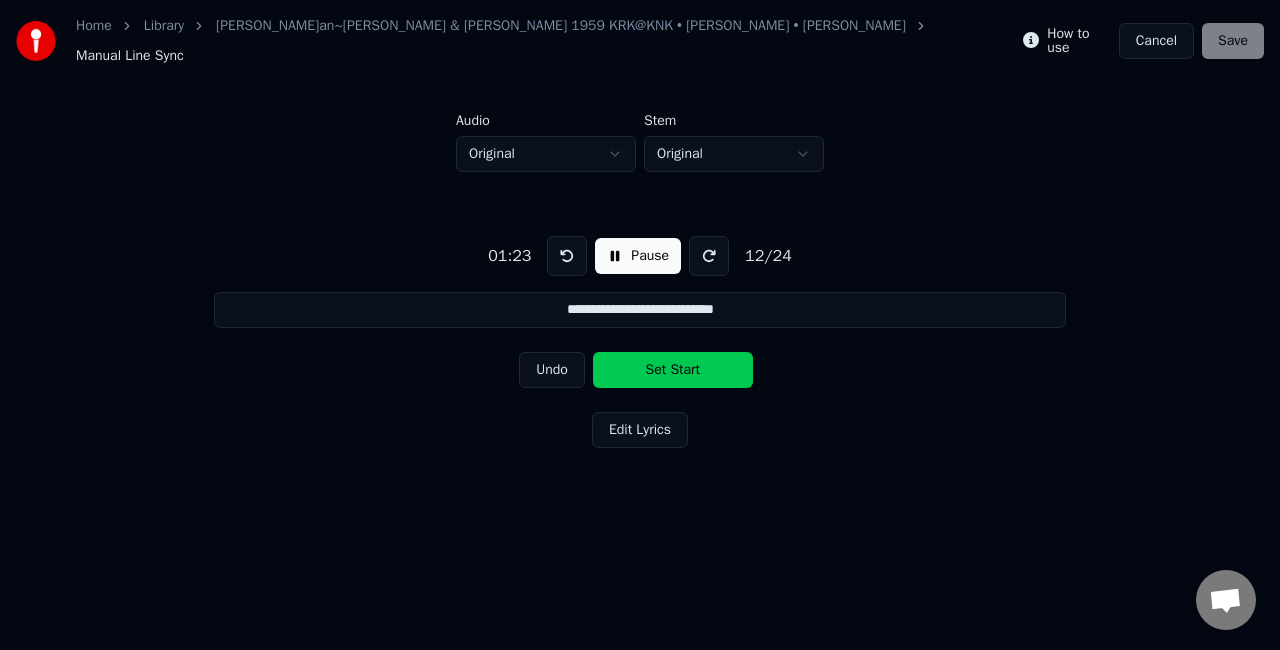 click on "Set Start" at bounding box center (673, 370) 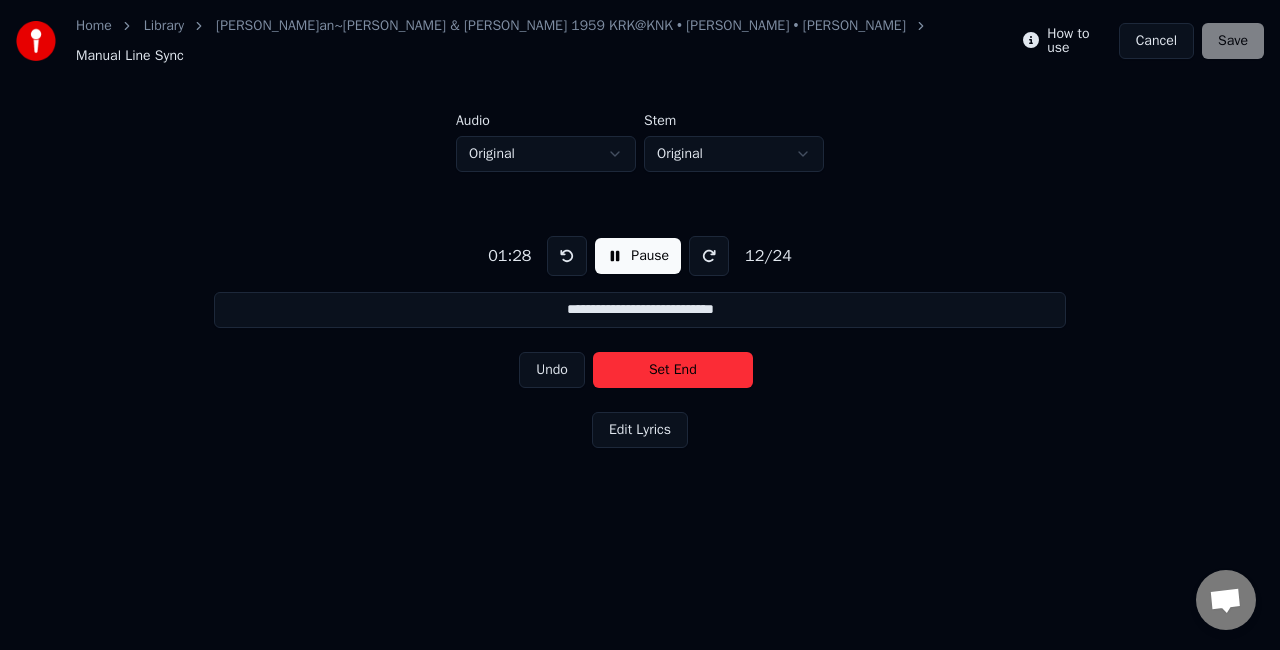 click on "Set End" at bounding box center [673, 370] 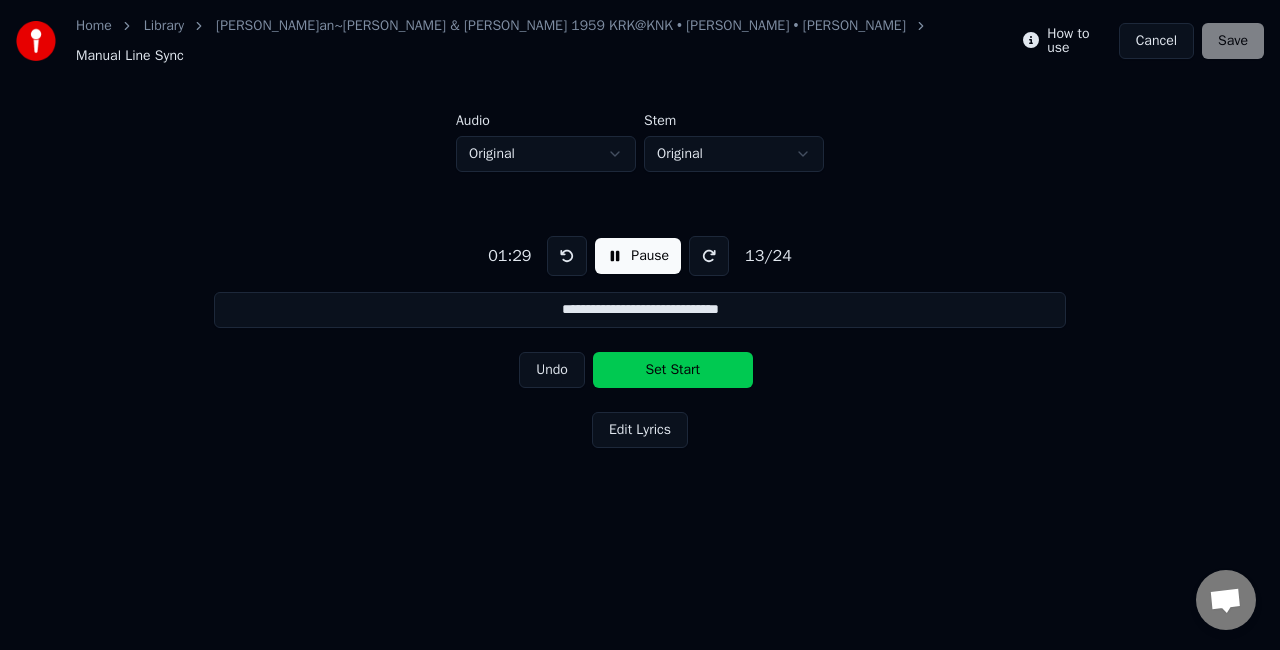 click on "Set Start" at bounding box center [673, 370] 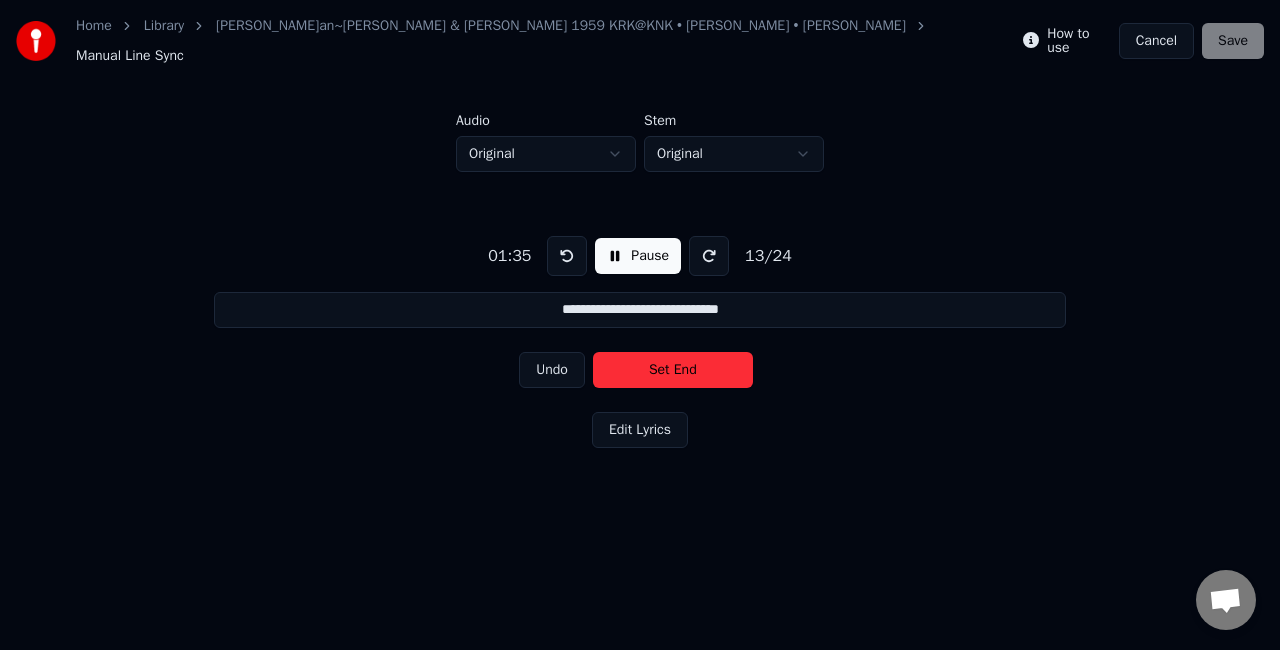 click on "Set End" at bounding box center [673, 370] 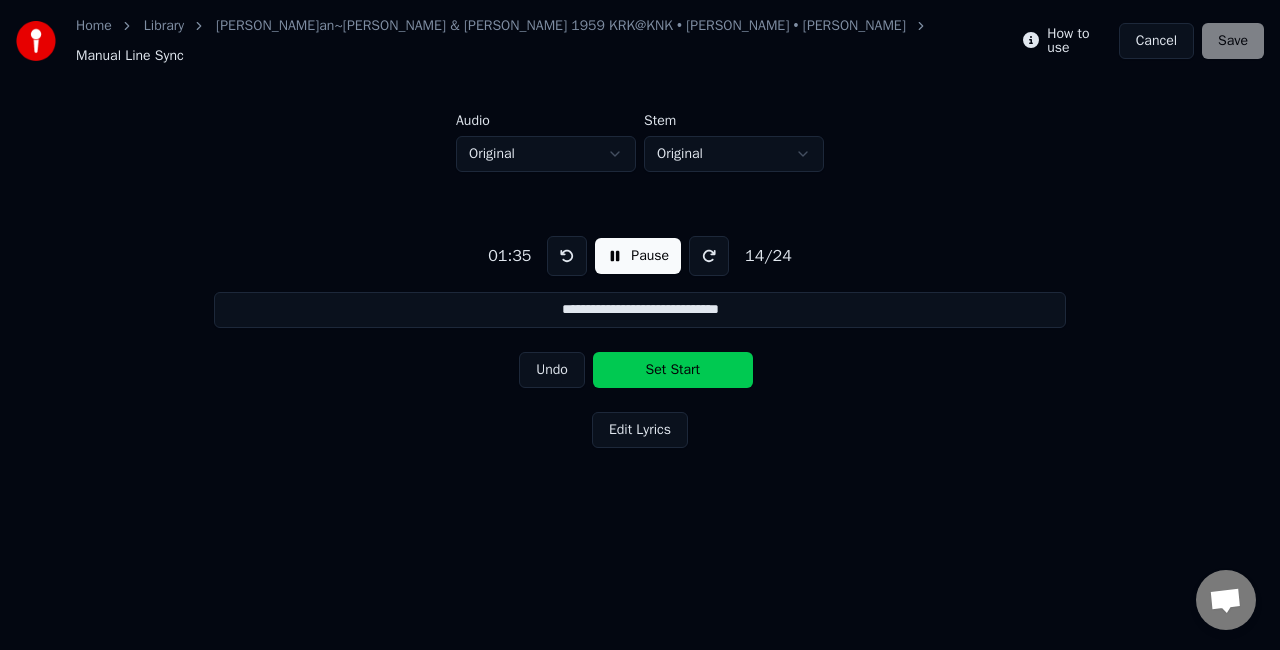 click on "Set Start" at bounding box center [673, 370] 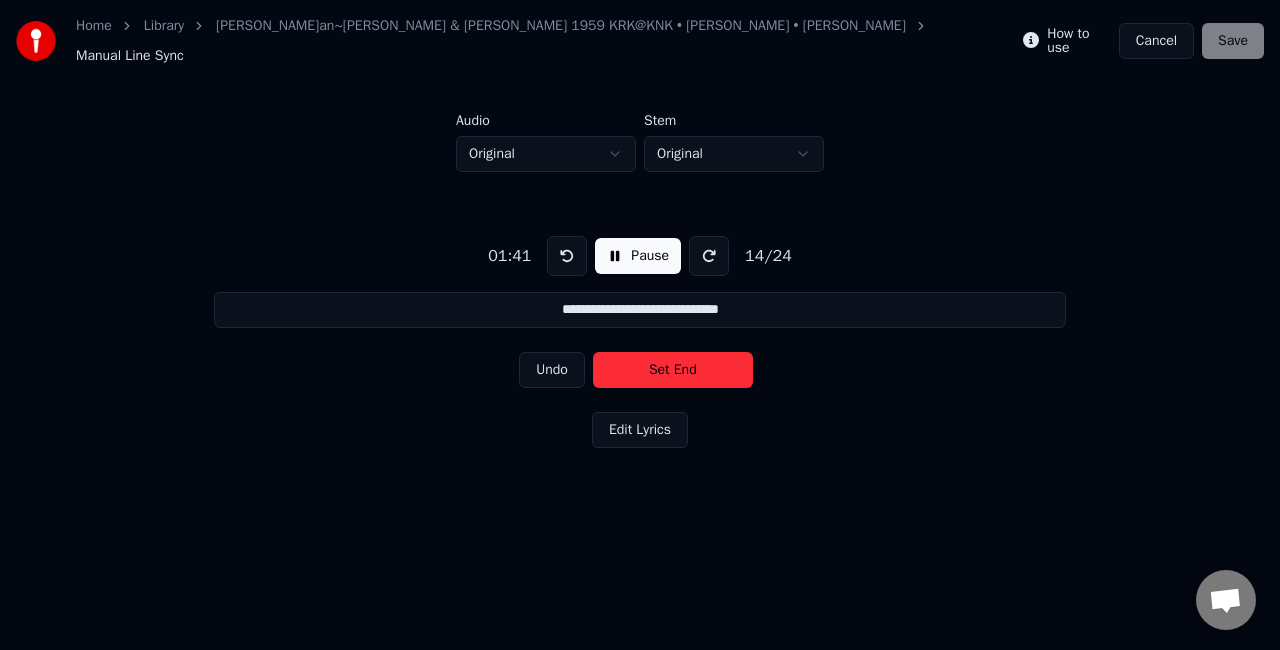 click on "Set End" at bounding box center (673, 370) 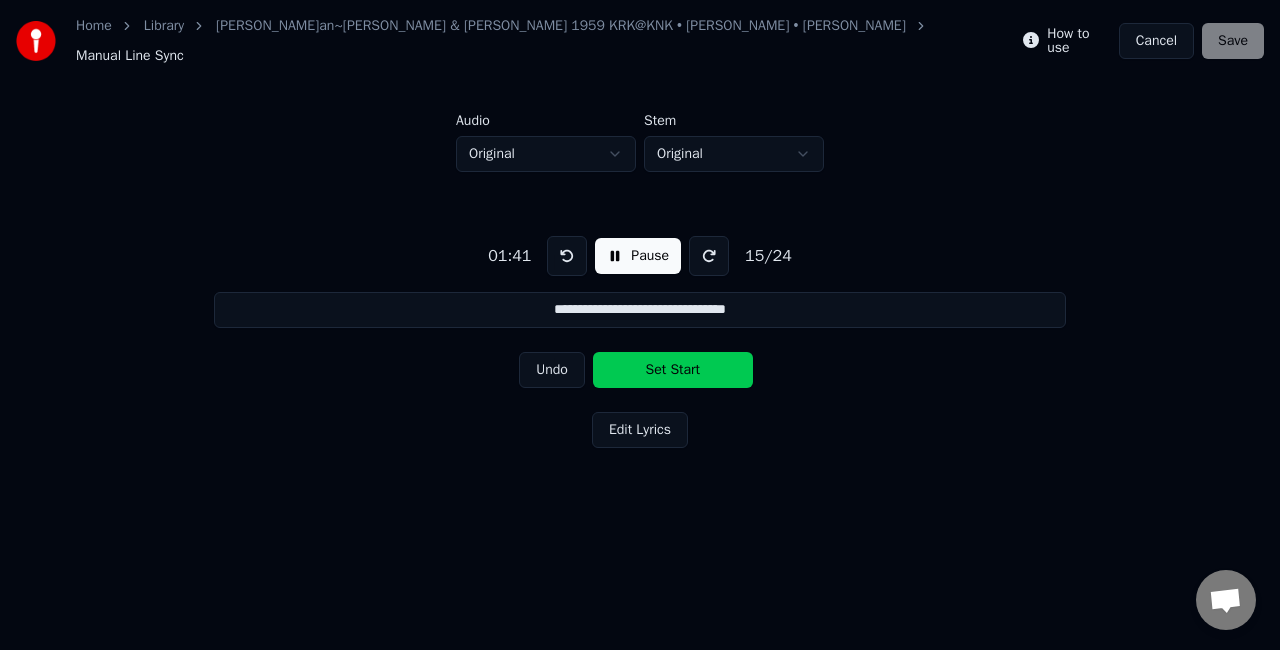 click on "Set Start" at bounding box center (673, 370) 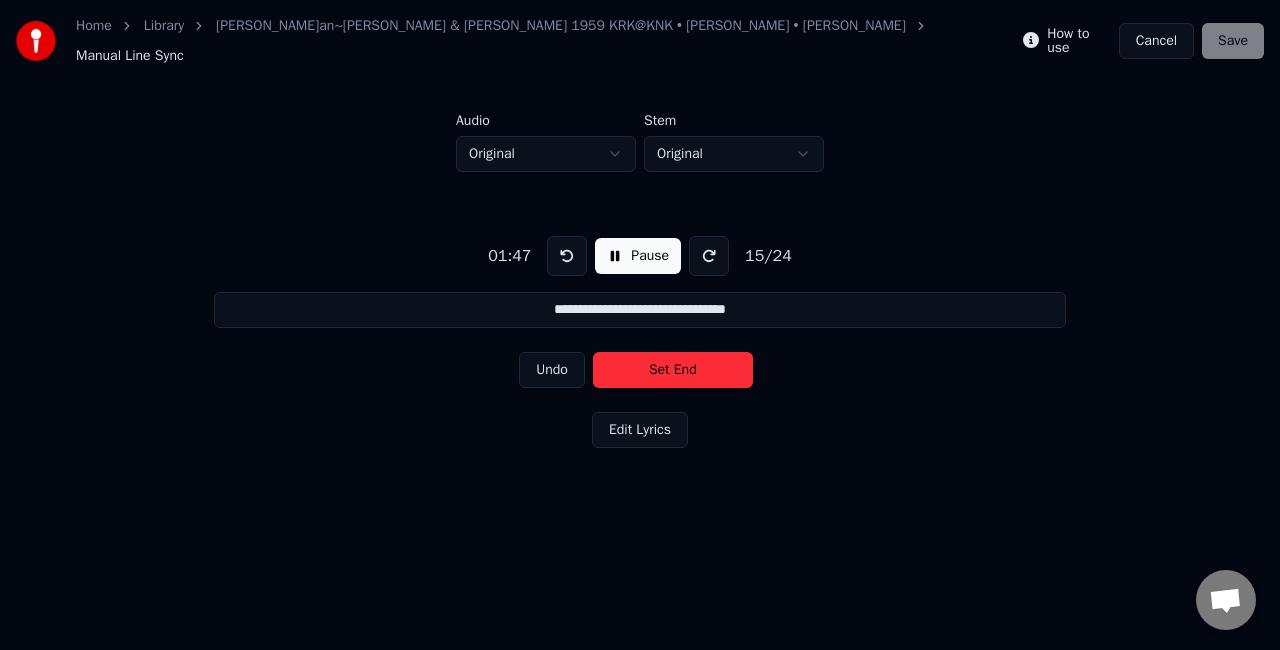 click on "Set End" at bounding box center (673, 370) 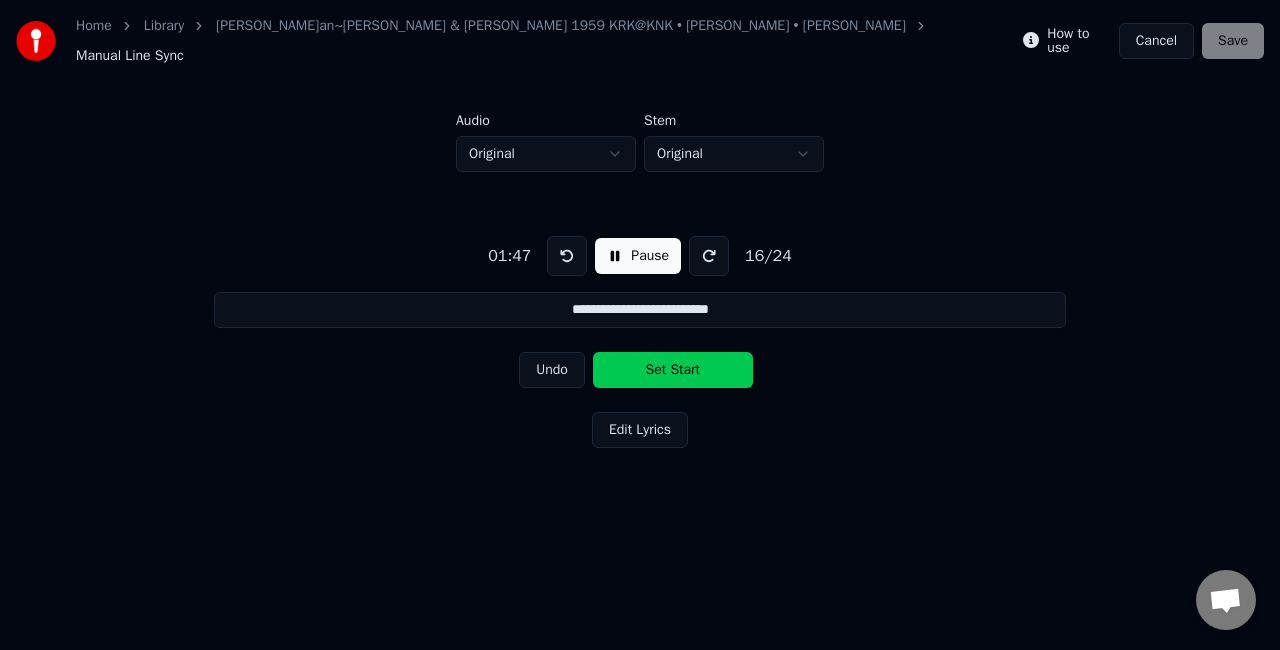click on "Set Start" at bounding box center (673, 370) 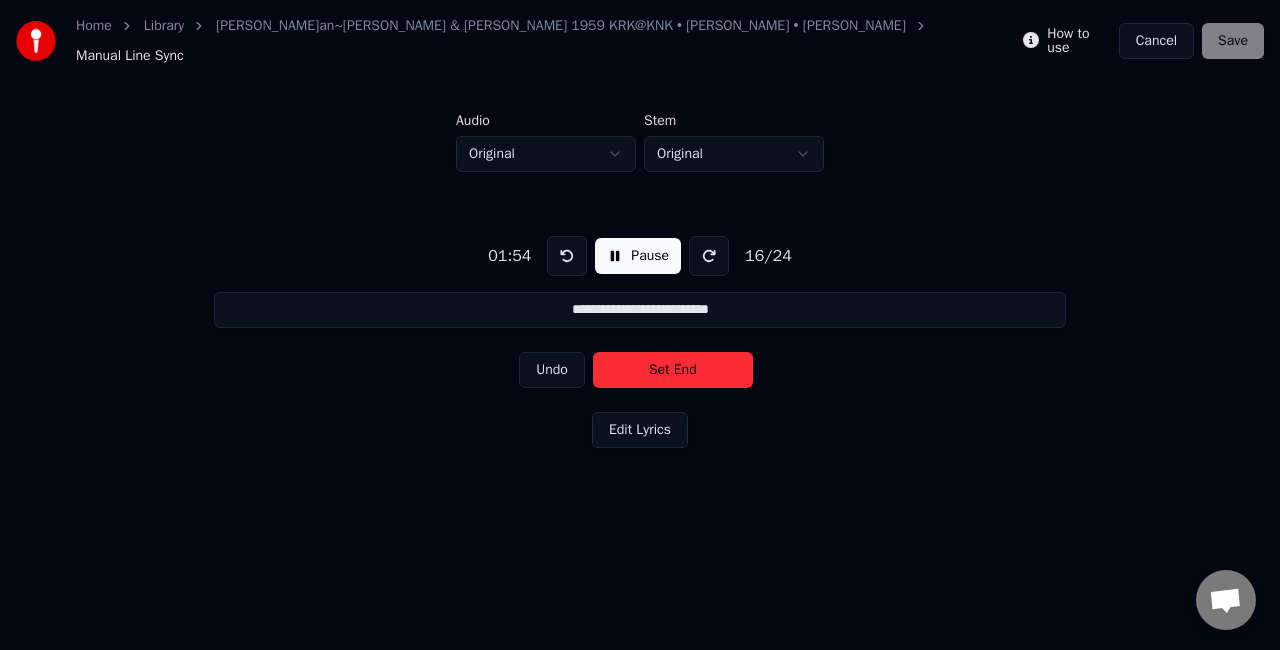 click on "Set End" at bounding box center (673, 370) 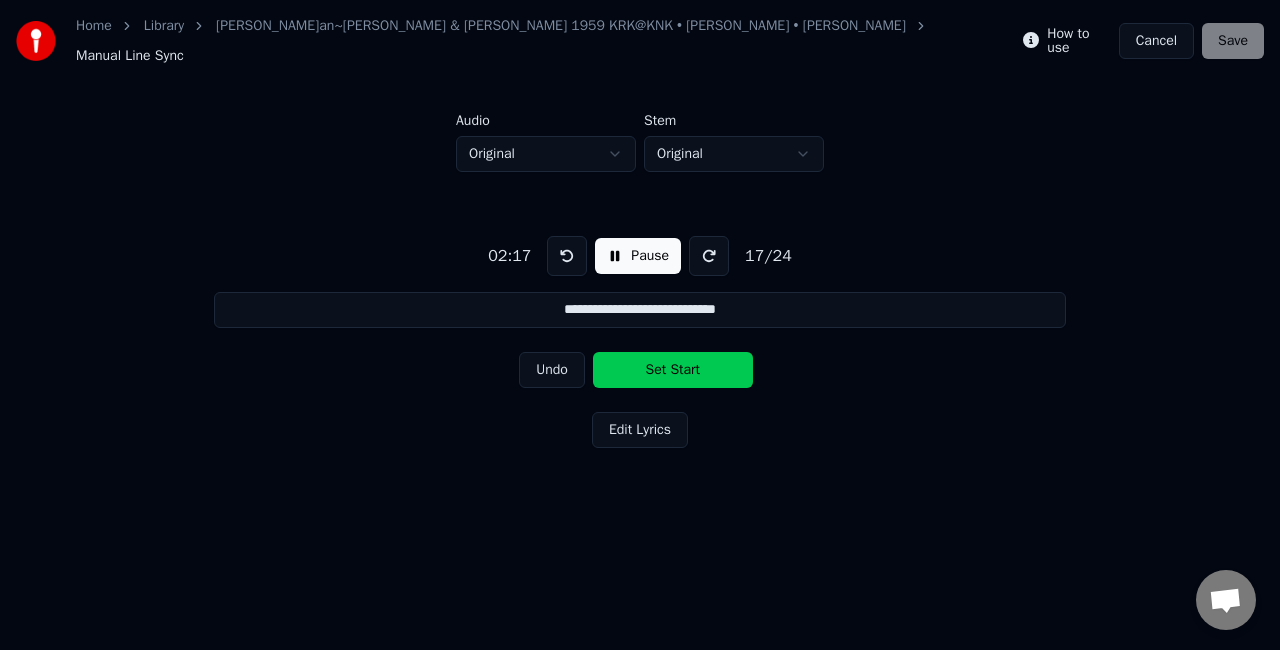 click on "Set Start" at bounding box center [673, 370] 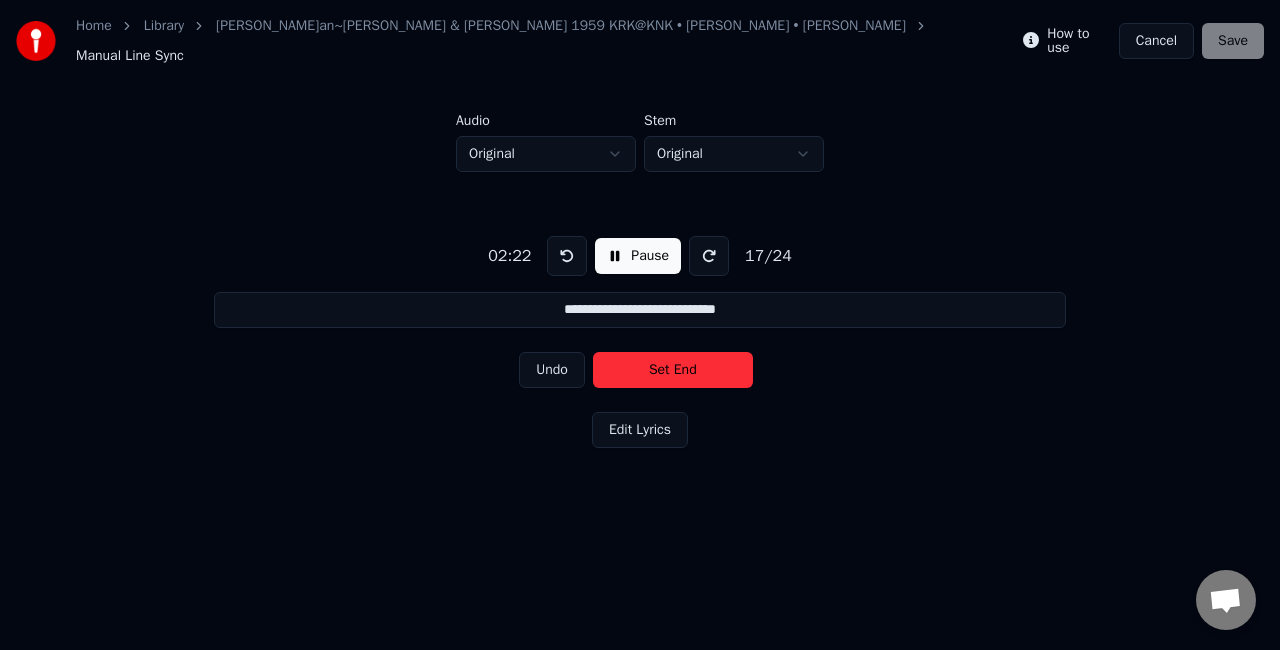click on "Set End" at bounding box center (673, 370) 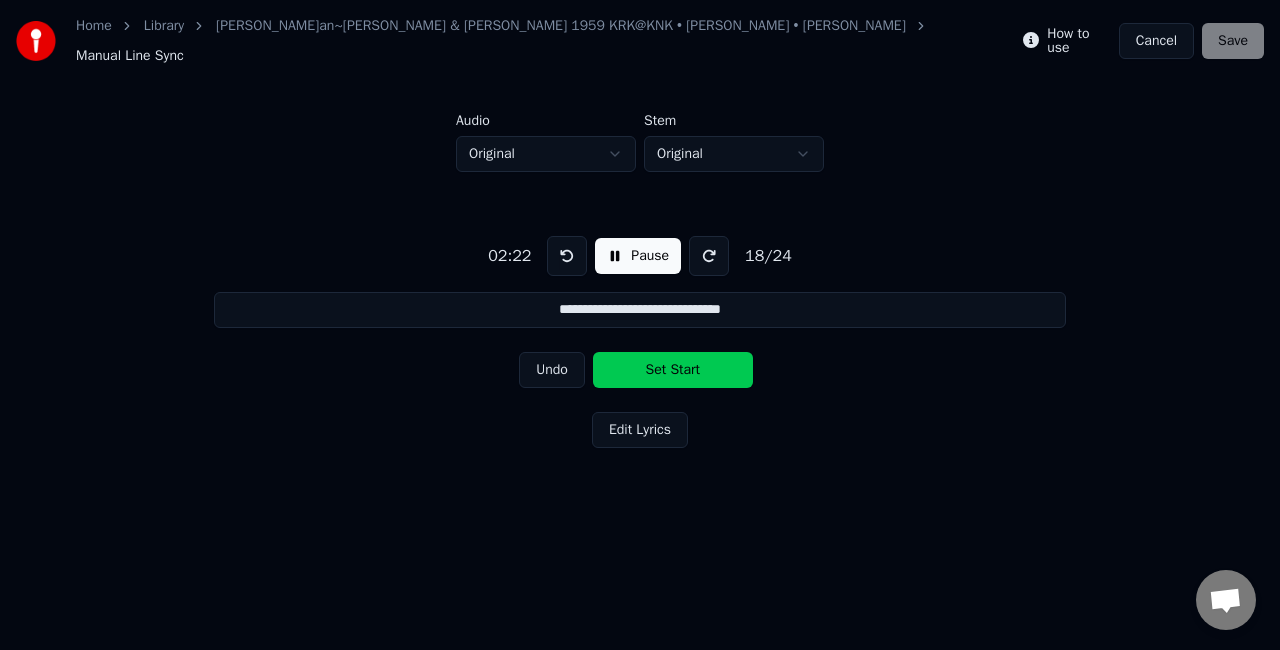 click on "Set Start" at bounding box center [673, 370] 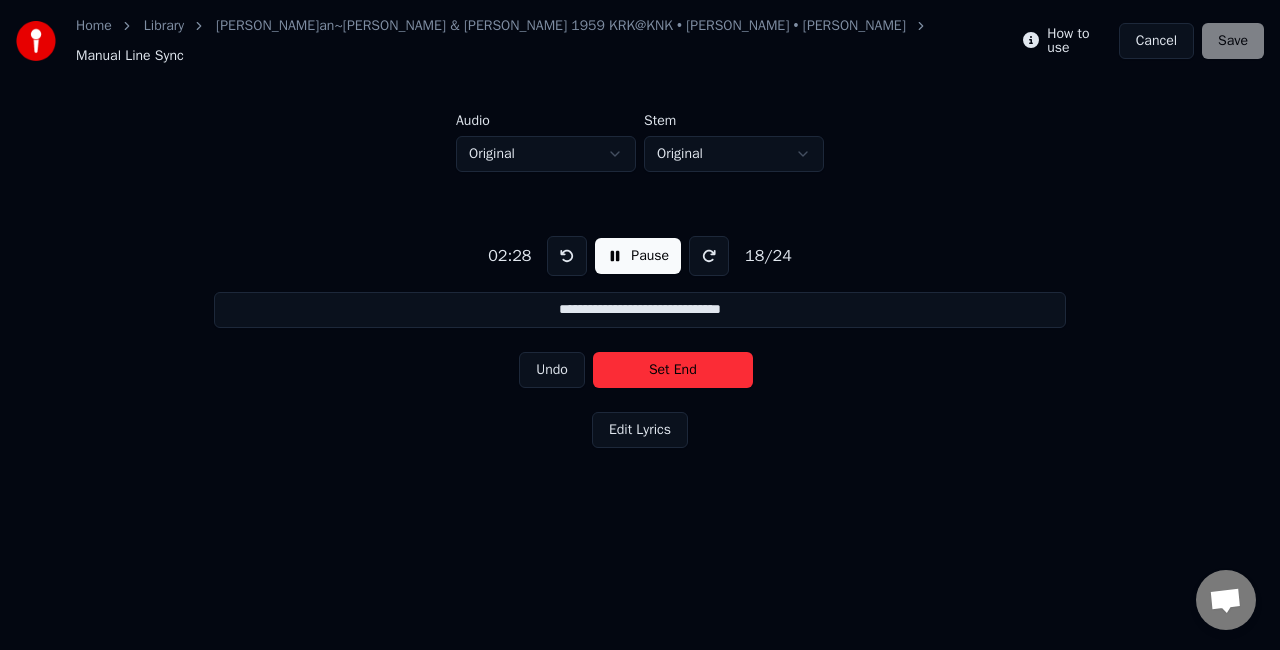 click on "Set End" at bounding box center [673, 370] 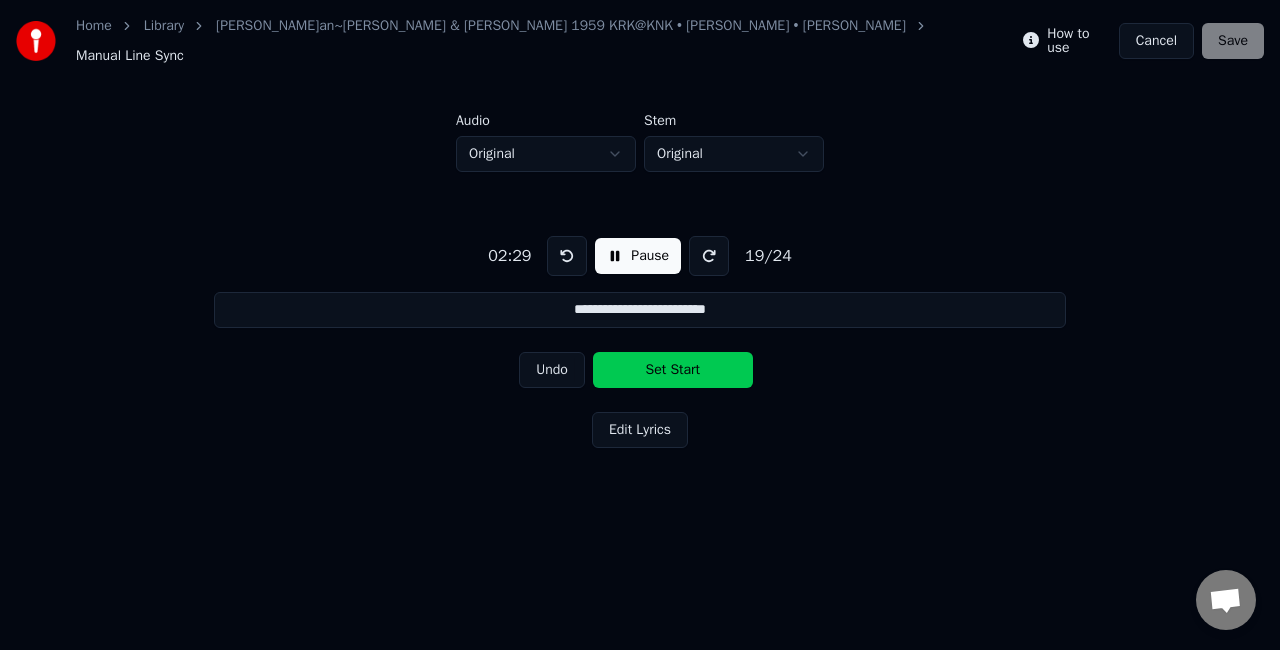 click on "Set Start" at bounding box center [673, 370] 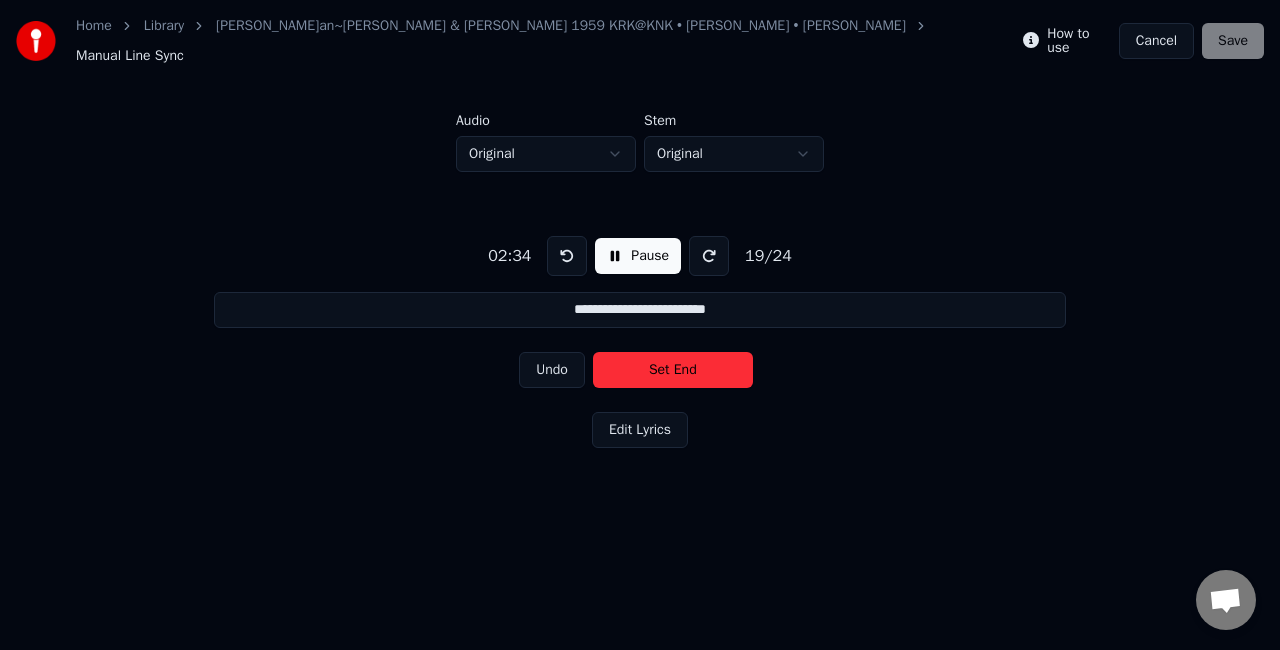 click on "Set End" at bounding box center (673, 370) 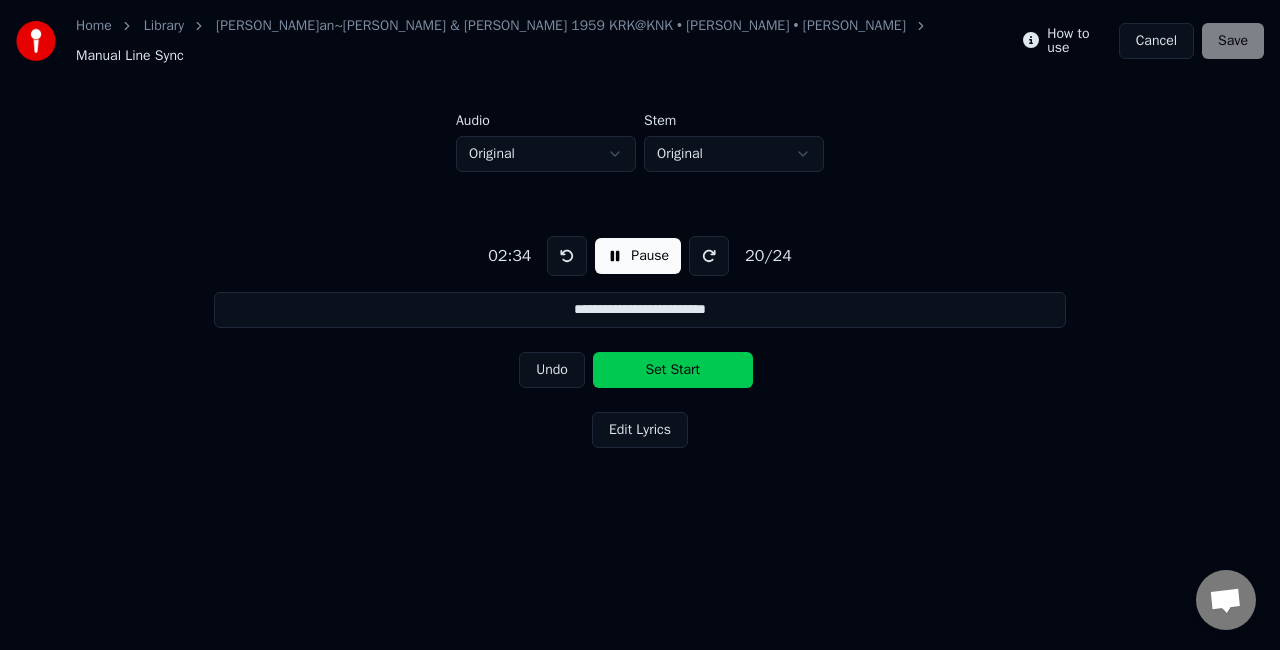 click on "Set Start" at bounding box center (673, 370) 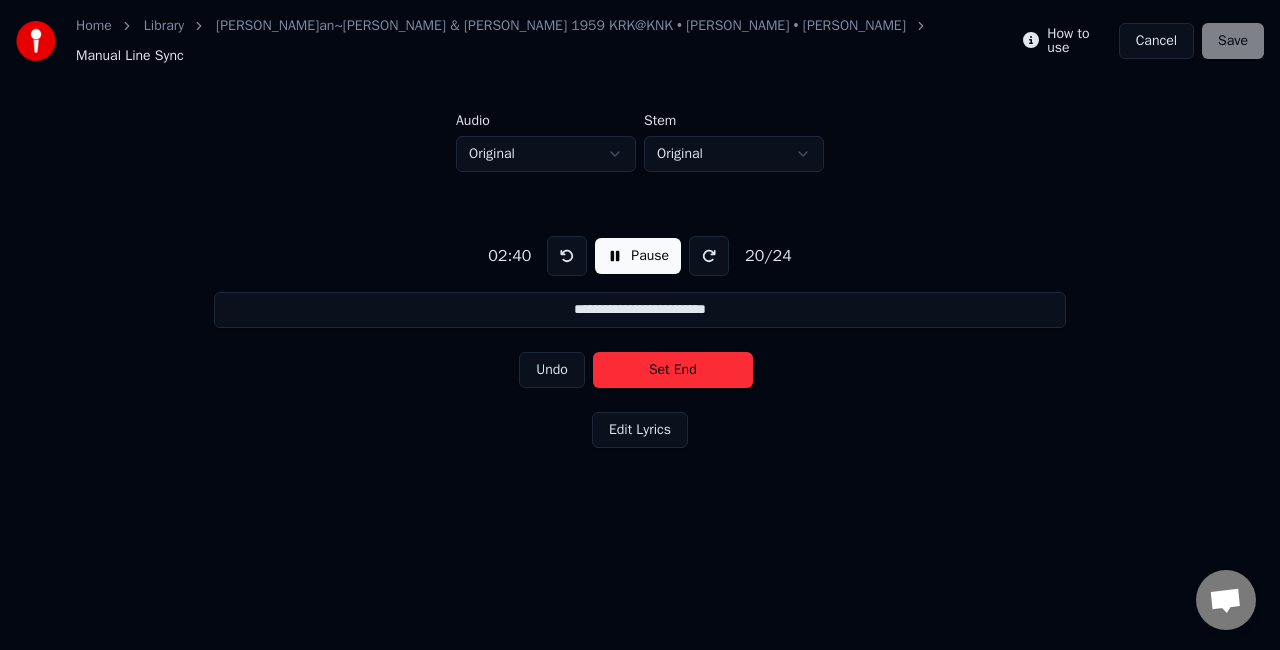 click on "Set End" at bounding box center [673, 370] 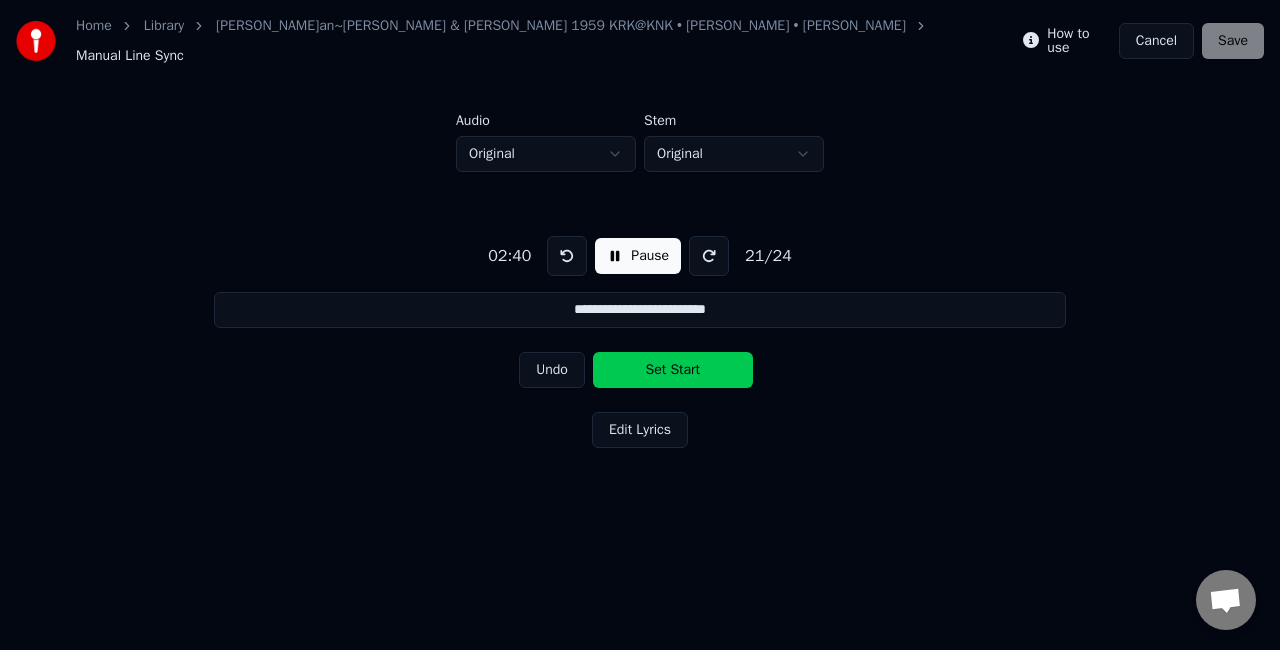click on "Set Start" at bounding box center [673, 370] 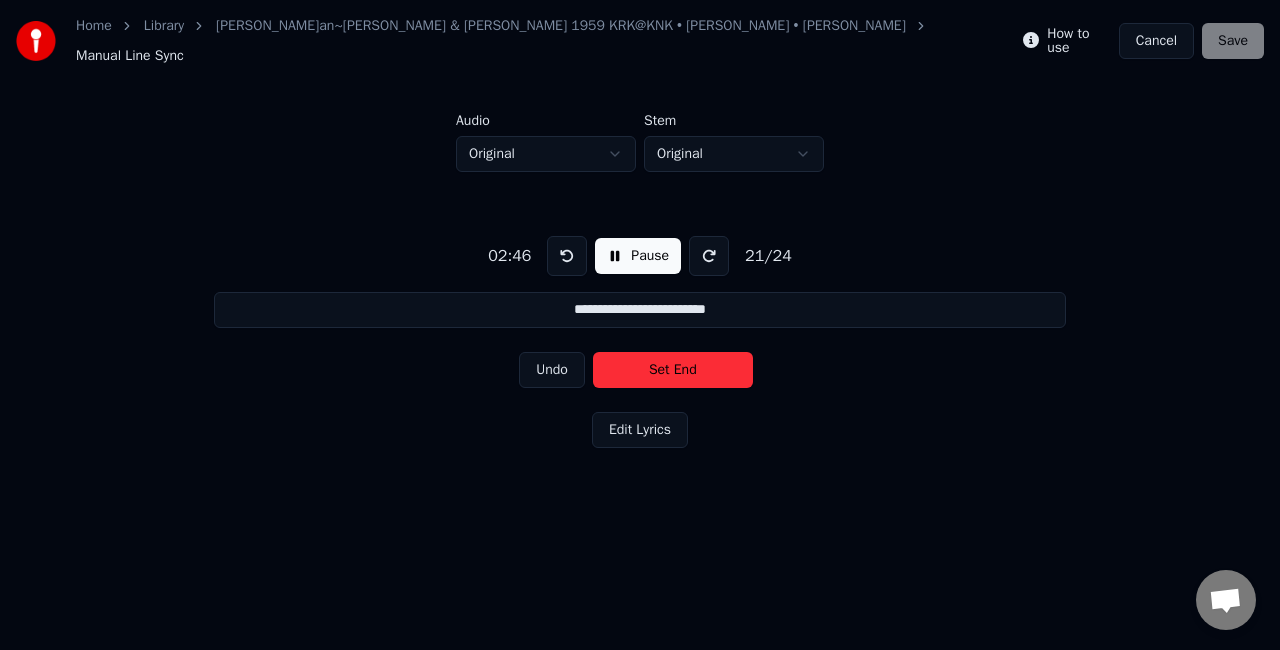 click on "Set End" at bounding box center [673, 370] 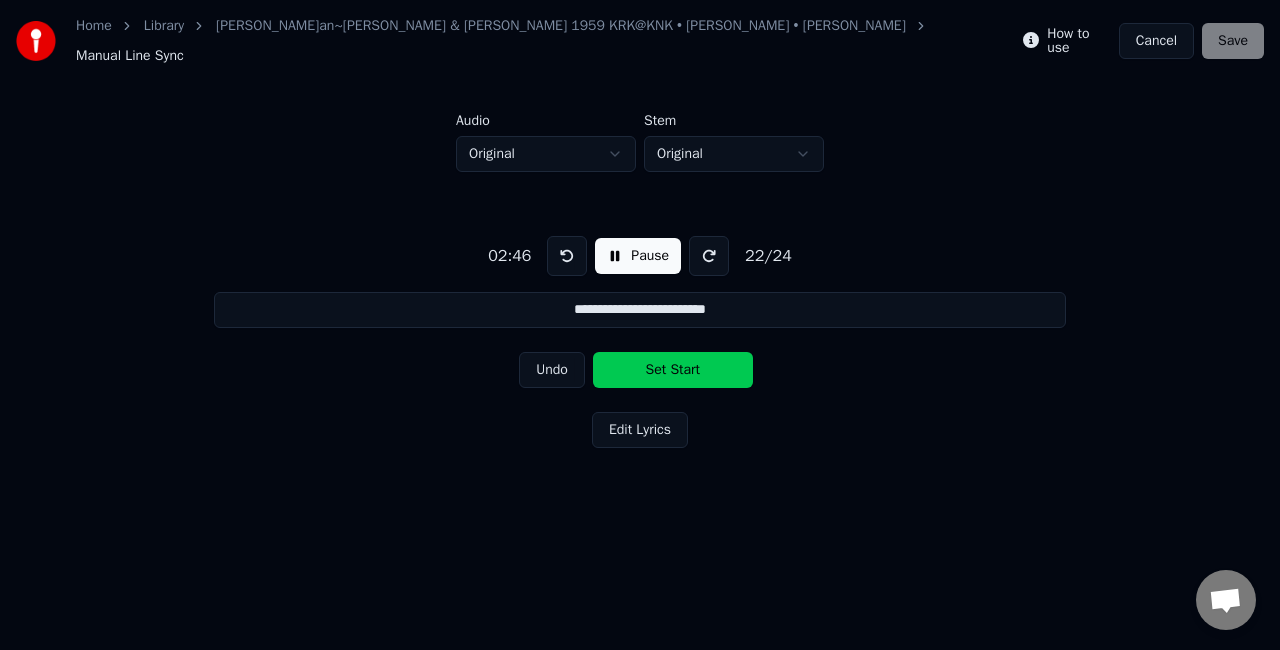 click on "Set Start" at bounding box center (673, 370) 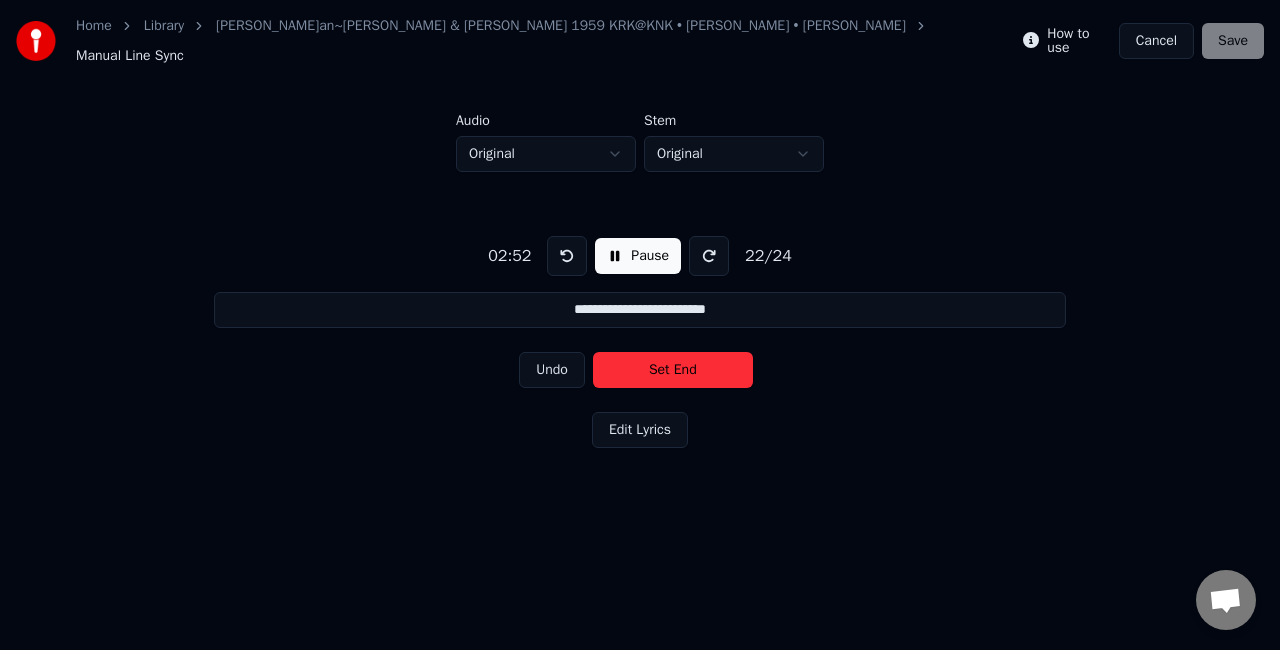 click on "Set End" at bounding box center [673, 370] 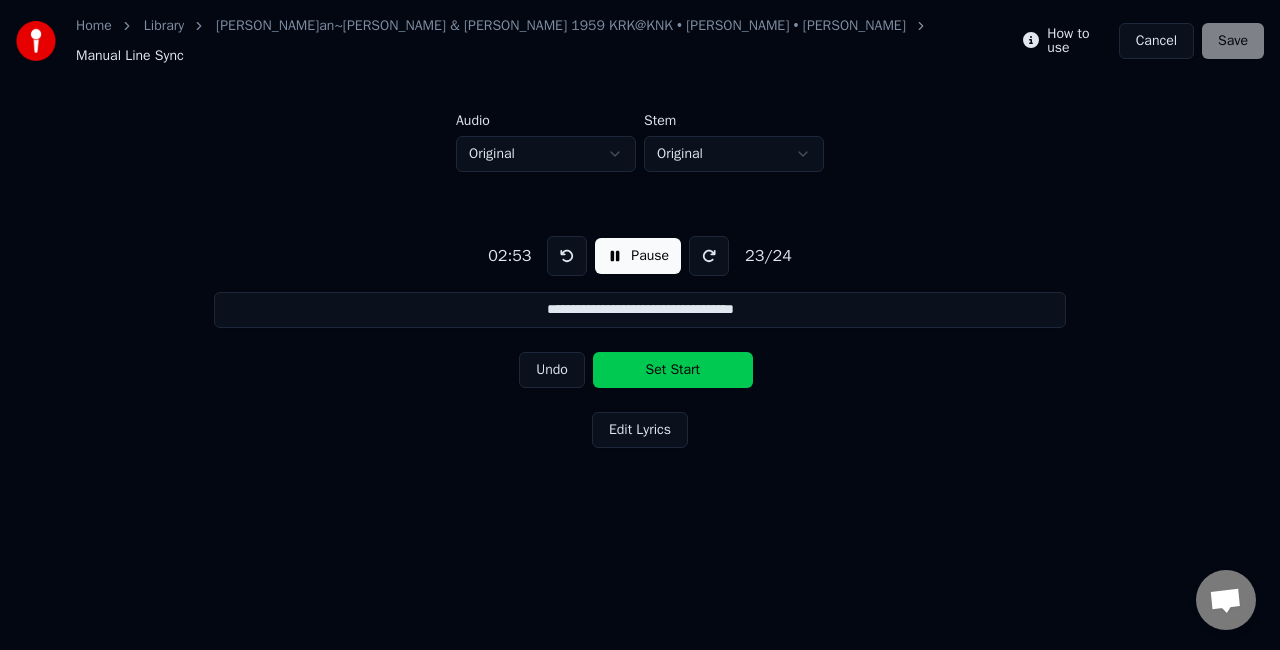click on "Set Start" at bounding box center (673, 370) 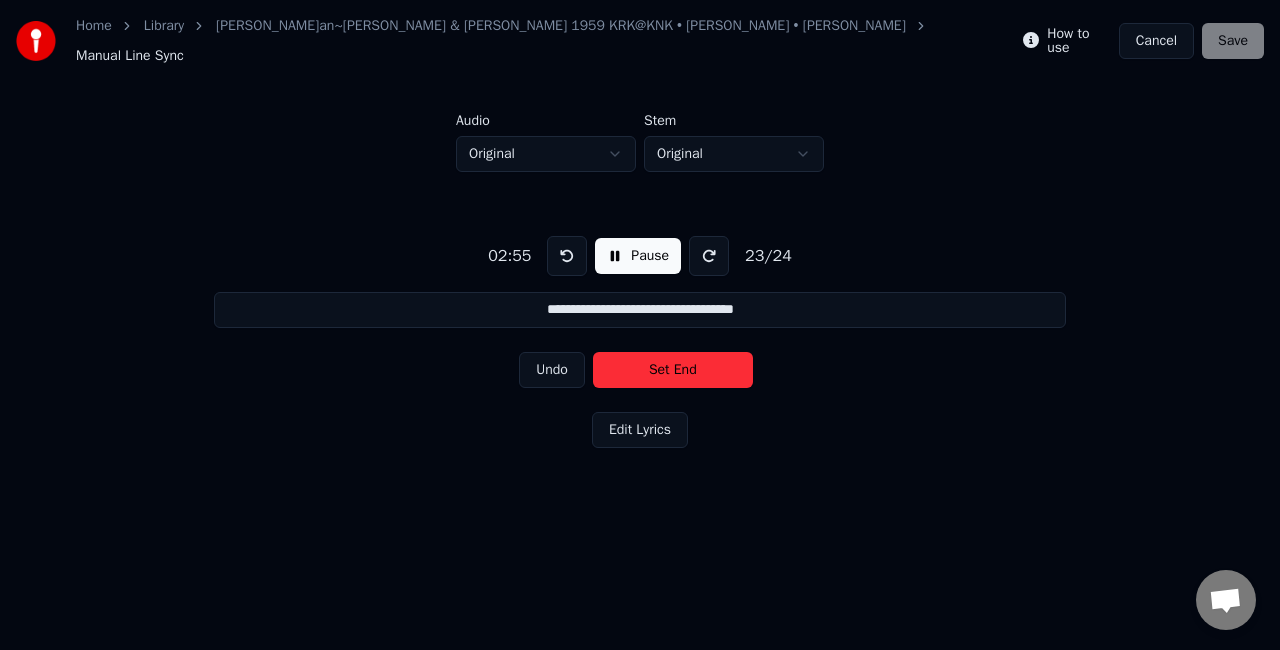 click on "Set End" at bounding box center [673, 370] 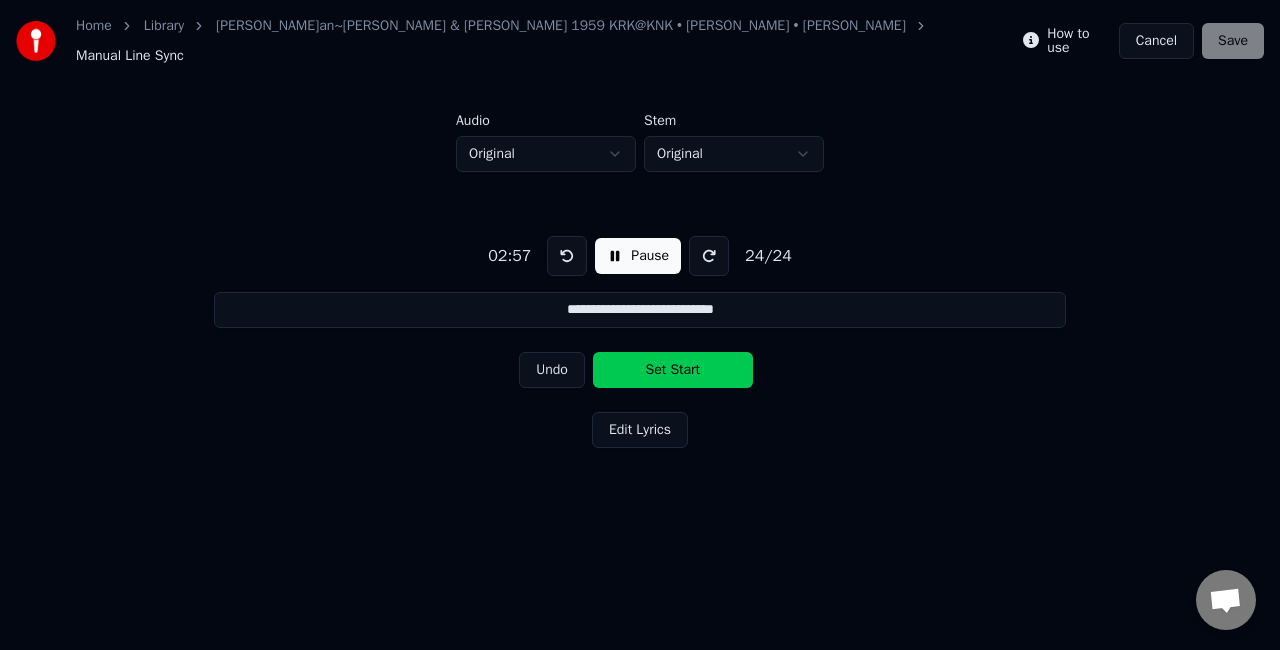 click on "Set Start" at bounding box center [673, 370] 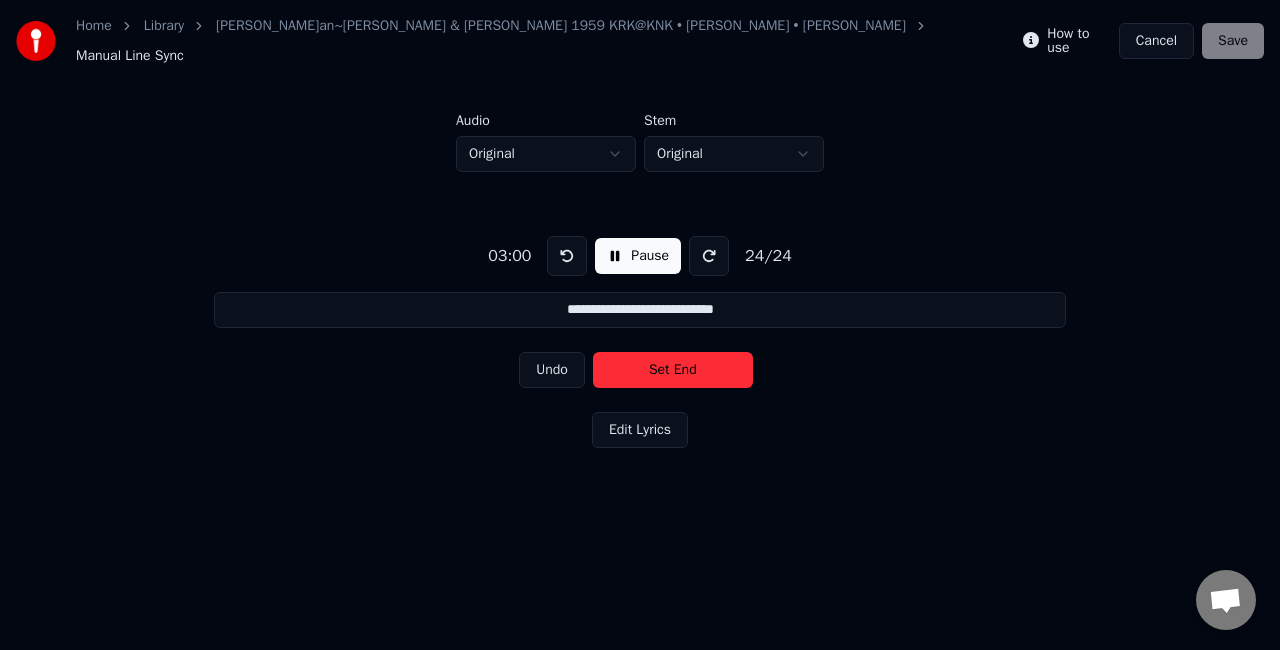 click on "How to use Cancel Save" at bounding box center [1143, 41] 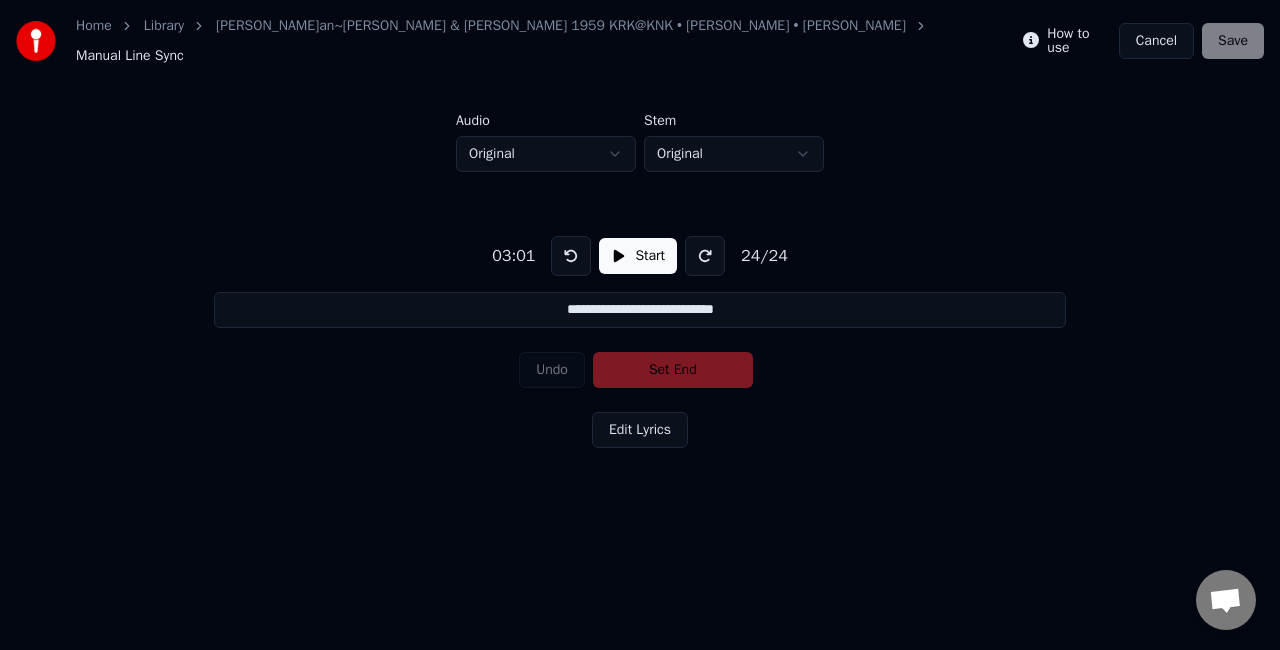 click on "How to use Cancel Save" at bounding box center (1143, 41) 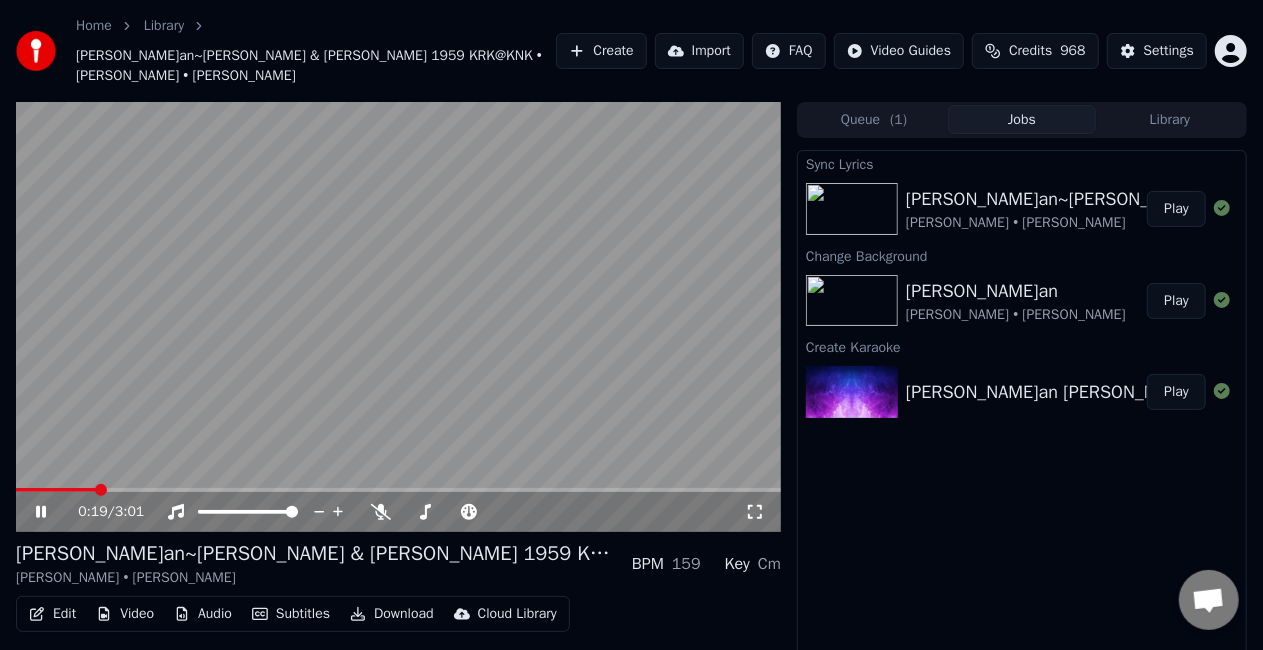 click 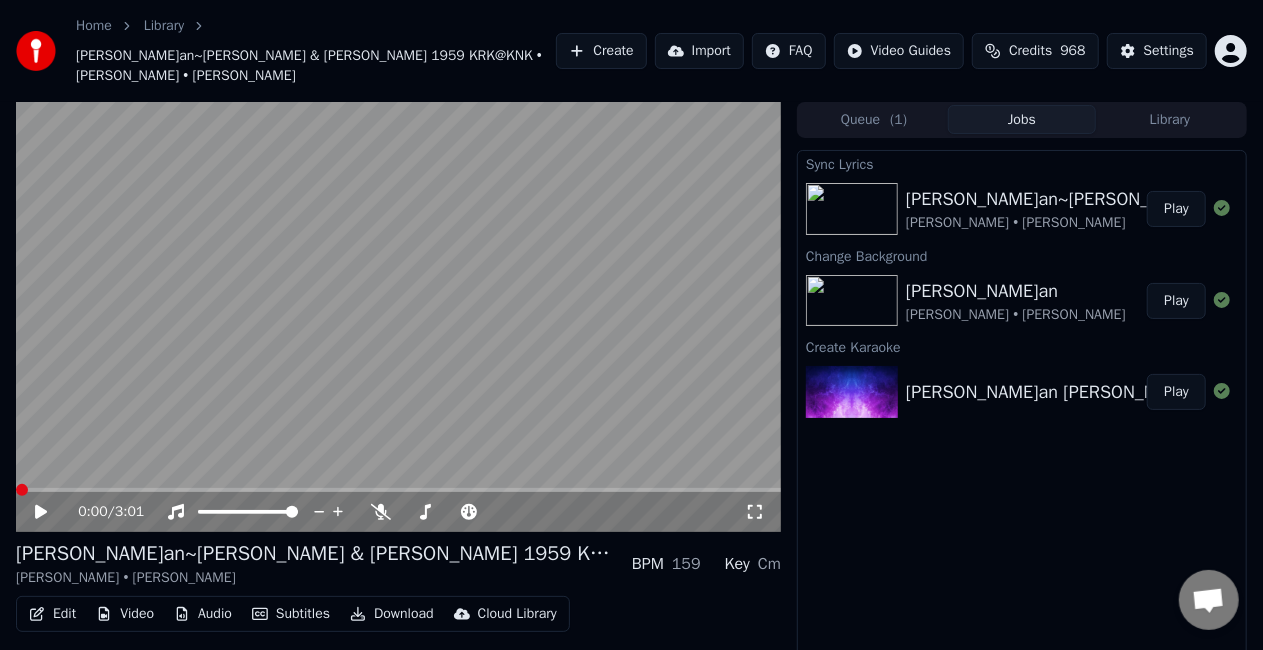 click at bounding box center (22, 490) 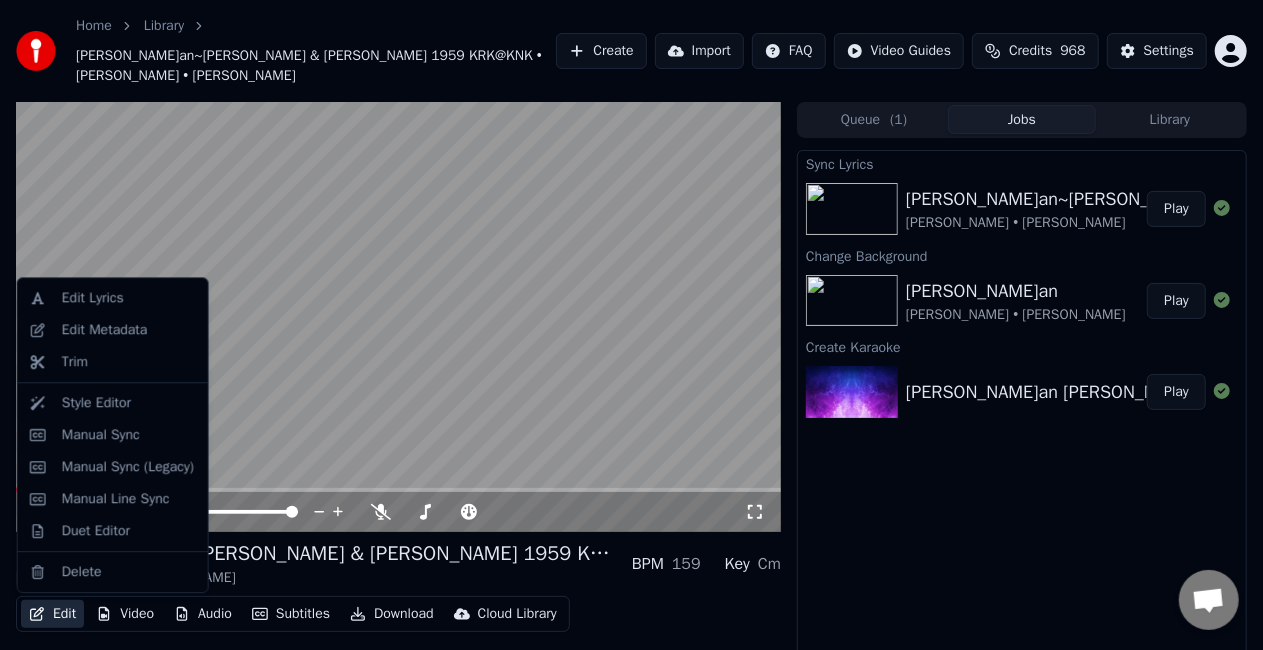click on "Edit" at bounding box center (52, 614) 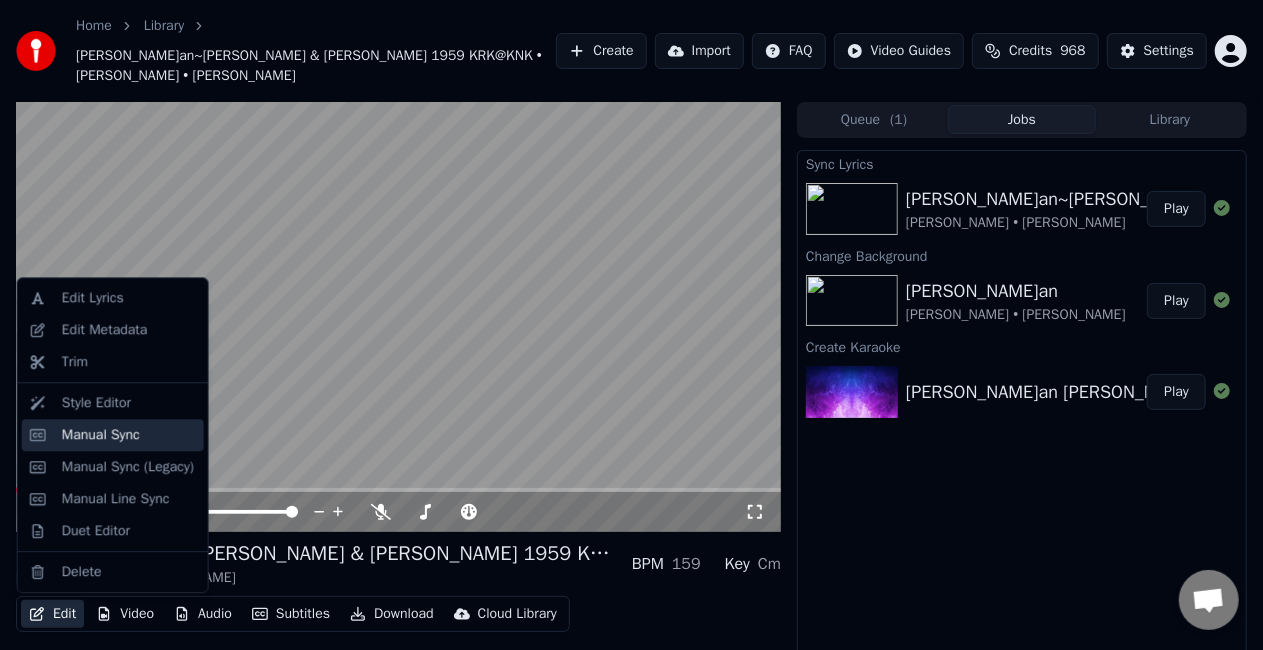click on "Manual Sync" at bounding box center [101, 435] 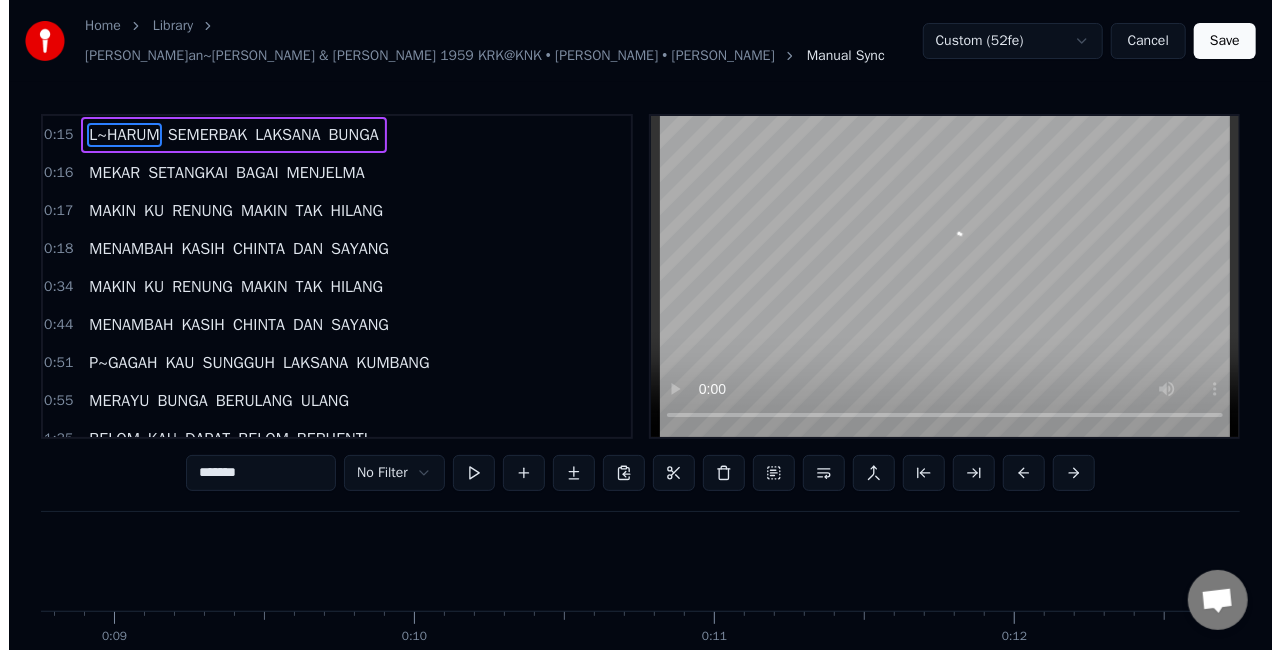 scroll, scrollTop: 0, scrollLeft: 4520, axis: horizontal 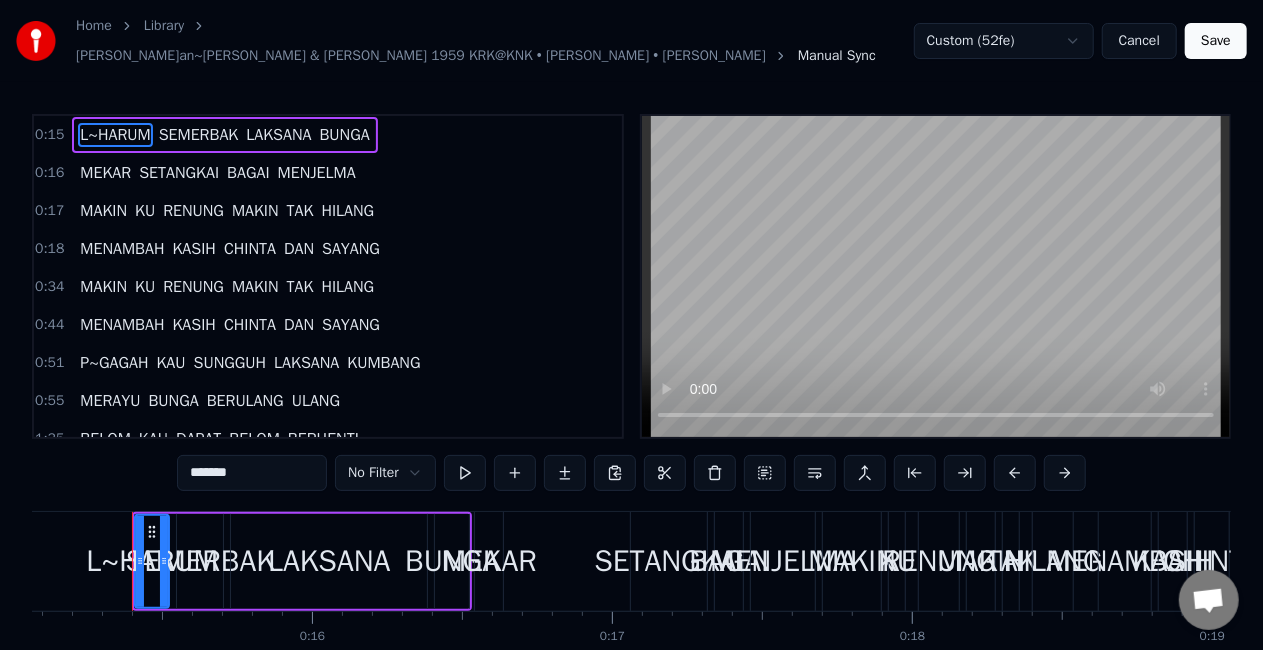 click on "Cancel" at bounding box center (1139, 41) 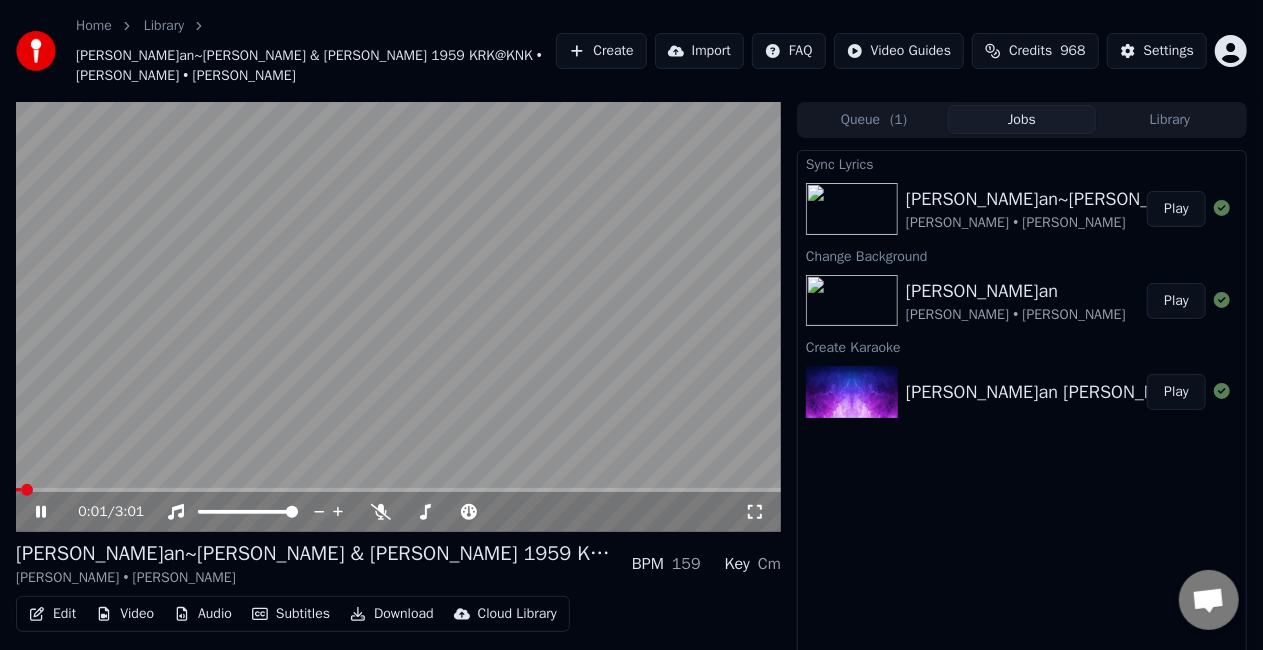 click 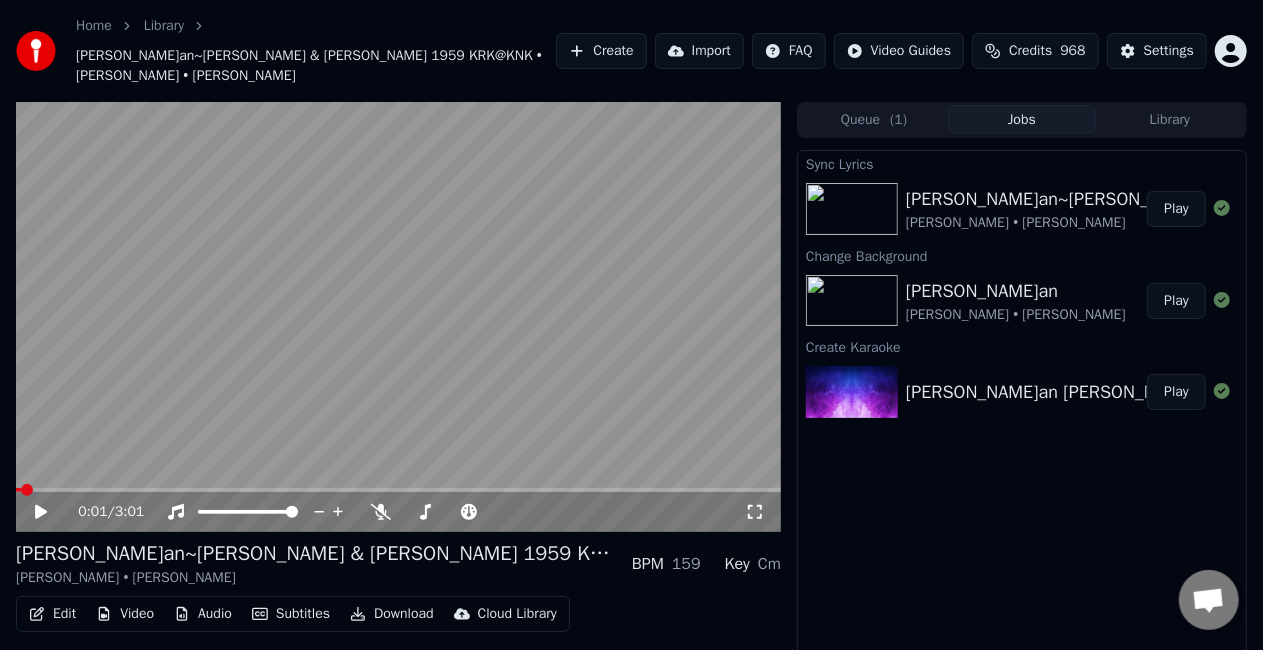 click on "Edit" at bounding box center (52, 614) 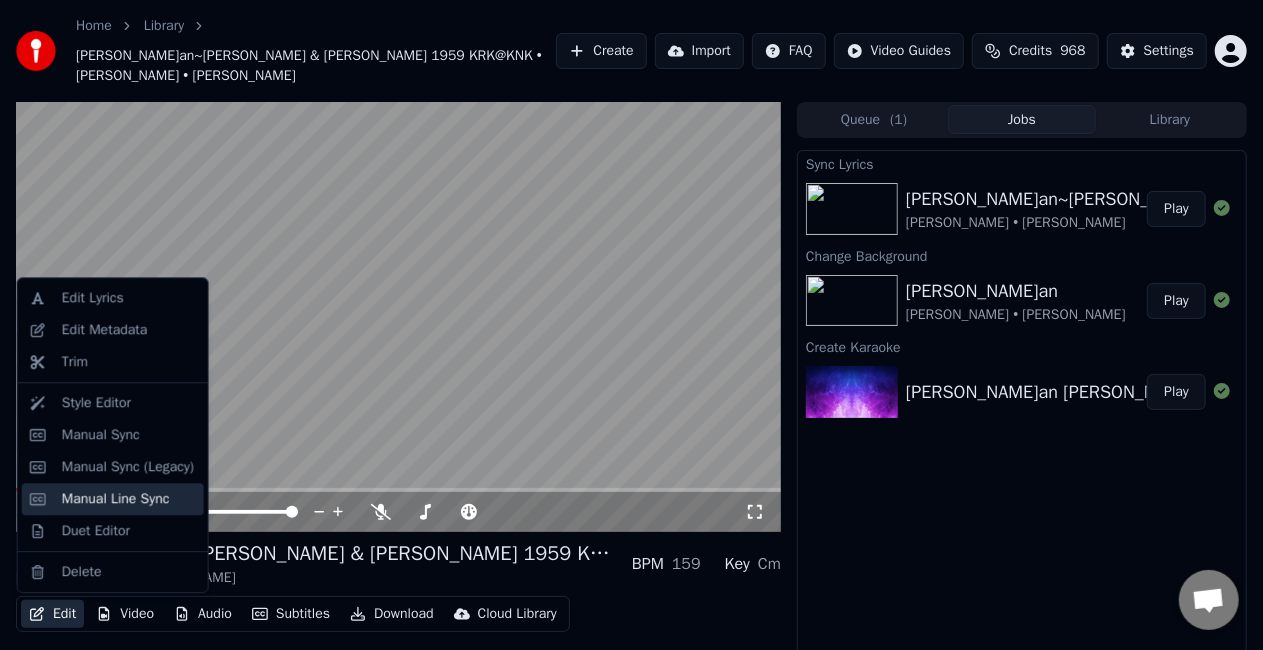 click on "Manual Line Sync" at bounding box center [116, 499] 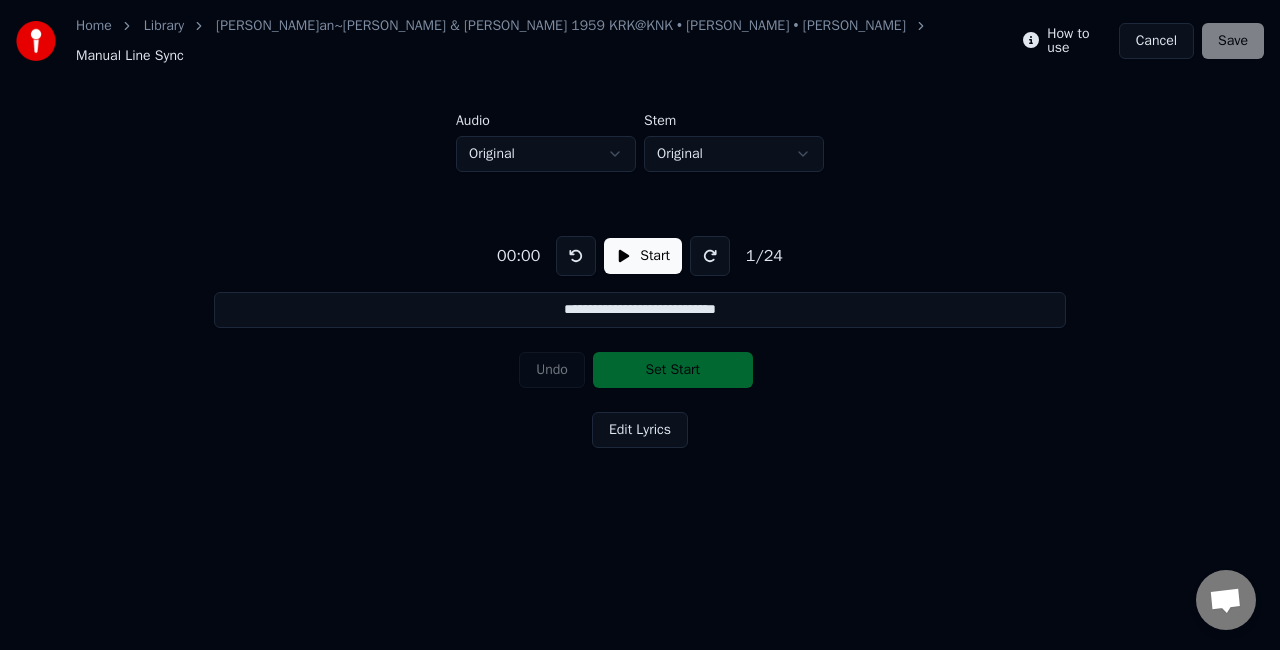 click on "Start" at bounding box center (643, 256) 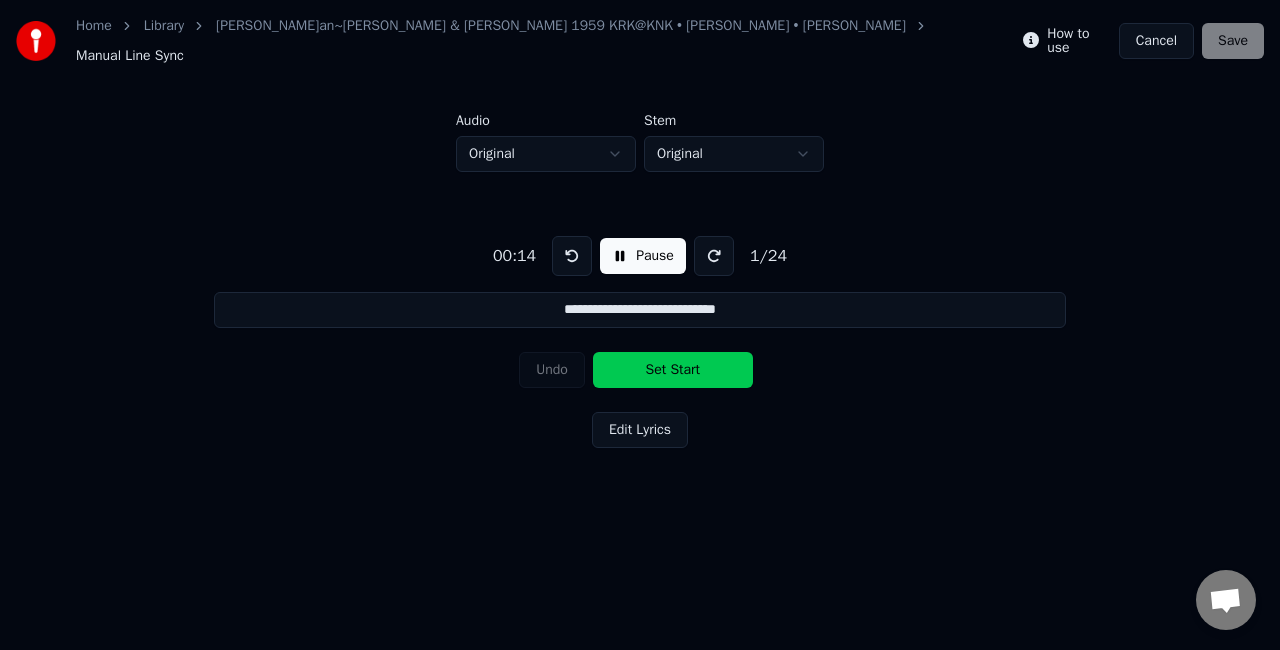 click on "Set Start" at bounding box center (673, 370) 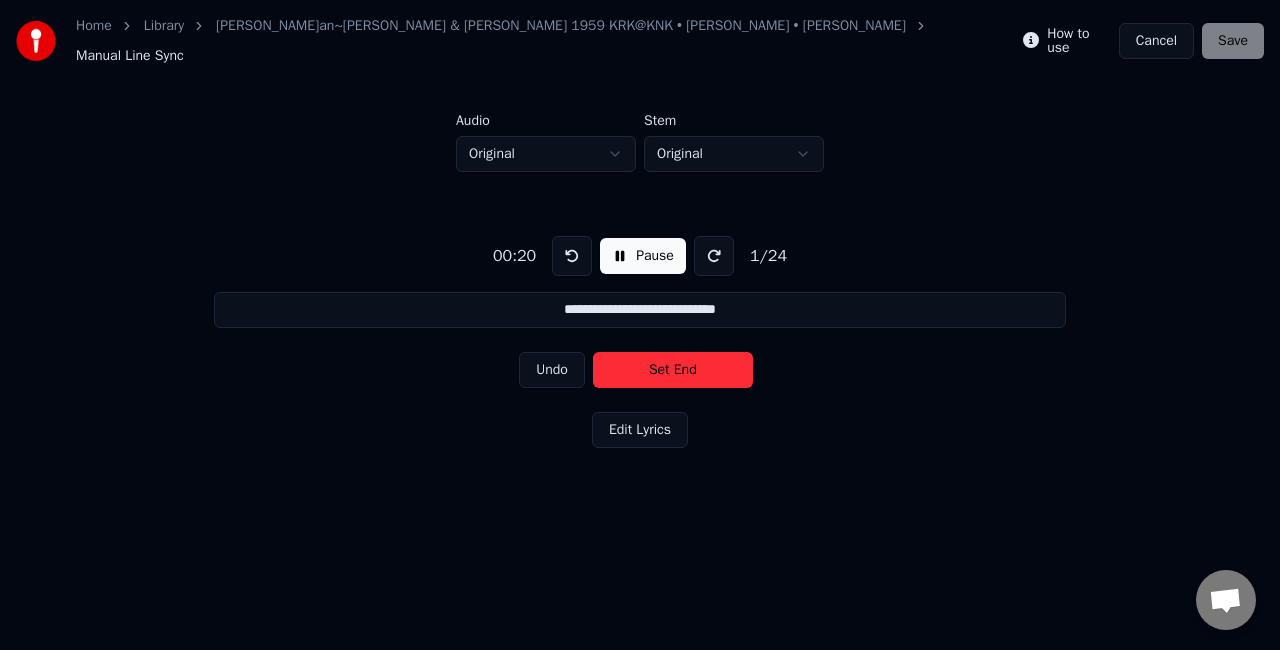 click on "Set End" at bounding box center [673, 370] 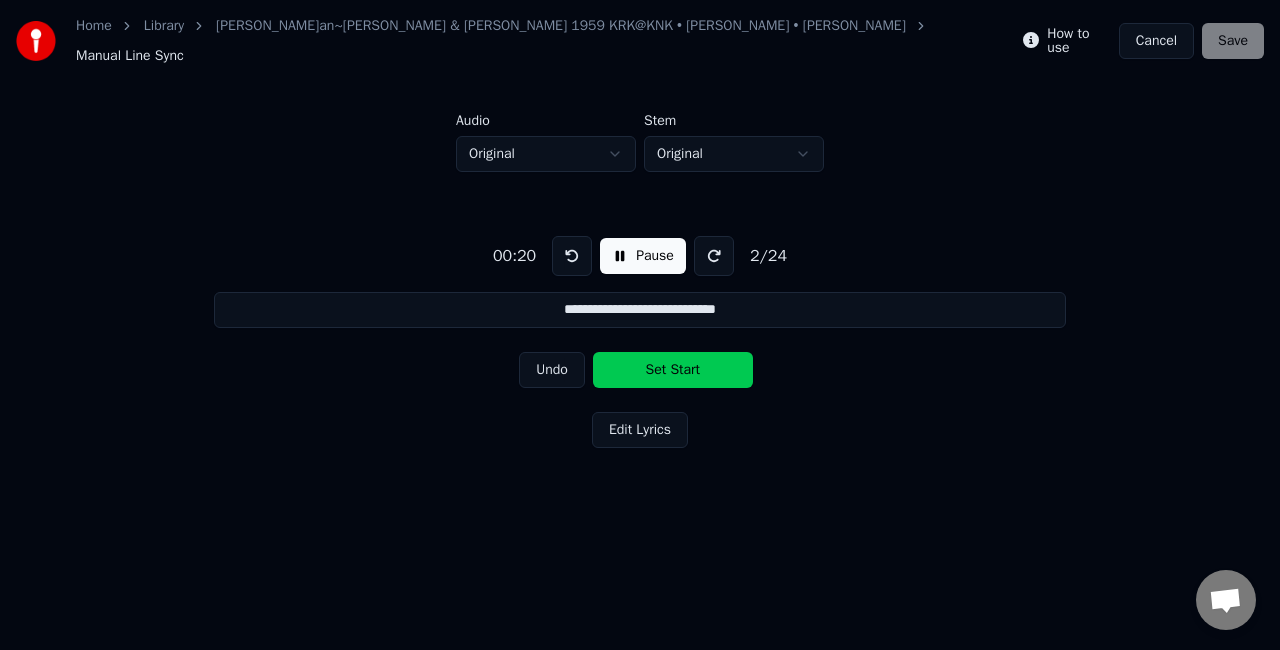 click on "Set Start" at bounding box center (673, 370) 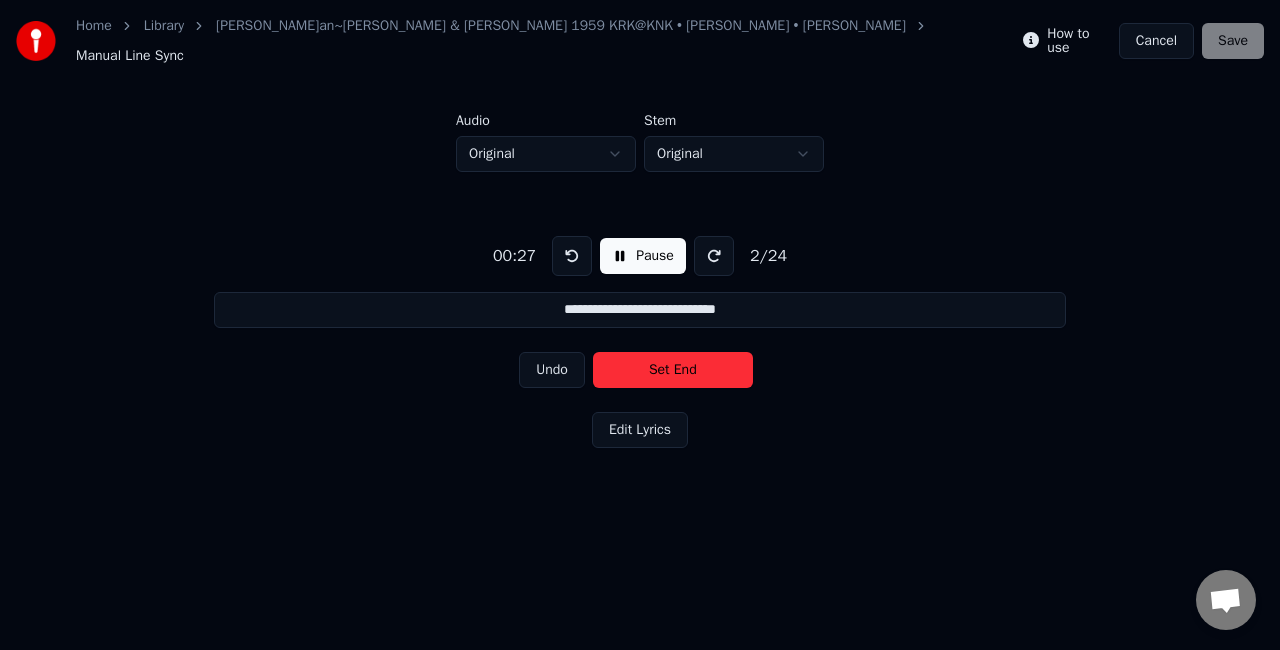 click on "Set End" at bounding box center [673, 370] 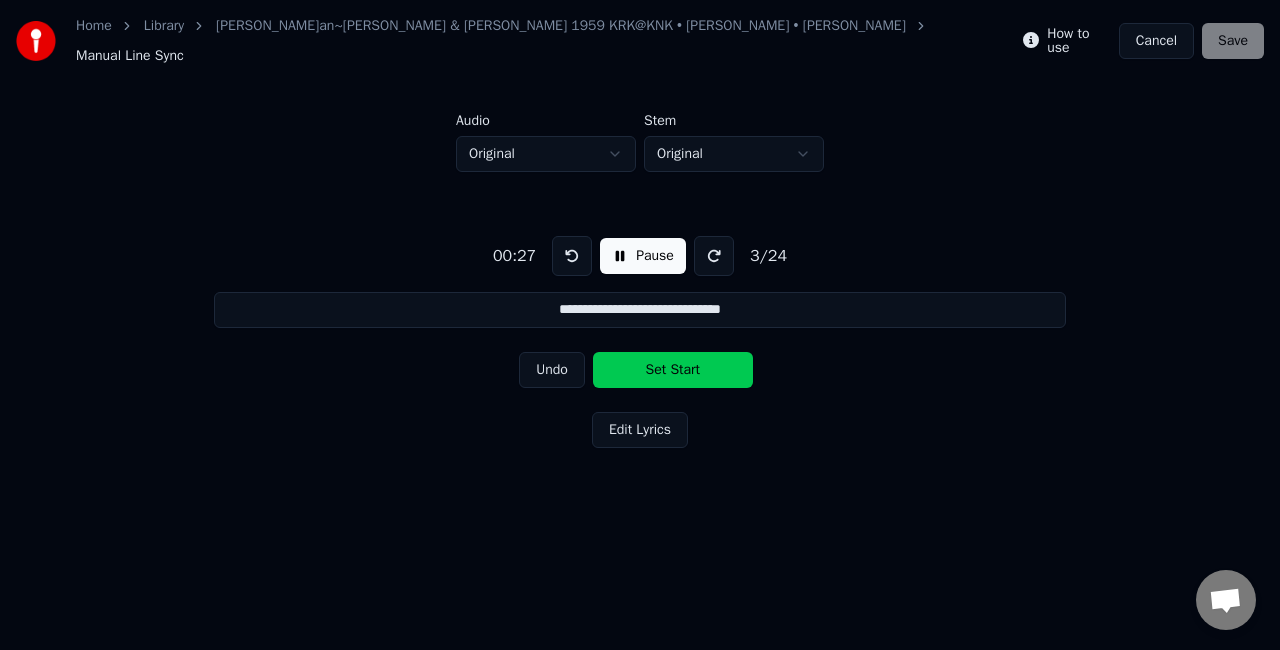click on "Set Start" at bounding box center (673, 370) 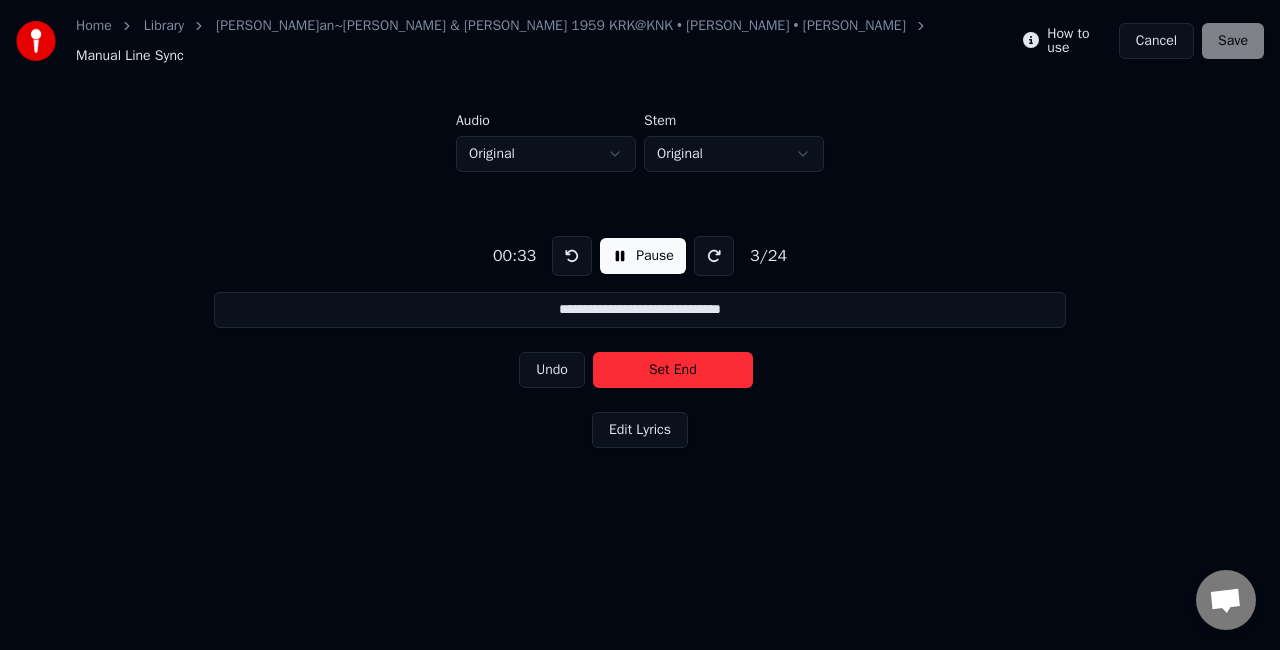 click on "Set End" at bounding box center [673, 370] 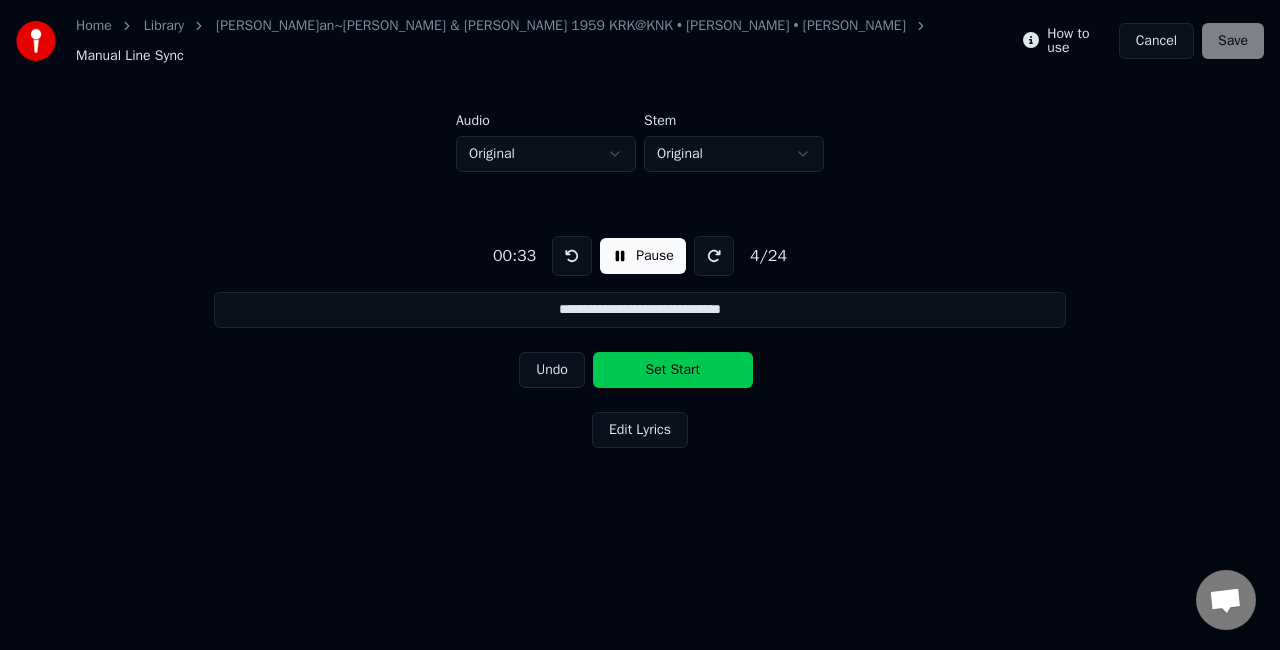click on "Set Start" at bounding box center (673, 370) 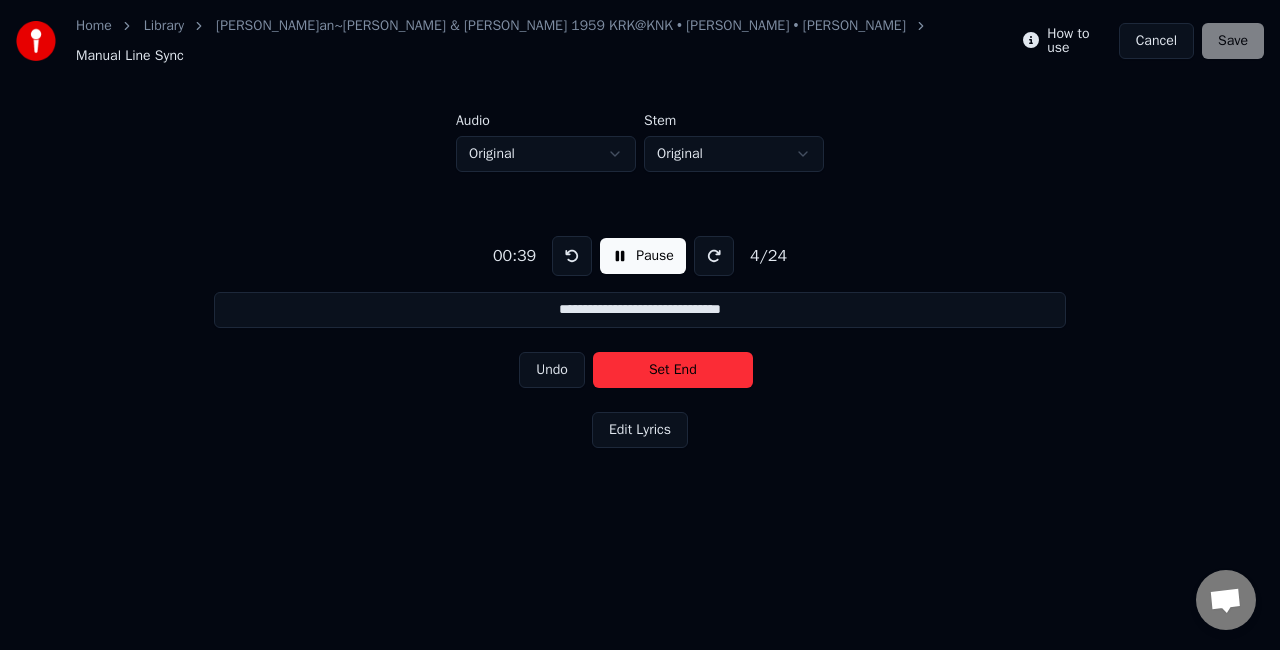 click on "Set End" at bounding box center (673, 370) 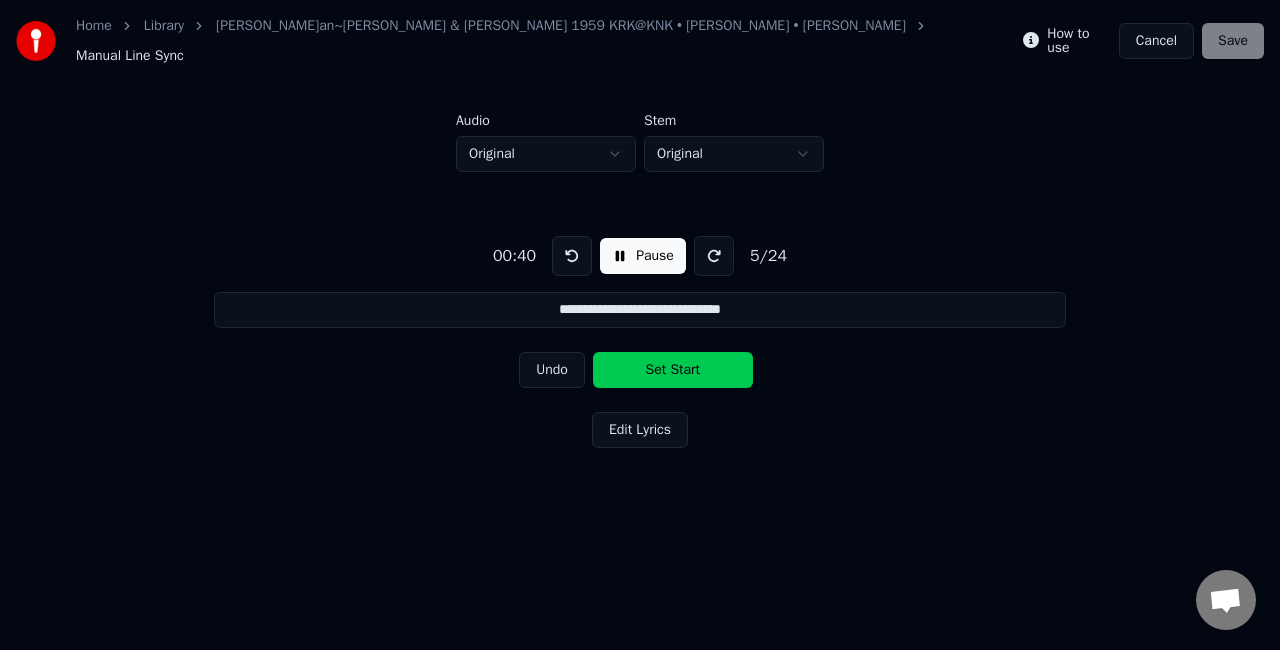 click on "Set Start" at bounding box center [673, 370] 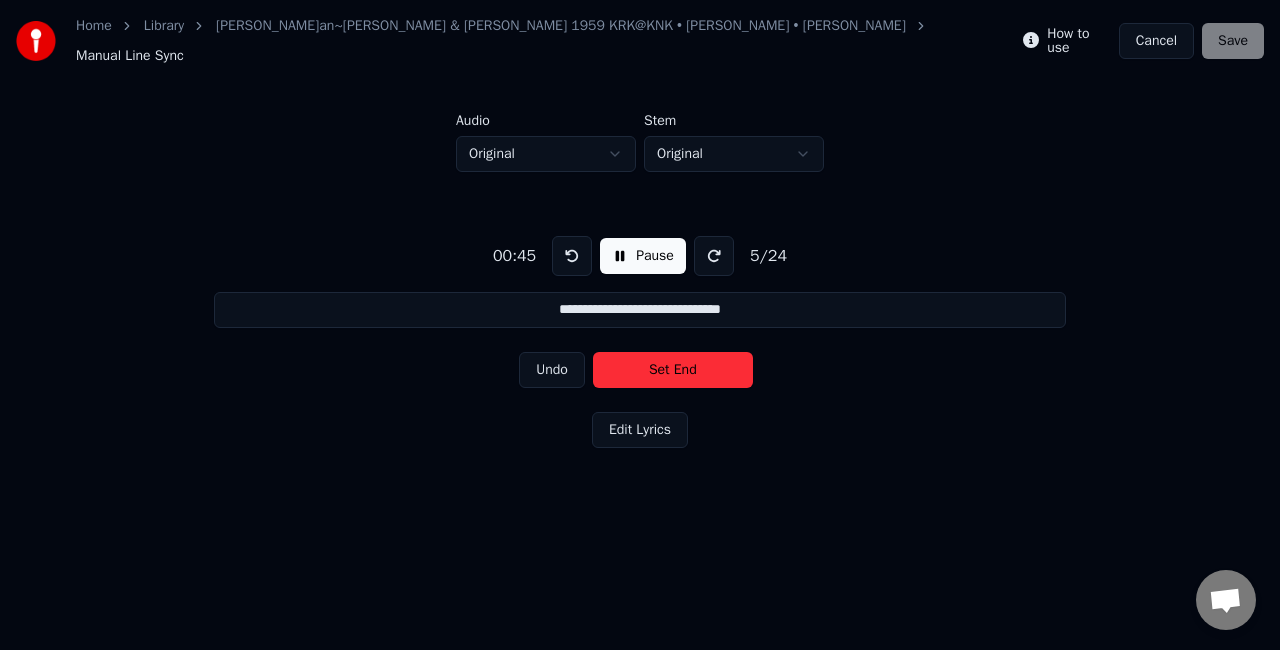 click on "Set End" at bounding box center (673, 370) 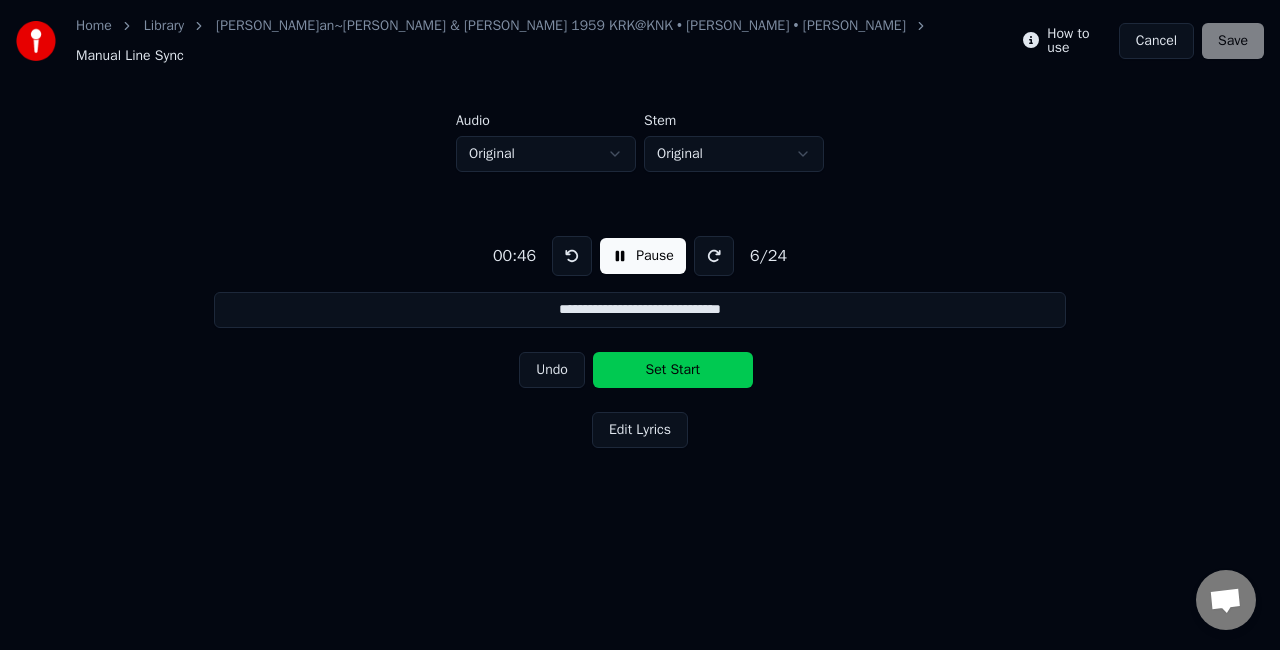 click on "Set Start" at bounding box center [673, 370] 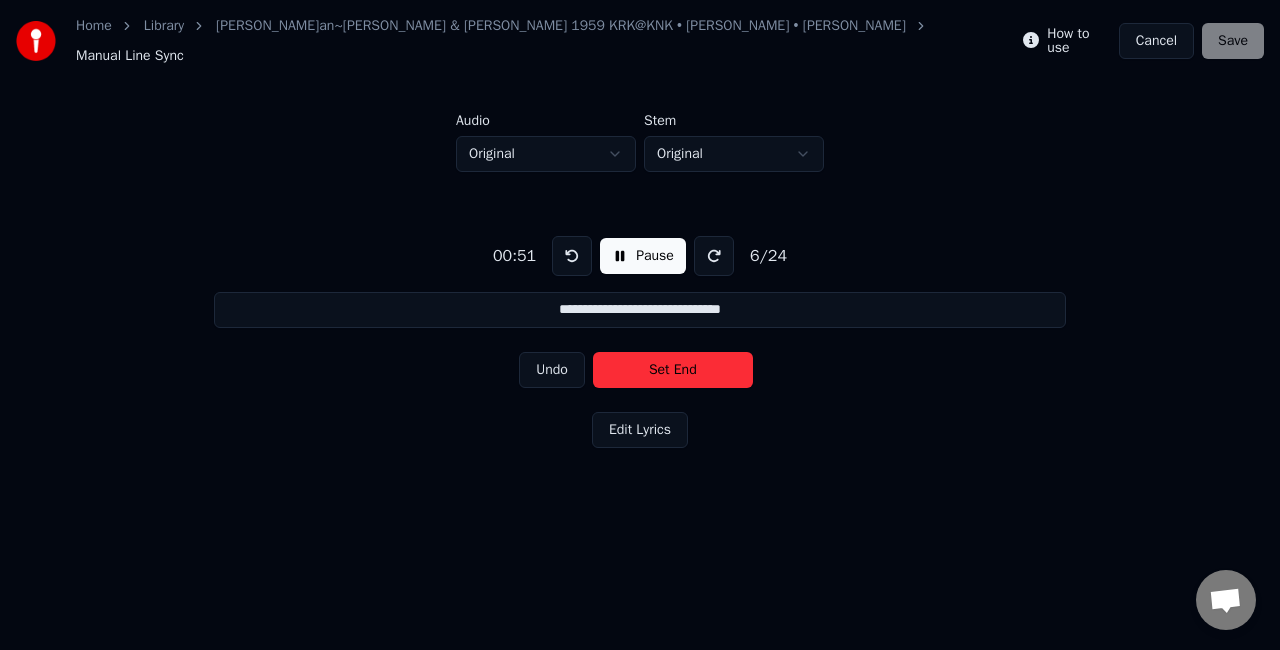 click on "Set End" at bounding box center [673, 370] 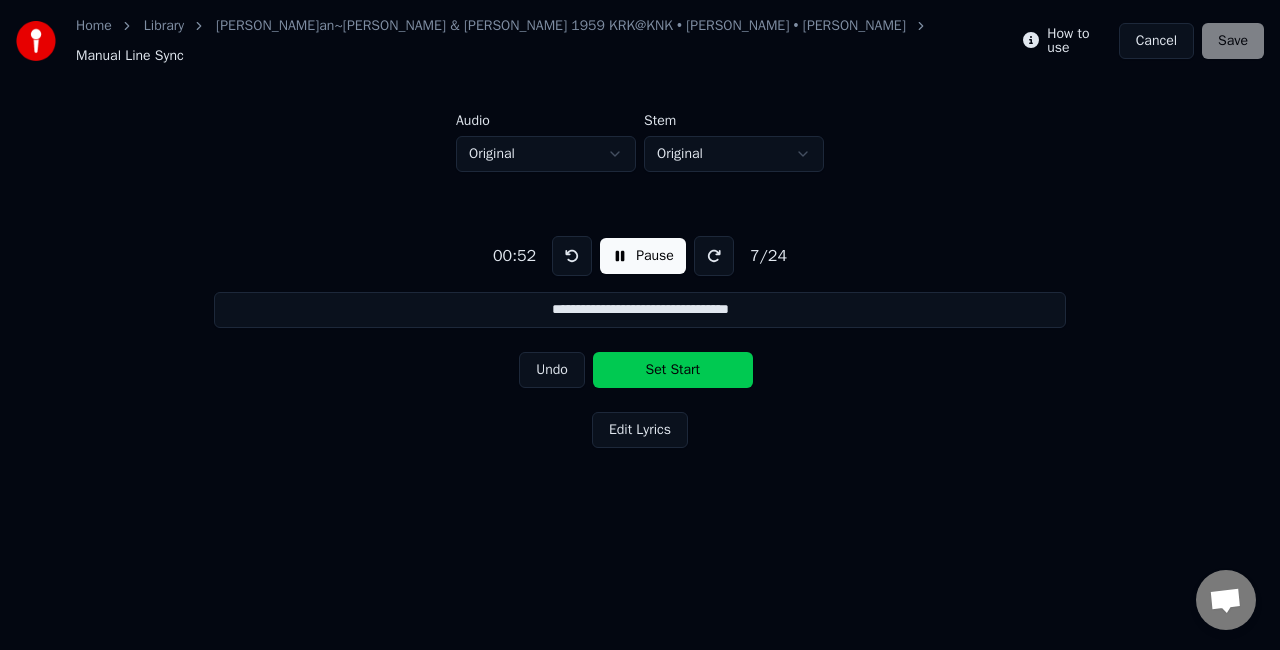click on "Set Start" at bounding box center [673, 370] 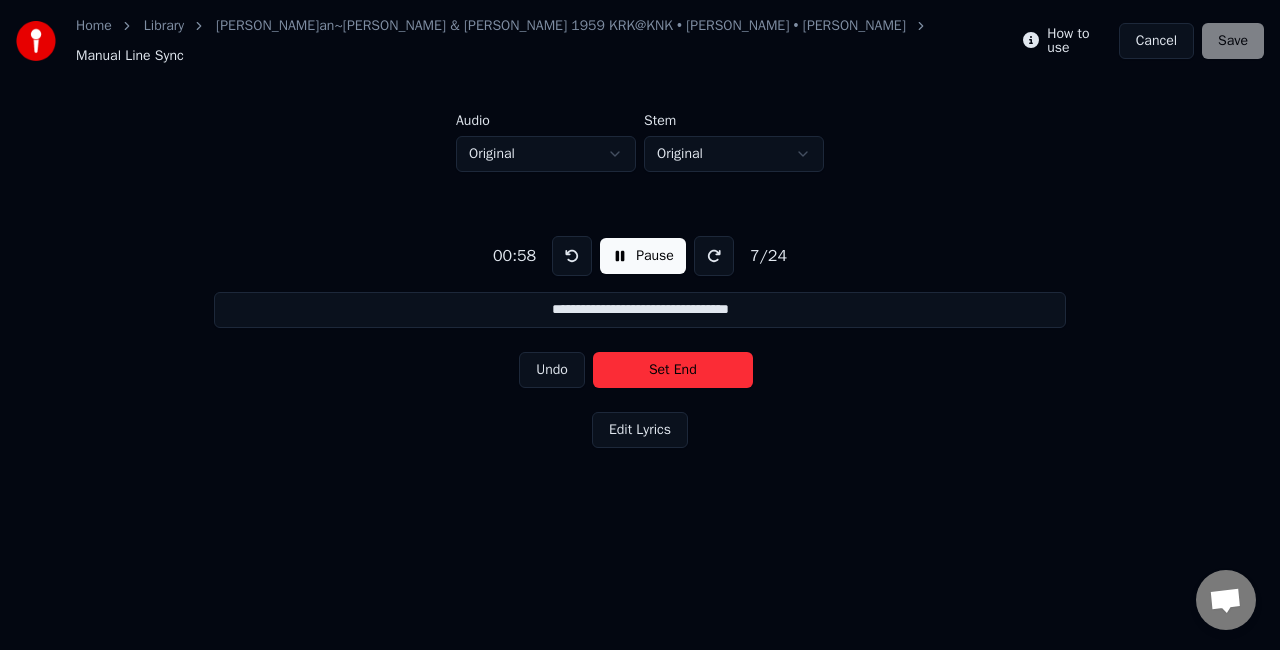 click on "Set End" at bounding box center [673, 370] 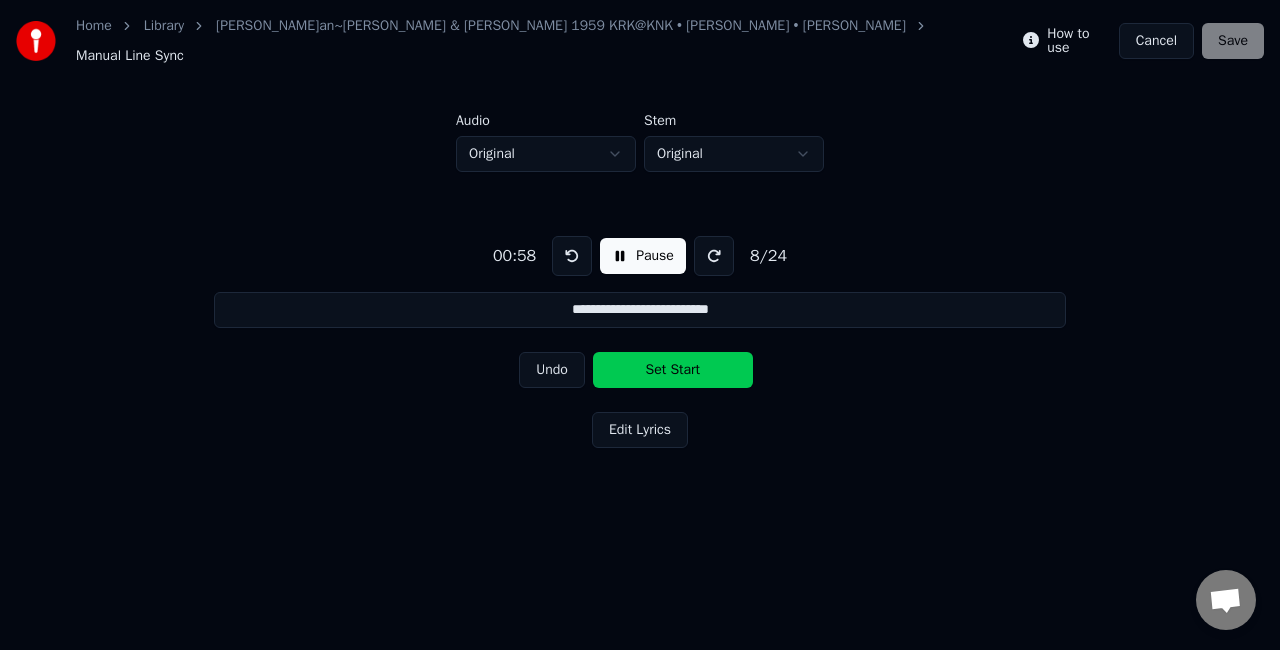 click on "Set Start" at bounding box center [673, 370] 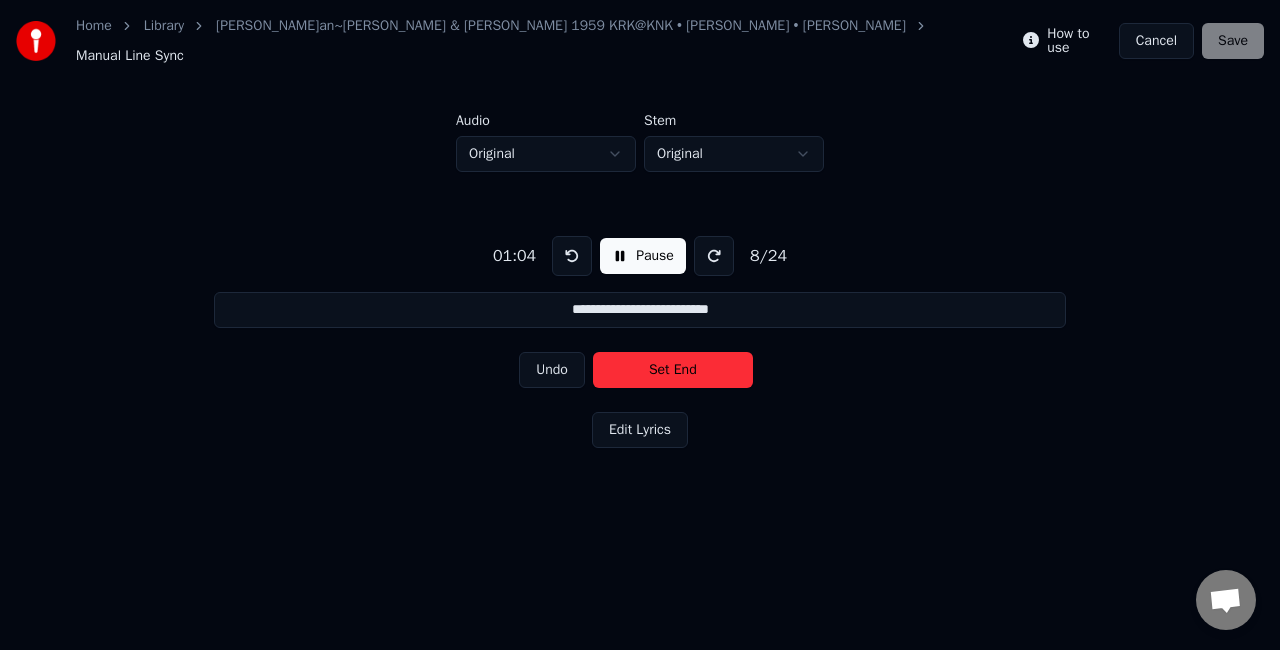 click on "Set End" at bounding box center [673, 370] 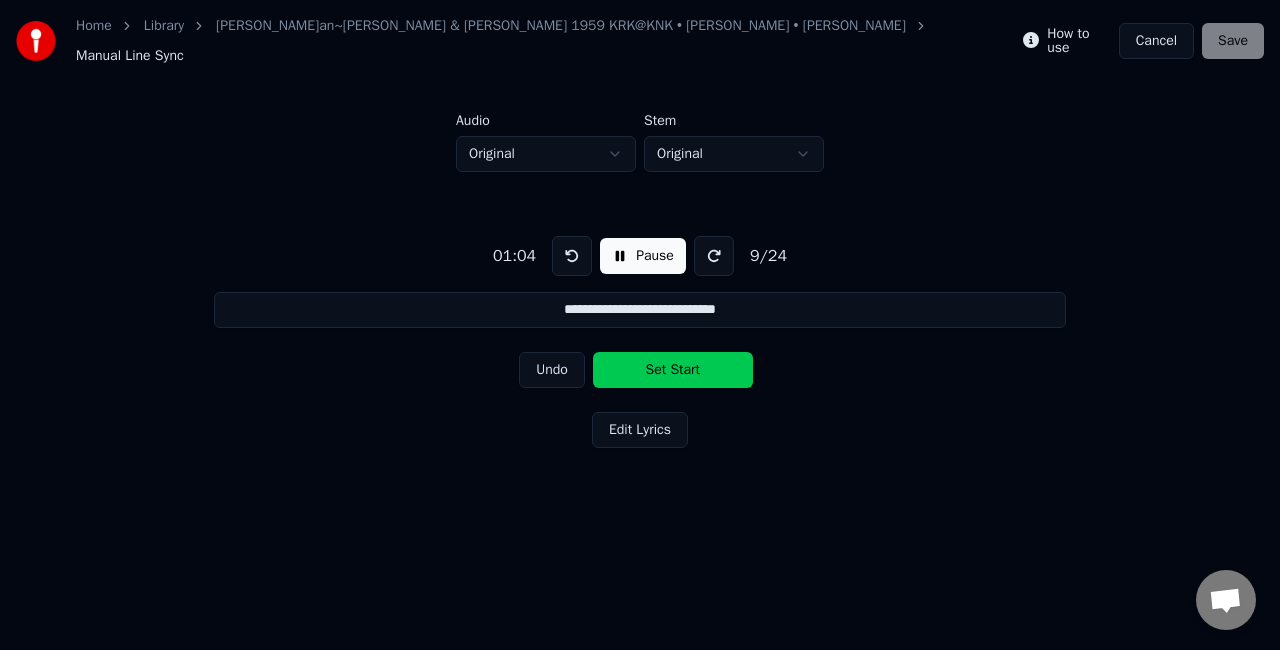 click on "Set Start" at bounding box center [673, 370] 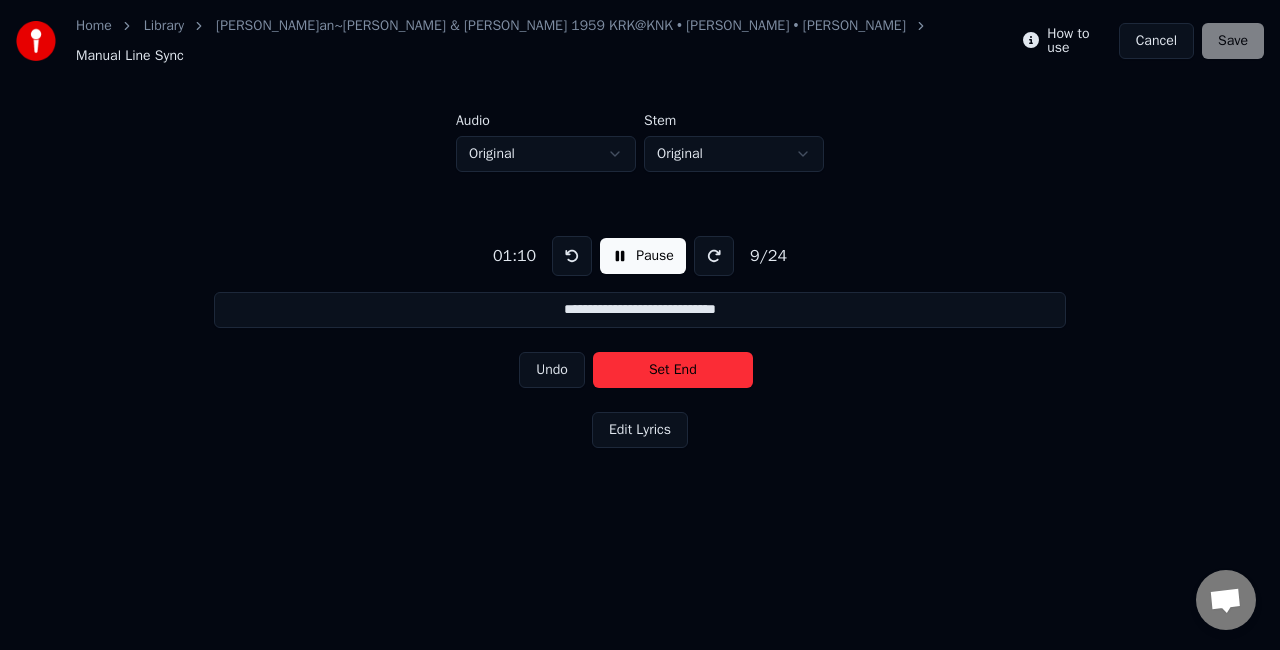 click on "Set End" at bounding box center [673, 370] 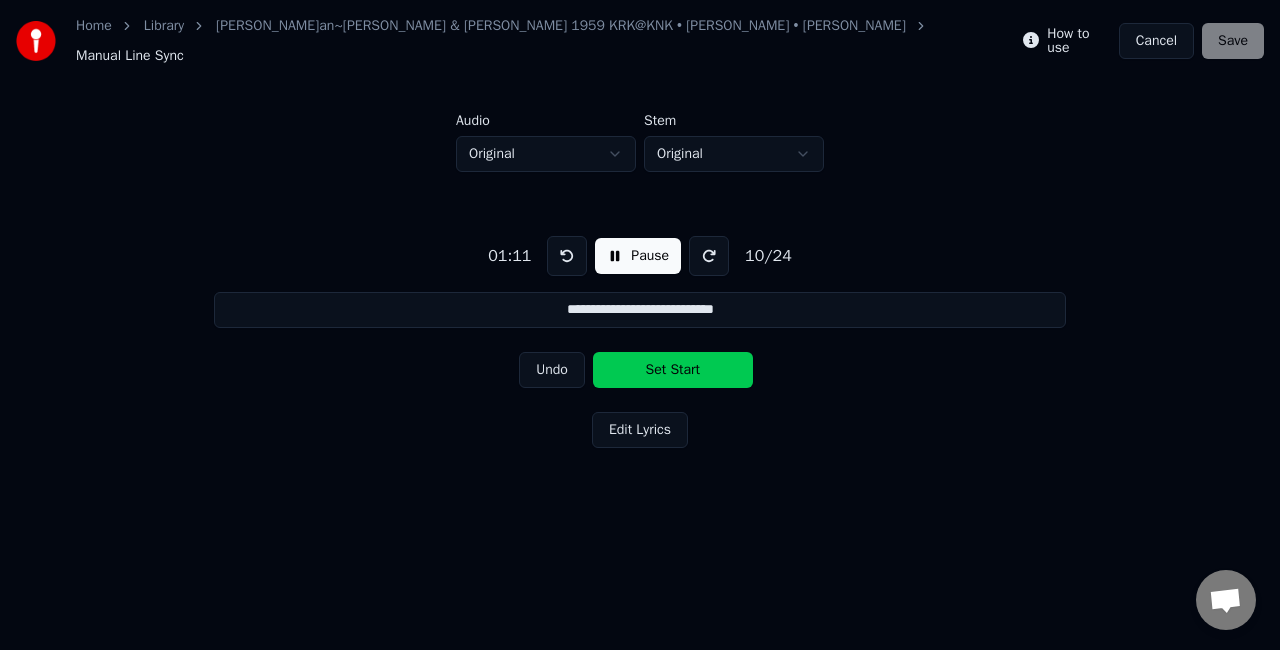 click on "Set Start" at bounding box center (673, 370) 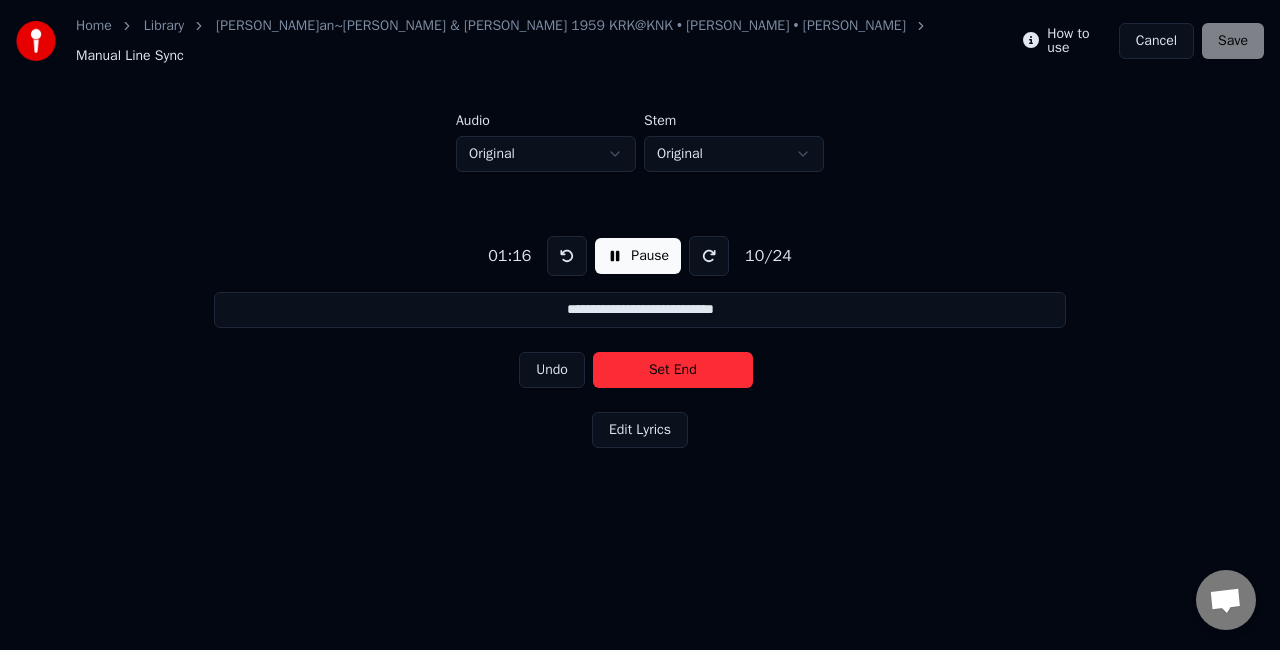 click on "Set End" at bounding box center [673, 370] 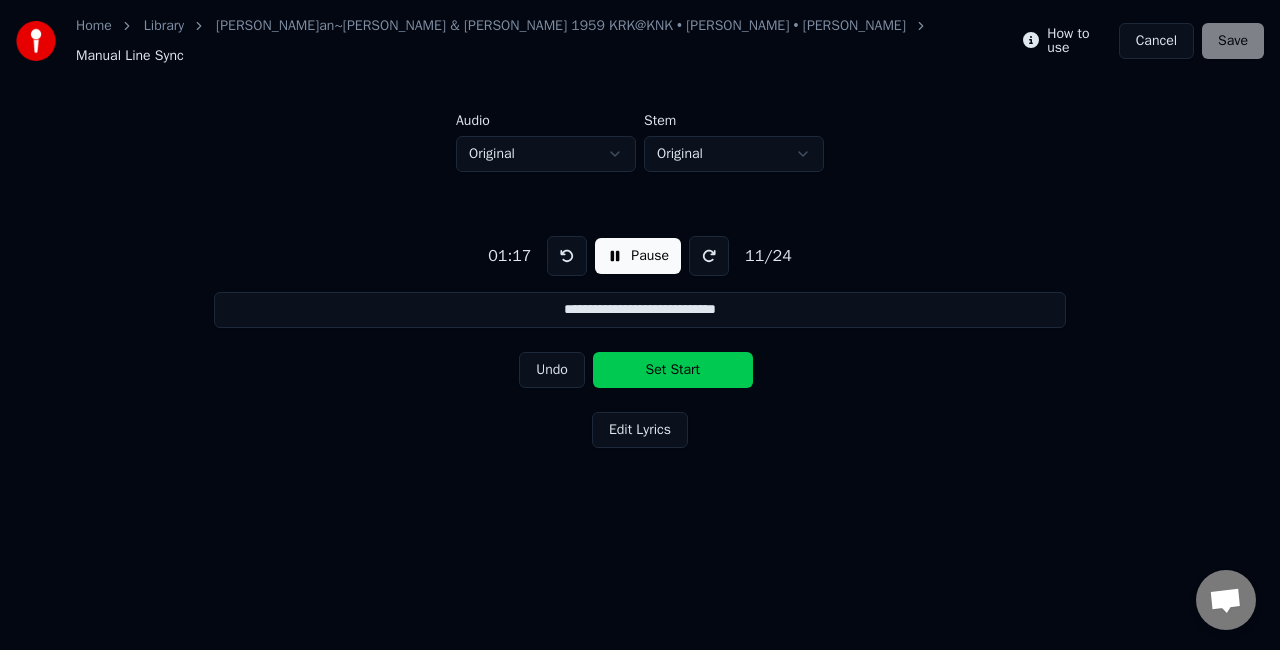 click on "Set Start" at bounding box center (673, 370) 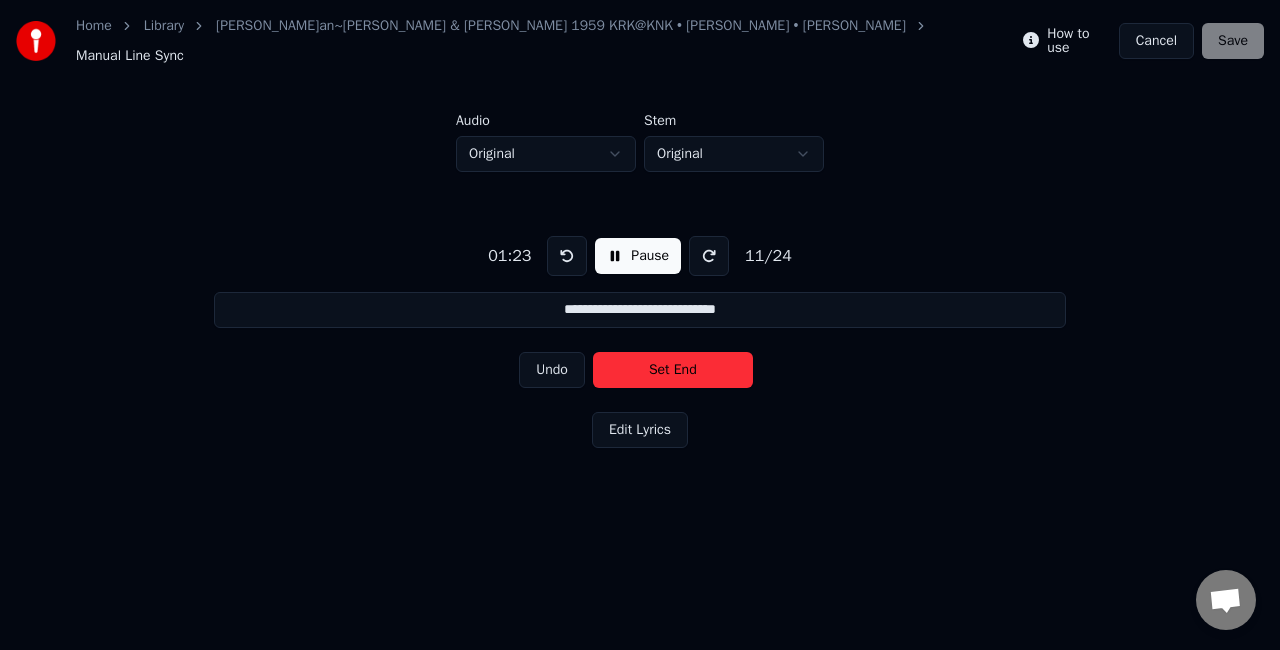 click on "Set End" at bounding box center [673, 370] 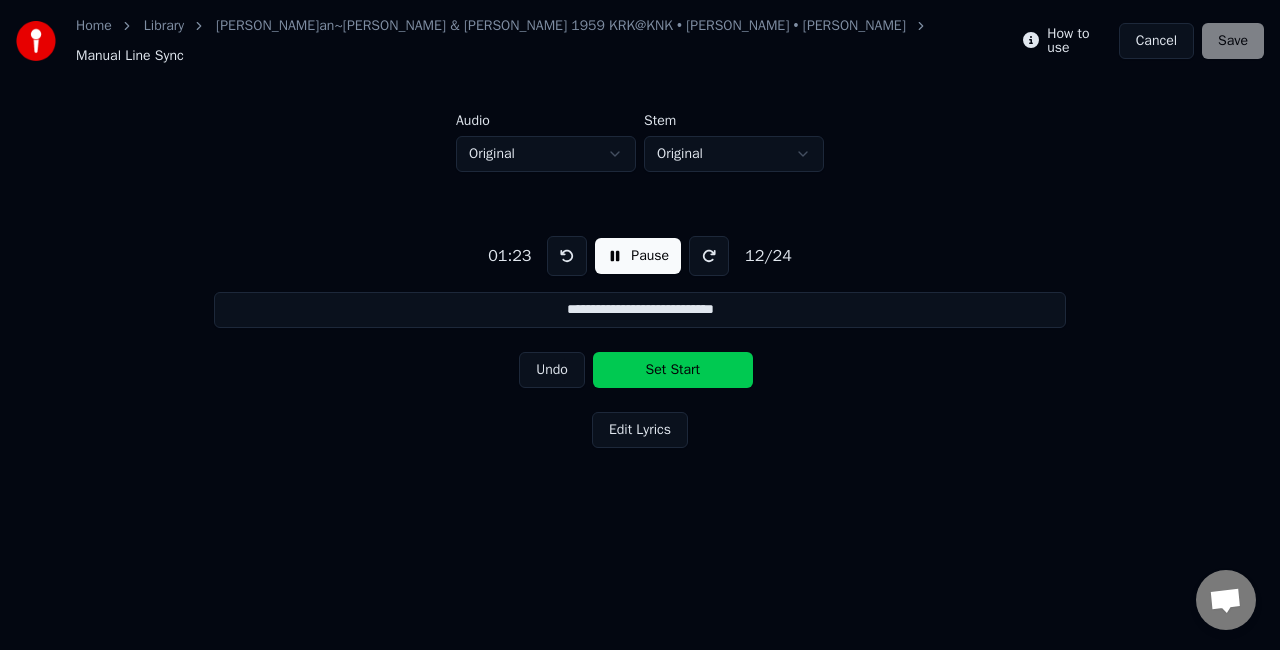 click on "Set Start" at bounding box center [673, 370] 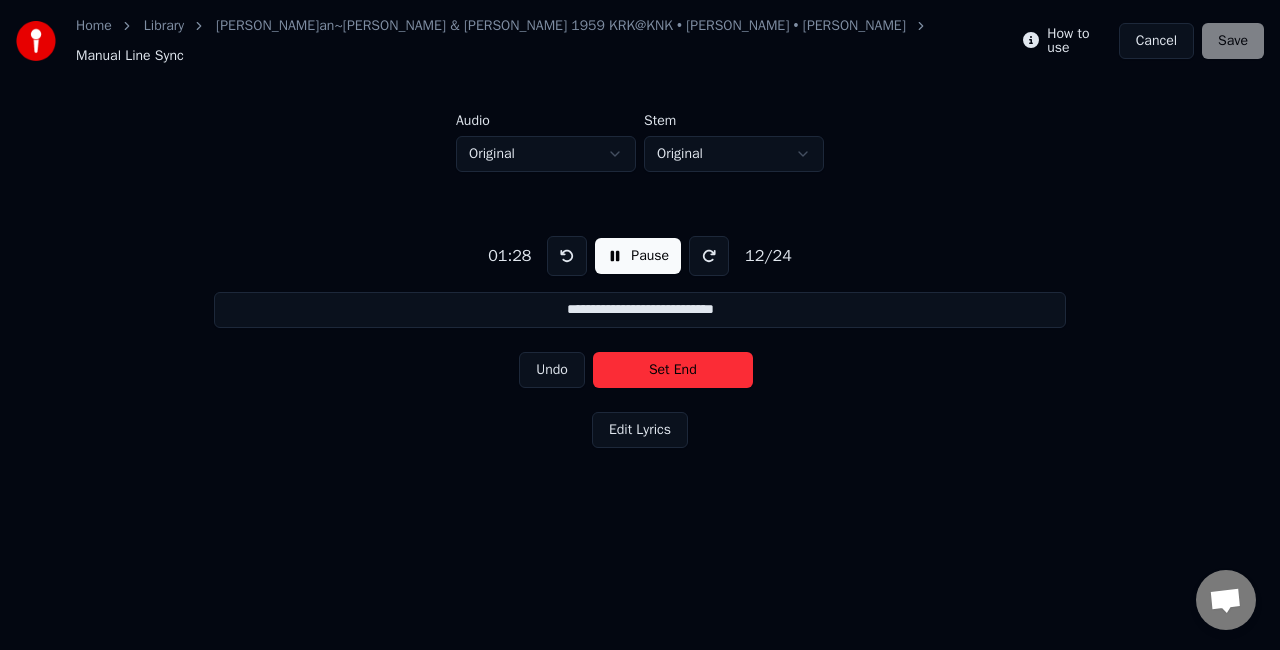 click on "Set End" at bounding box center (673, 370) 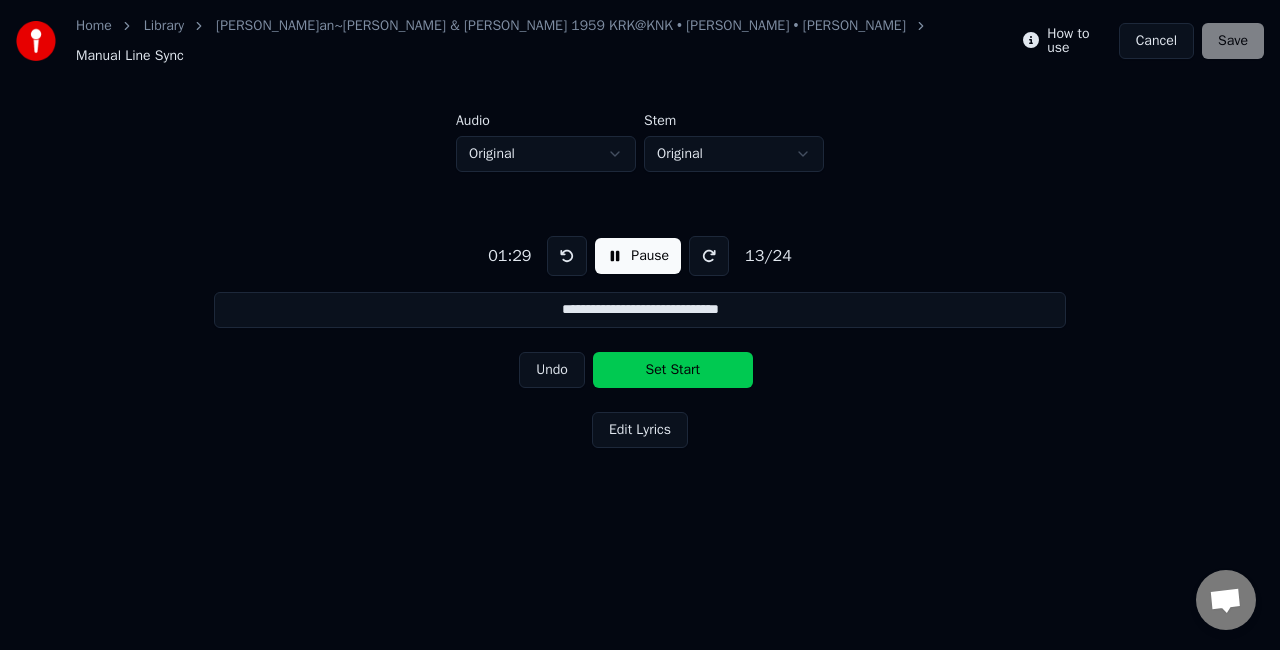 click on "Set Start" at bounding box center (673, 370) 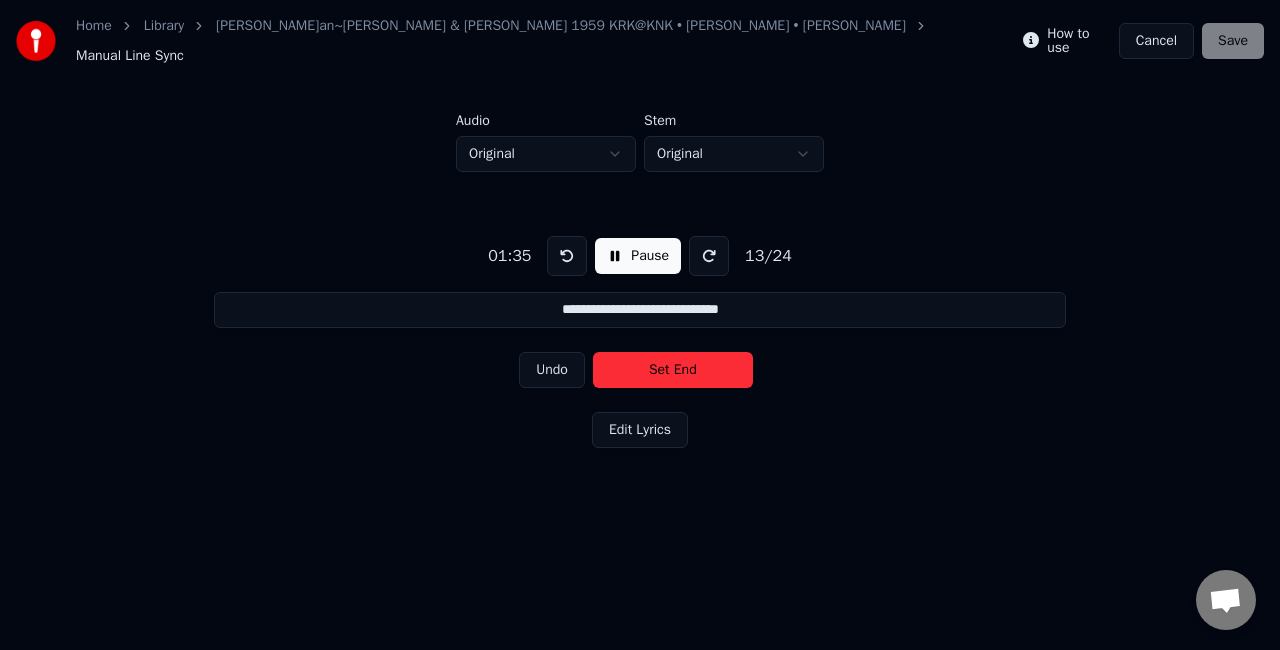 click on "Set End" at bounding box center [673, 370] 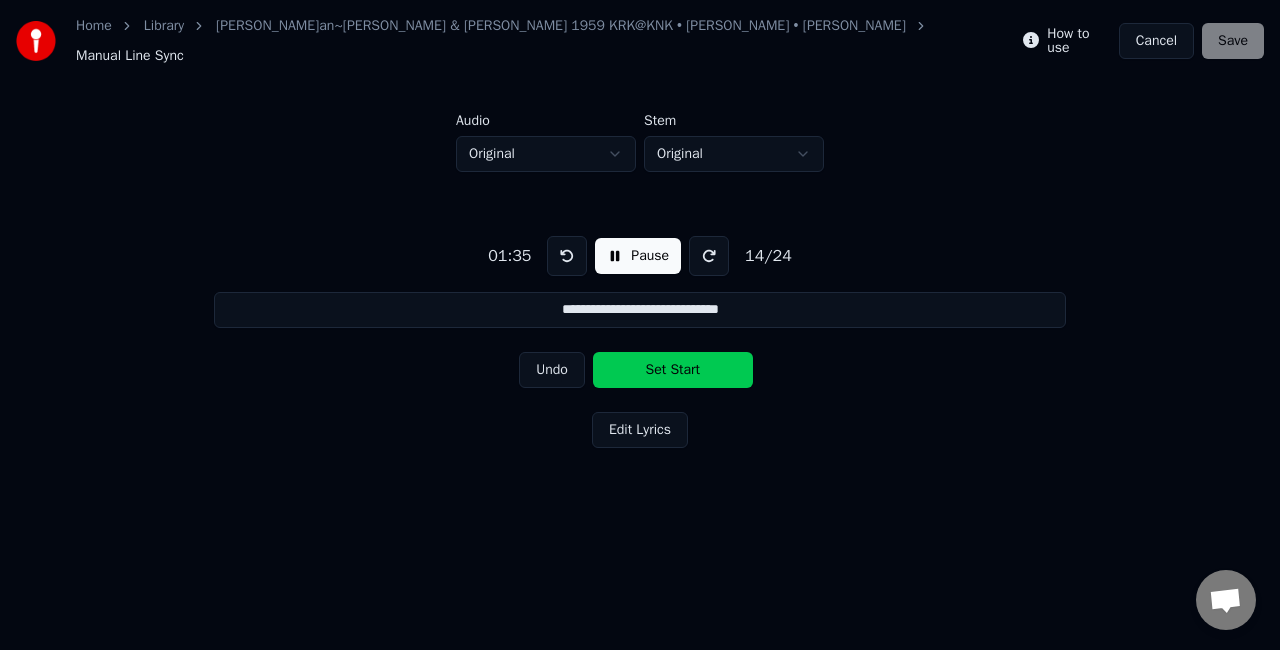 click on "Set Start" at bounding box center [673, 370] 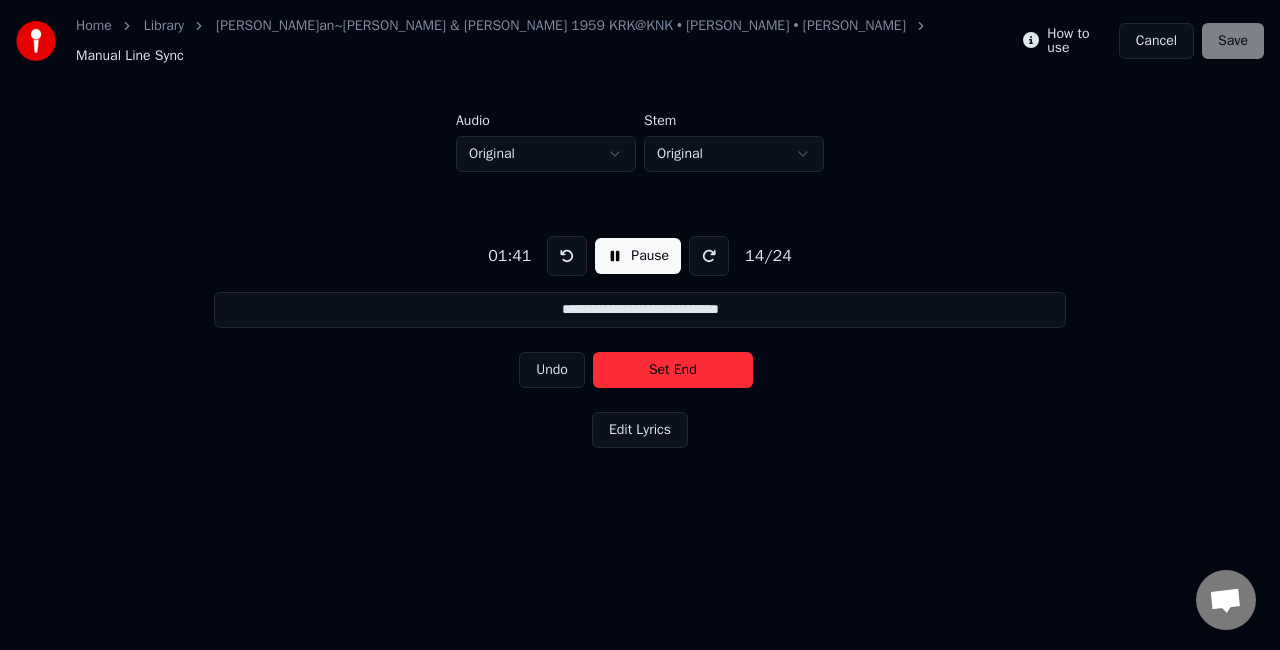 click on "Set End" at bounding box center (673, 370) 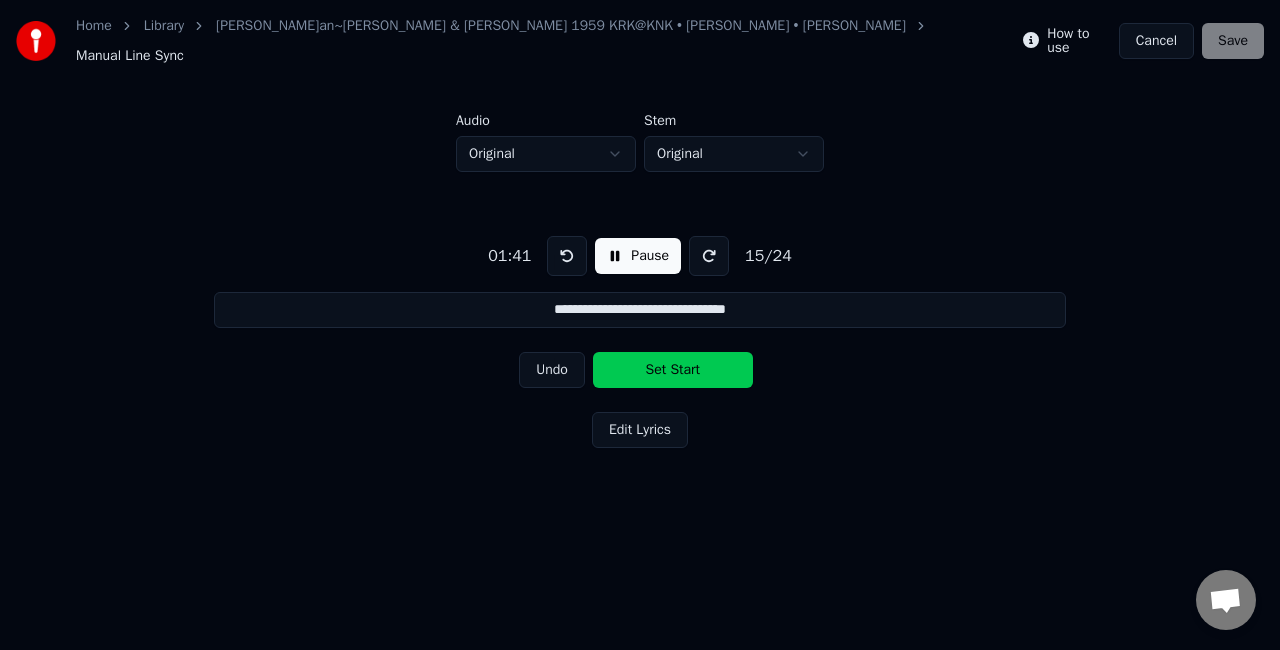 click on "Set Start" at bounding box center [673, 370] 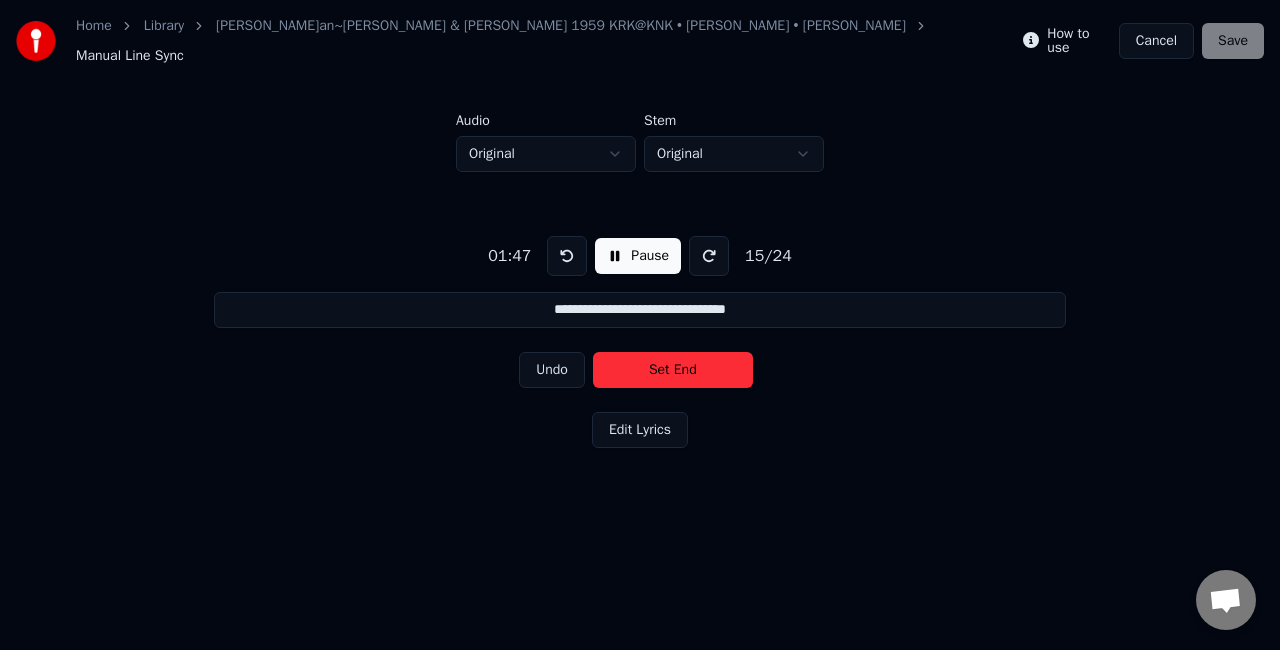 click on "Set End" at bounding box center [673, 370] 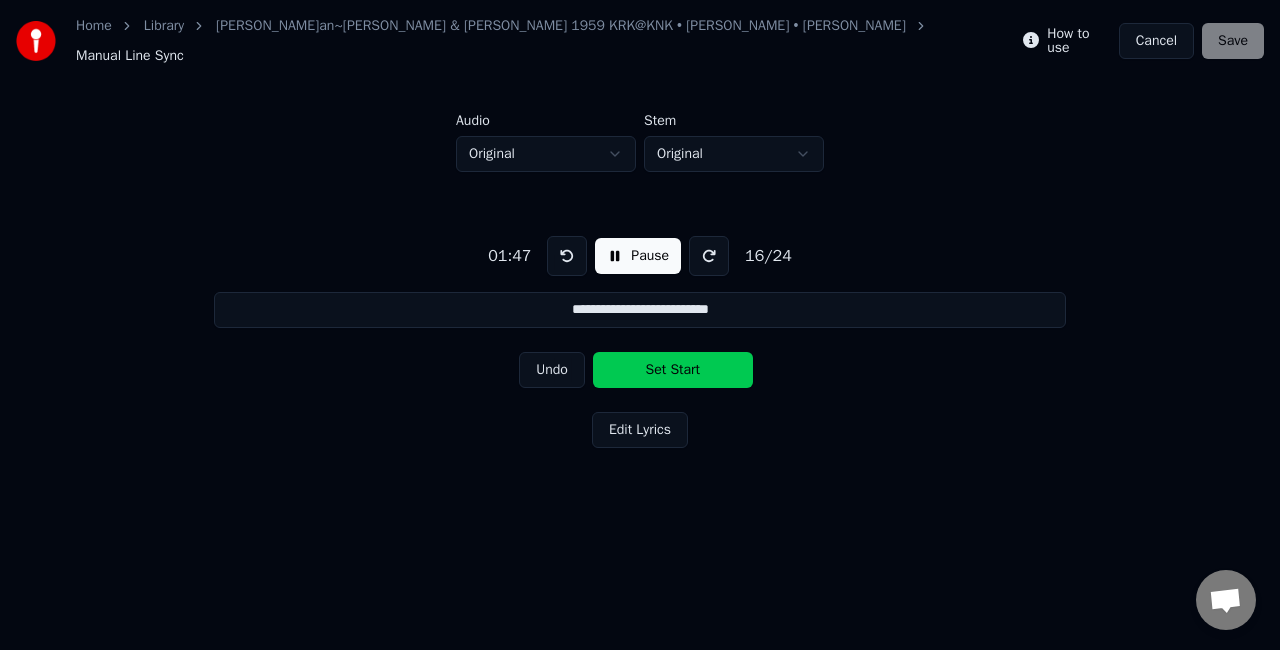 click on "Set Start" at bounding box center [673, 370] 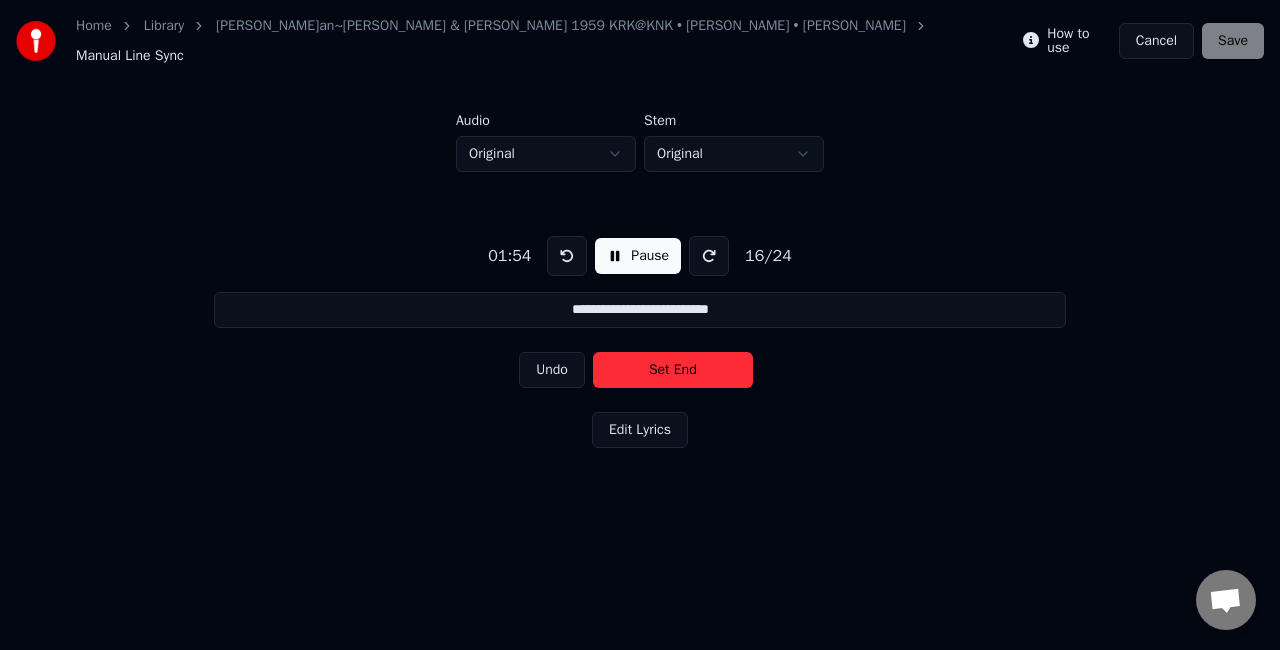 click on "Set End" at bounding box center (673, 370) 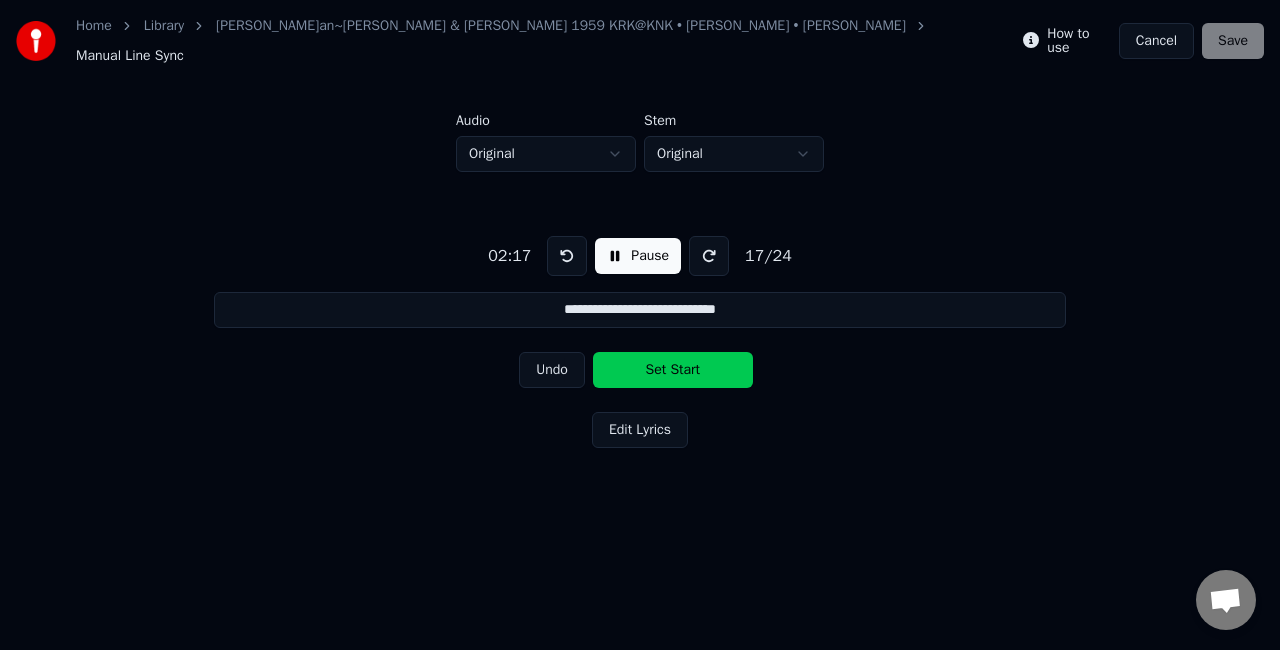 click on "Set Start" at bounding box center (673, 370) 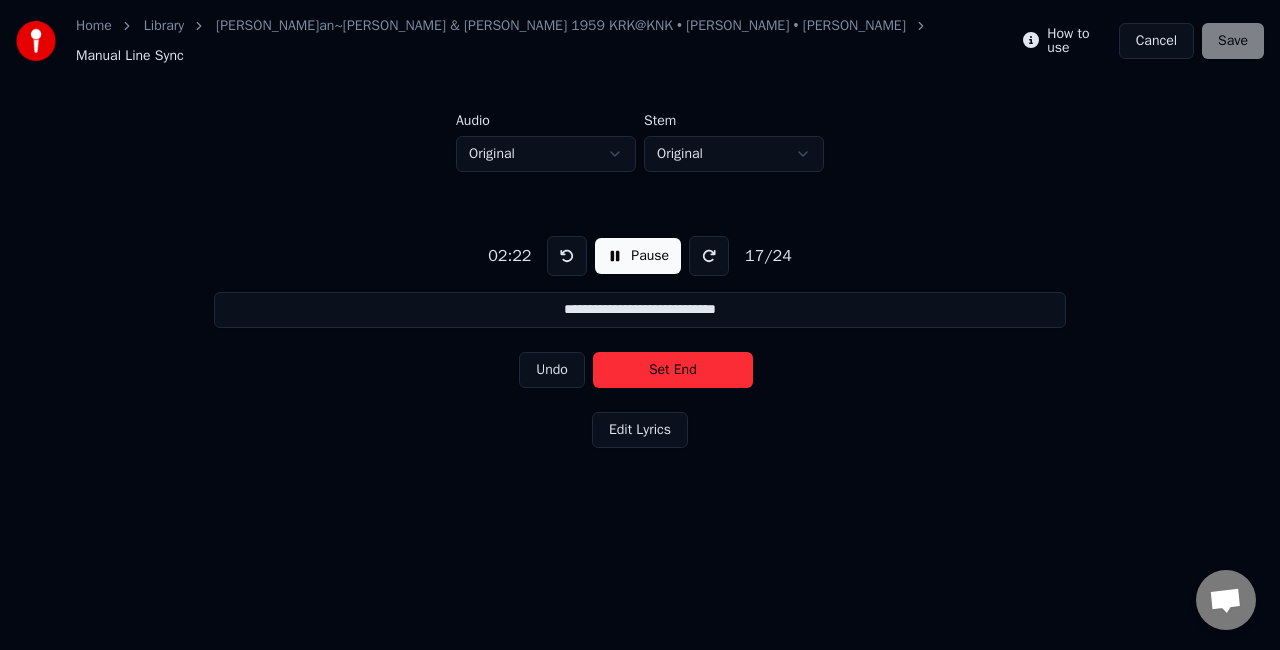 click on "Set End" at bounding box center (673, 370) 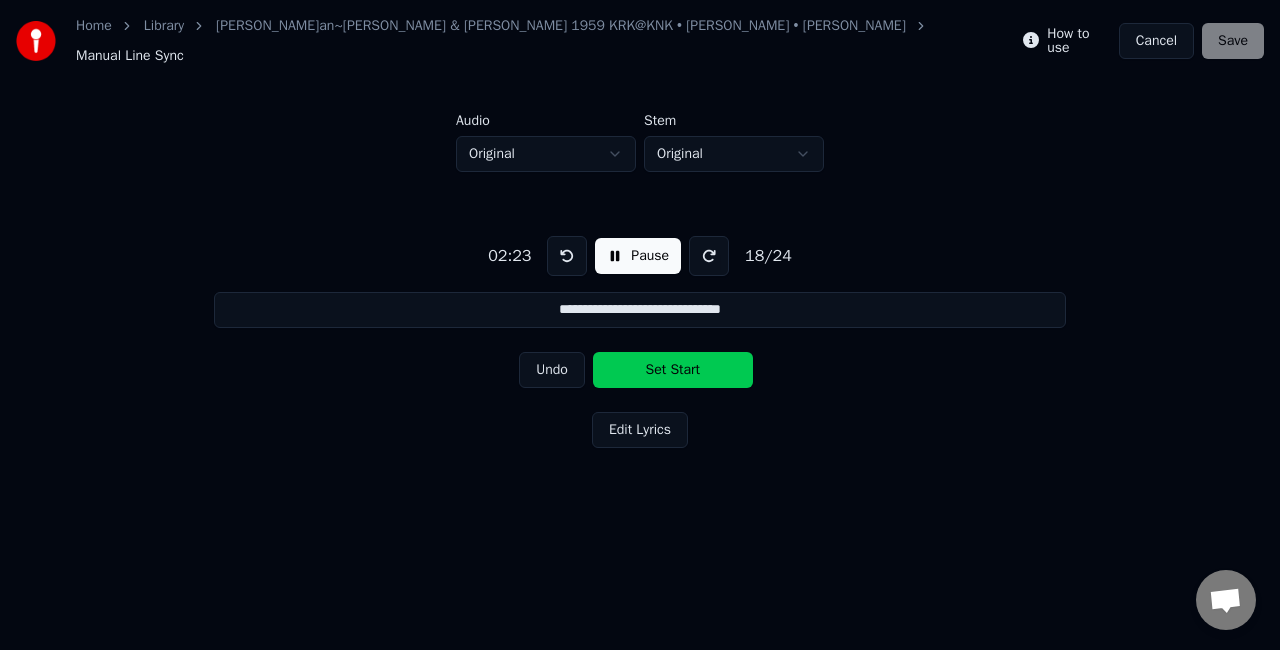 click on "Set Start" at bounding box center (673, 370) 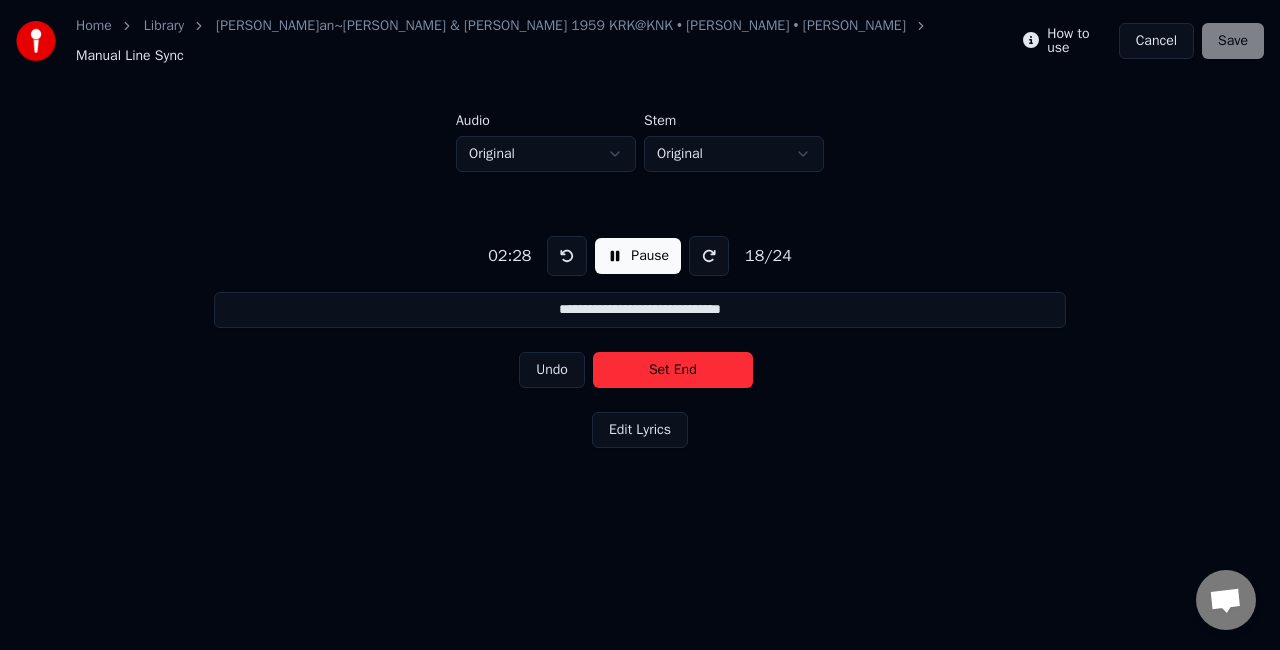 click on "Set End" at bounding box center [673, 370] 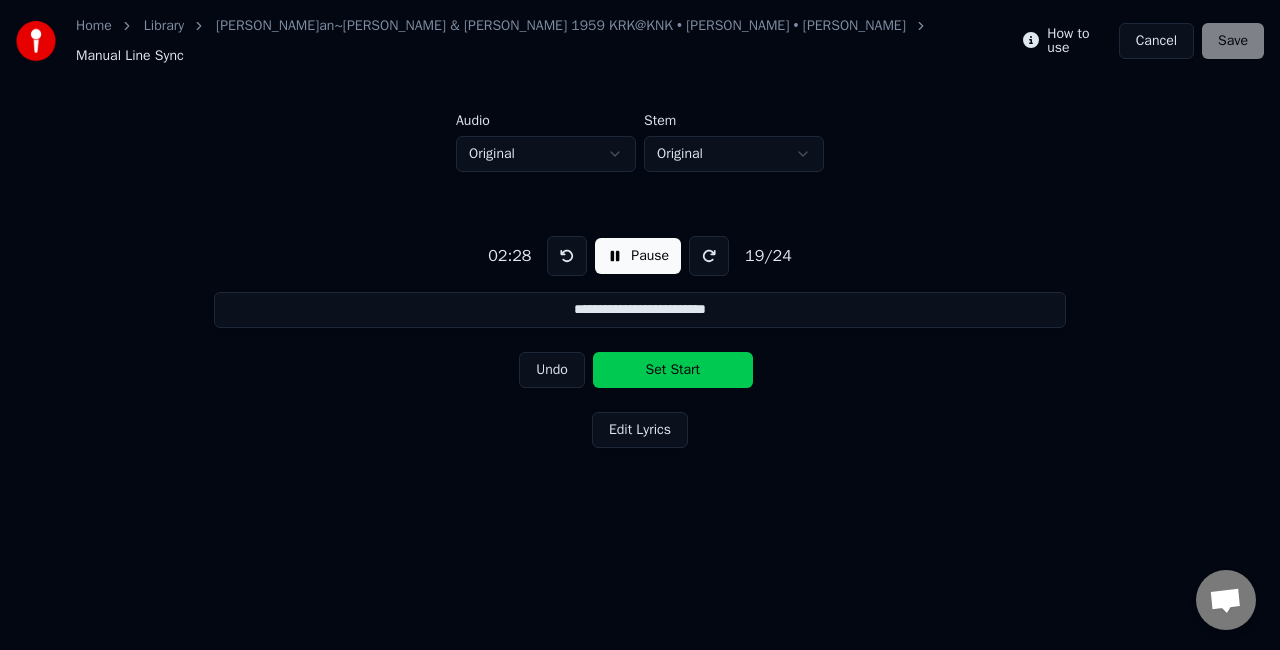 click on "Set Start" at bounding box center (673, 370) 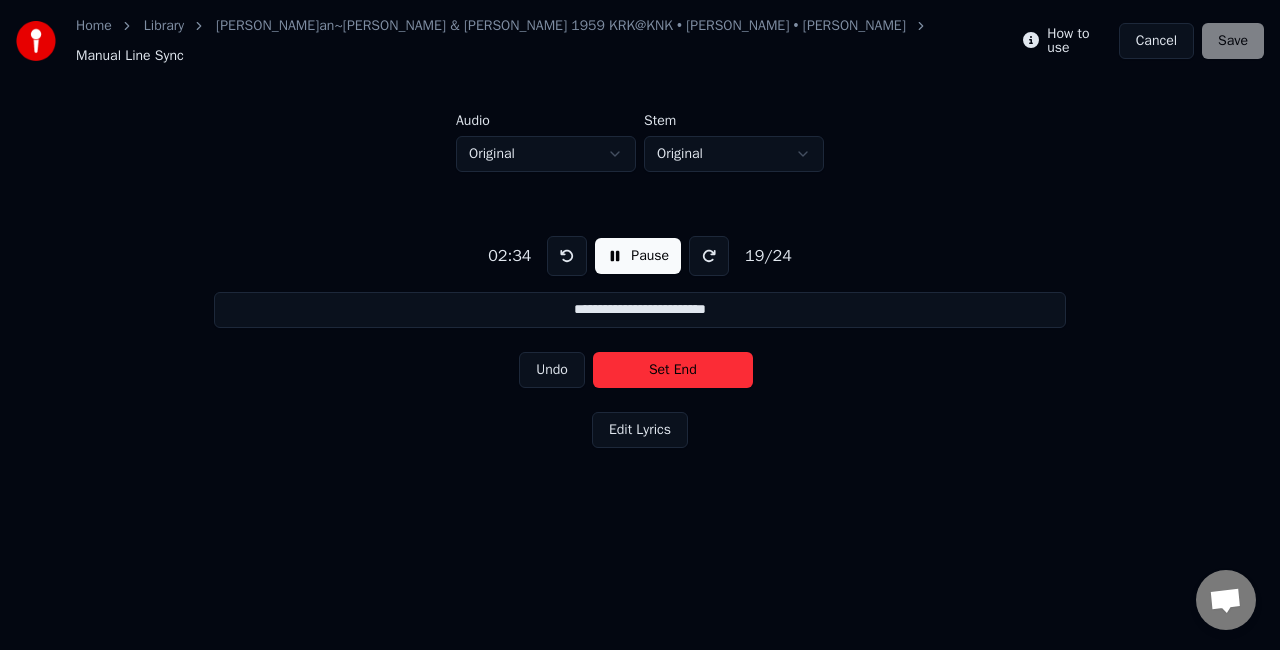 click on "Set End" at bounding box center [673, 370] 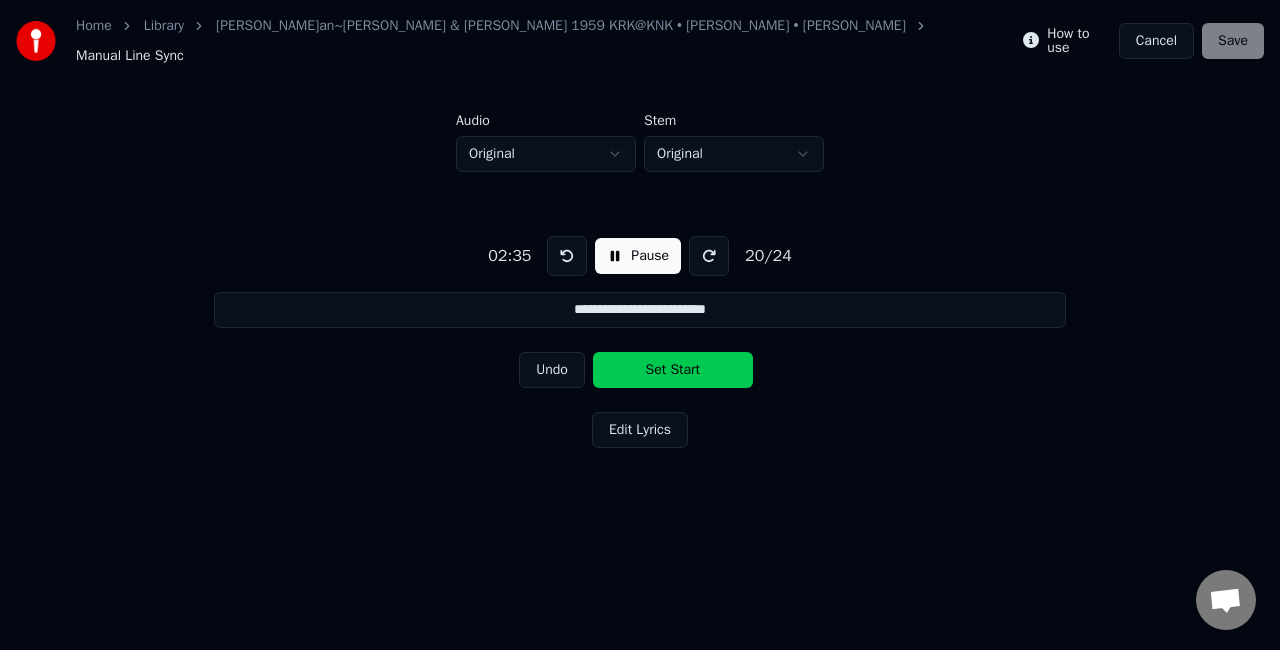 click on "Set Start" at bounding box center [673, 370] 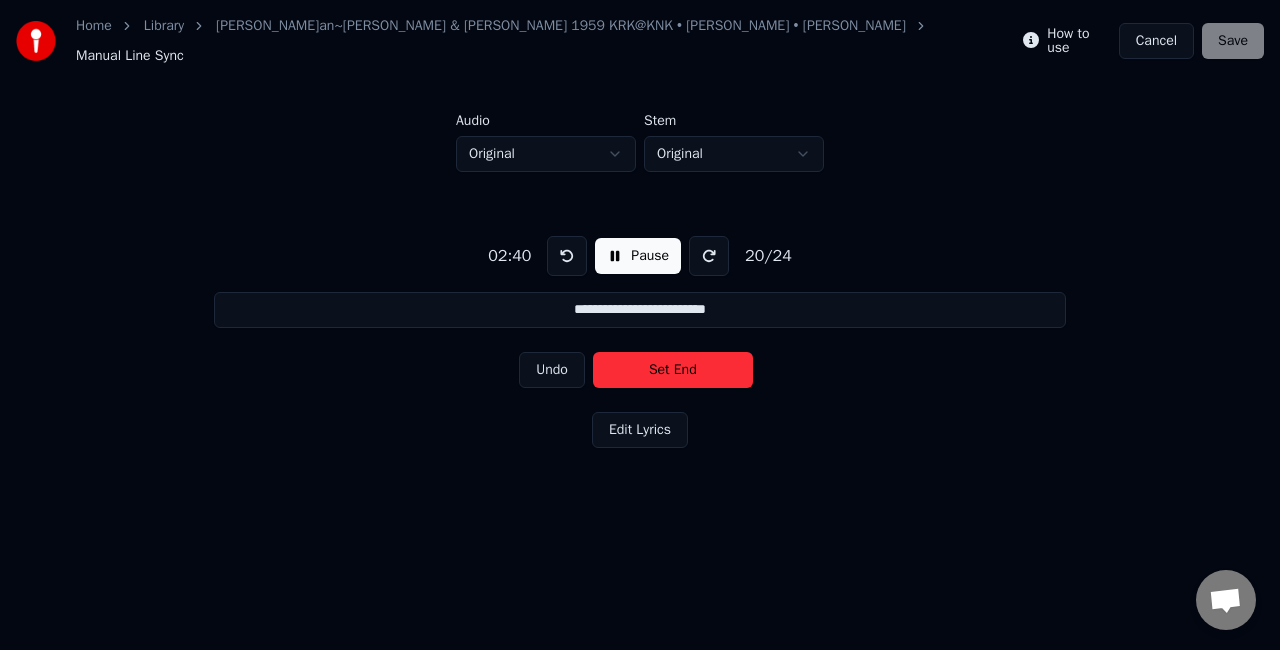 click on "Set End" at bounding box center [673, 370] 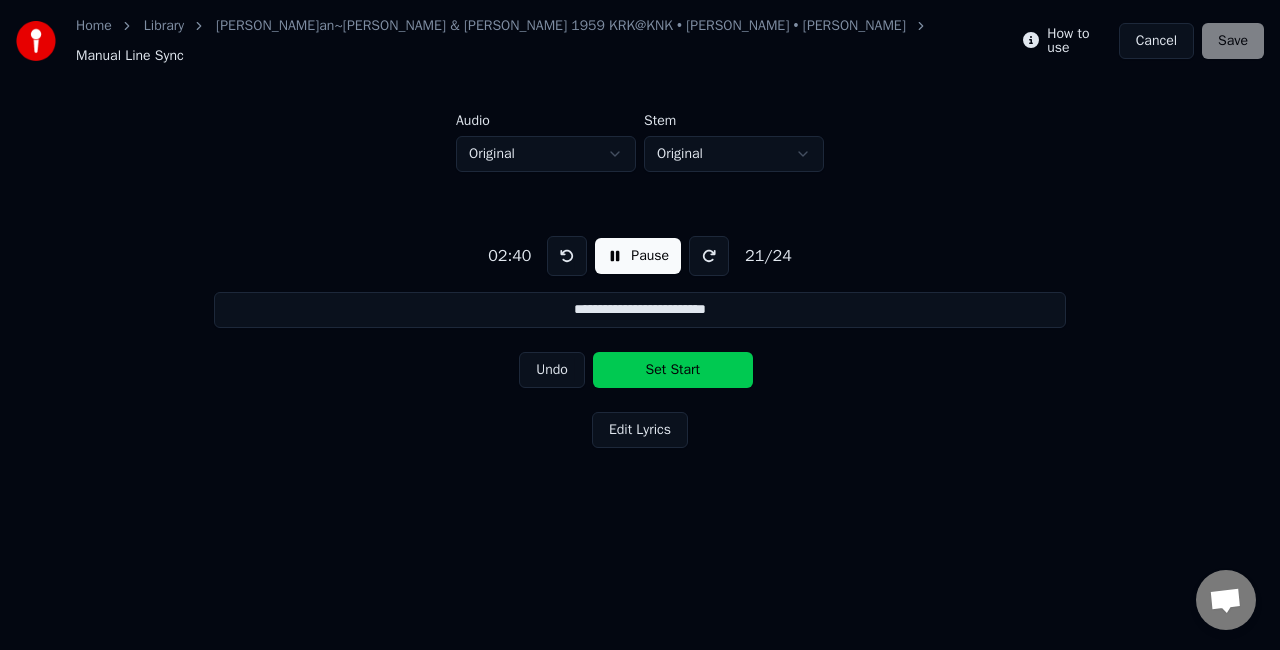 click on "Set Start" at bounding box center (673, 370) 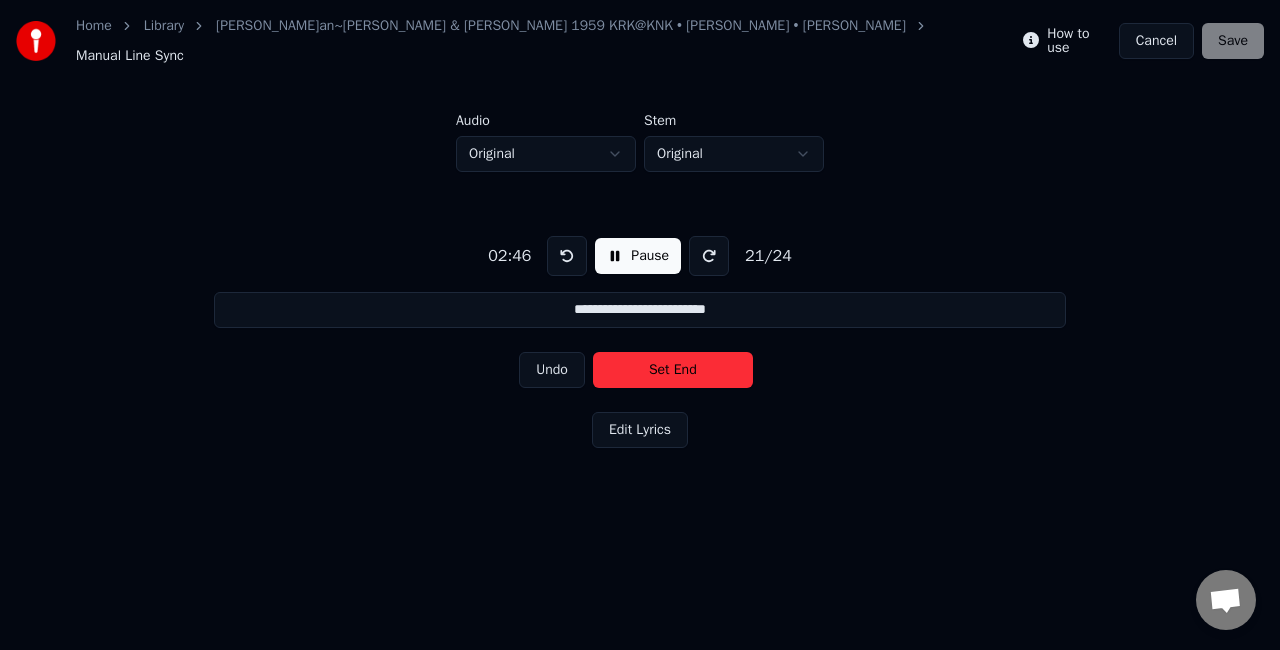 click on "Set End" at bounding box center [673, 370] 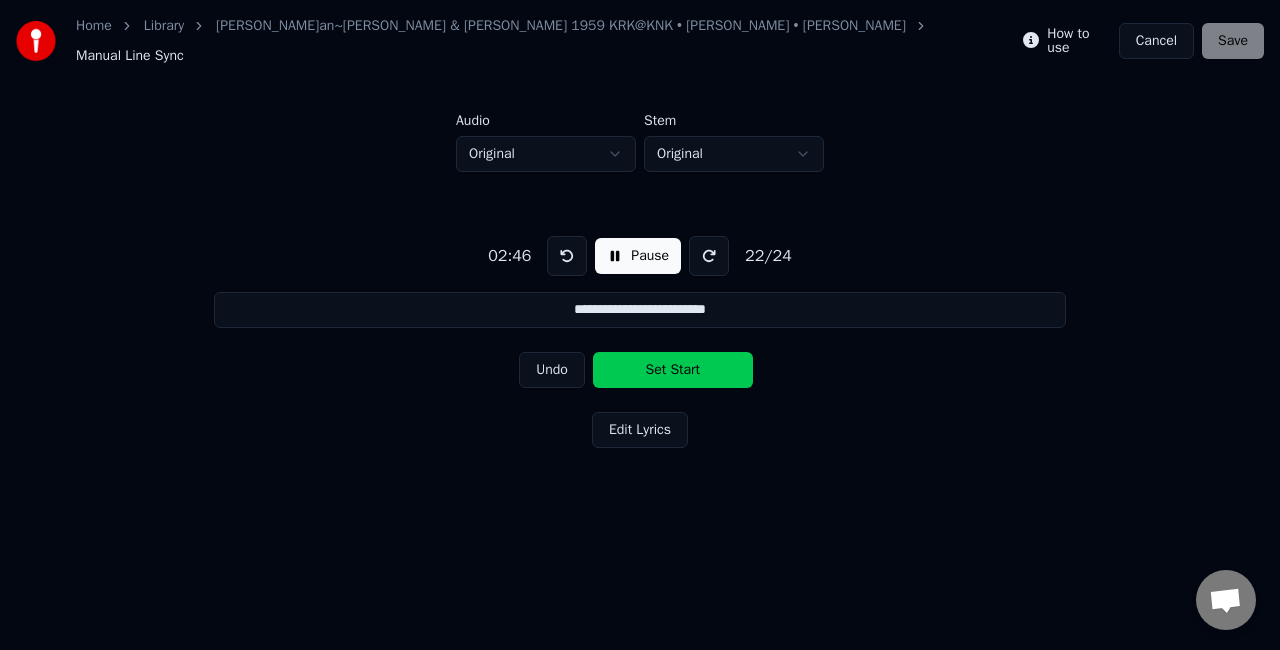 click on "Set Start" at bounding box center [673, 370] 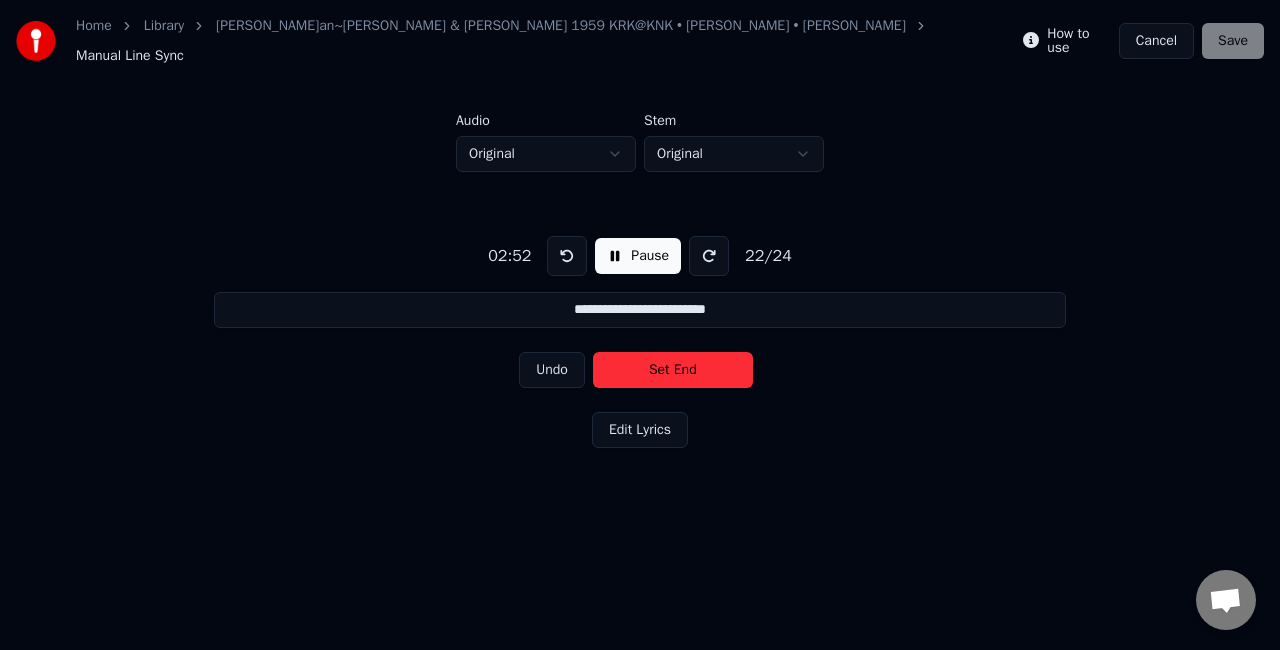click on "Set End" at bounding box center [673, 370] 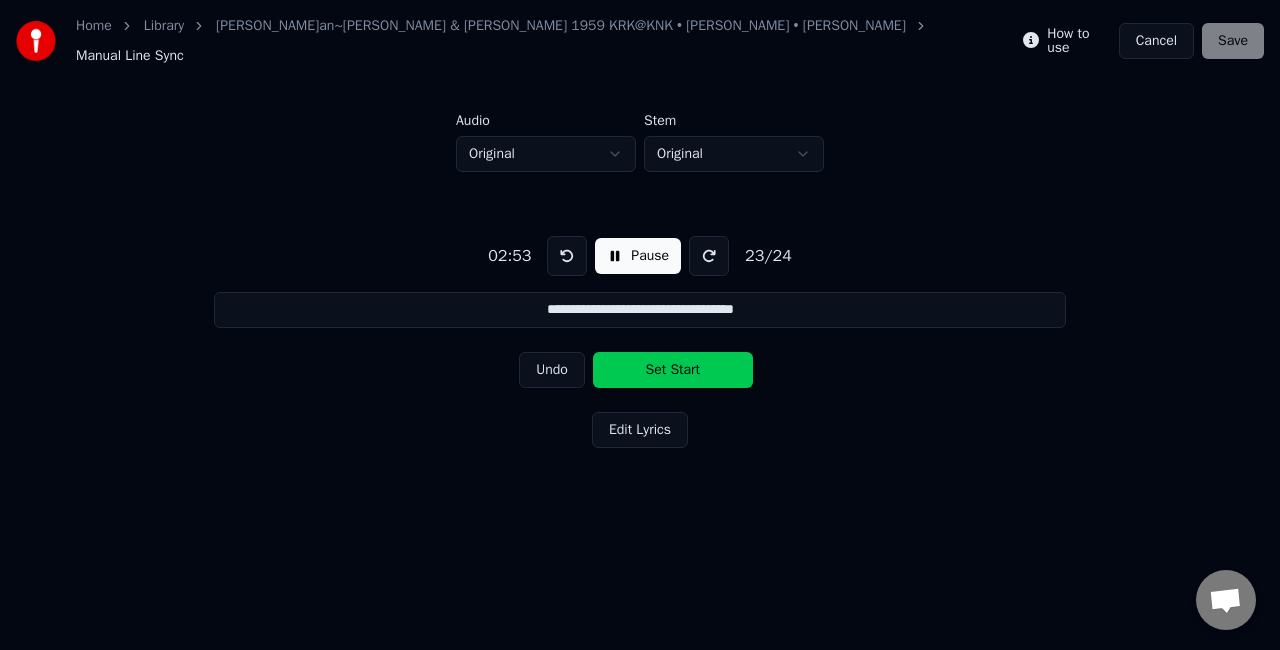 click on "Set Start" at bounding box center (673, 370) 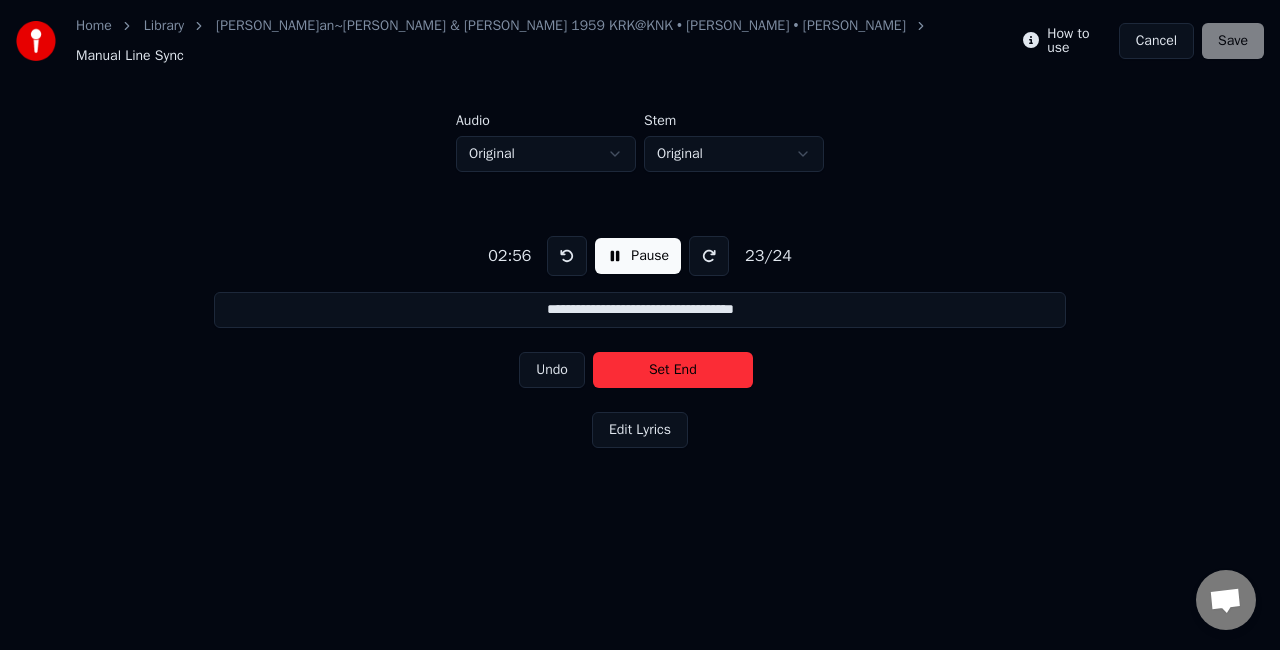 click on "Set End" at bounding box center (673, 370) 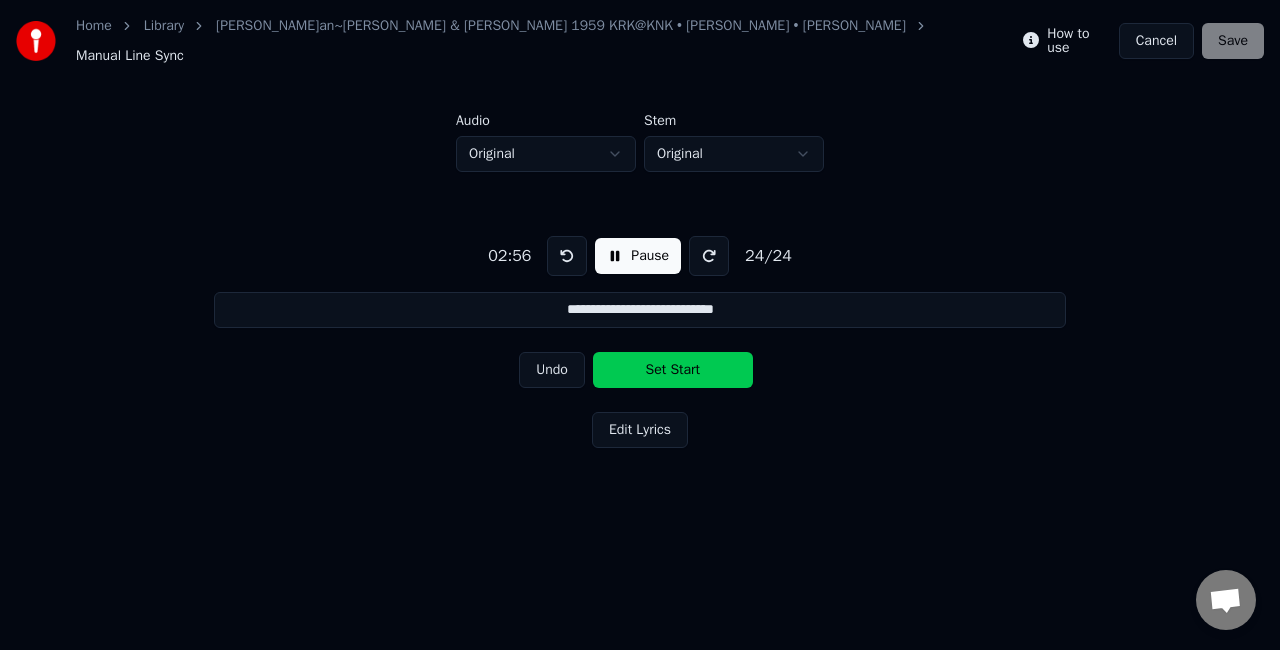 click on "Set Start" at bounding box center (673, 370) 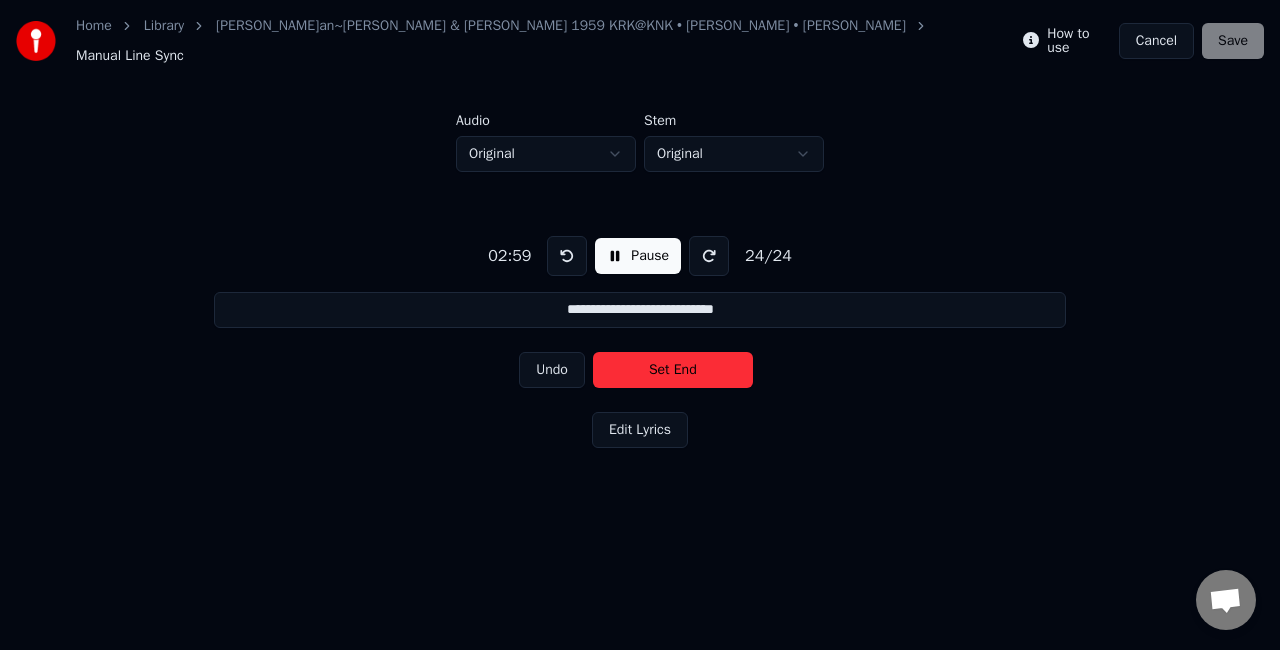click on "Set End" at bounding box center [673, 370] 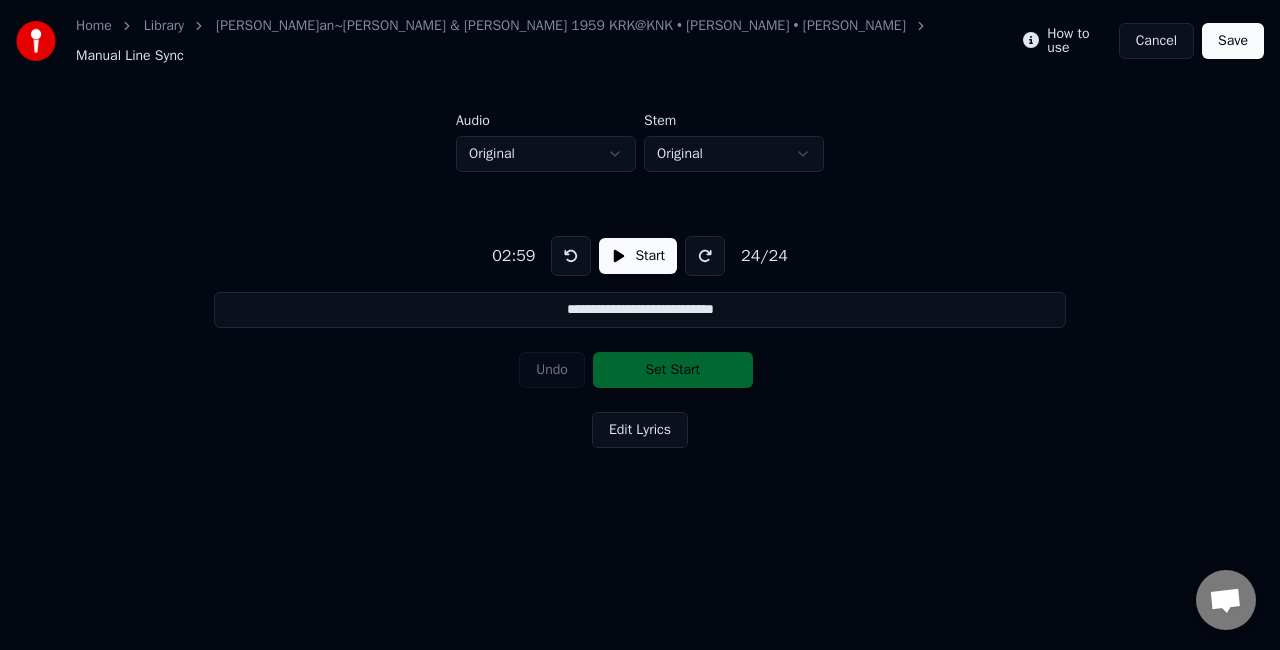 click on "Save" at bounding box center [1233, 41] 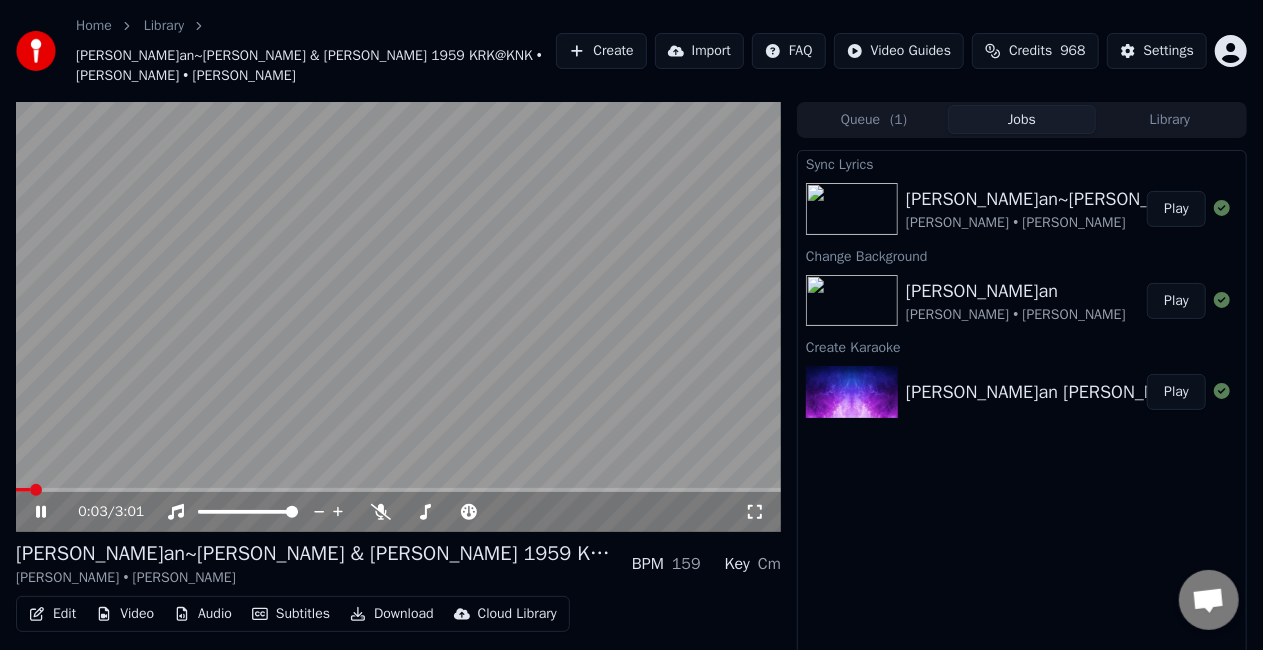click 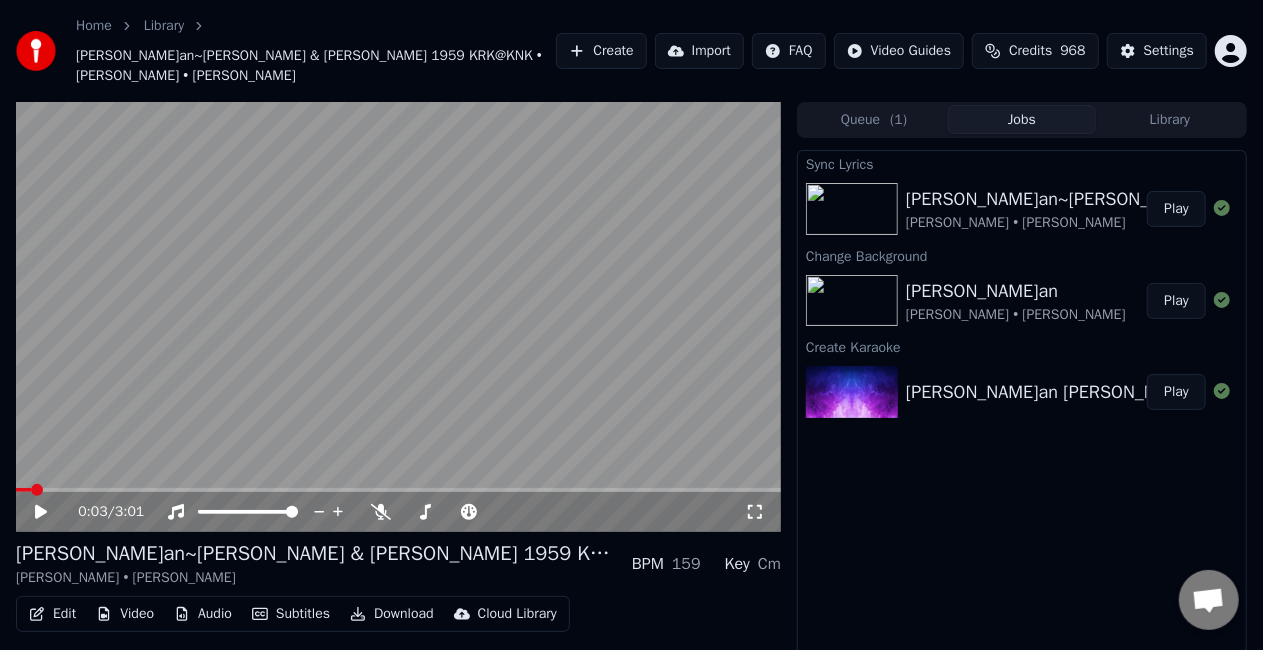 click on "Edit" at bounding box center [52, 614] 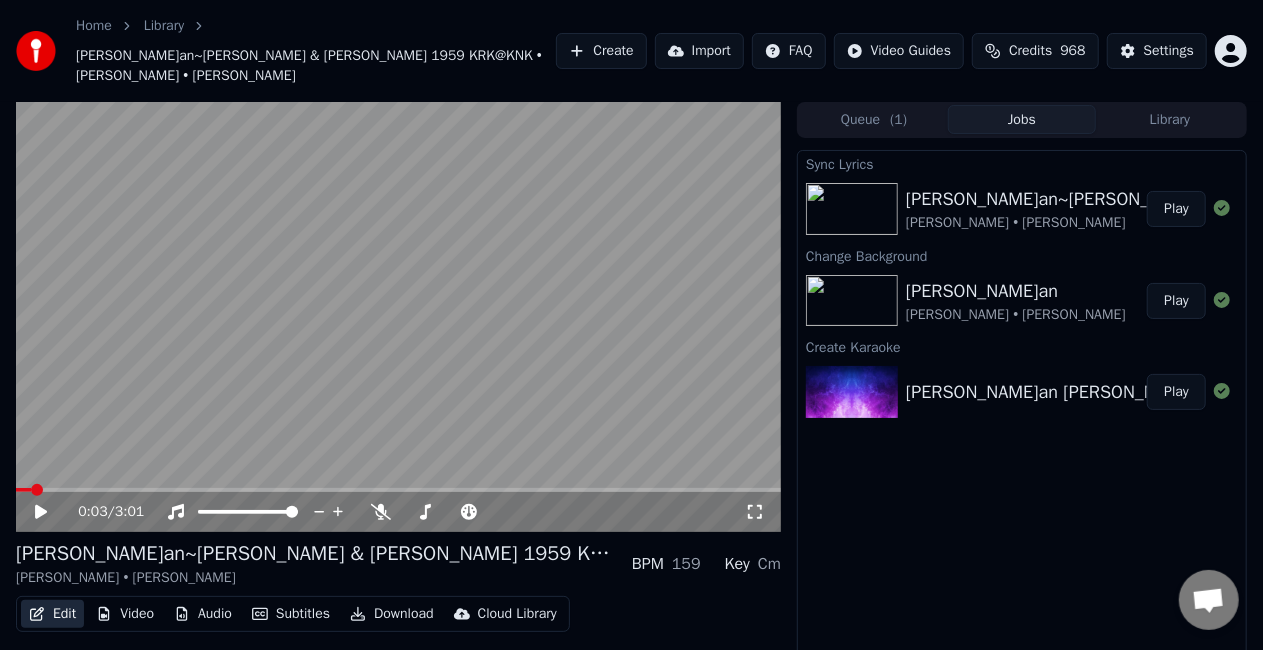 click on "Edit" at bounding box center (52, 614) 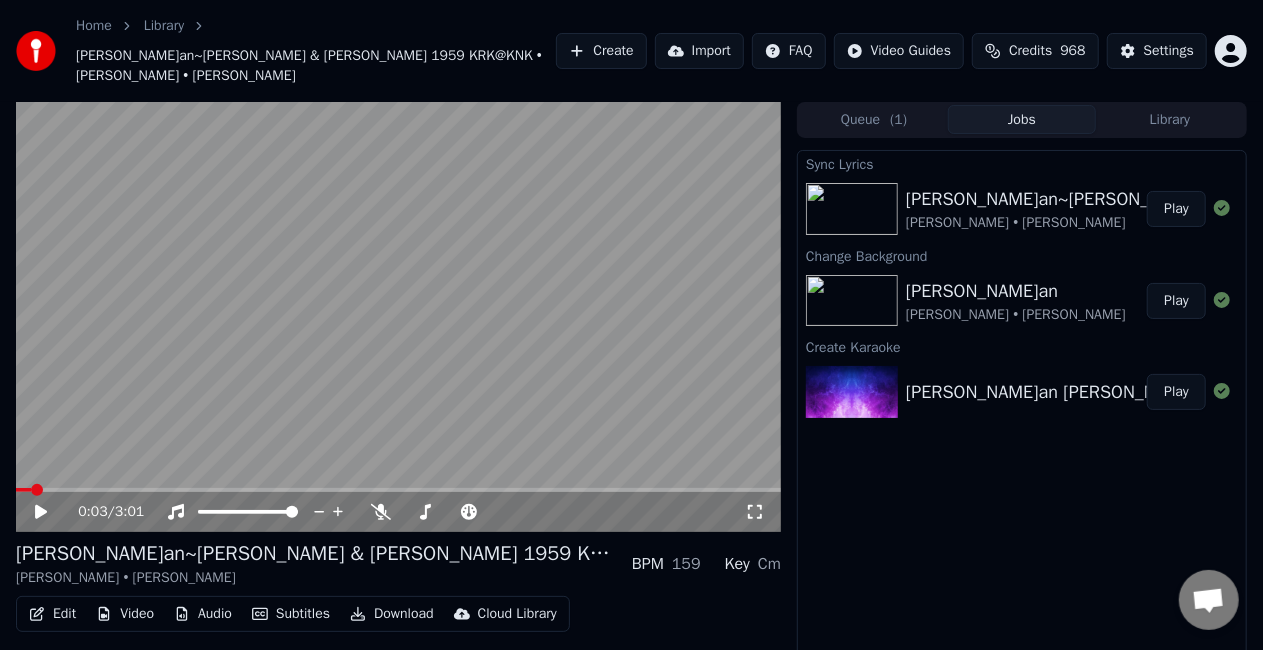 click 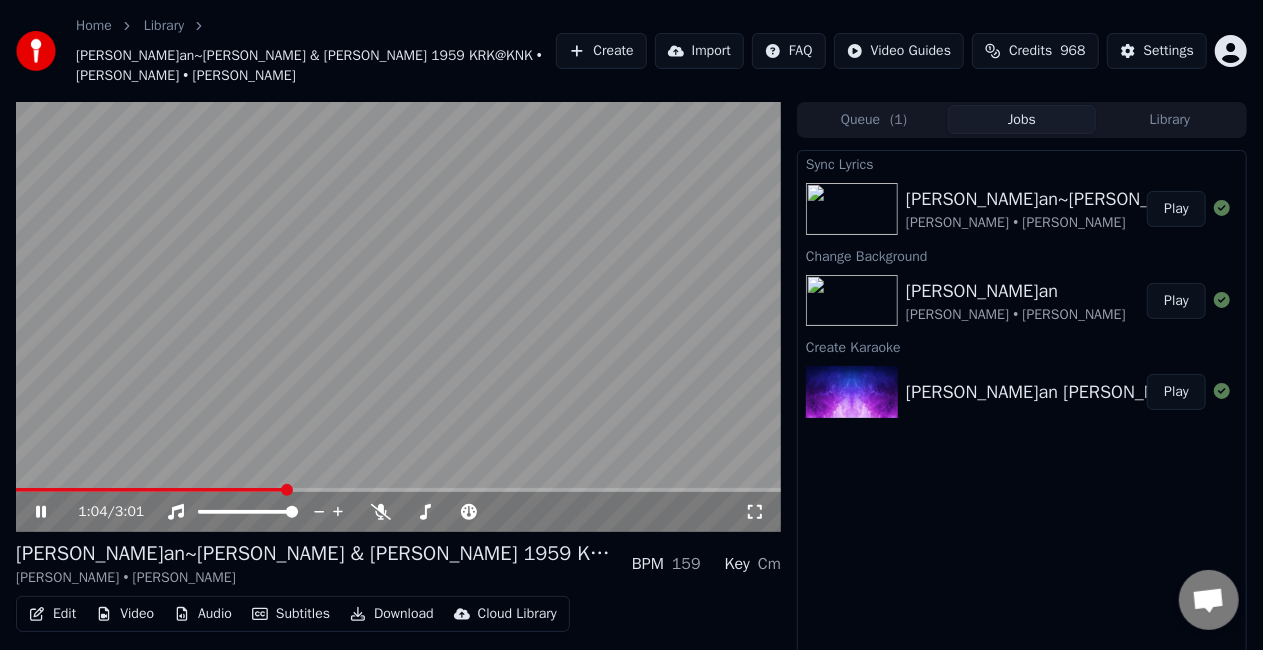 click 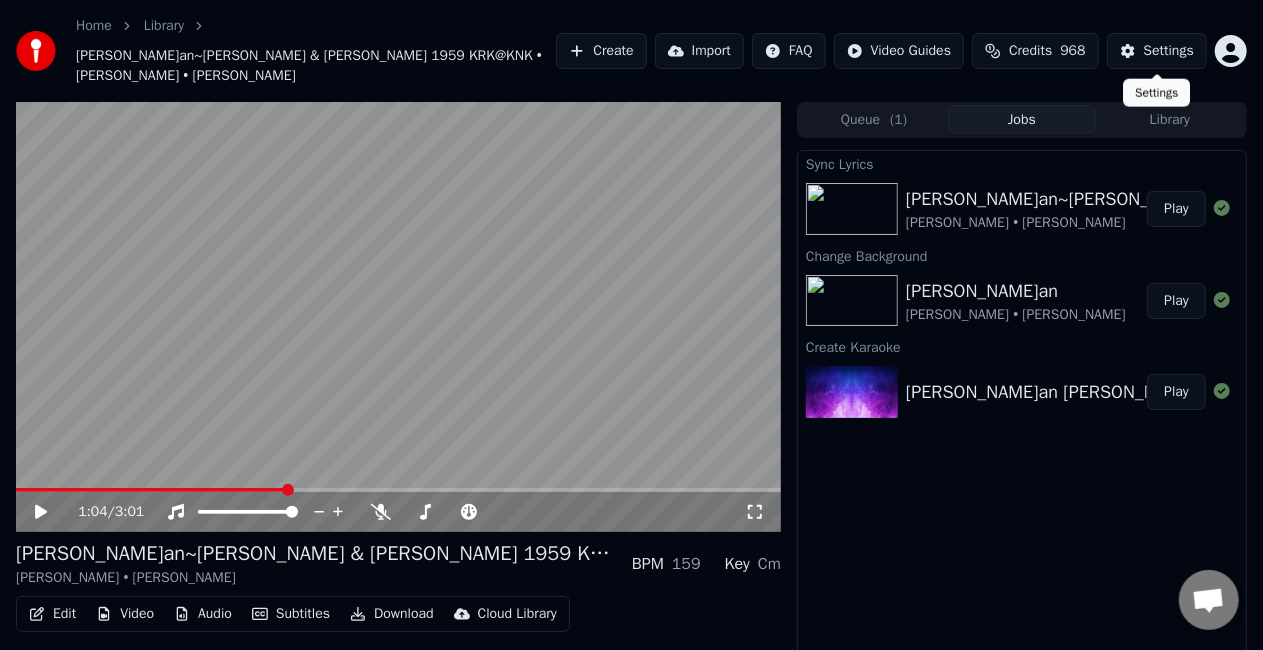 click on "Settings" at bounding box center [1169, 51] 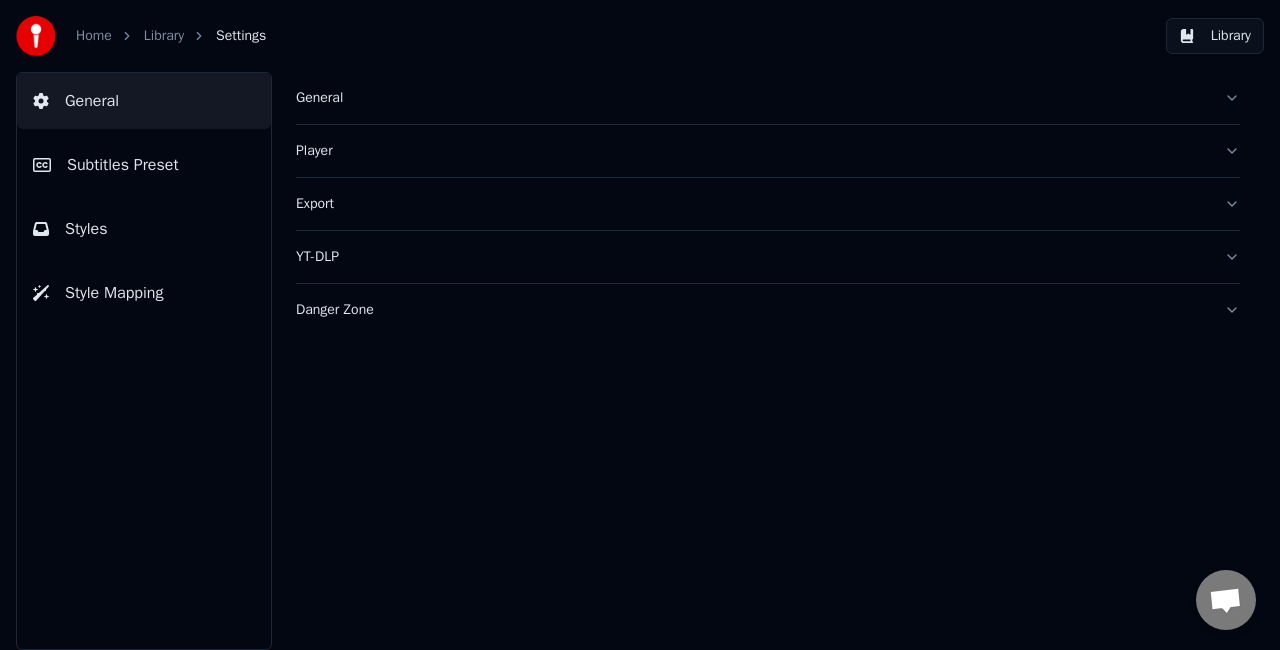 click on "Subtitles Preset" at bounding box center [144, 165] 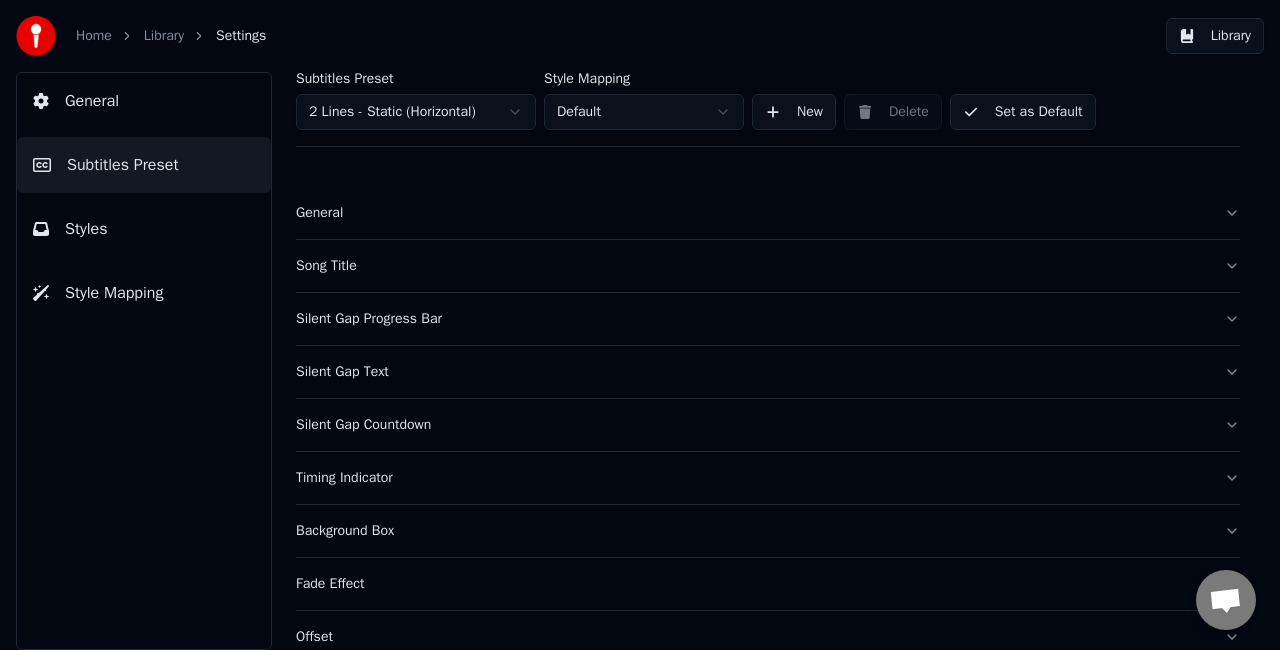 click on "Song Title" at bounding box center [752, 266] 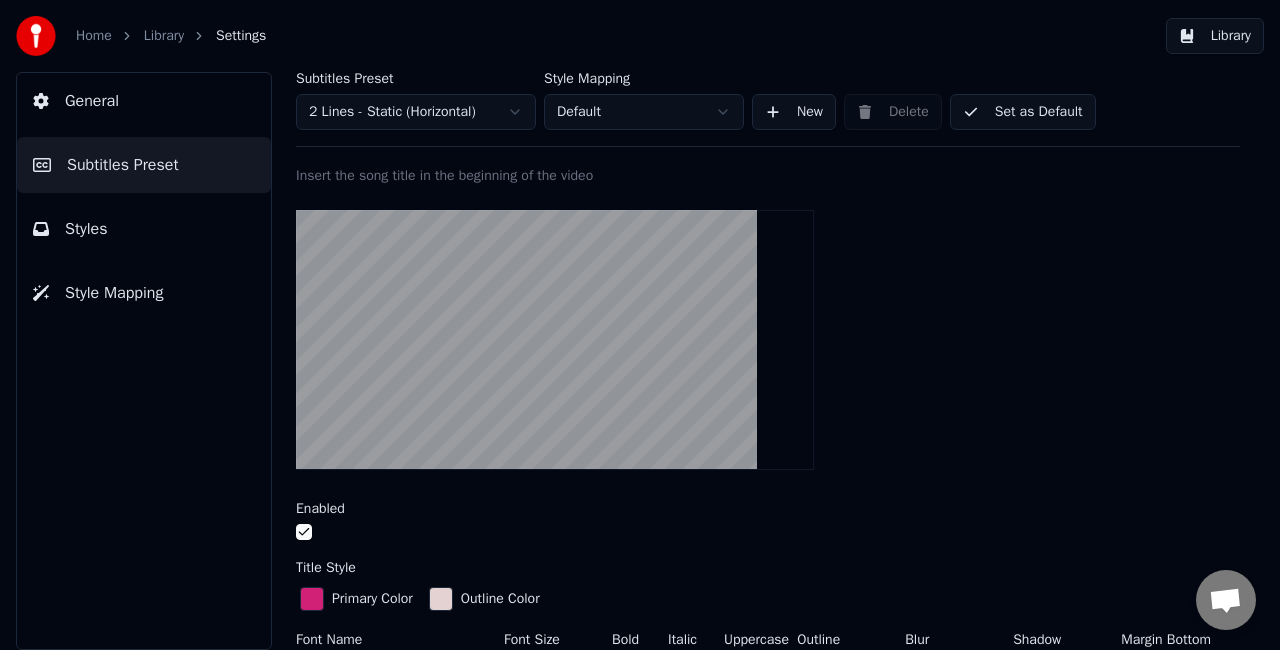 scroll, scrollTop: 300, scrollLeft: 0, axis: vertical 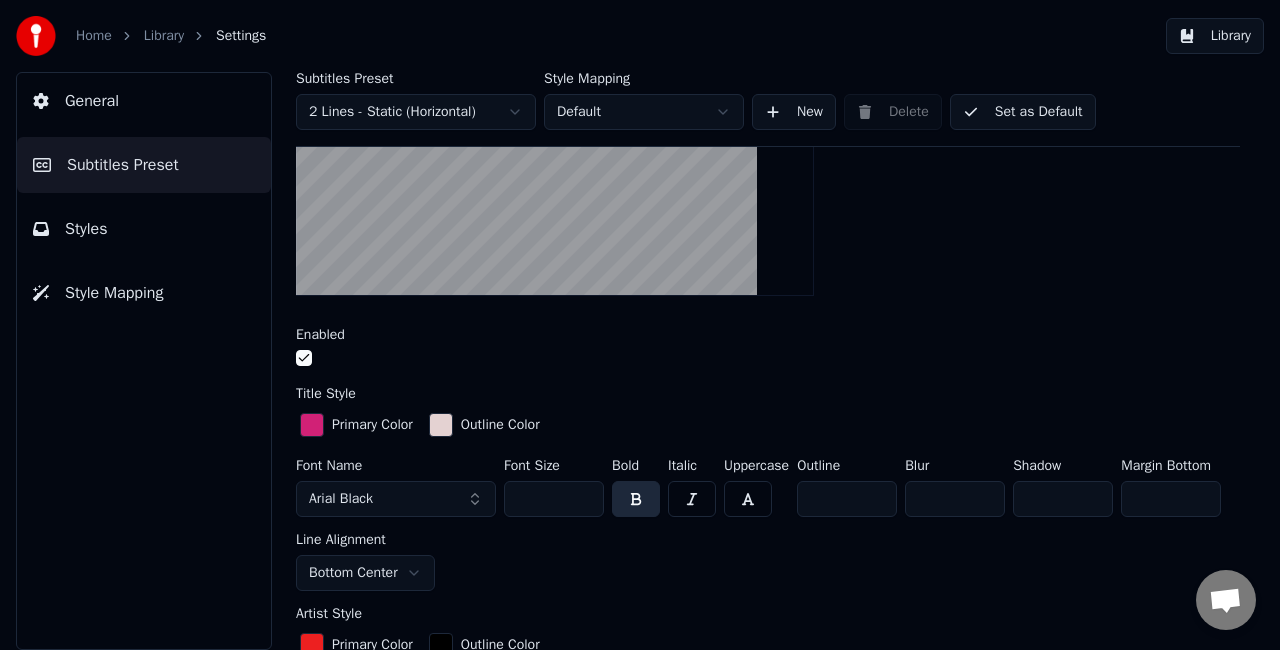 click on "**" at bounding box center [554, 499] 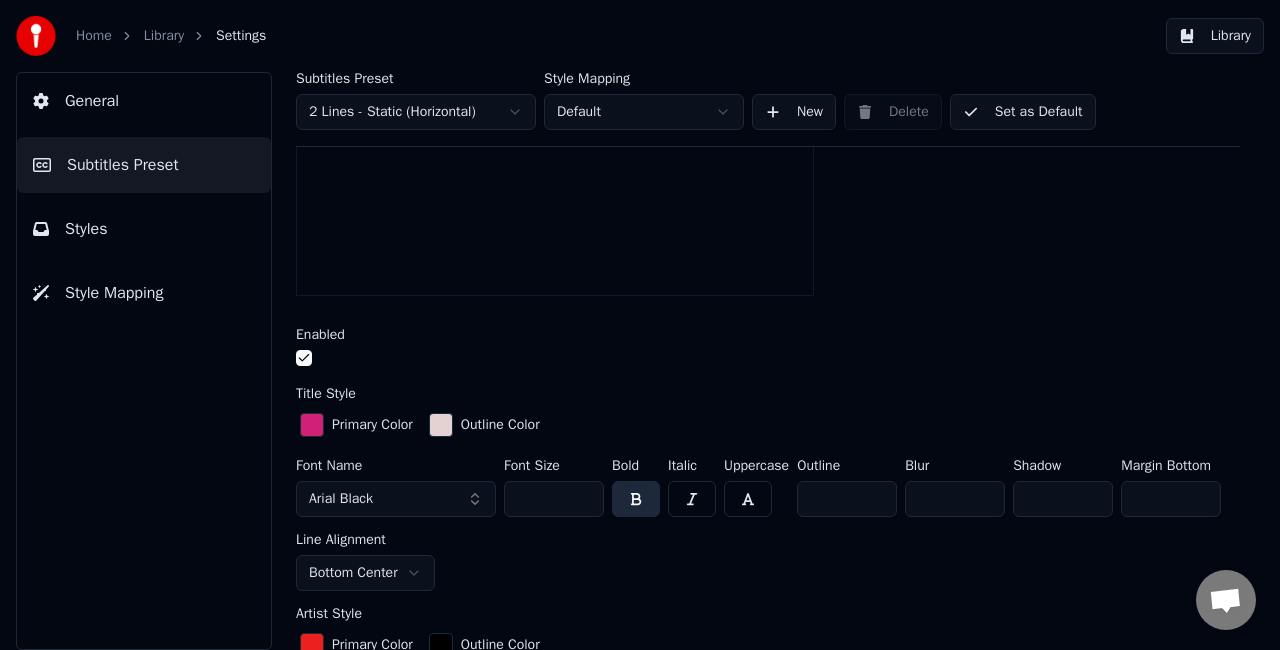 click on "**" at bounding box center (554, 499) 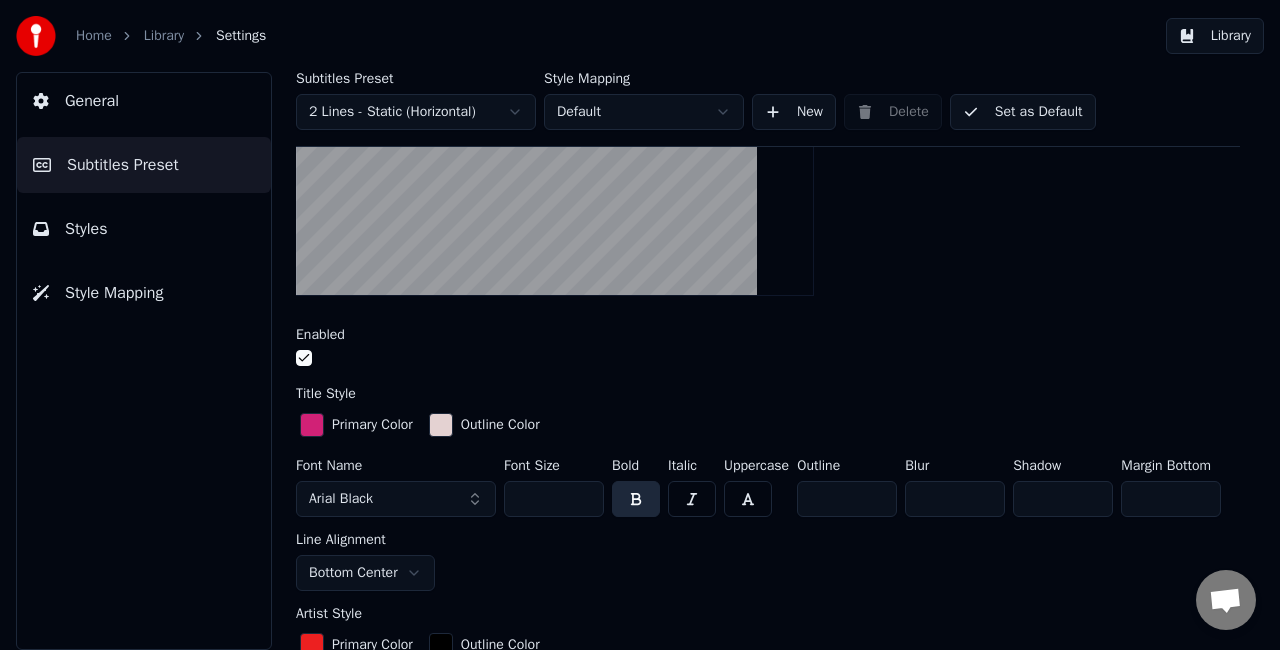 click on "***" at bounding box center [554, 499] 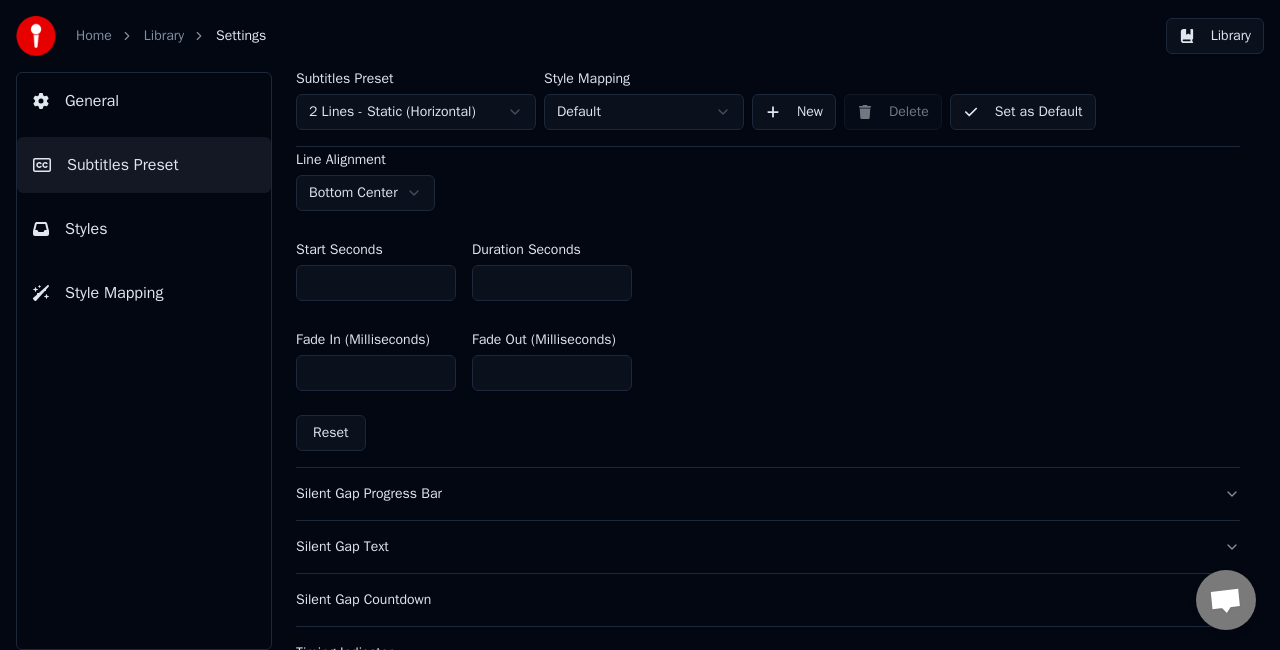 scroll, scrollTop: 1000, scrollLeft: 0, axis: vertical 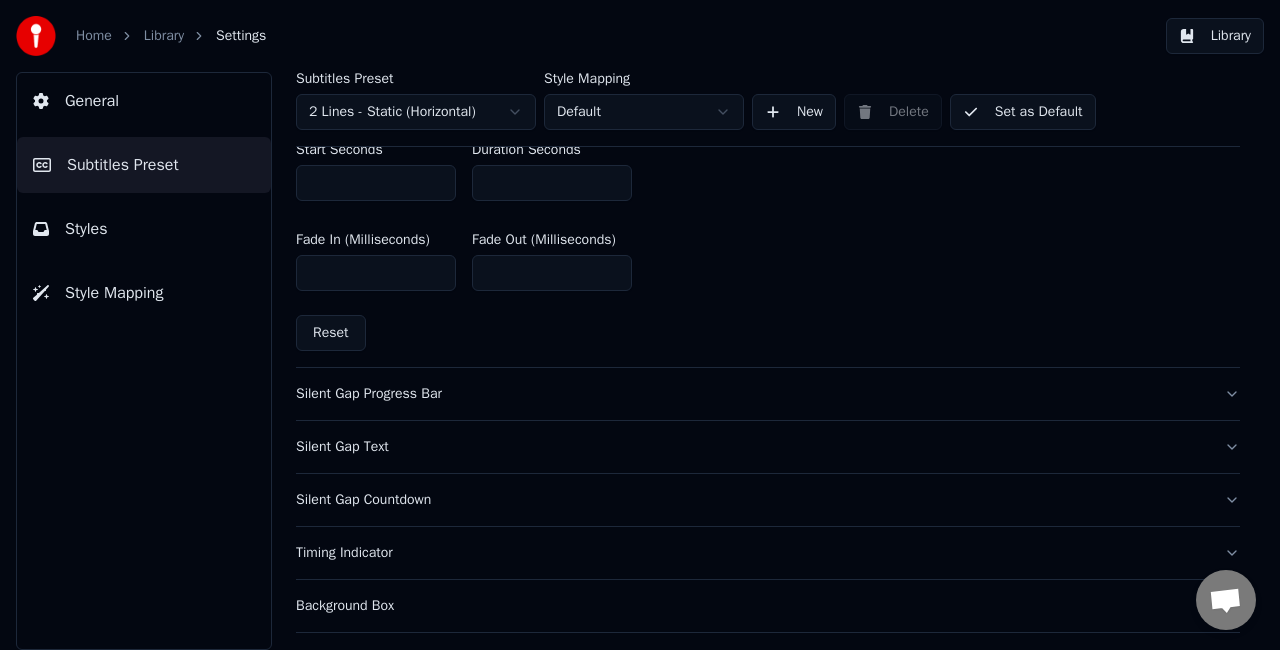 click on "Silent Gap Progress Bar" at bounding box center (752, 394) 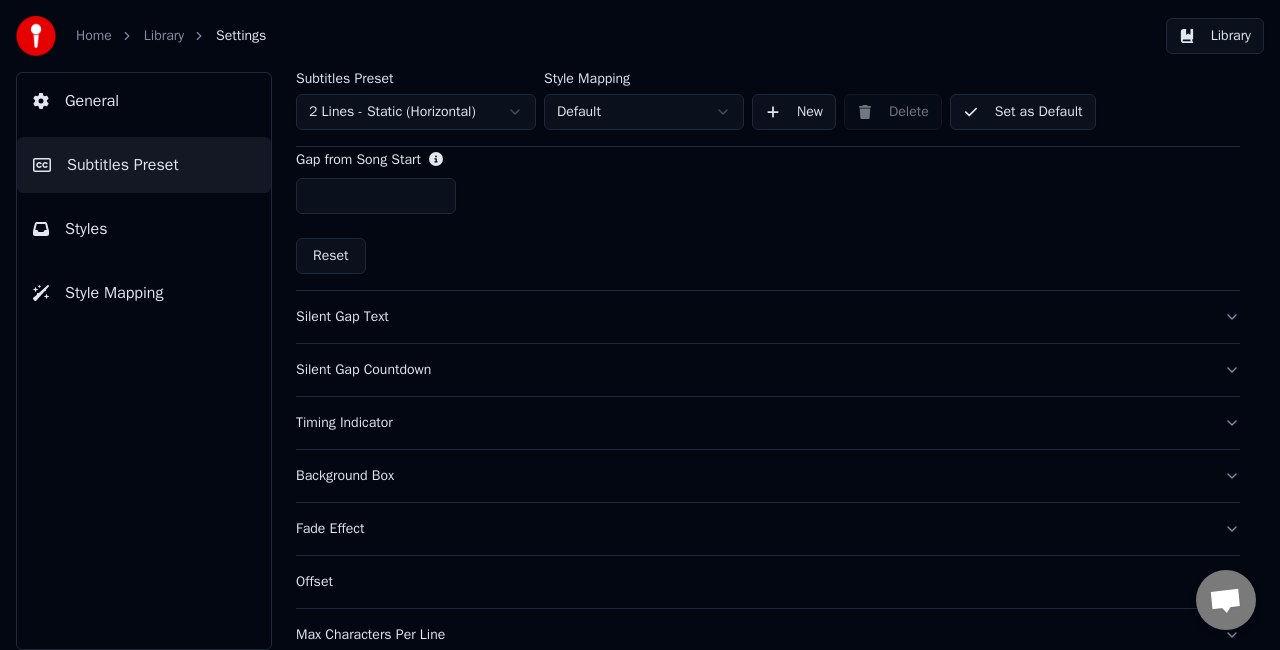 scroll, scrollTop: 1208, scrollLeft: 0, axis: vertical 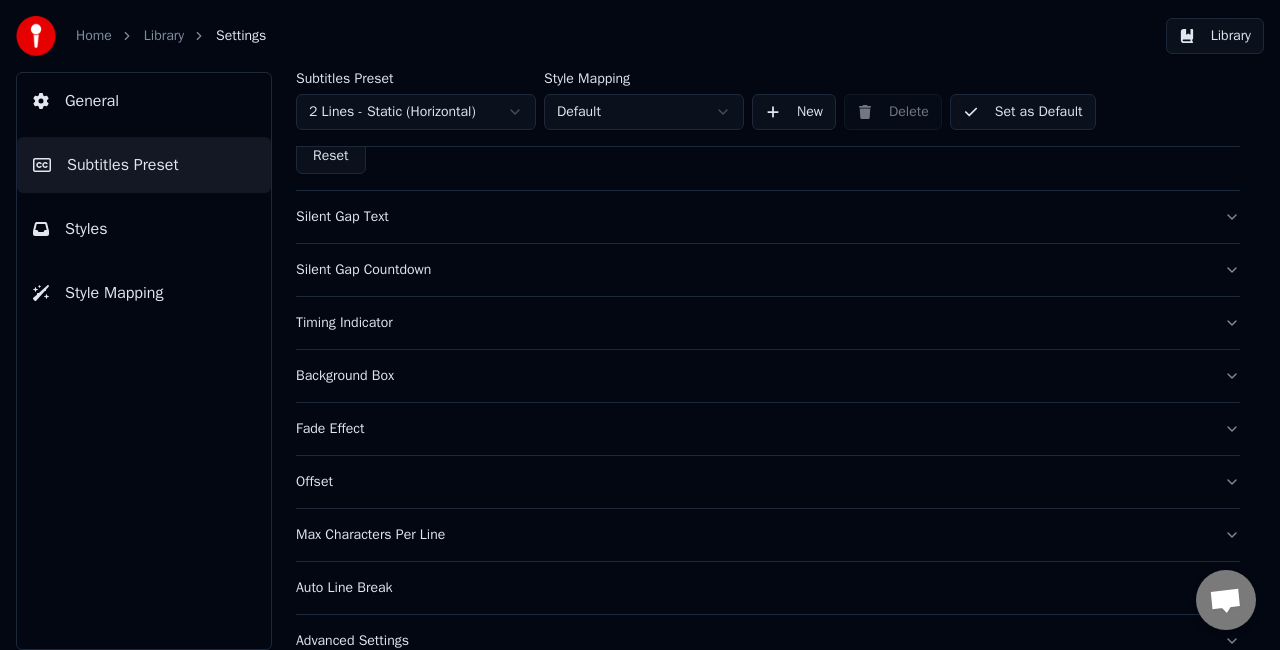 click on "Silent Gap Text" at bounding box center [768, 217] 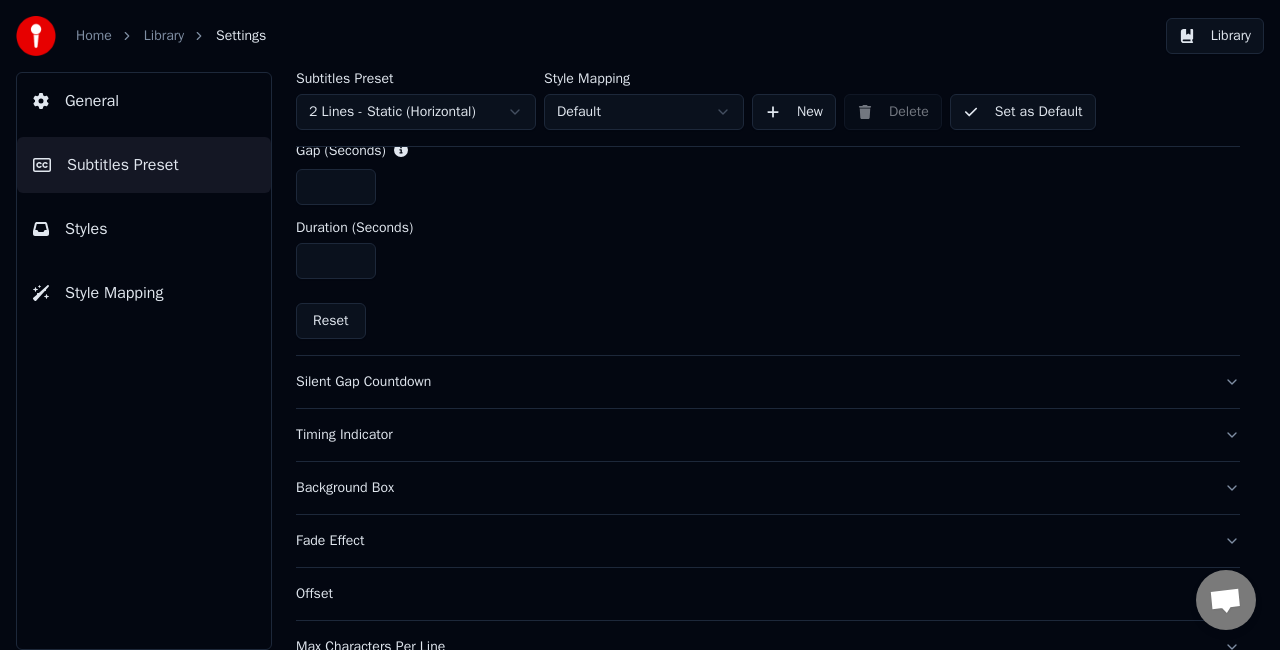 scroll, scrollTop: 902, scrollLeft: 0, axis: vertical 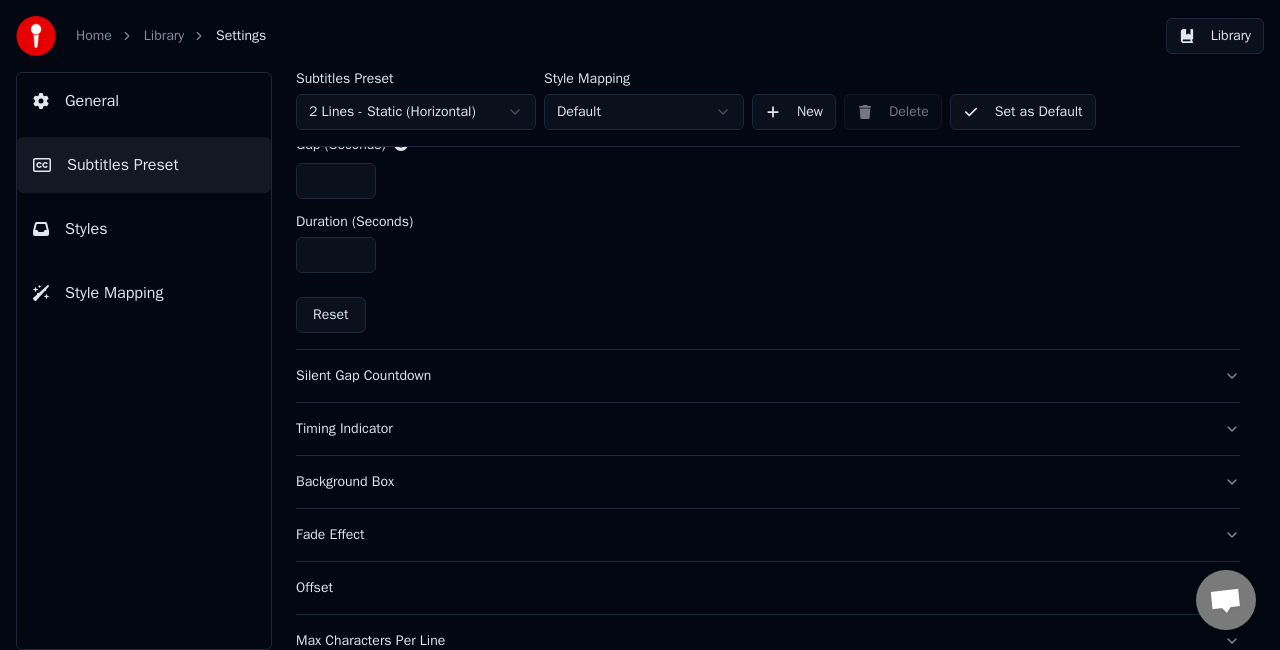 click on "Silent Gap Countdown" at bounding box center [752, 376] 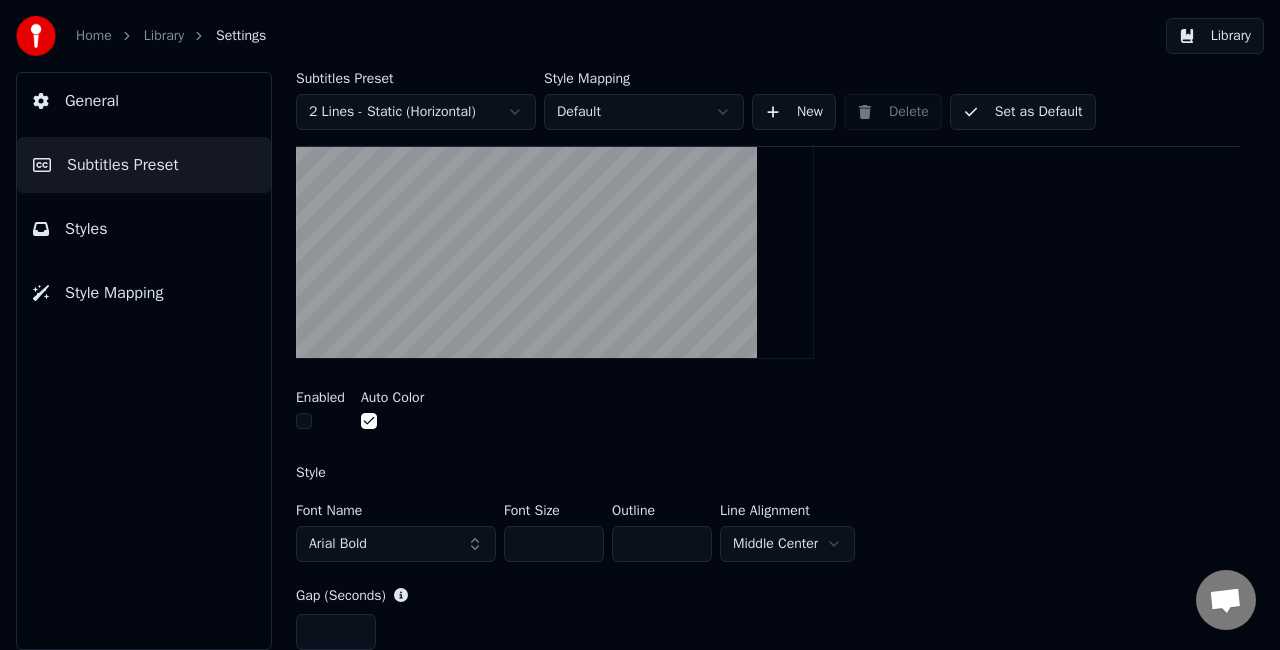 scroll, scrollTop: 296, scrollLeft: 0, axis: vertical 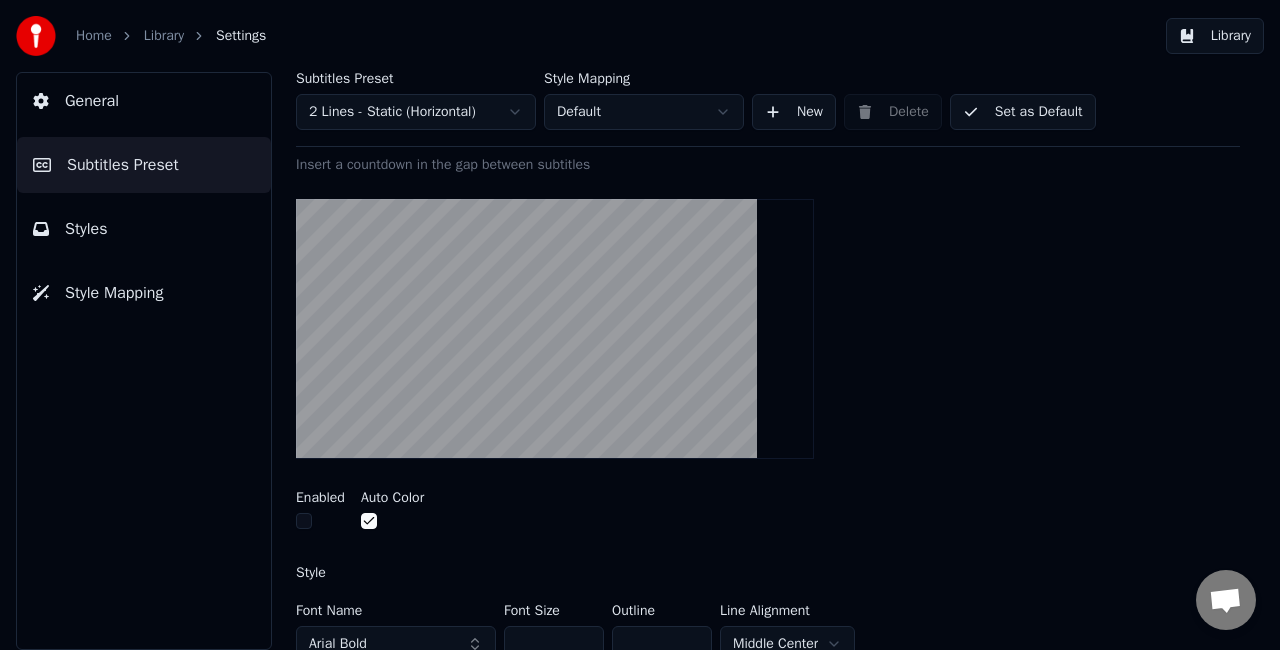 click at bounding box center (304, 521) 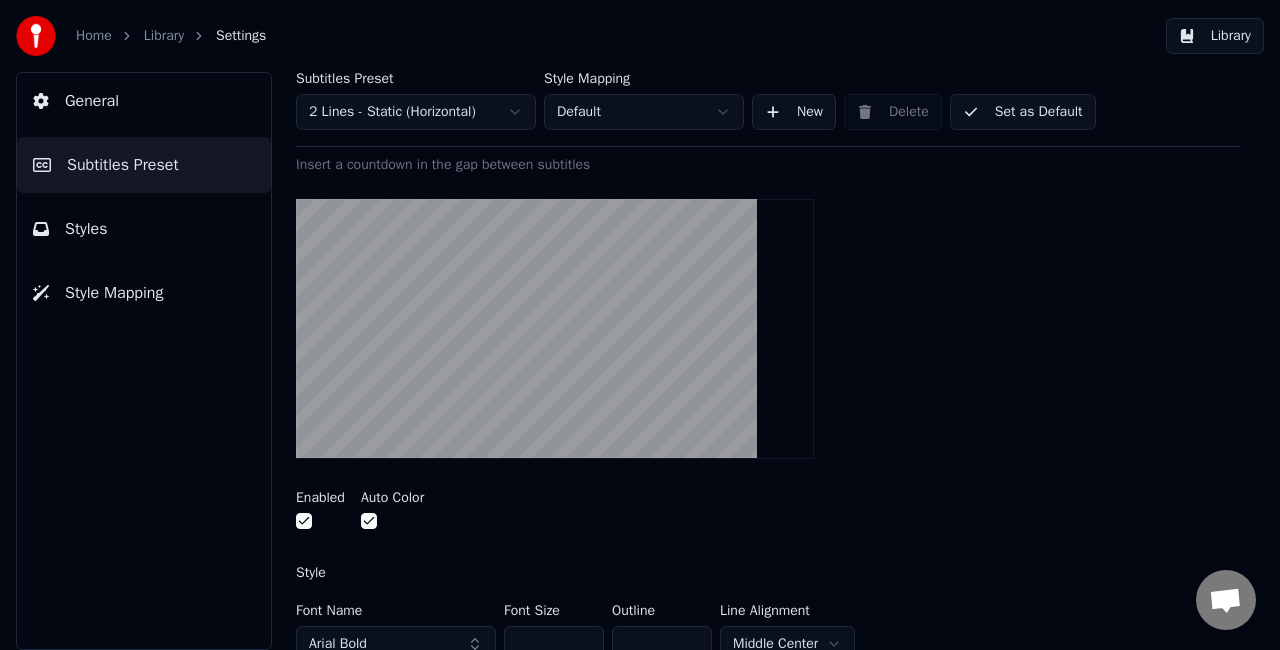click at bounding box center (304, 521) 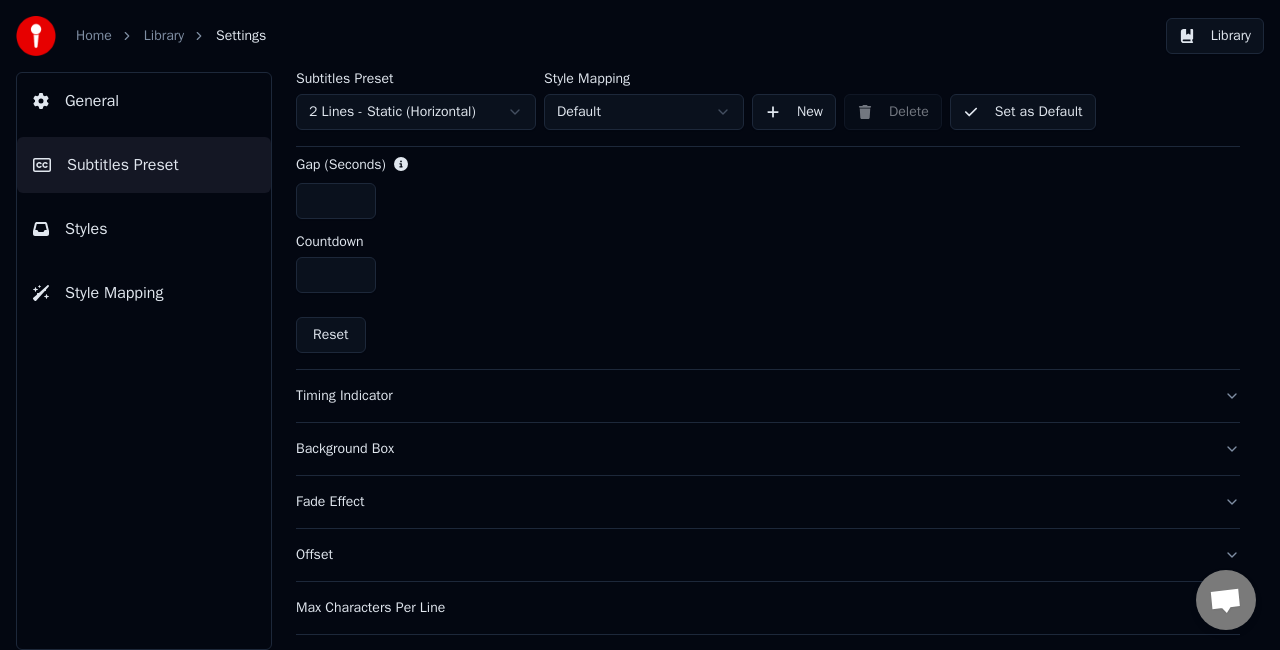 scroll, scrollTop: 896, scrollLeft: 0, axis: vertical 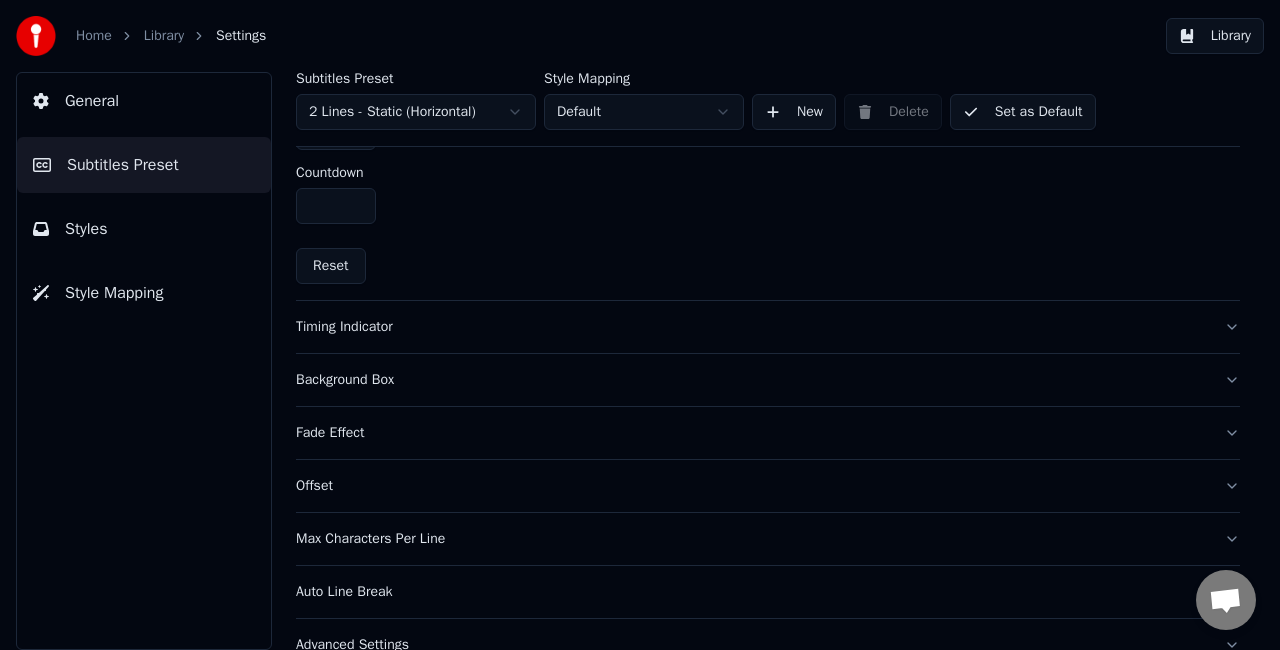 click on "Timing Indicator" at bounding box center [768, 327] 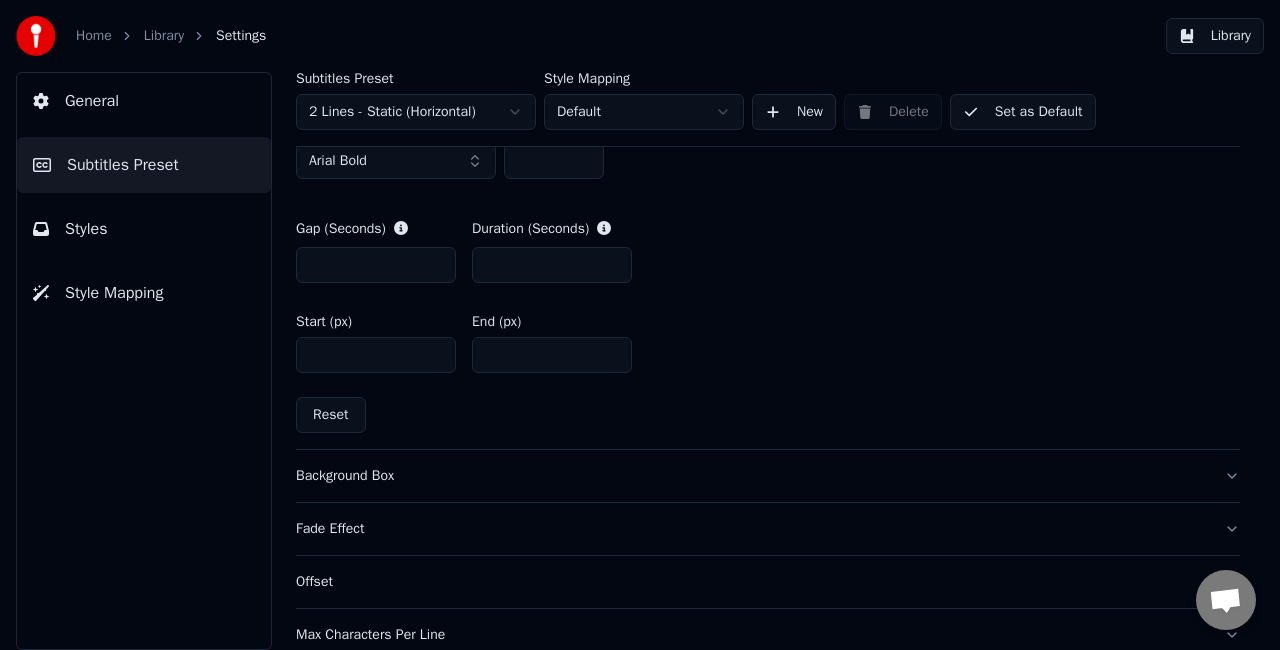 scroll, scrollTop: 996, scrollLeft: 0, axis: vertical 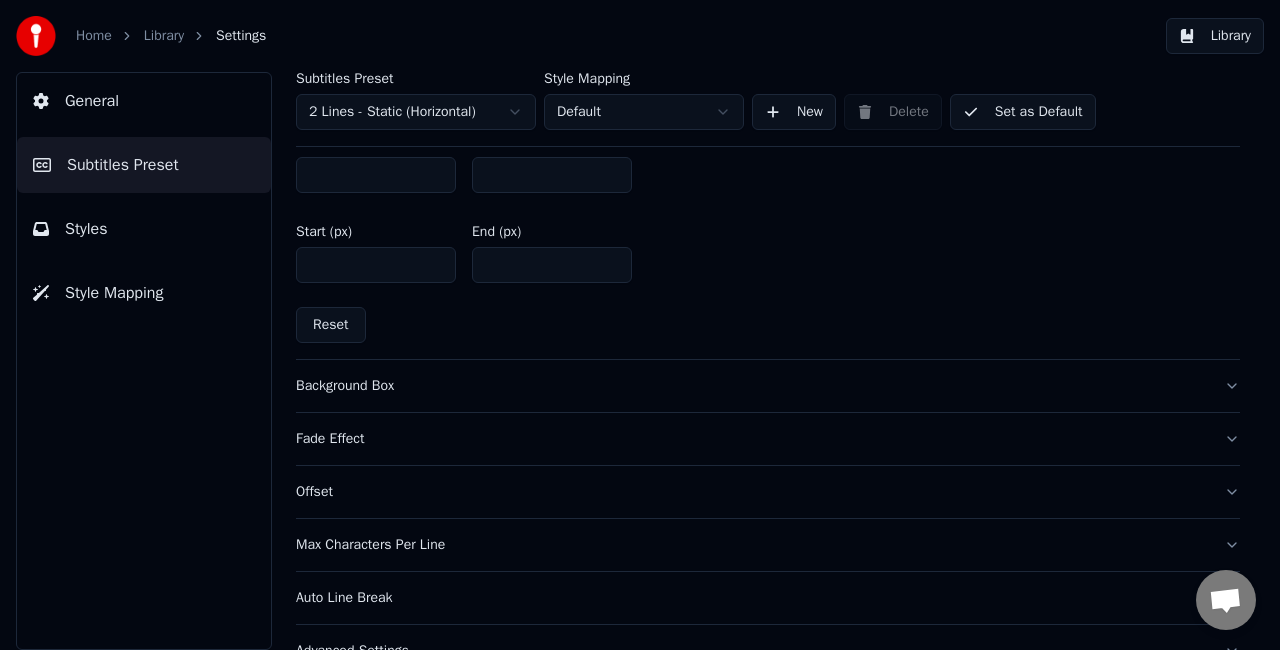click on "Background Box" at bounding box center (768, 386) 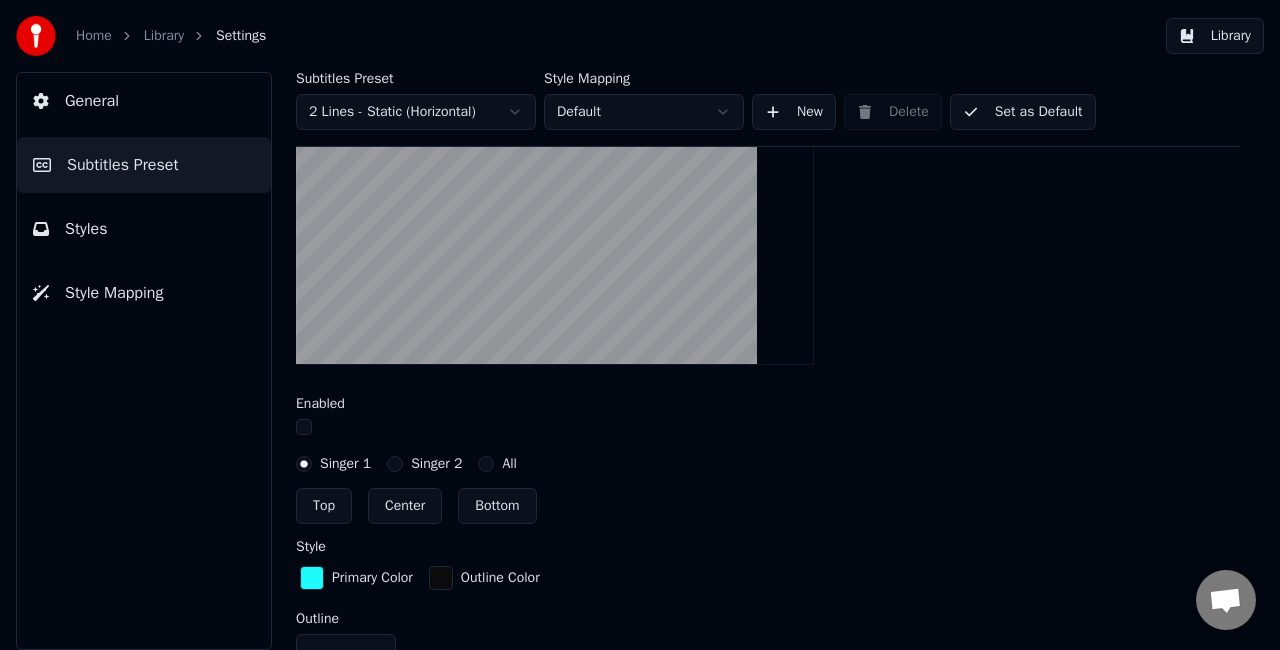 scroll, scrollTop: 396, scrollLeft: 0, axis: vertical 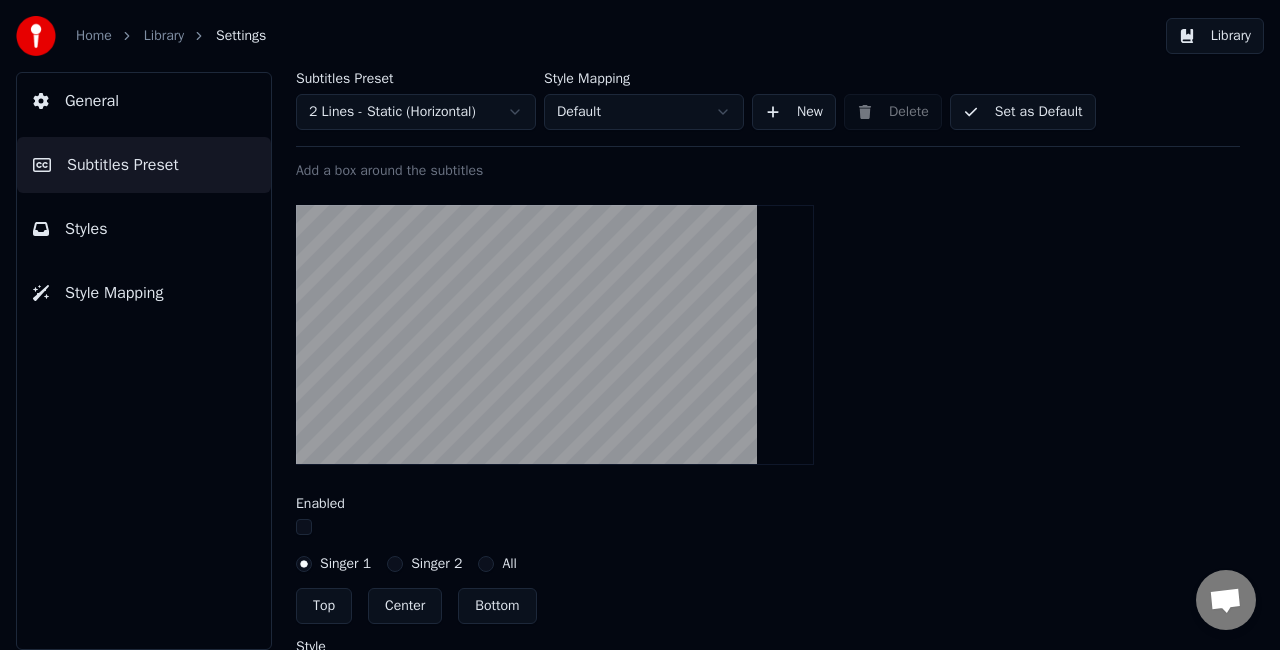 click on "All" at bounding box center [486, 564] 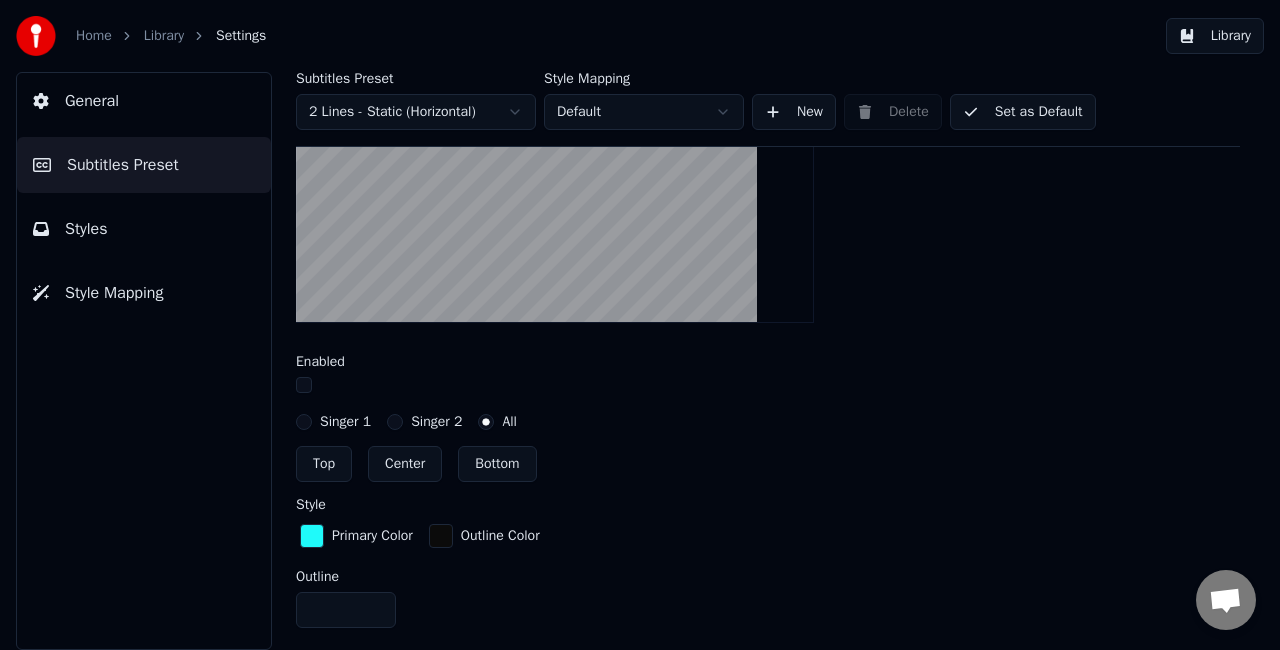 scroll, scrollTop: 596, scrollLeft: 0, axis: vertical 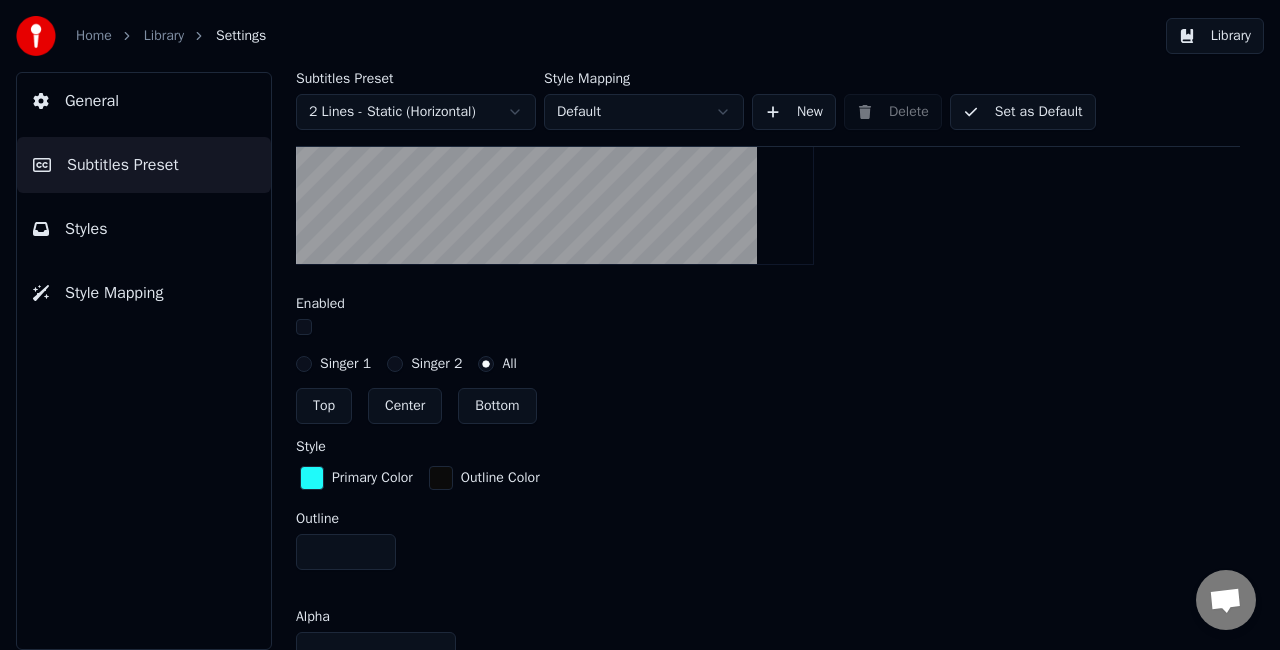 click on "Bottom" at bounding box center (497, 406) 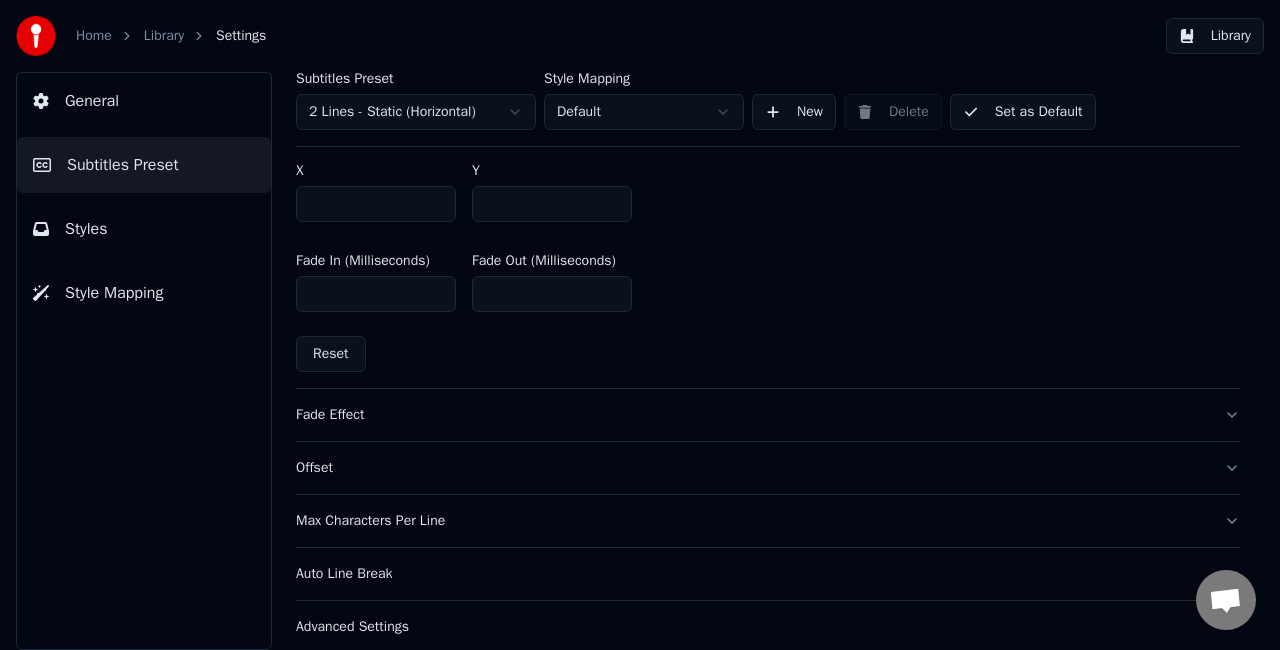 scroll, scrollTop: 1234, scrollLeft: 0, axis: vertical 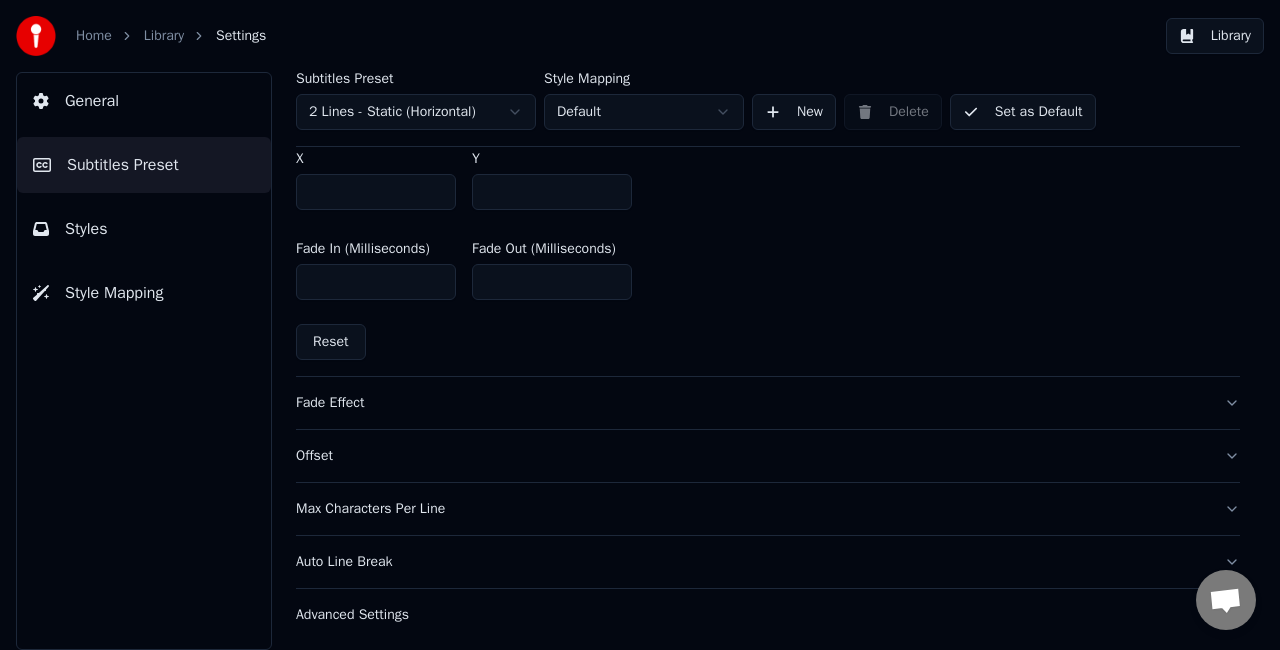 click on "Fade Effect" at bounding box center [752, 403] 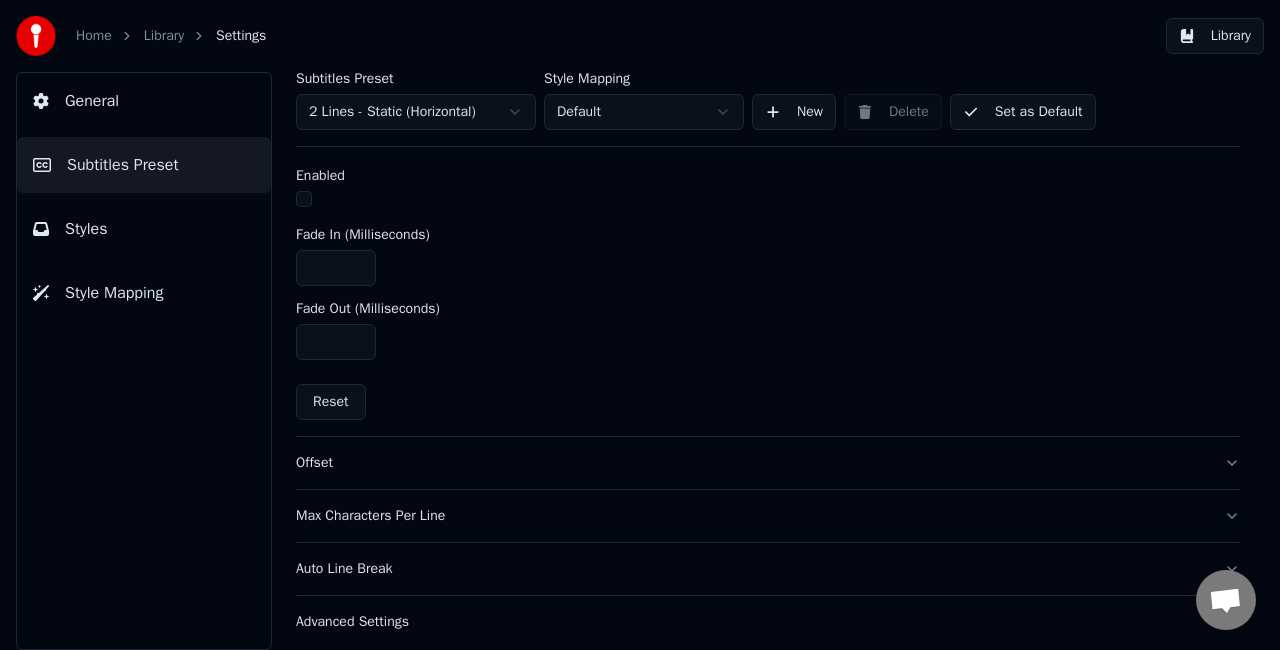 scroll, scrollTop: 786, scrollLeft: 0, axis: vertical 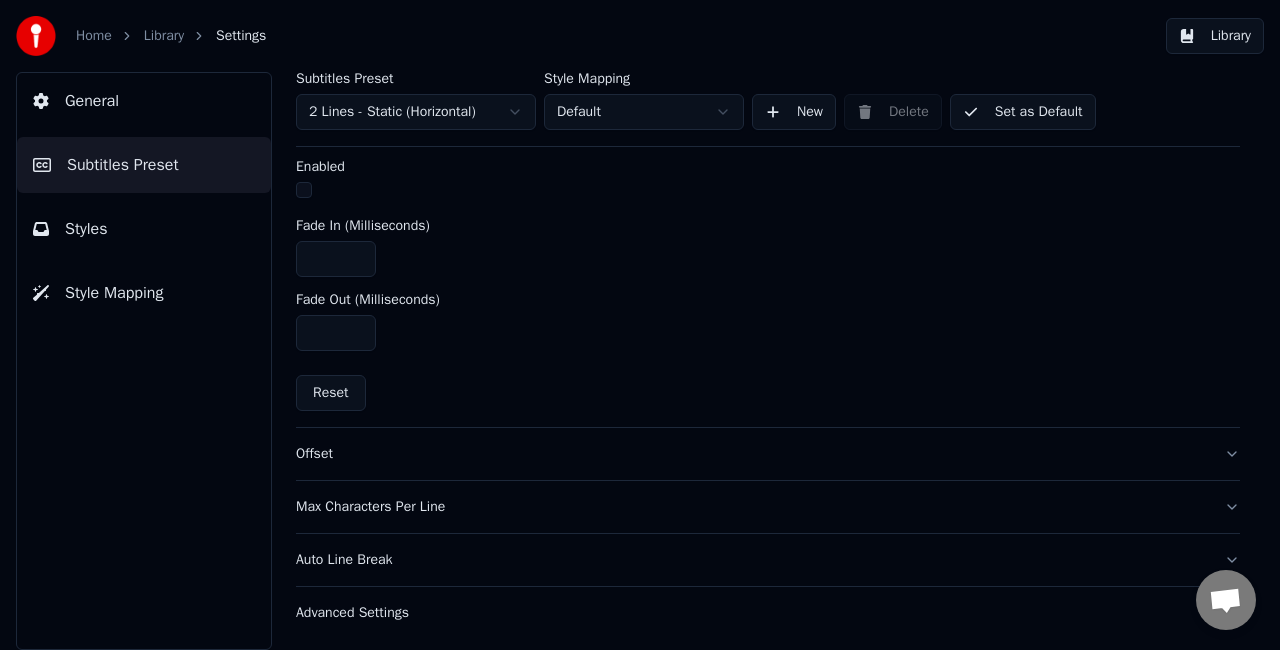 click on "Offset" at bounding box center [752, 454] 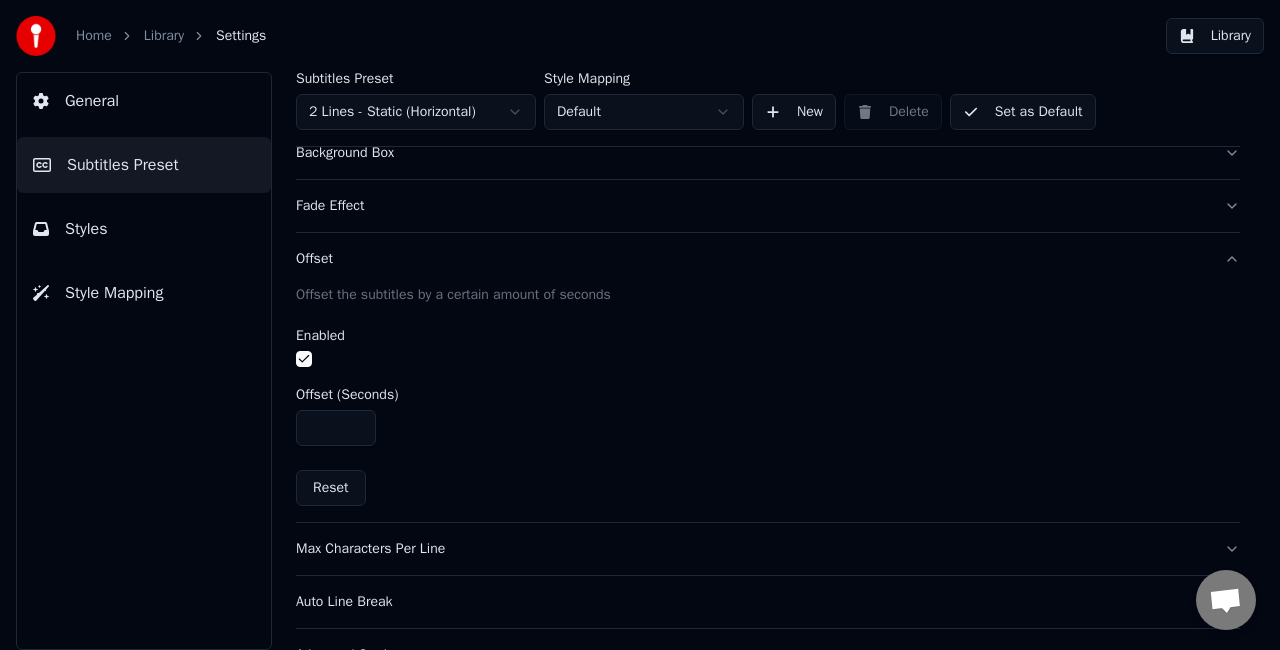 scroll, scrollTop: 420, scrollLeft: 0, axis: vertical 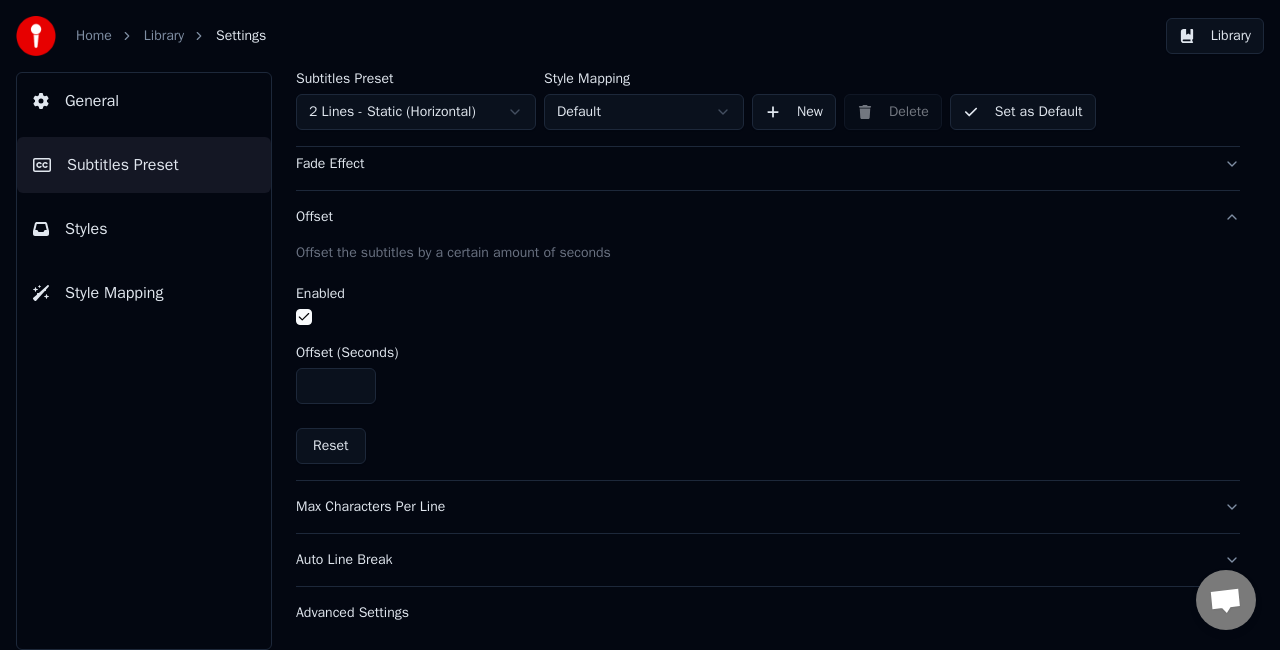 click on "Max Characters Per Line" at bounding box center [752, 507] 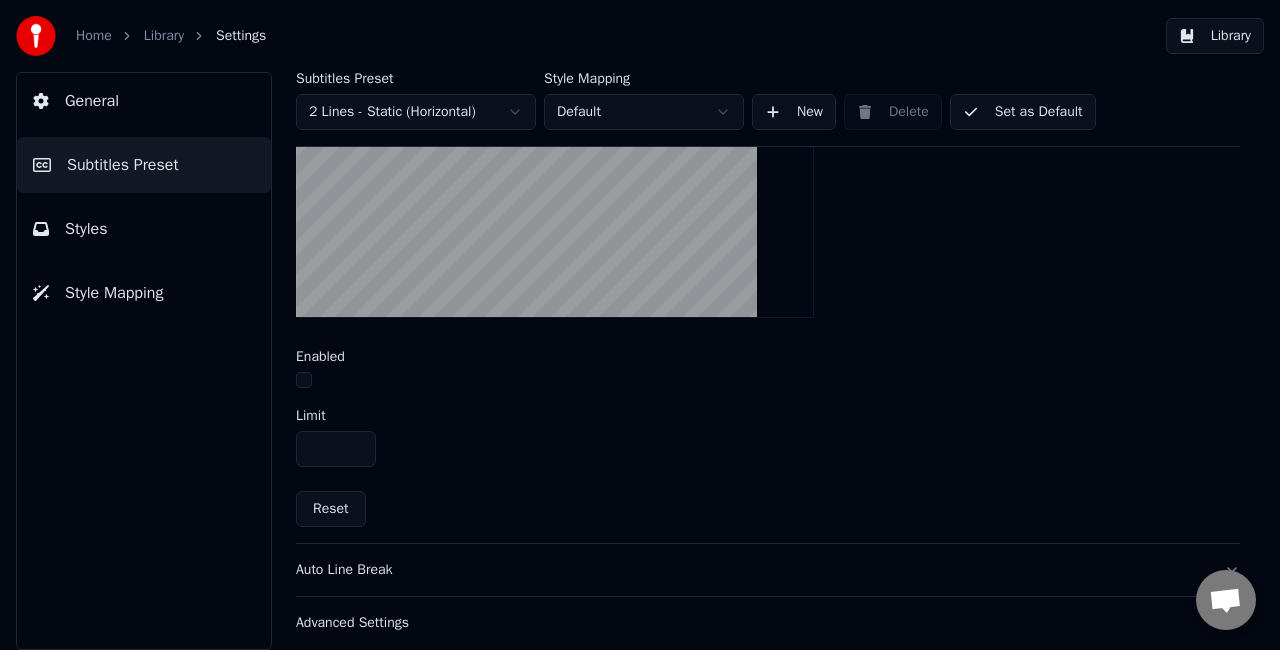scroll, scrollTop: 712, scrollLeft: 0, axis: vertical 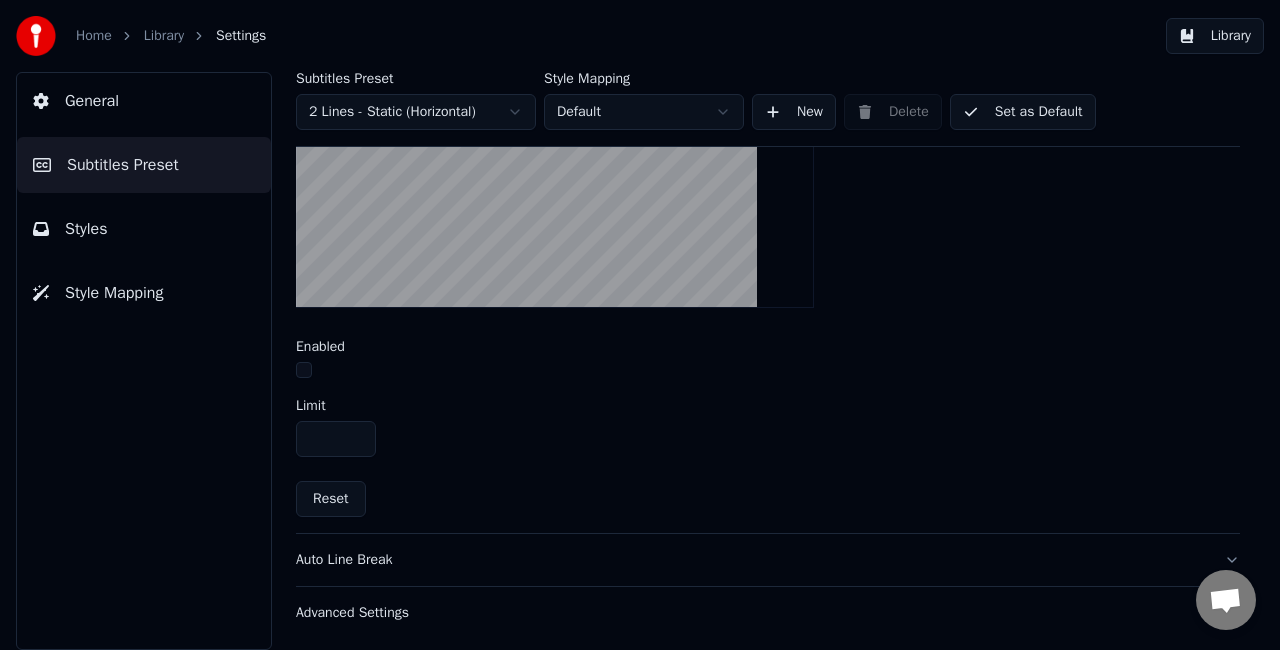 click on "Auto Line Break" at bounding box center [752, 560] 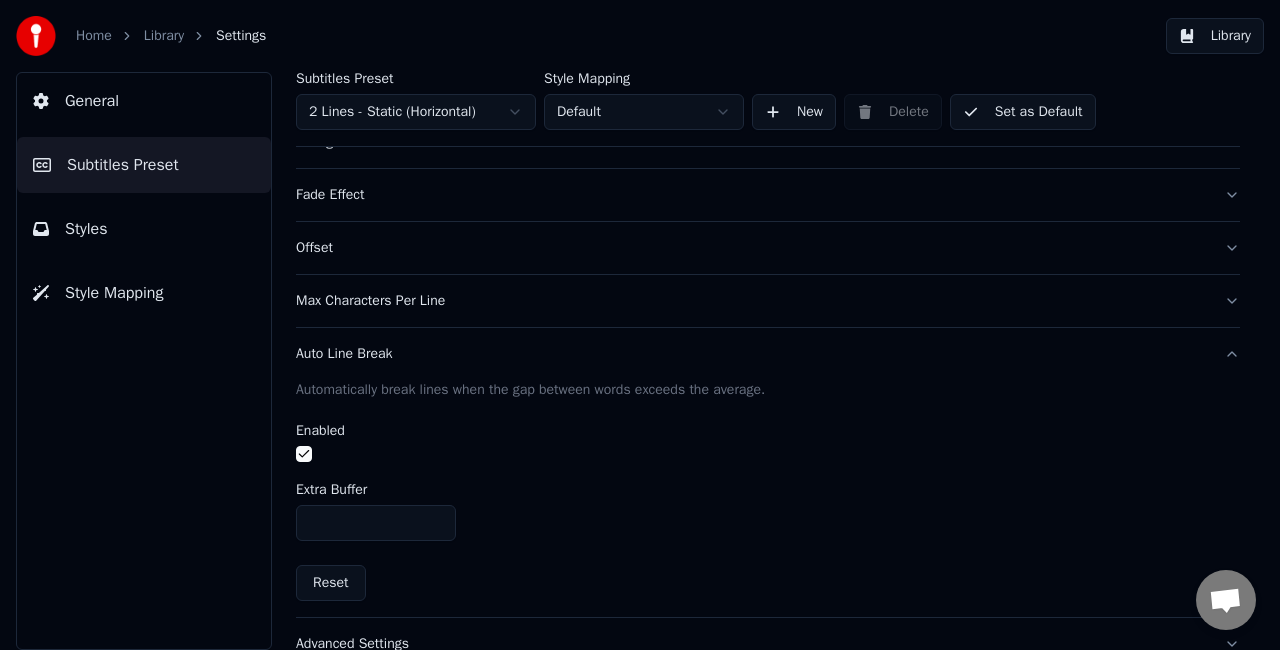 scroll, scrollTop: 420, scrollLeft: 0, axis: vertical 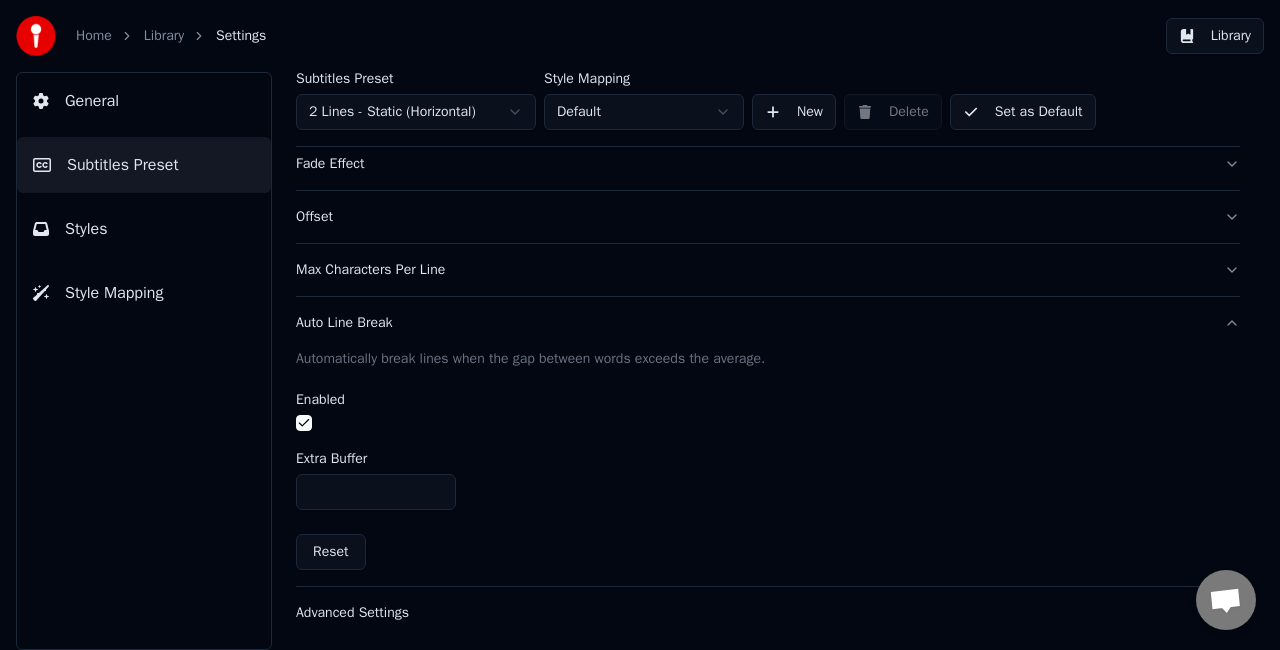 click on "Advanced Settings" at bounding box center (752, 613) 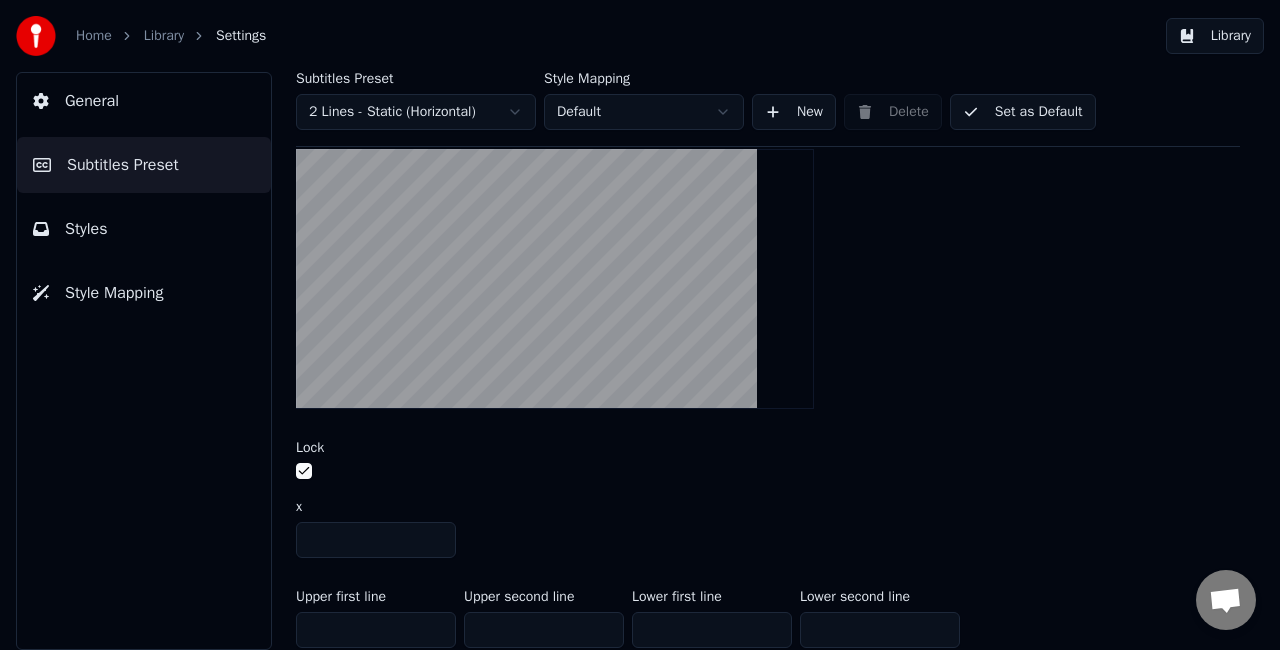 scroll, scrollTop: 720, scrollLeft: 0, axis: vertical 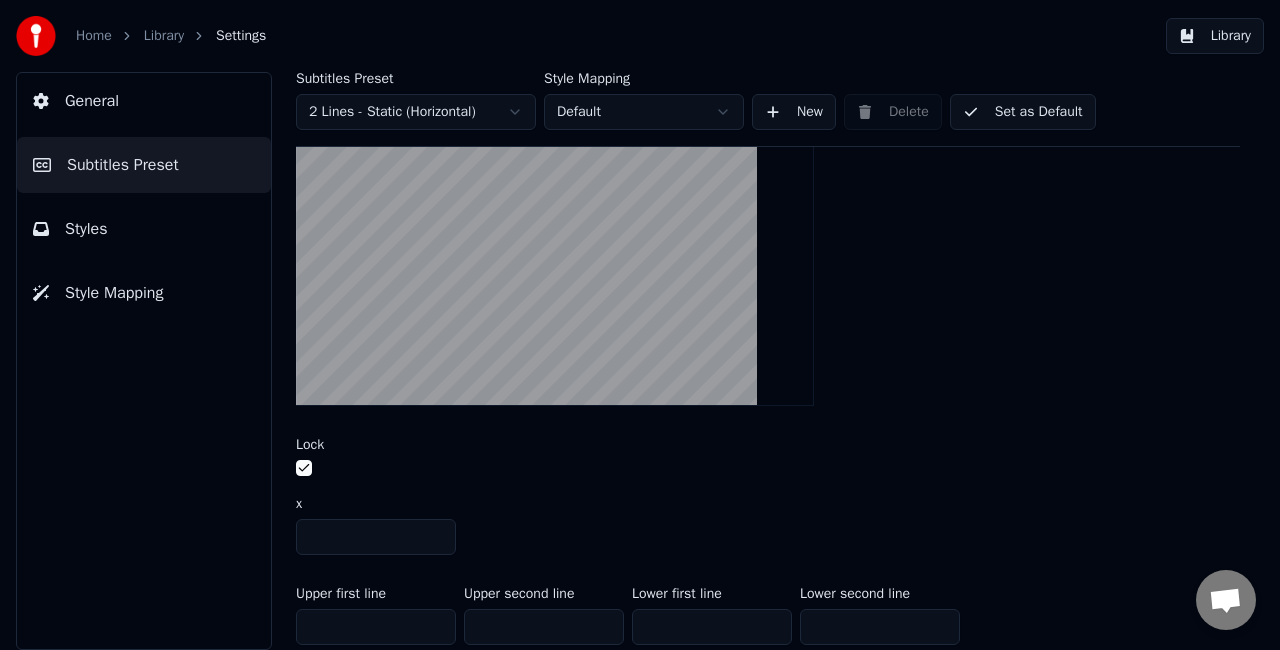 click at bounding box center [304, 468] 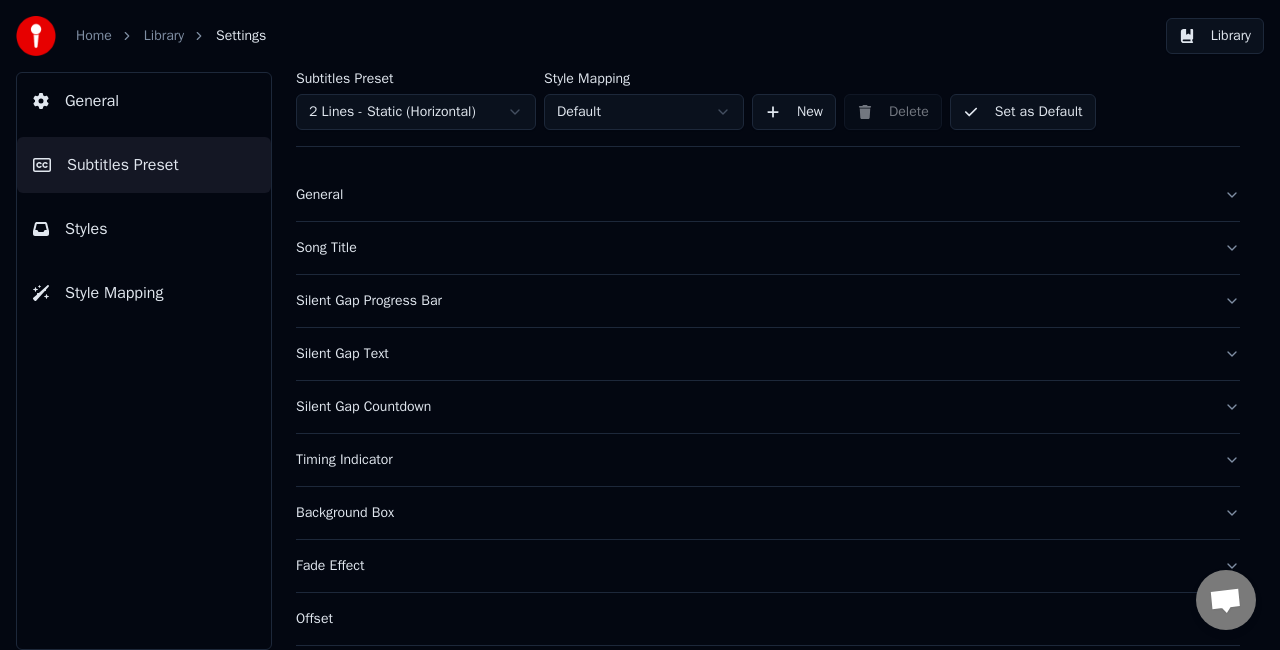 scroll, scrollTop: 0, scrollLeft: 0, axis: both 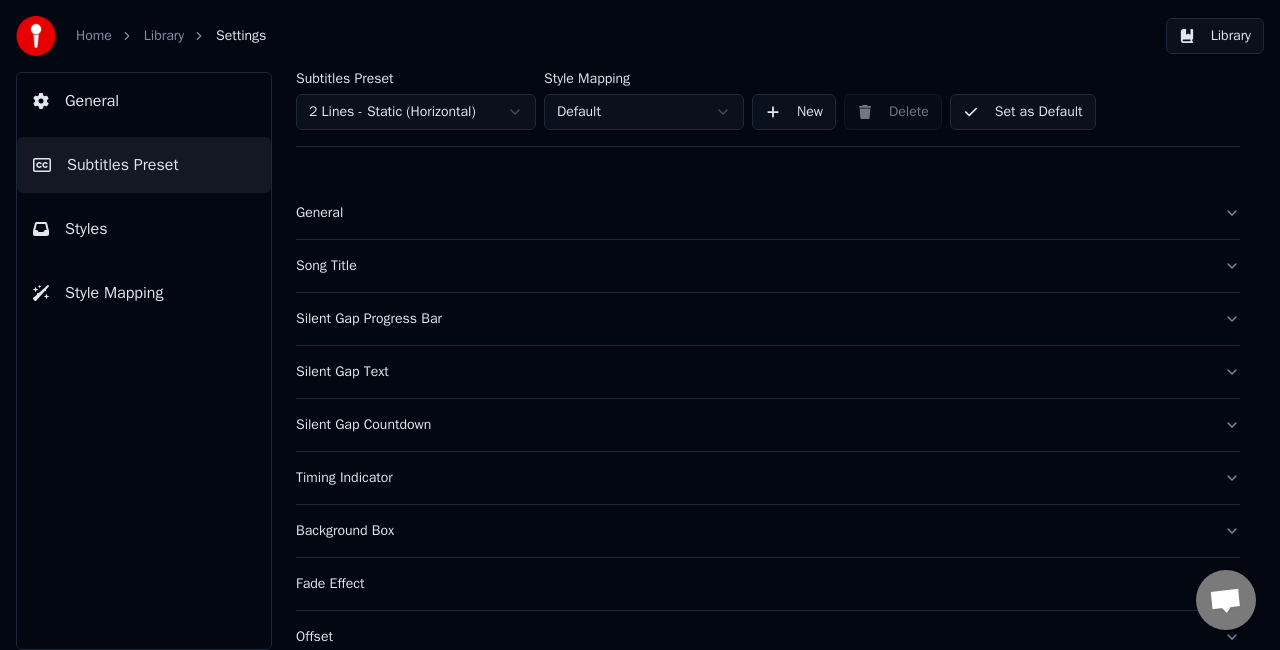 click on "Library" at bounding box center [1215, 36] 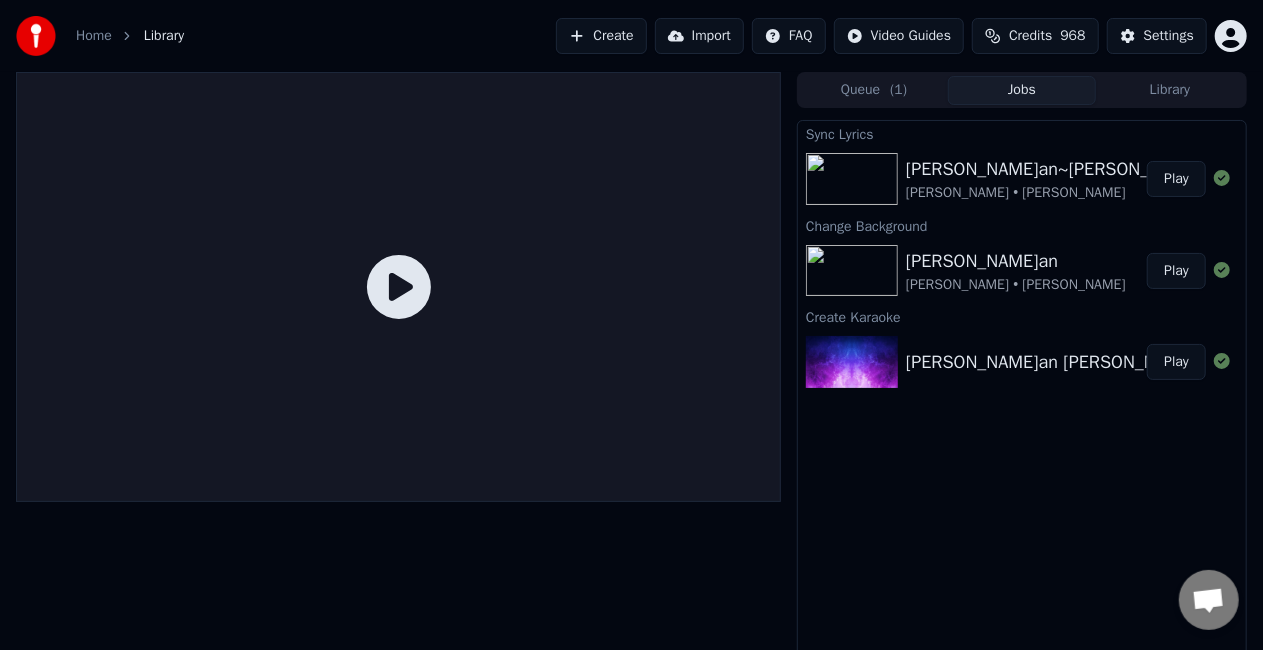click on "Jobs" at bounding box center (1022, 90) 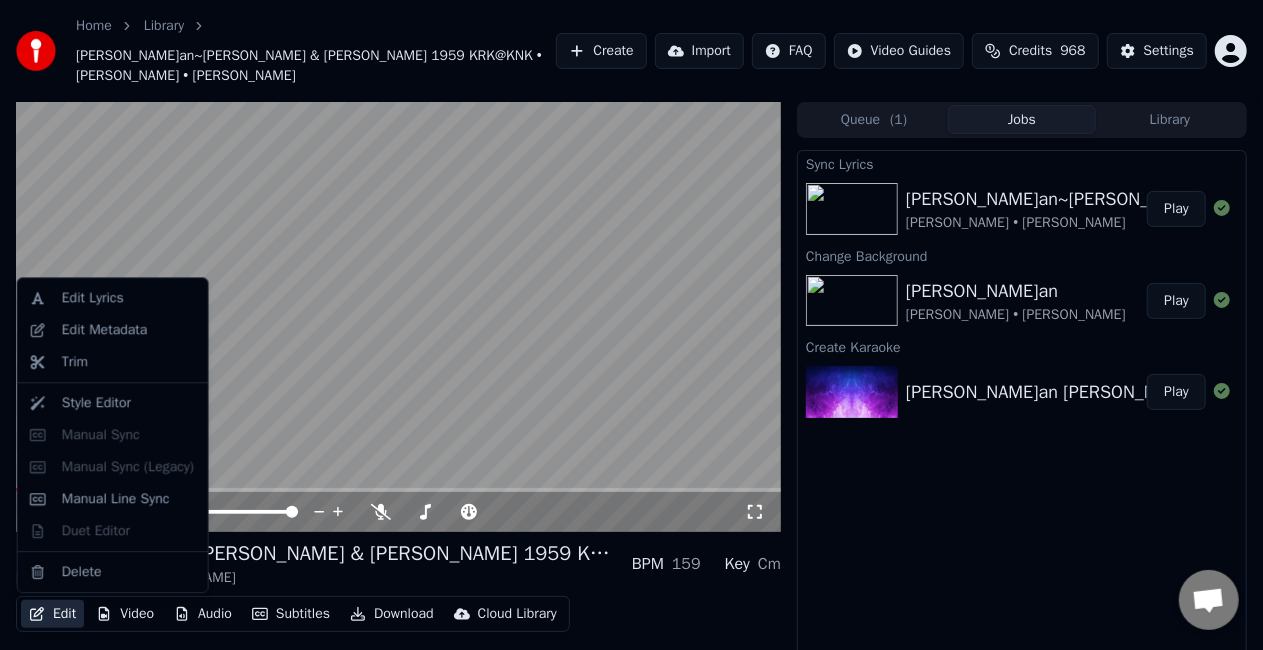 click on "Edit" at bounding box center (52, 614) 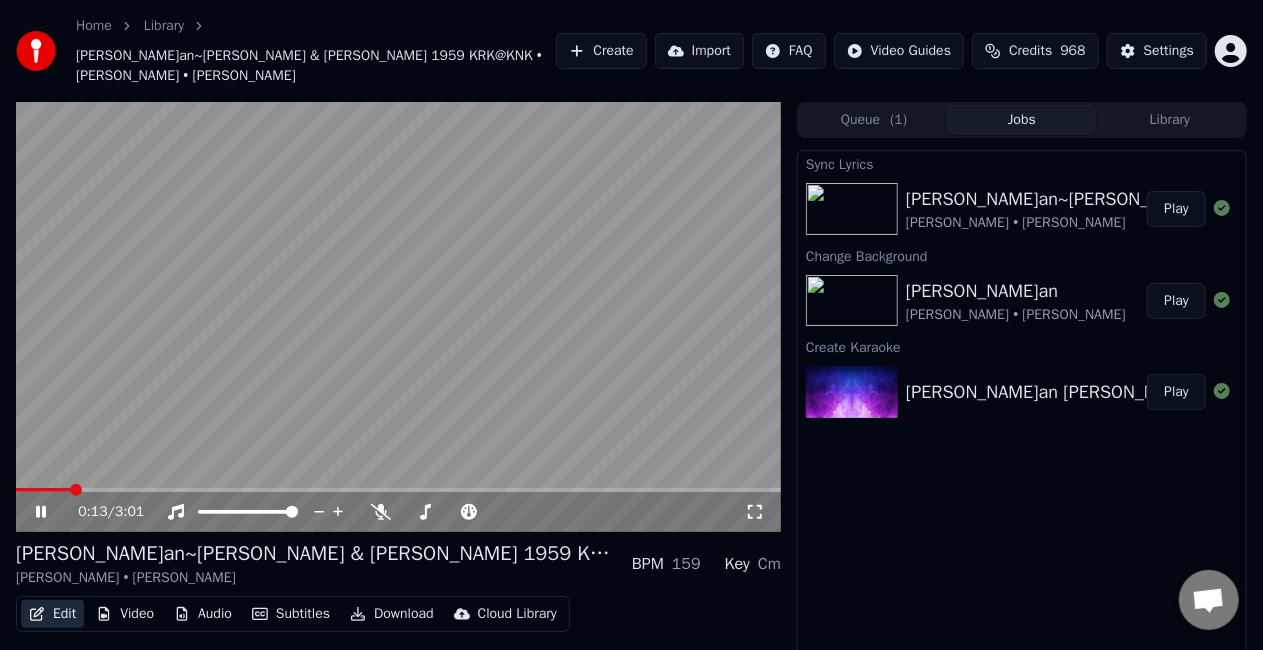 click on "Edit" at bounding box center [52, 614] 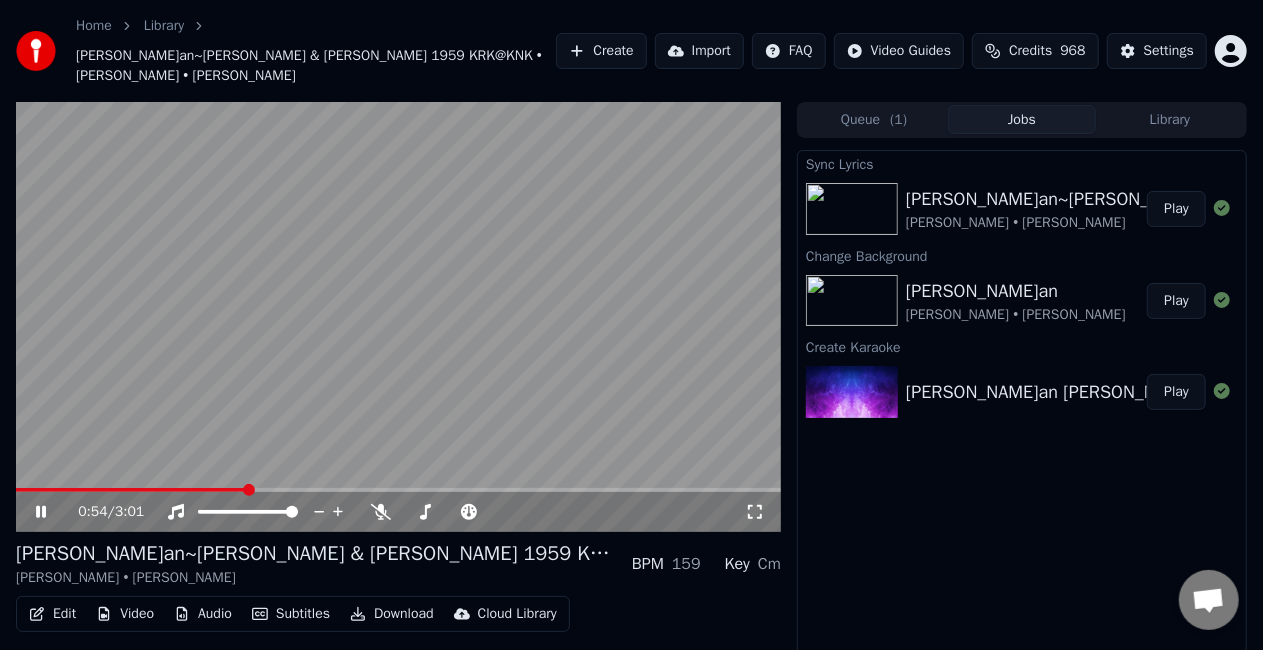 click on "0:54  /  3:01" at bounding box center [398, 512] 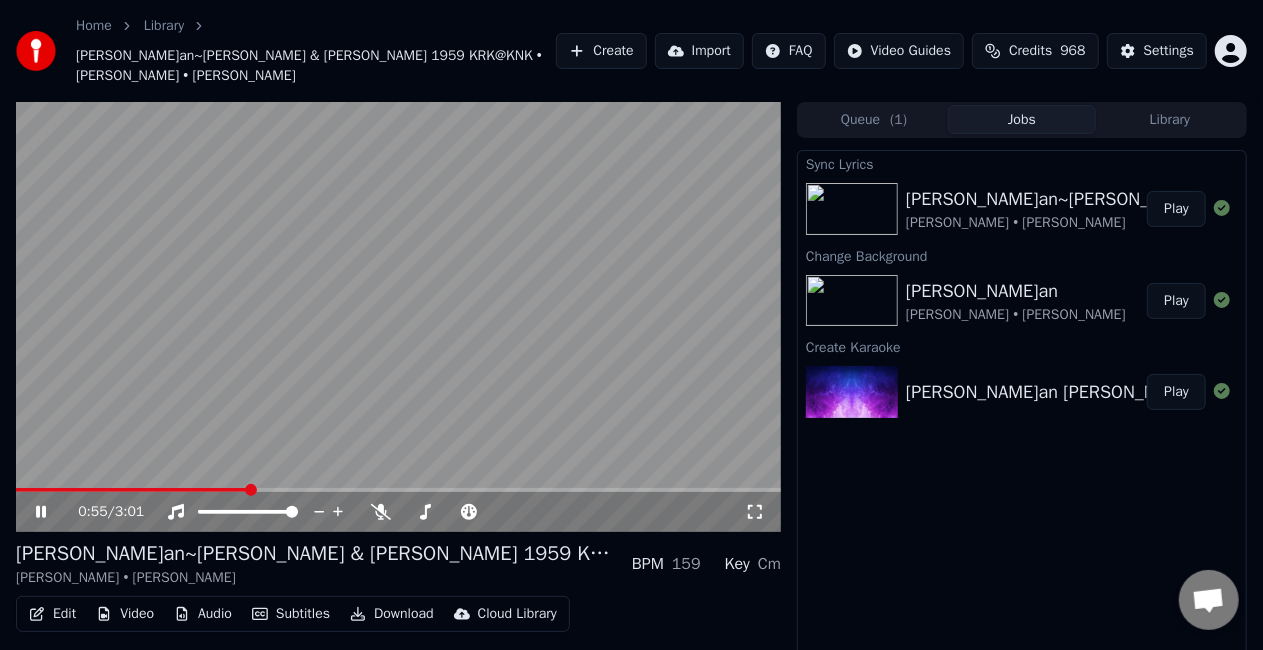 click 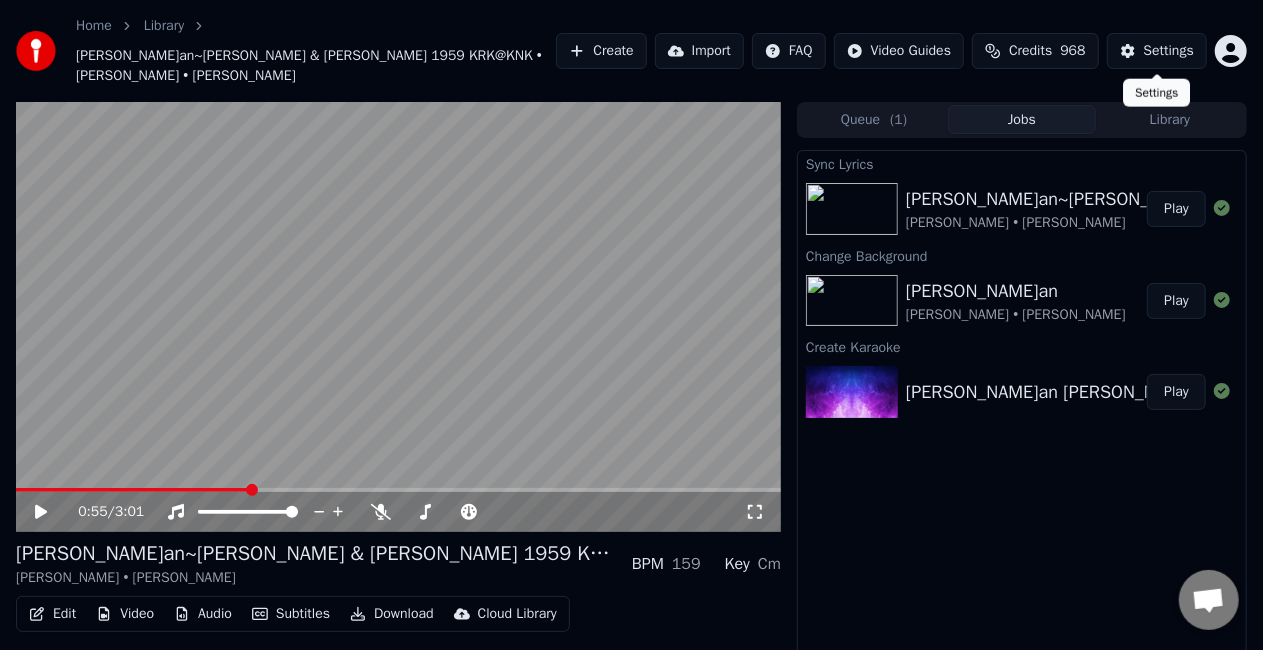 click on "Settings" at bounding box center [1169, 51] 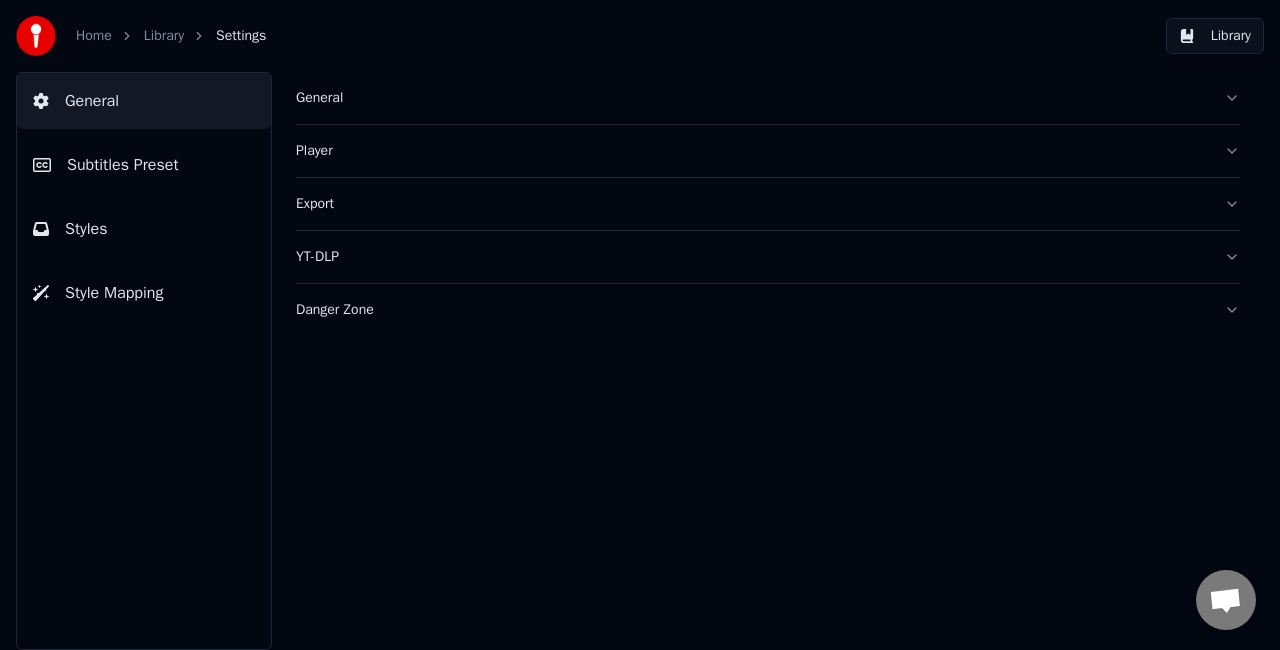 click on "Player" at bounding box center [768, 151] 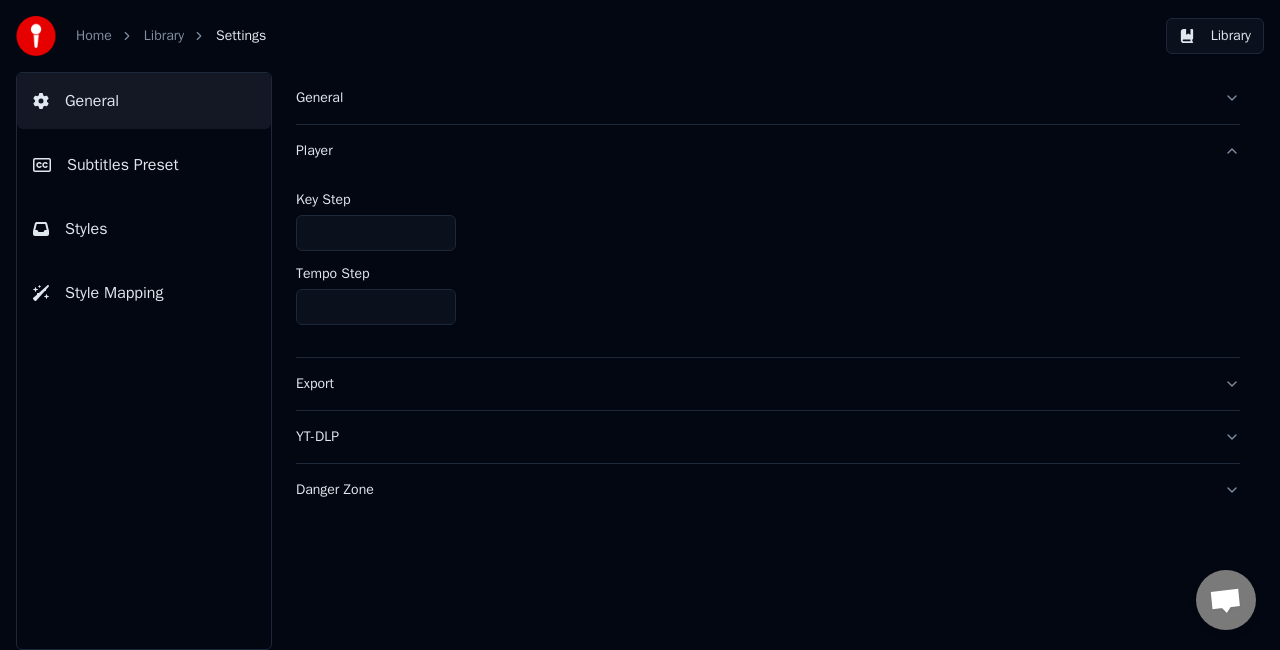 click on "Export" at bounding box center (752, 384) 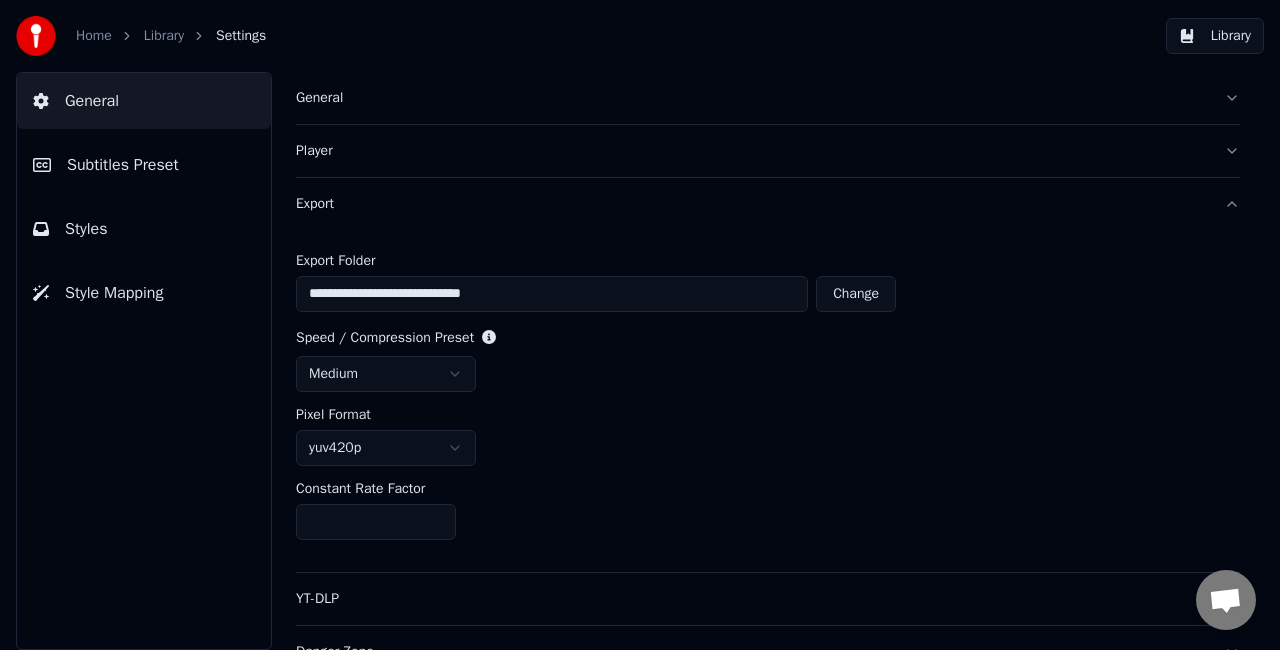 scroll, scrollTop: 26, scrollLeft: 0, axis: vertical 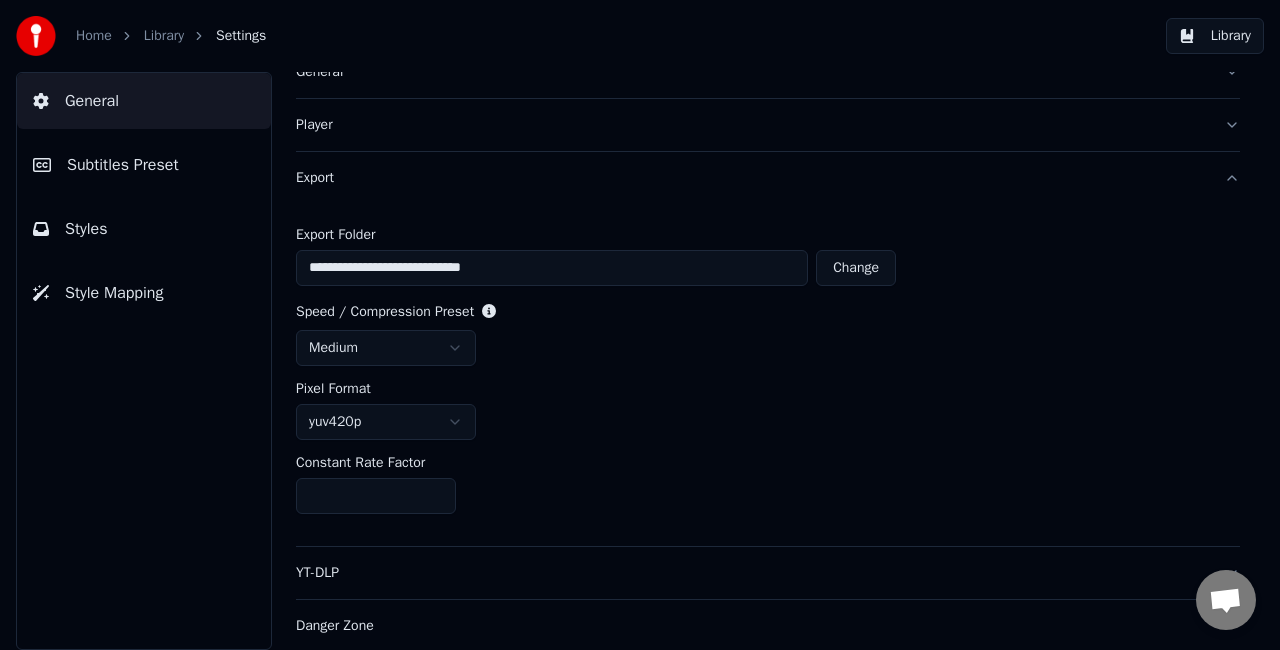 click on "YT-DLP" at bounding box center [752, 573] 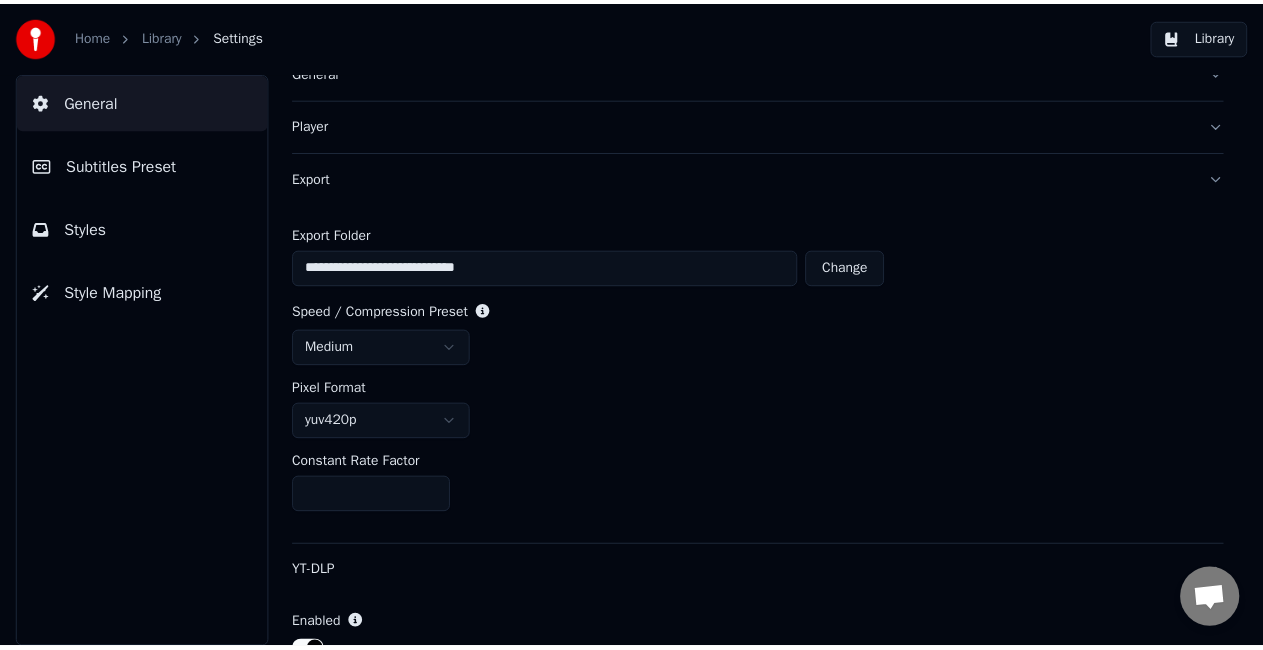scroll, scrollTop: 0, scrollLeft: 0, axis: both 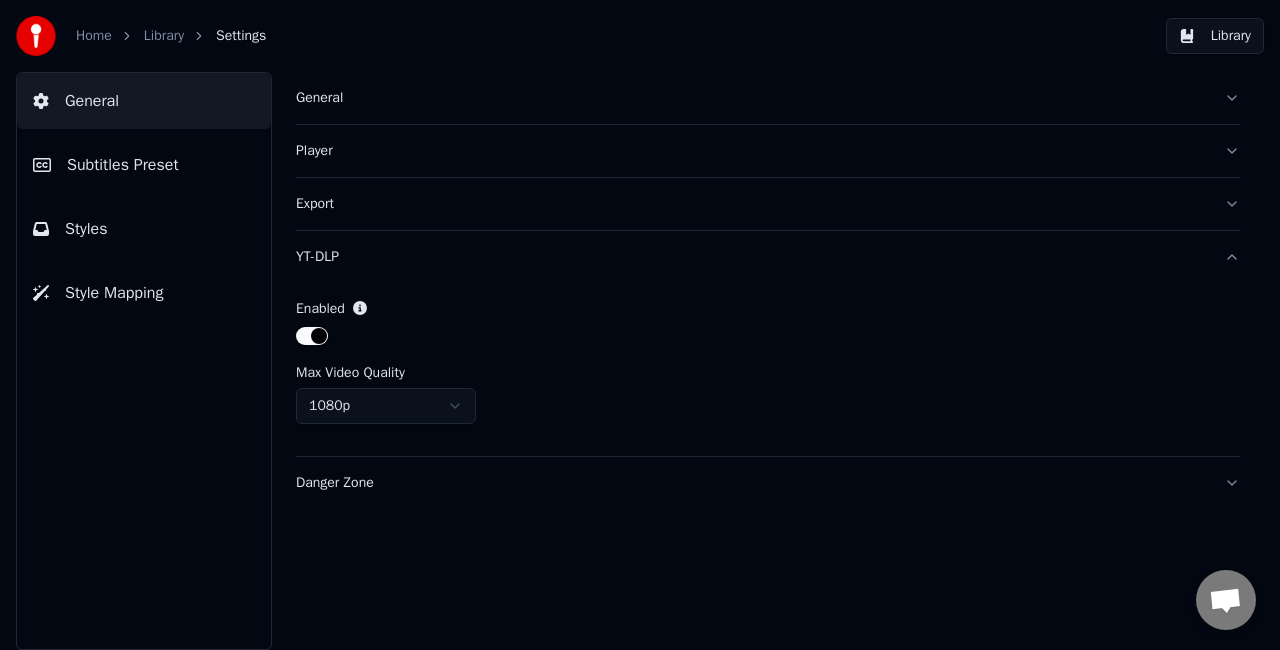 click on "Danger Zone" at bounding box center [752, 483] 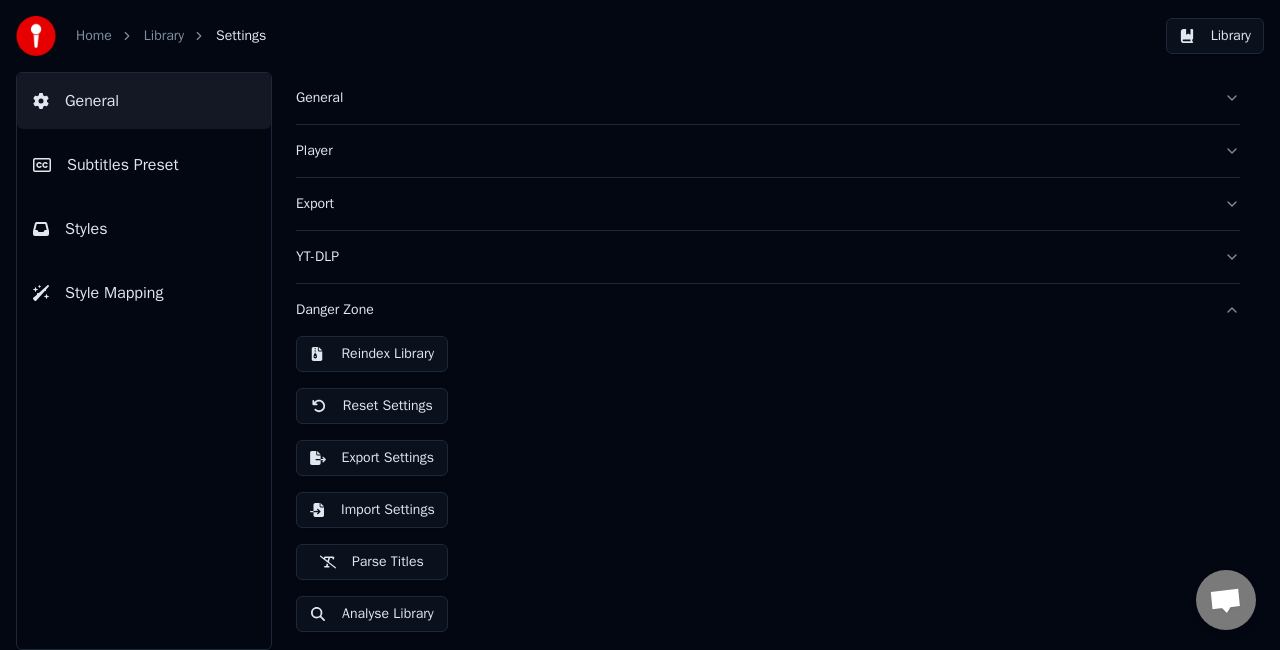 click on "Subtitles Preset" at bounding box center [123, 165] 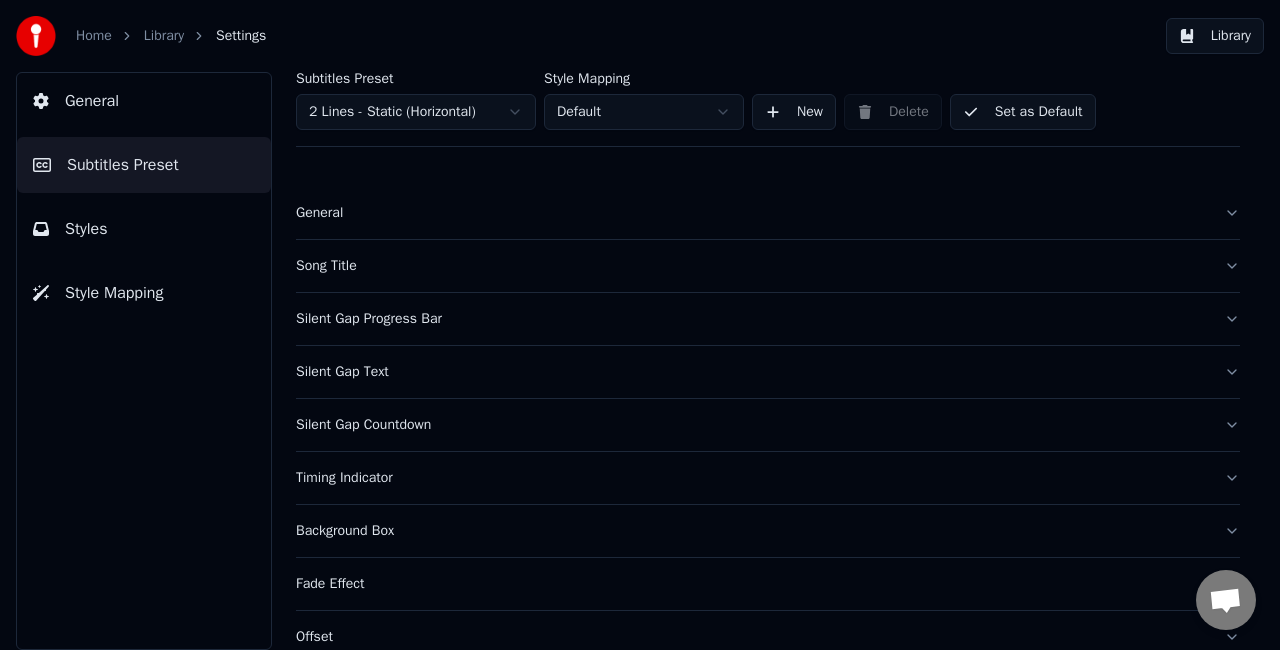 click on "General" at bounding box center (144, 101) 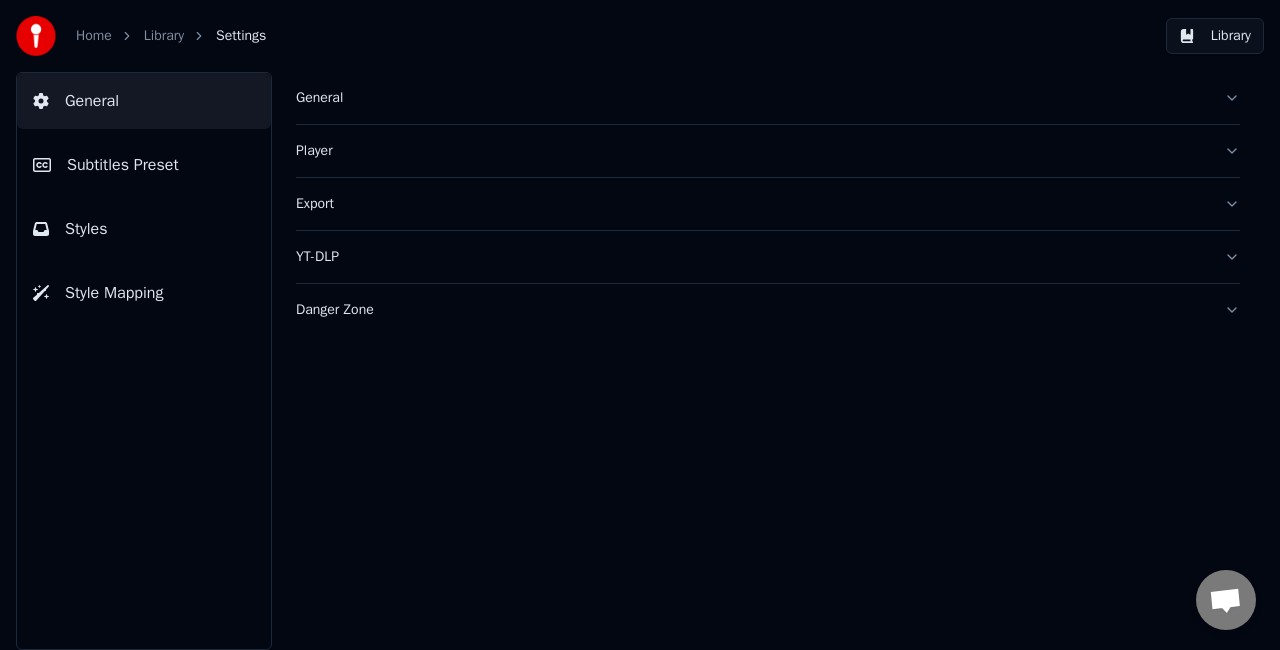 click on "General" at bounding box center [144, 101] 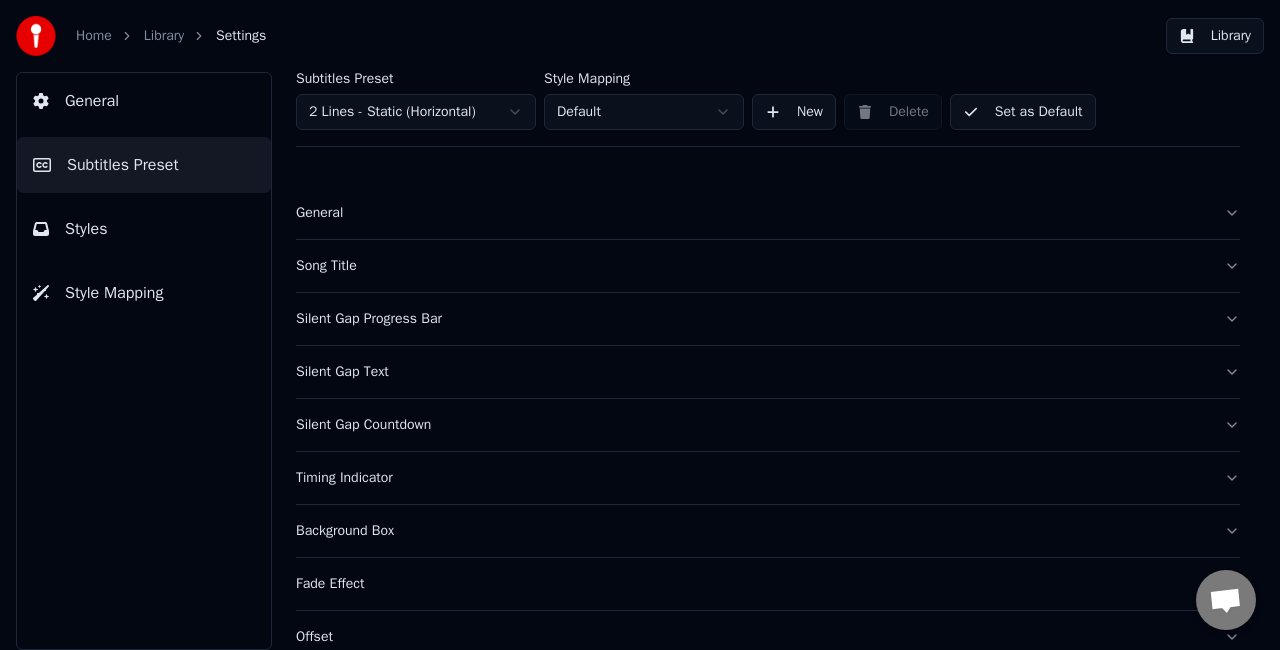 click on "Home Library Settings Library General Subtitles Preset Styles Style Mapping Subtitles Preset 2 Lines - Static (Horizontal) Style Mapping Default New Delete Set as Default General Song Title Silent Gap Progress Bar Silent Gap Text Silent Gap Countdown Timing Indicator Background Box Fade Effect Offset Max Characters Per Line Auto Line Break Advanced Settings" at bounding box center [640, 325] 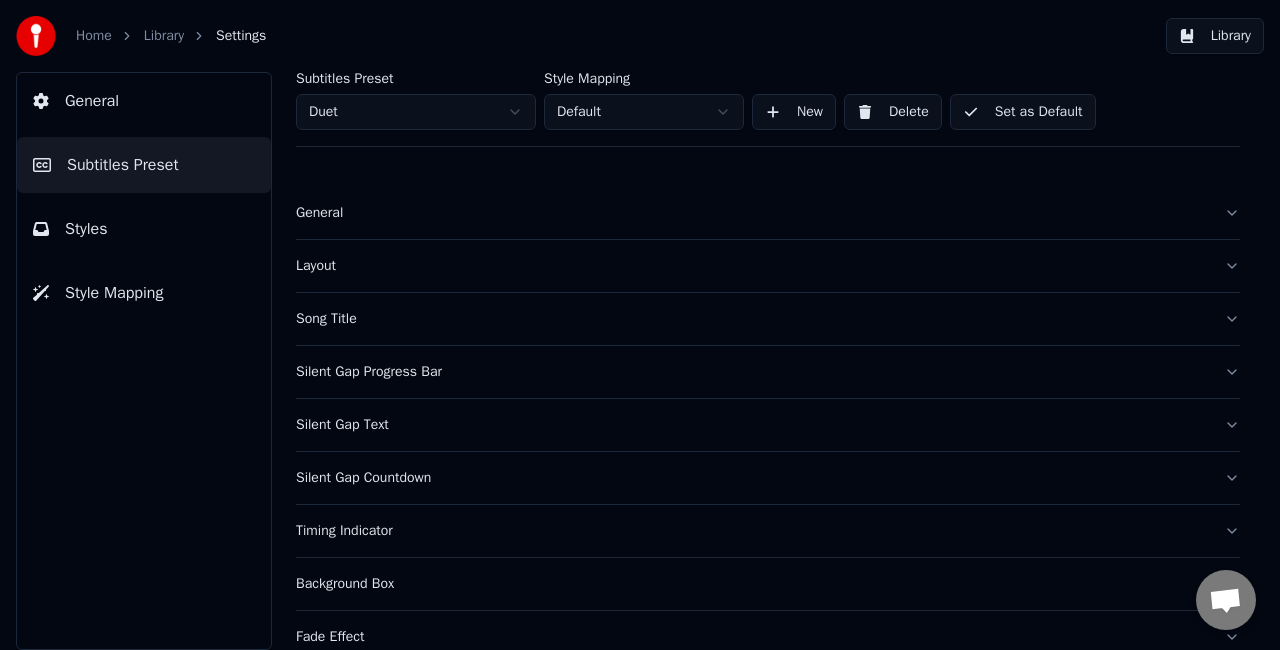 click on "Library" at bounding box center [1215, 36] 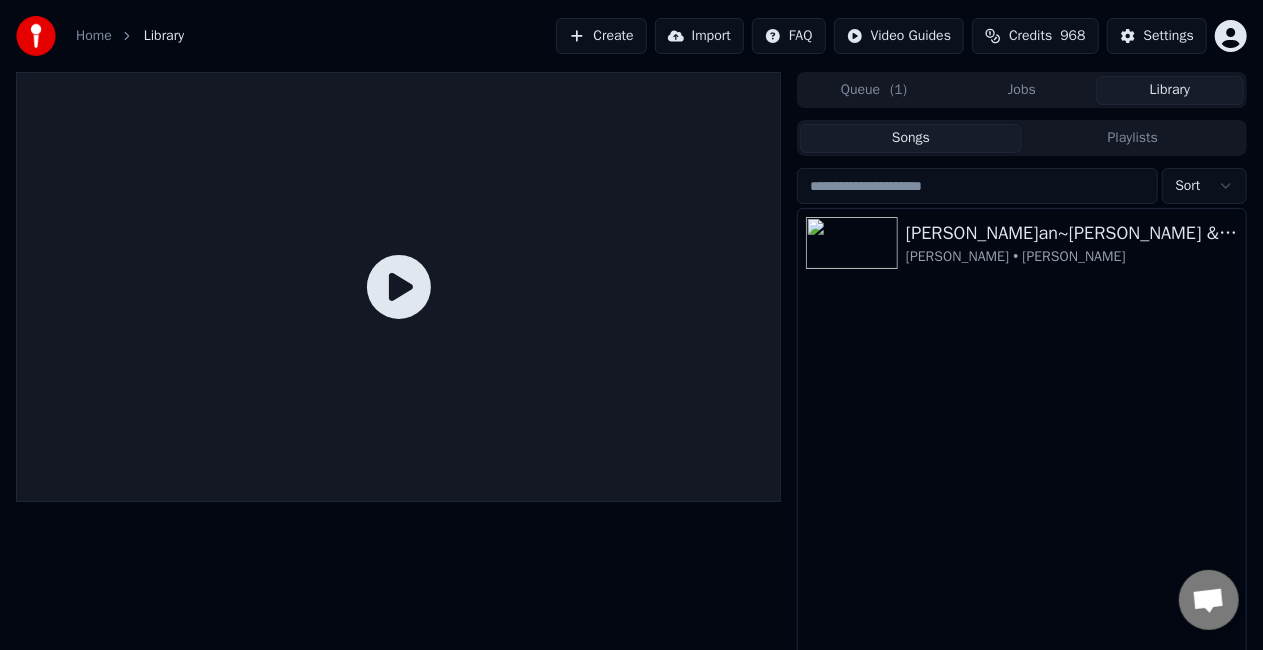 click on "Jobs" at bounding box center (1022, 90) 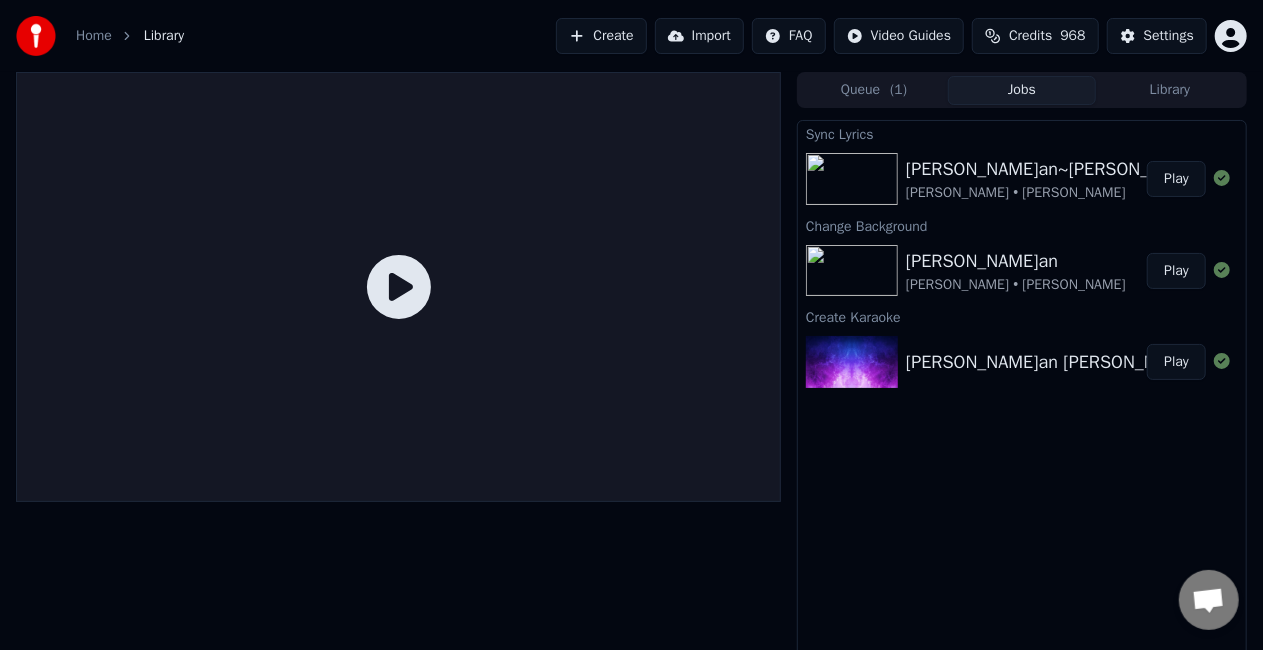 click on "Play" at bounding box center [1176, 179] 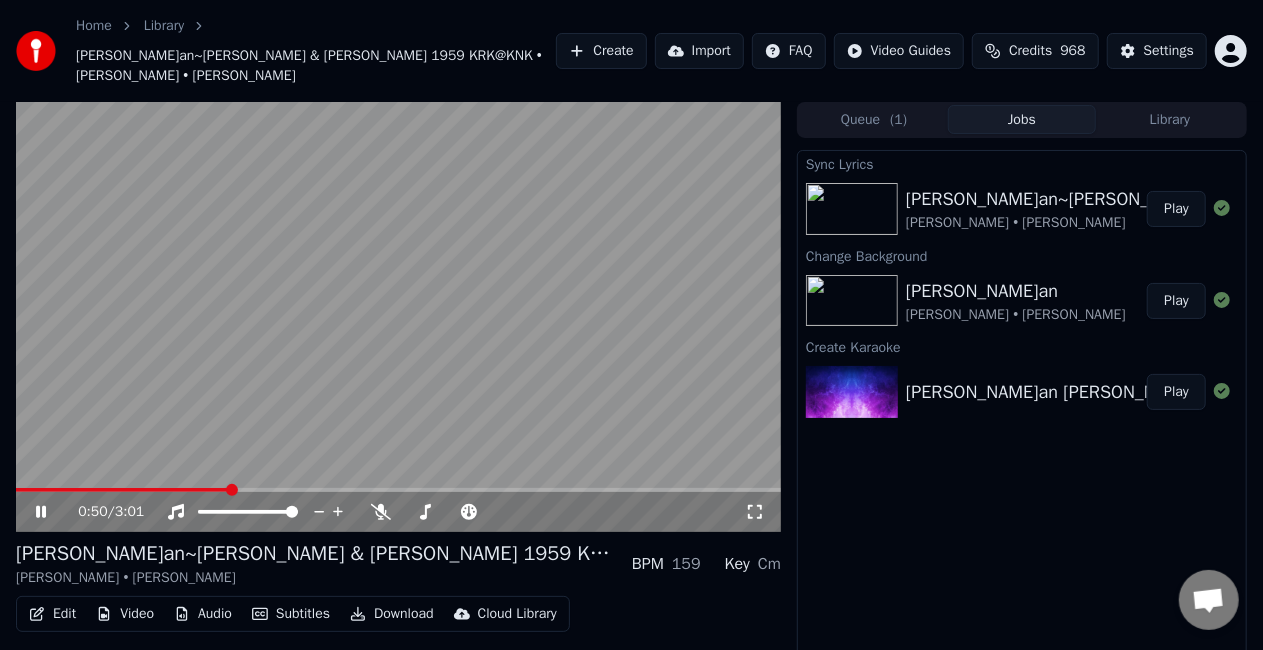 click on "0:50  /  3:01" at bounding box center (398, 512) 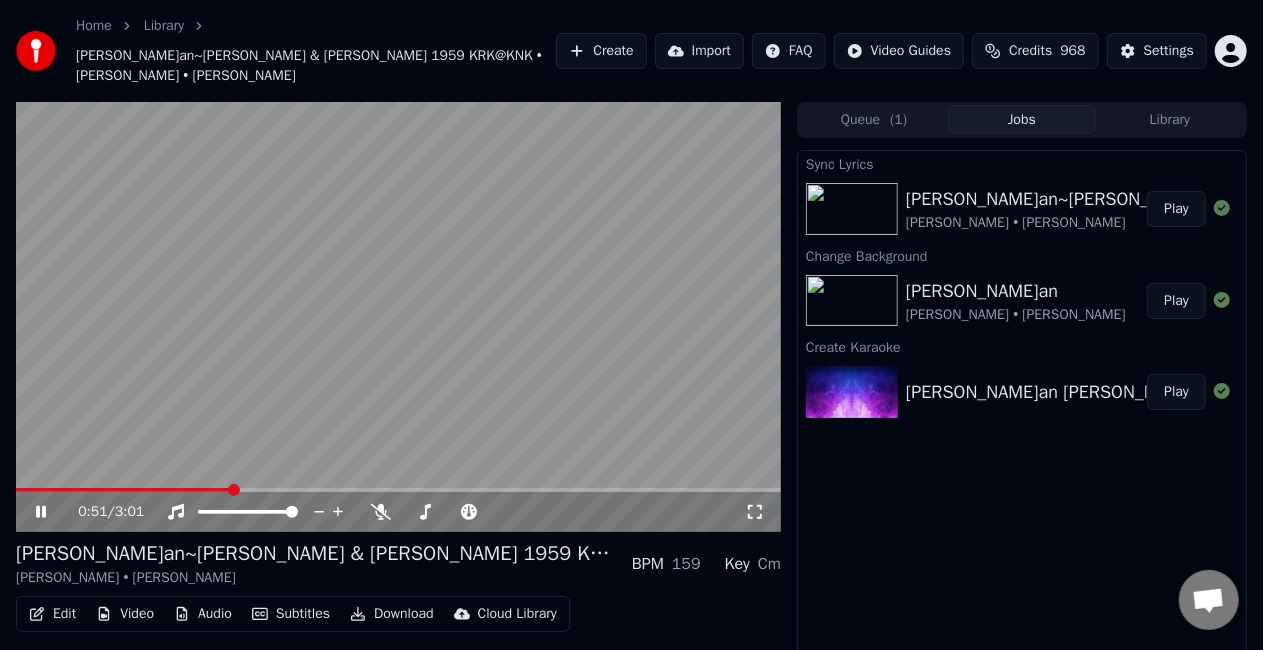 click 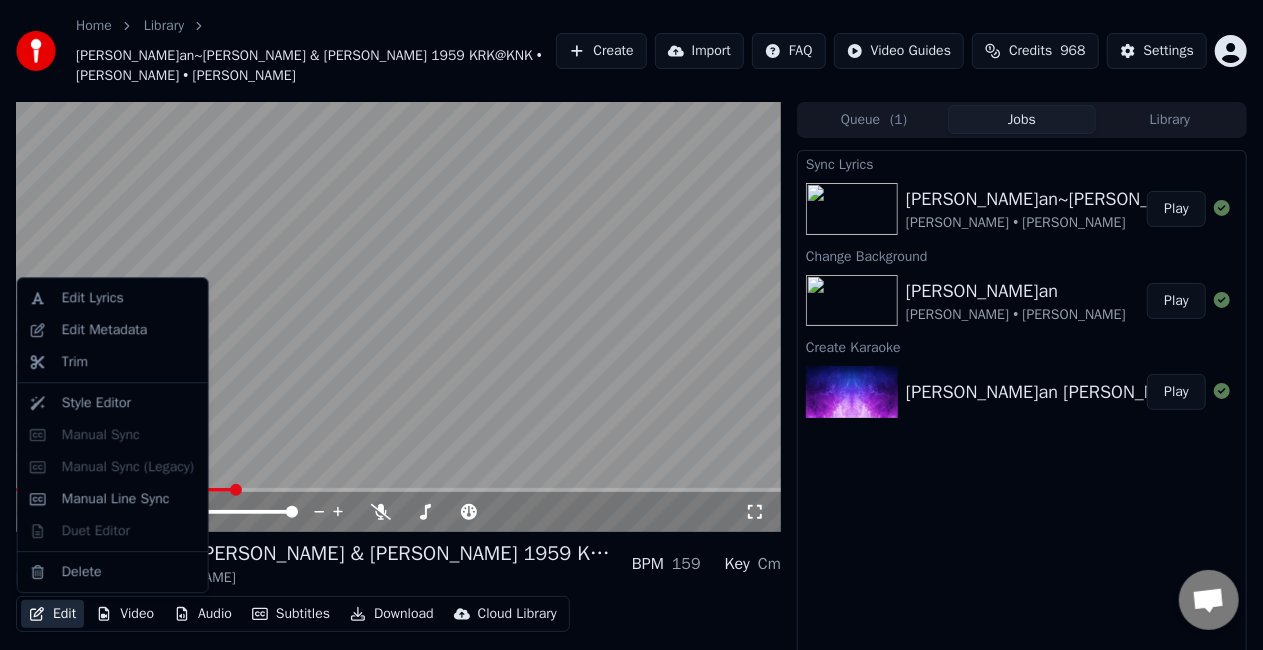 click on "Edit" at bounding box center (52, 614) 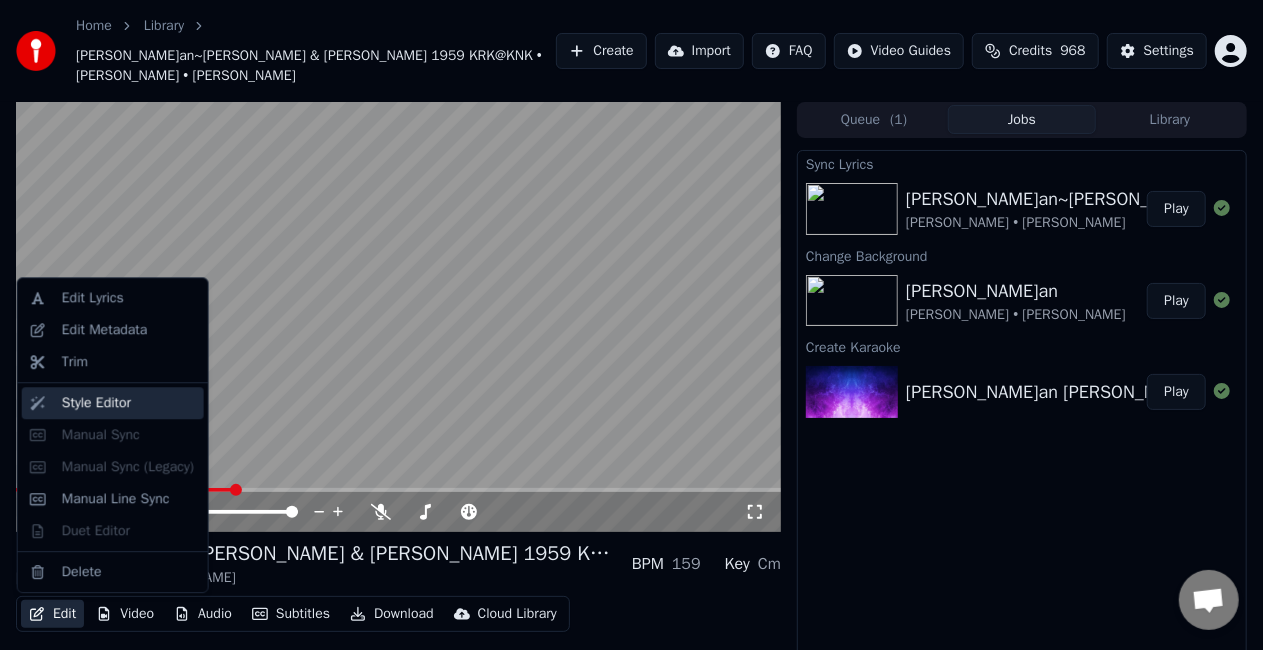click on "Style Editor" at bounding box center (96, 403) 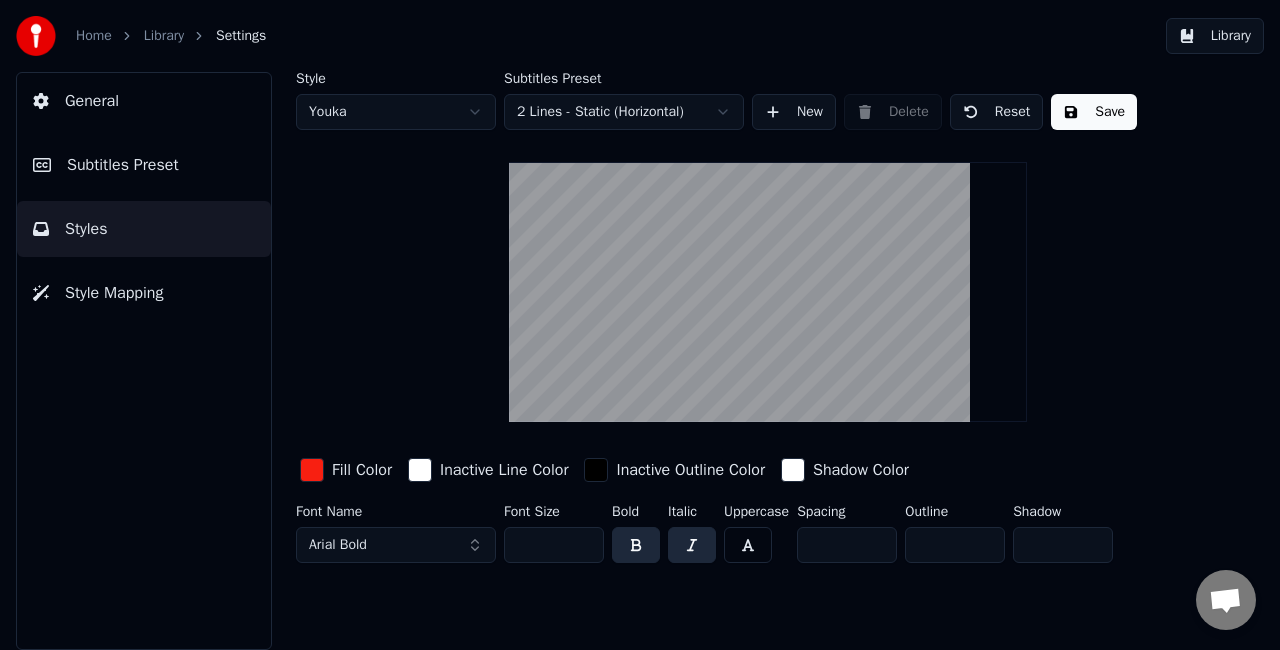 click on "**" at bounding box center (554, 545) 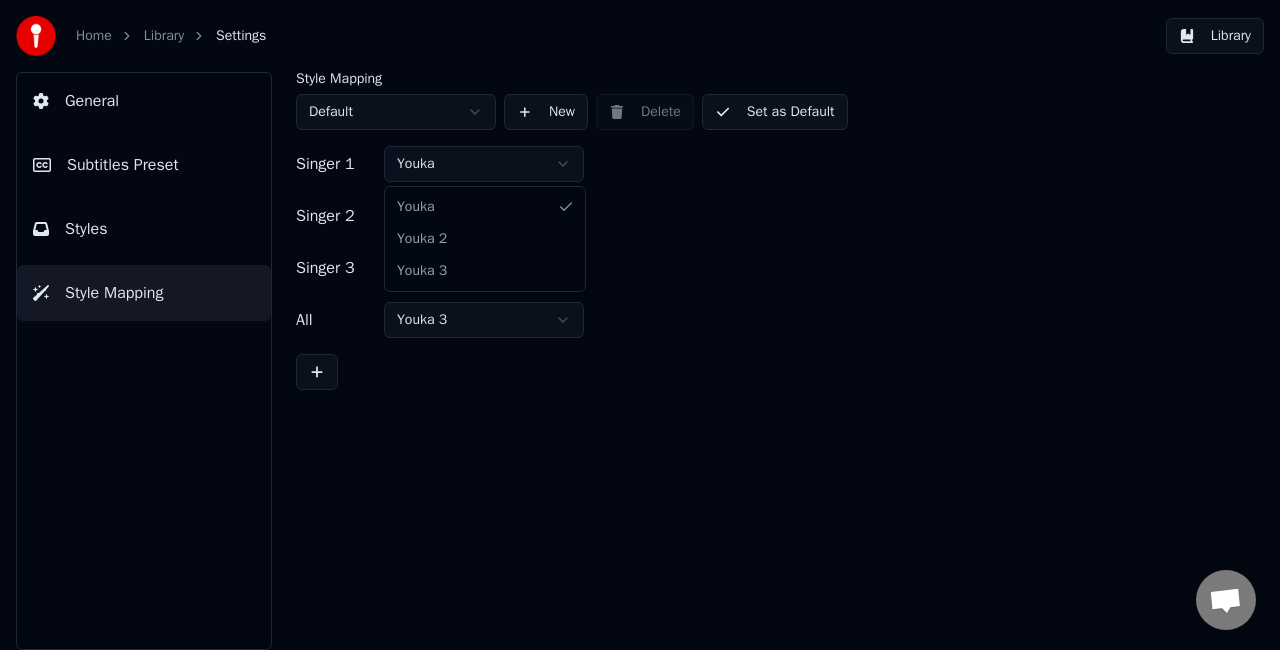 click on "Home Library Settings Library General Subtitles Preset Styles Style Mapping Style Mapping Default New Delete Set as Default Singer   1 Youka Singer   2 Youka 2 Singer   3 Youka 3 All Youka 3 [PERSON_NAME] 2 Youka 3" at bounding box center [640, 325] 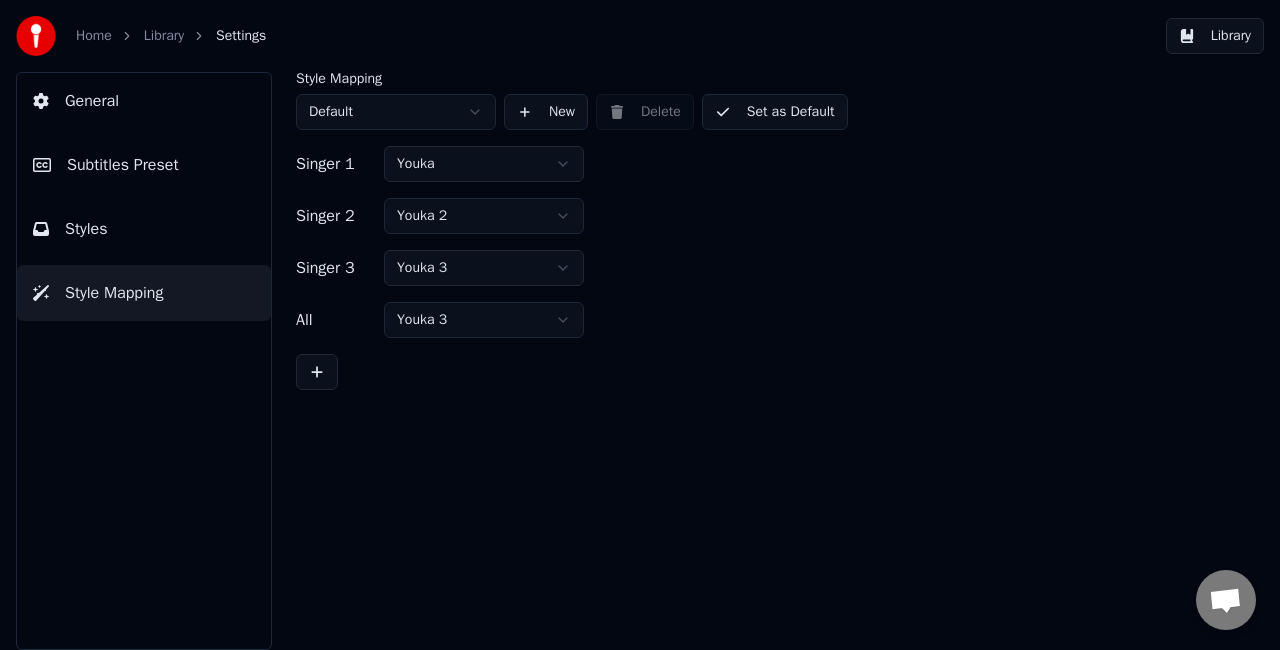 click on "Home Library Settings Library General Subtitles Preset Styles Style Mapping Style Mapping Default New Delete Set as Default Singer   1 Youka Singer   2 Youka 2 Singer   3 Youka 3 All Youka 3" at bounding box center [640, 325] 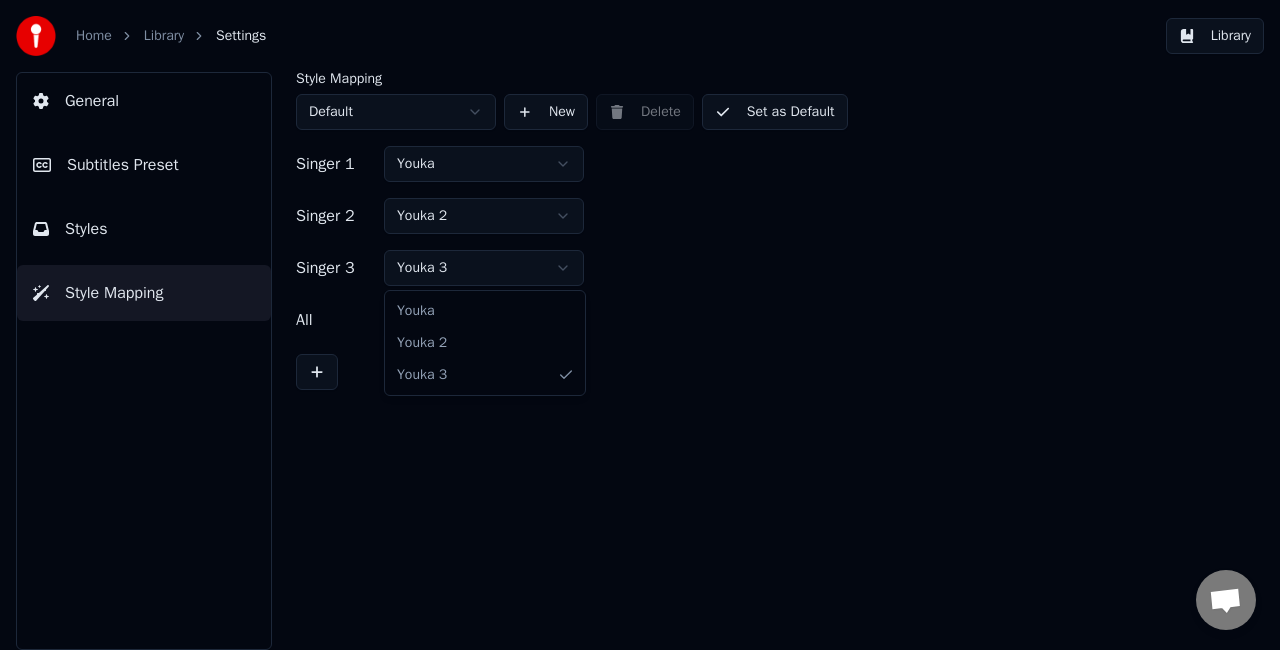 click on "Home Library Settings Library General Subtitles Preset Styles Style Mapping Style Mapping Default New Delete Set as Default Singer   1 Youka Singer   2 Youka 2 Singer   3 Youka 3 All Youka 3 [PERSON_NAME] 2 Youka 3" at bounding box center [640, 325] 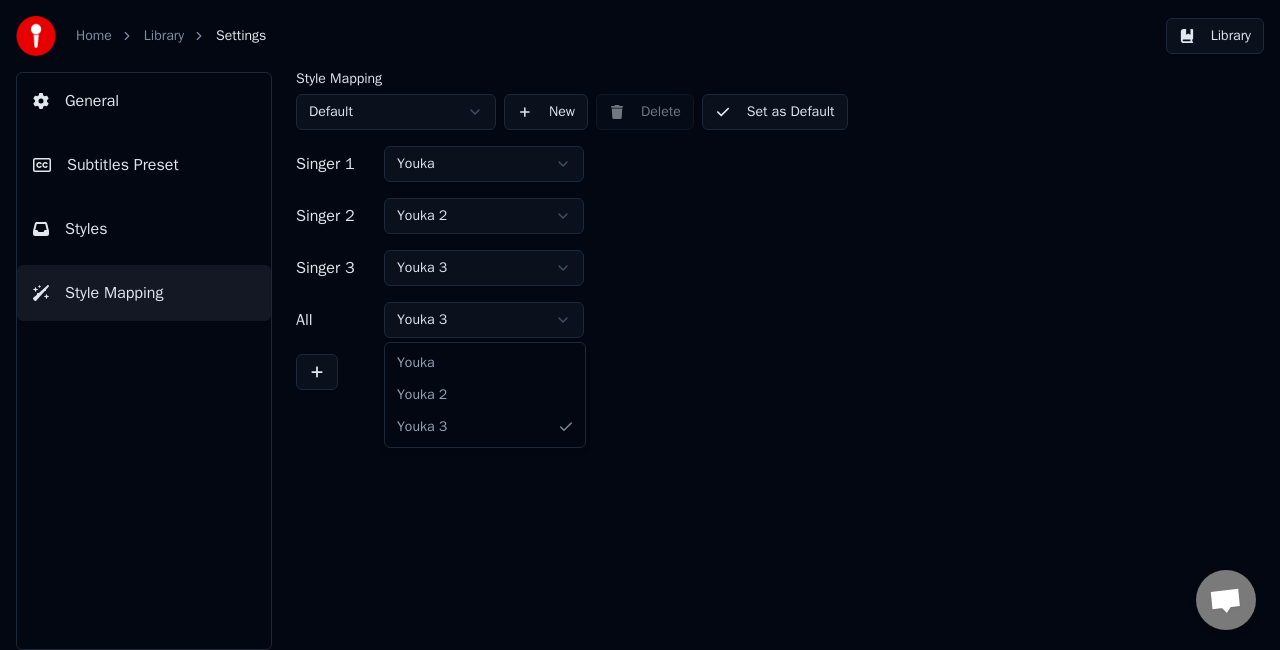 click on "Home Library Settings Library General Subtitles Preset Styles Style Mapping Style Mapping Default New Delete Set as Default Singer   1 Youka Singer   2 Youka 2 Singer   3 Youka 3 All Youka 3 [PERSON_NAME] 2 Youka 3" at bounding box center [640, 325] 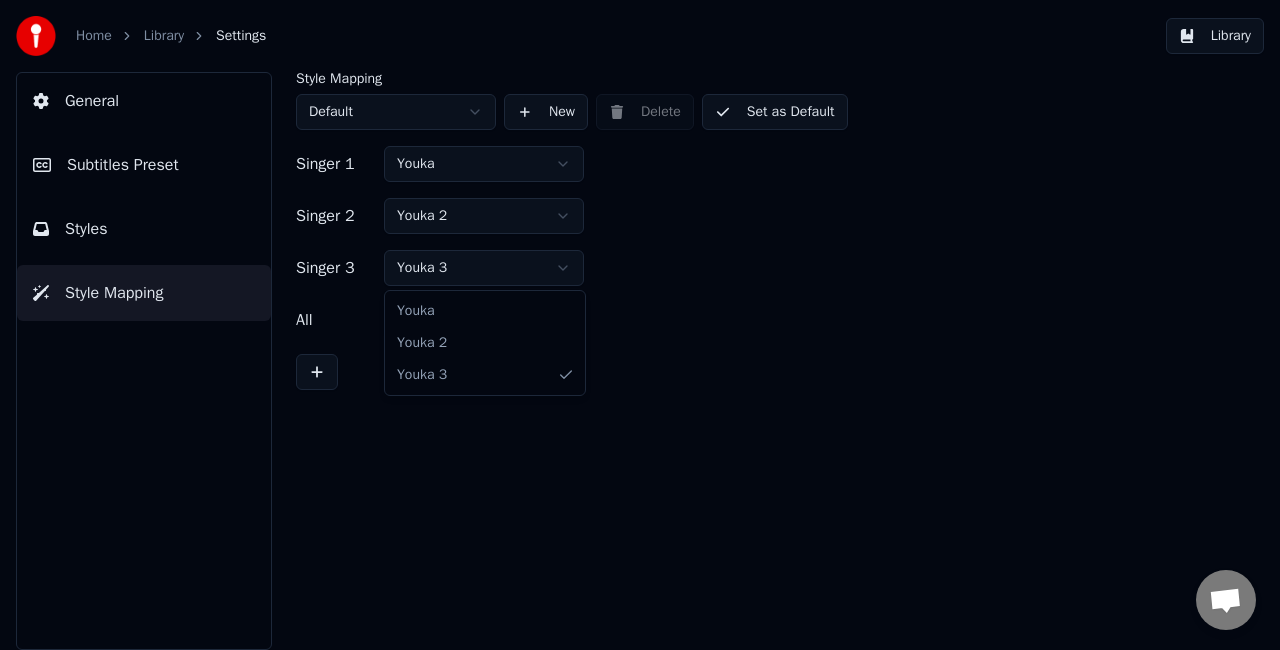 click on "Home Library Settings Library General Subtitles Preset Styles Style Mapping Style Mapping Default New Delete Set as Default Singer   1 Youka Singer   2 Youka 2 Singer   3 Youka 3 All Youka 2 [PERSON_NAME] 2 Youka 3" at bounding box center (640, 325) 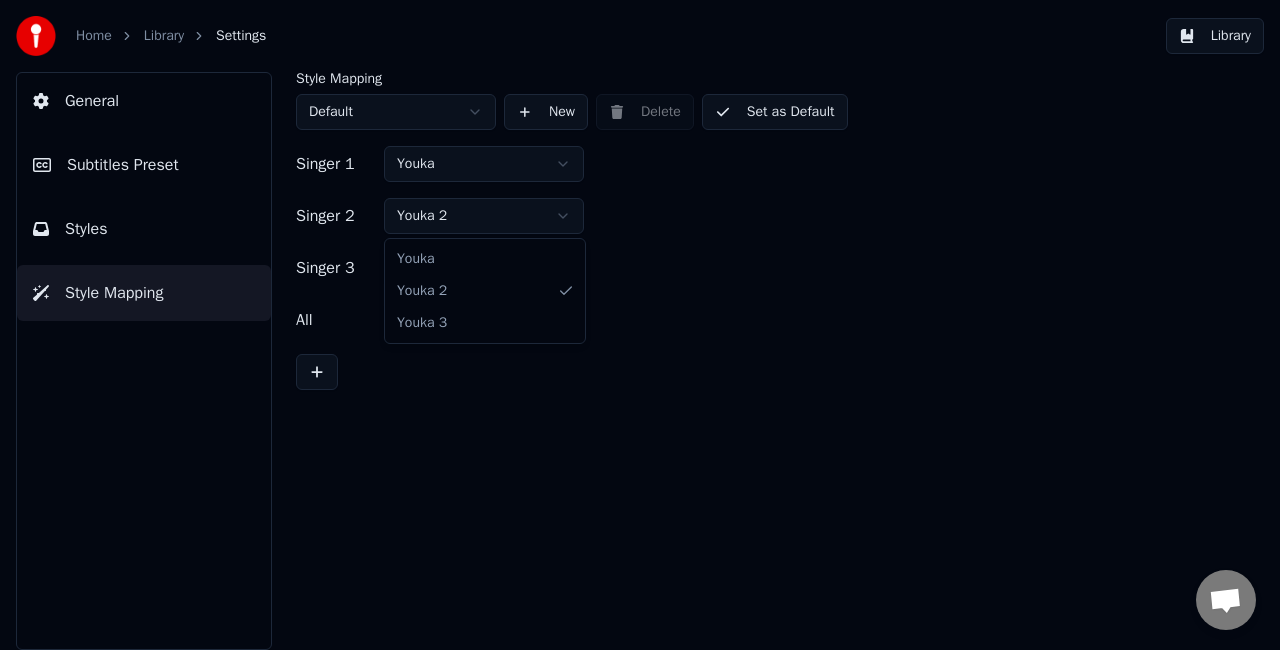 click on "Home Library Settings Library General Subtitles Preset Styles Style Mapping Style Mapping Default New Delete Set as Default Singer   1 Youka Singer   2 Youka 2 Singer   3 Youka 2 All Youka 2 [PERSON_NAME] 2 Youka 3" at bounding box center [640, 325] 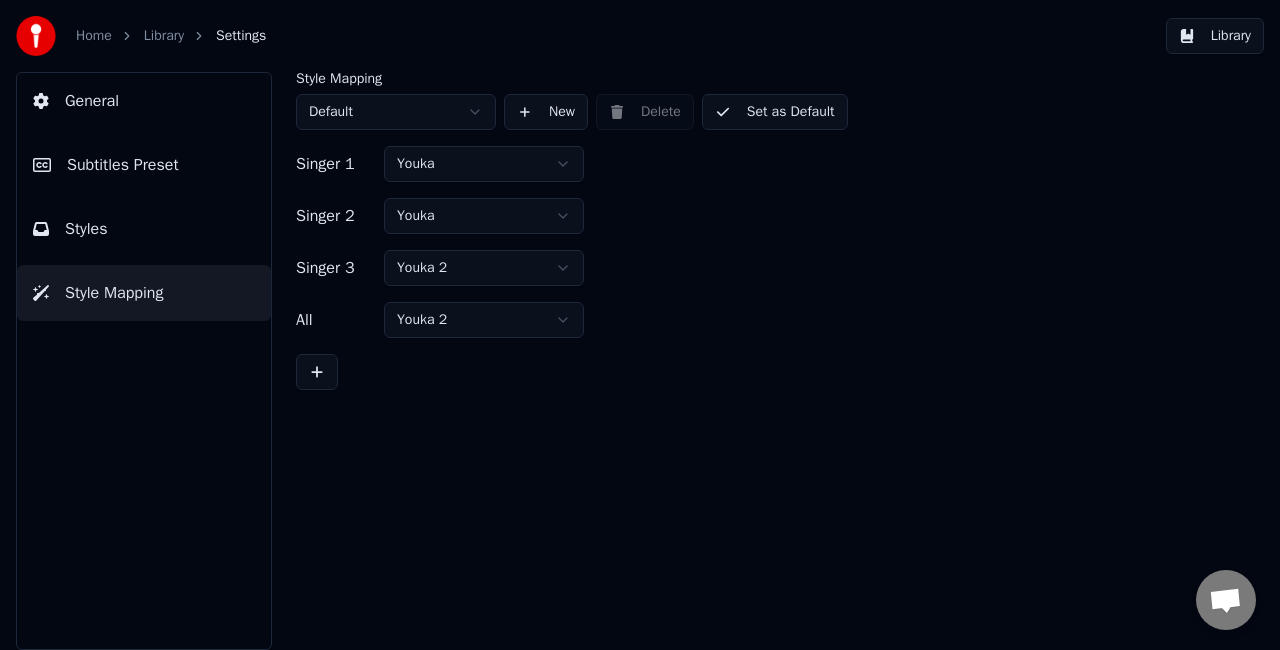 click on "Home Library Settings Library General Subtitles Preset Styles Style Mapping Style Mapping Default New Delete Set as Default Singer   1 Youka Singer   2 Youka Singer   3 Youka 2 All Youka 2" at bounding box center [640, 325] 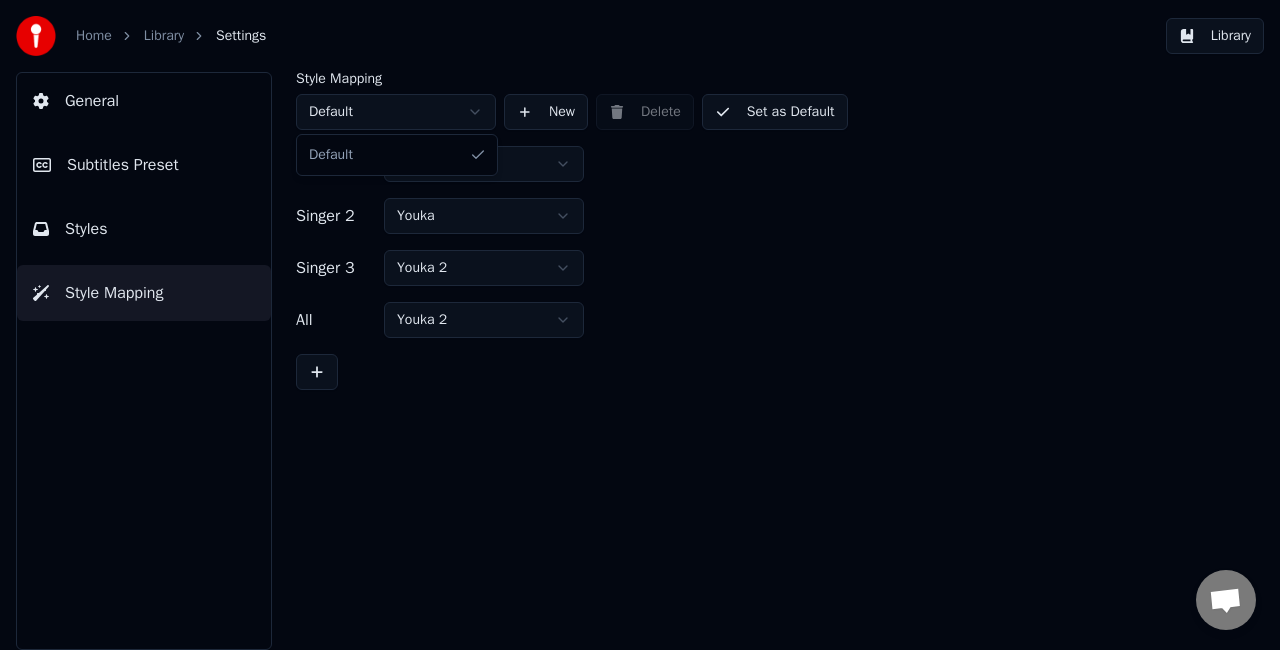 click on "Home Library Settings Library General Subtitles Preset Styles Style Mapping Style Mapping Default New Delete Set as Default Singer   1 Youka Singer   2 Youka Singer   3 Youka 2 All Youka 2 Default" at bounding box center (640, 325) 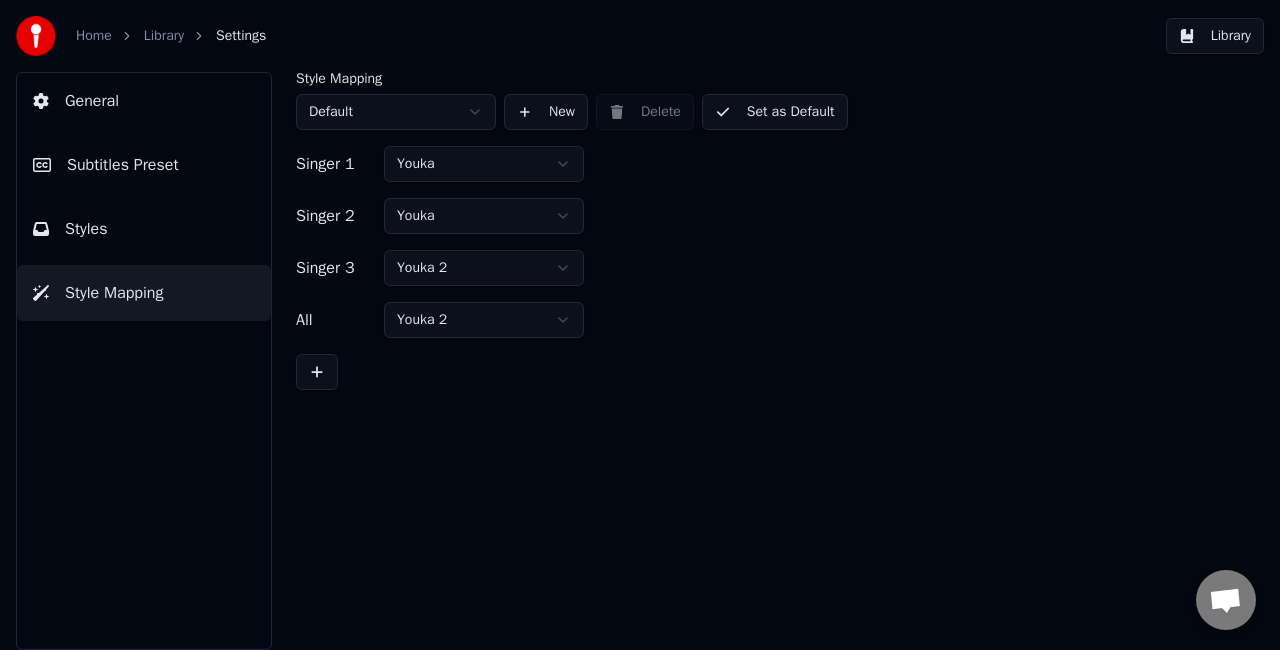click on "Set as Default" at bounding box center [775, 112] 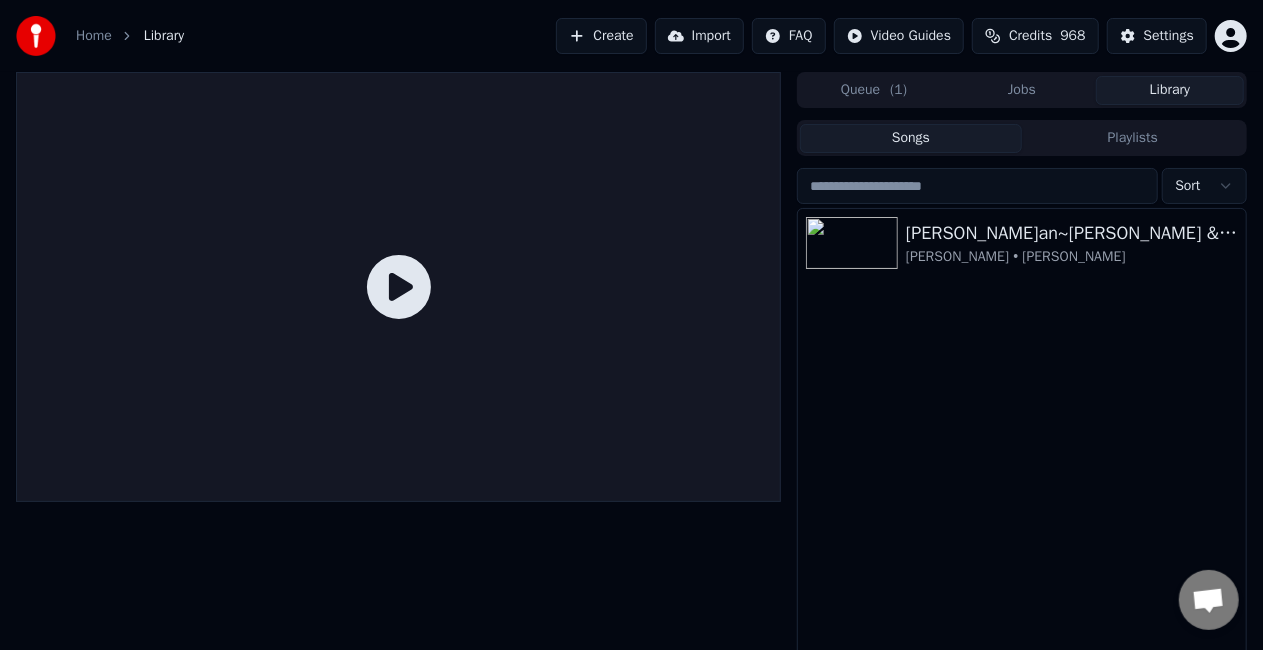 click on "Jobs" at bounding box center (1022, 90) 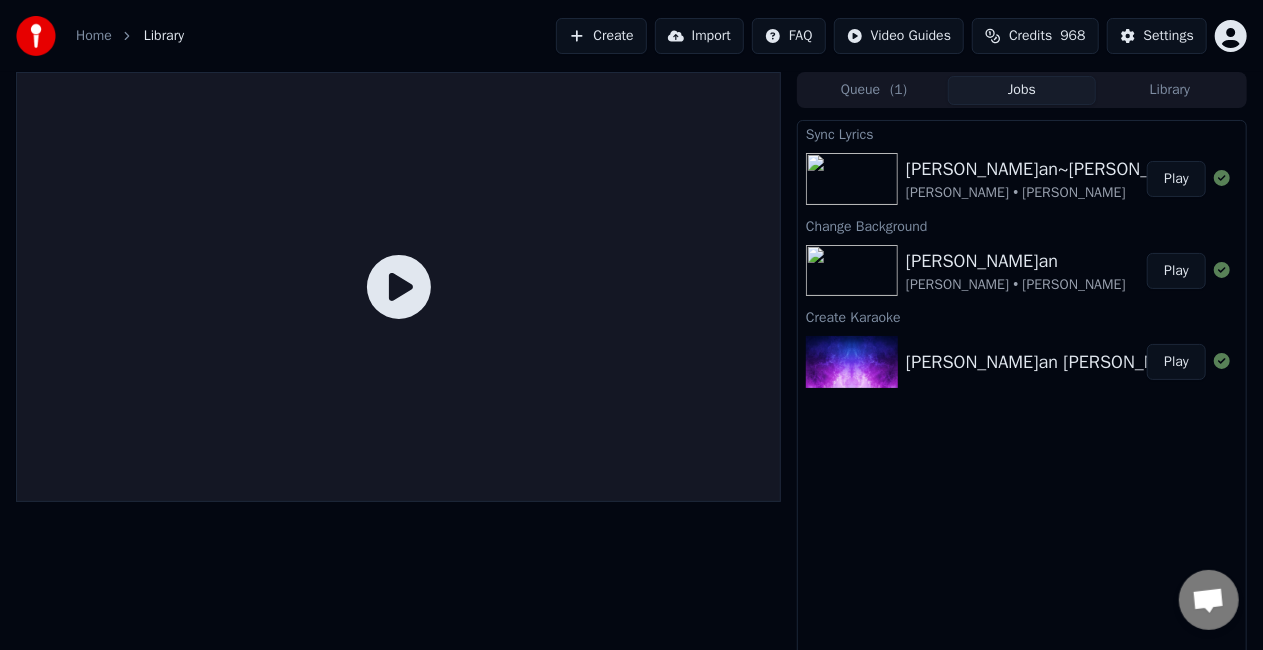 click on "Play" at bounding box center (1176, 179) 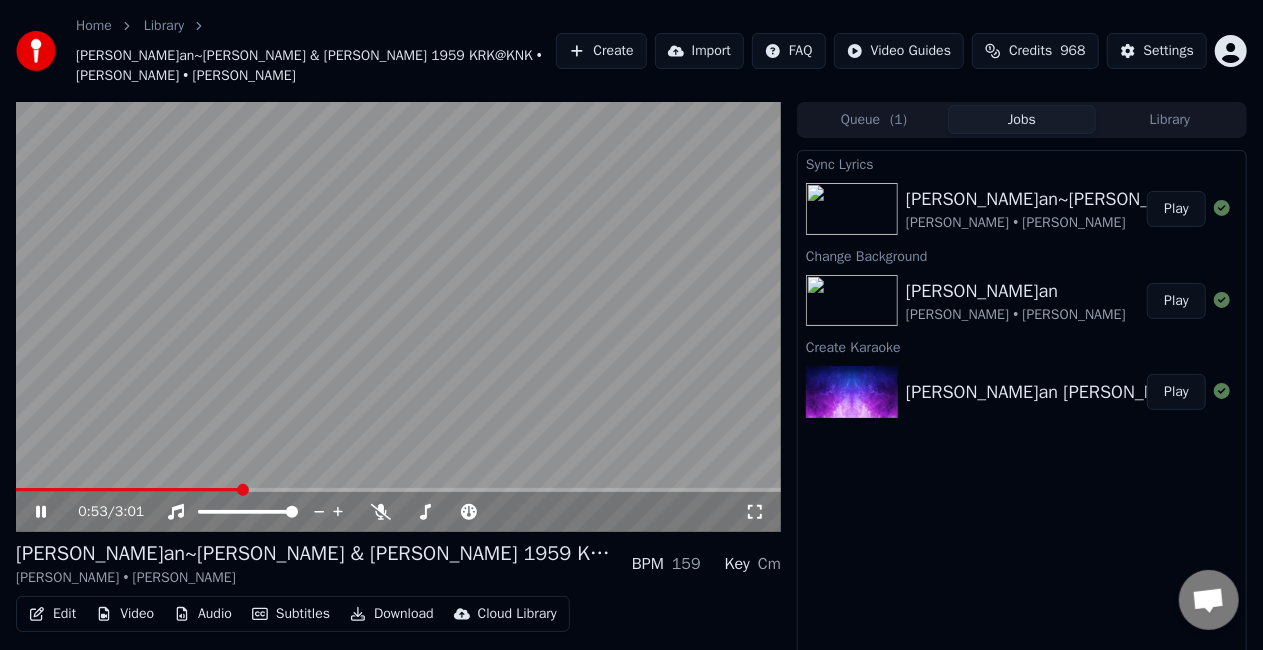 click 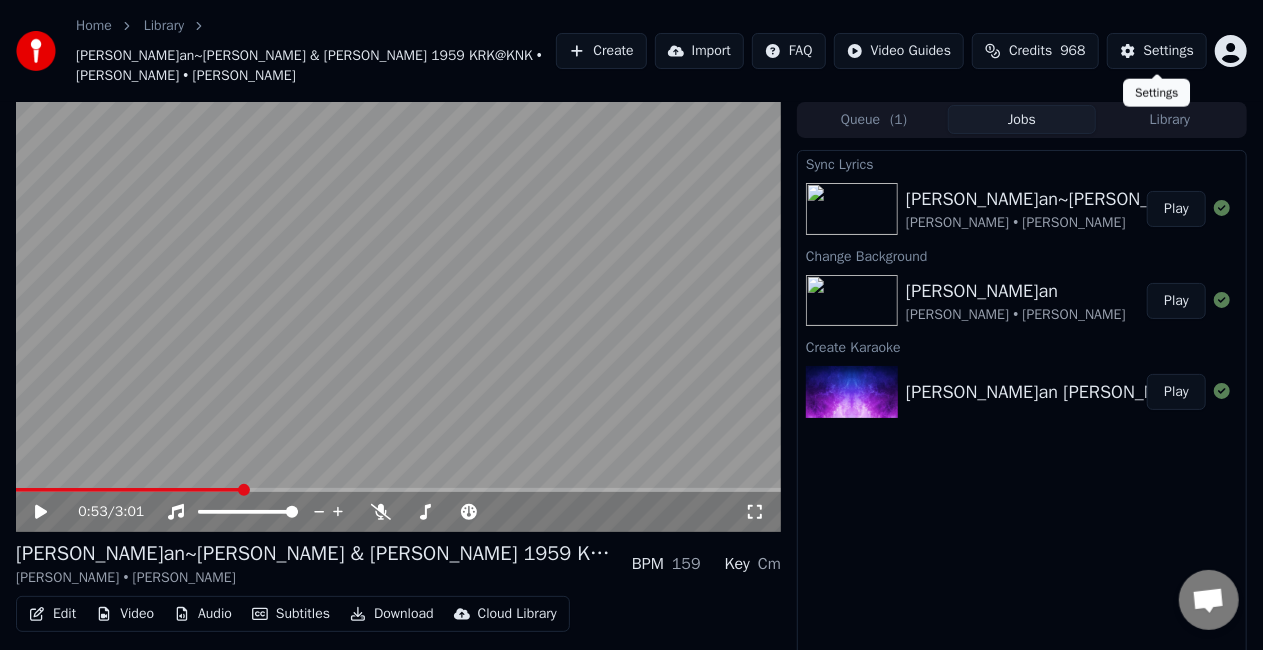 click on "Settings" at bounding box center (1169, 51) 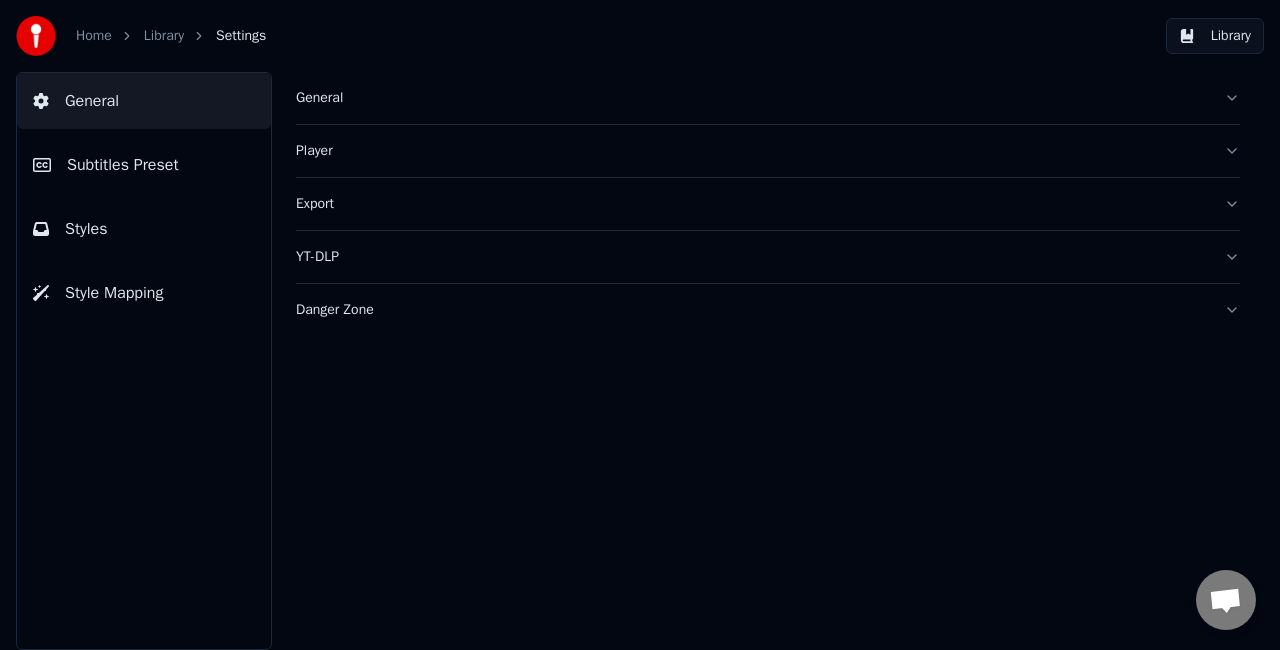 click on "Player" at bounding box center [752, 151] 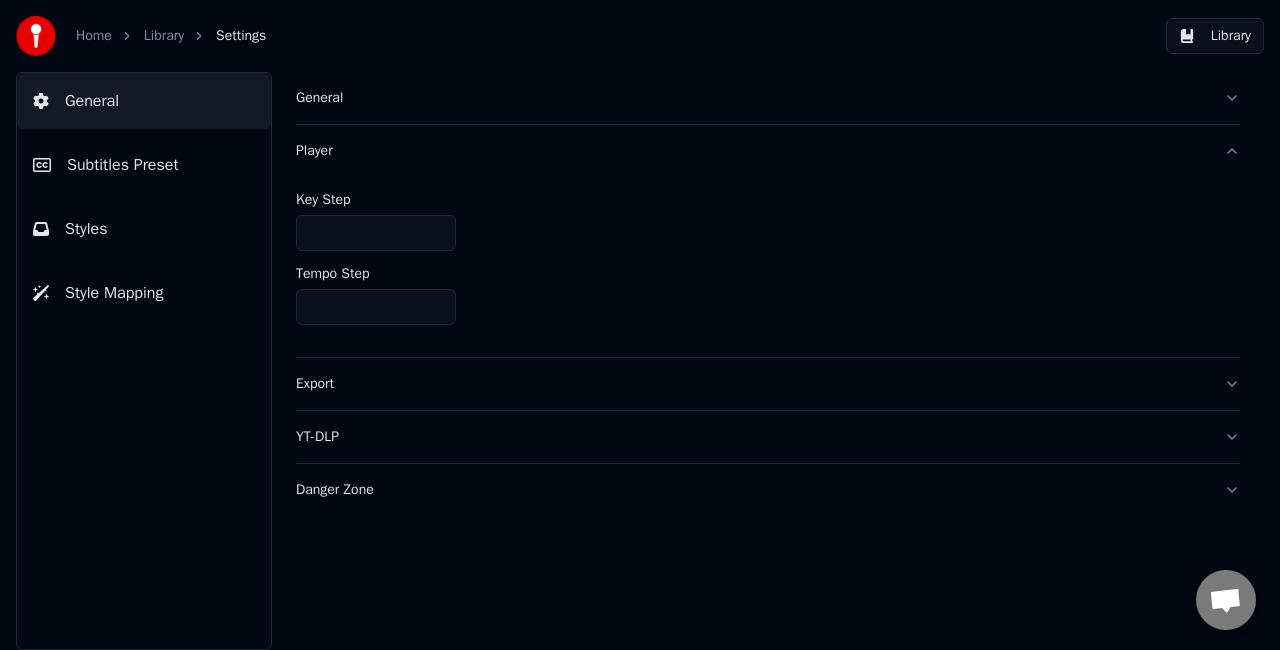 click on "*" at bounding box center [376, 233] 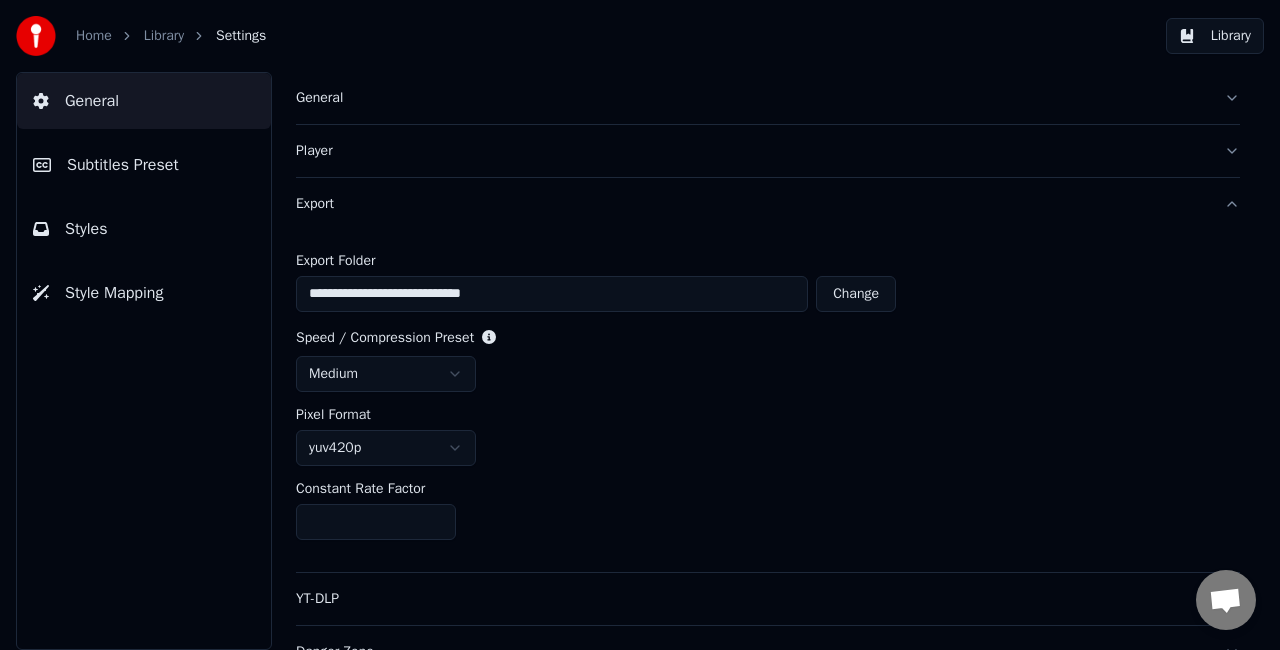 click on "**********" at bounding box center (640, 325) 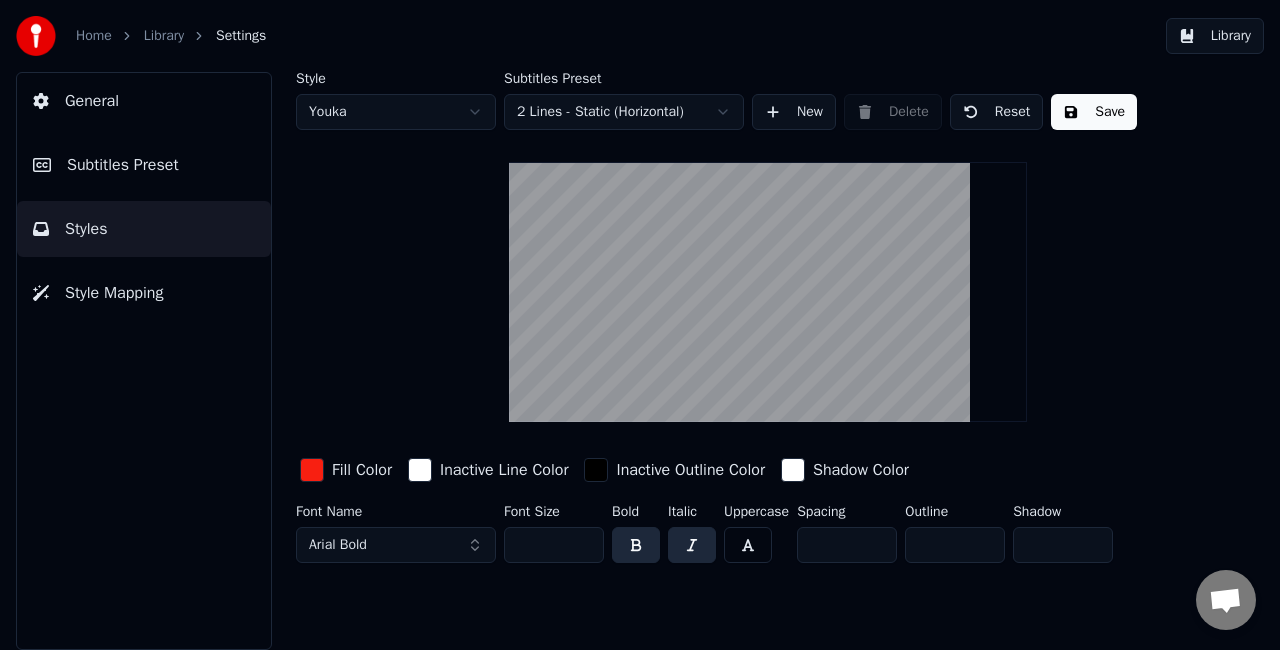 click at bounding box center [748, 545] 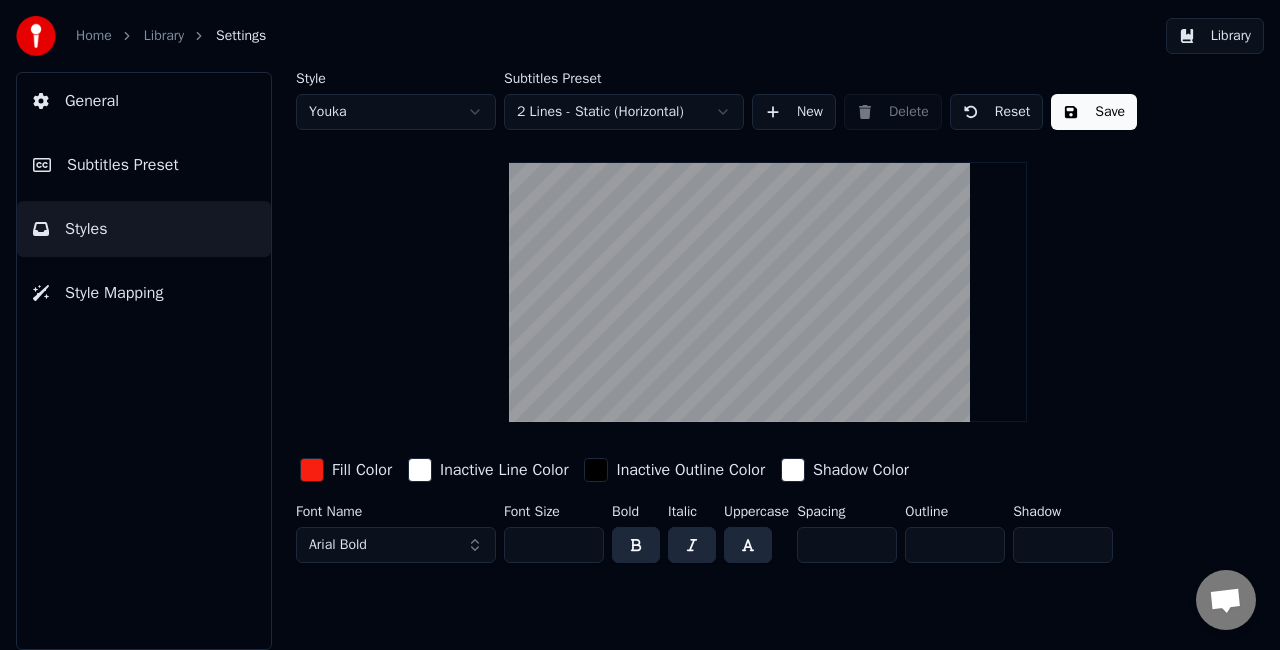 type on "*" 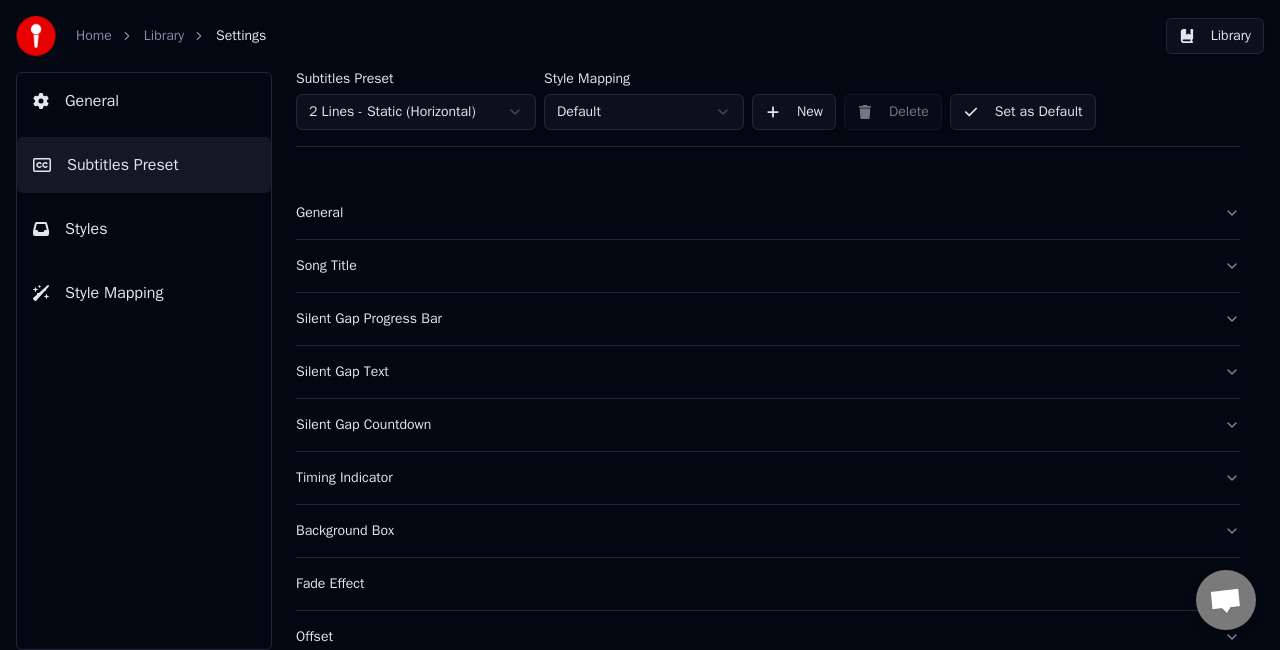 click on "Style Mapping" at bounding box center [114, 293] 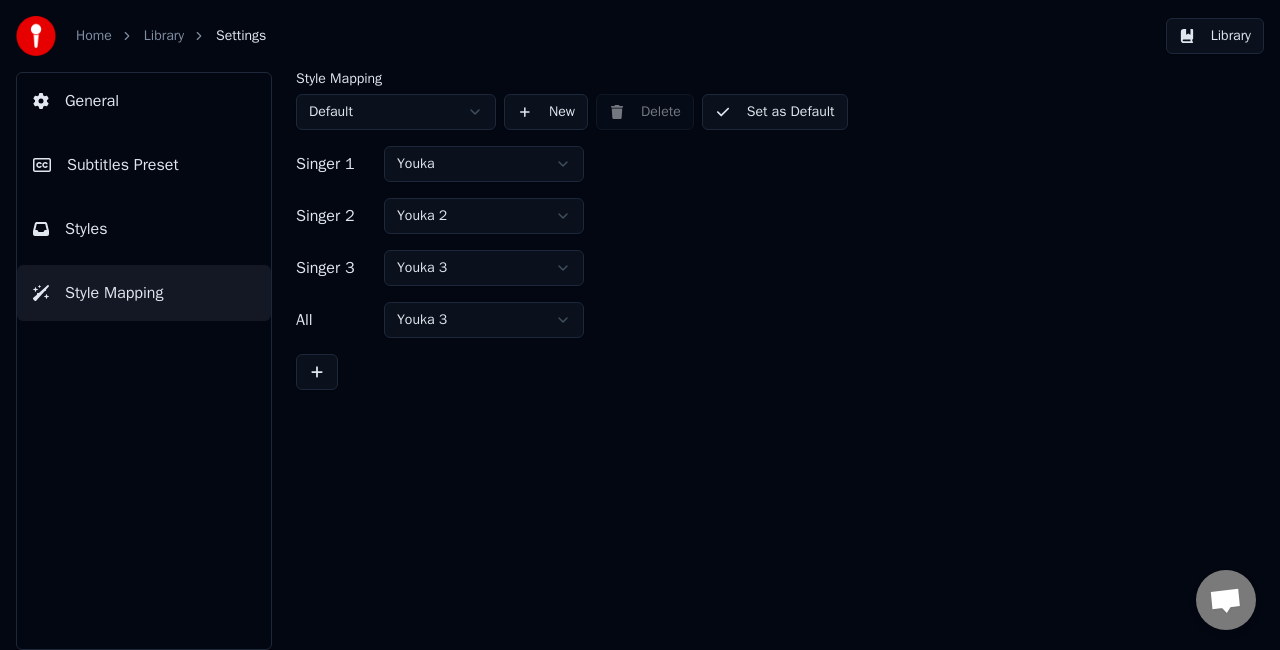click on "Home Library Settings Library General Subtitles Preset Styles Style Mapping Style Mapping Default New Delete Set as Default Singer   1 Youka Singer   2 Youka 2 Singer   3 Youka 3 All Youka 3" at bounding box center (640, 325) 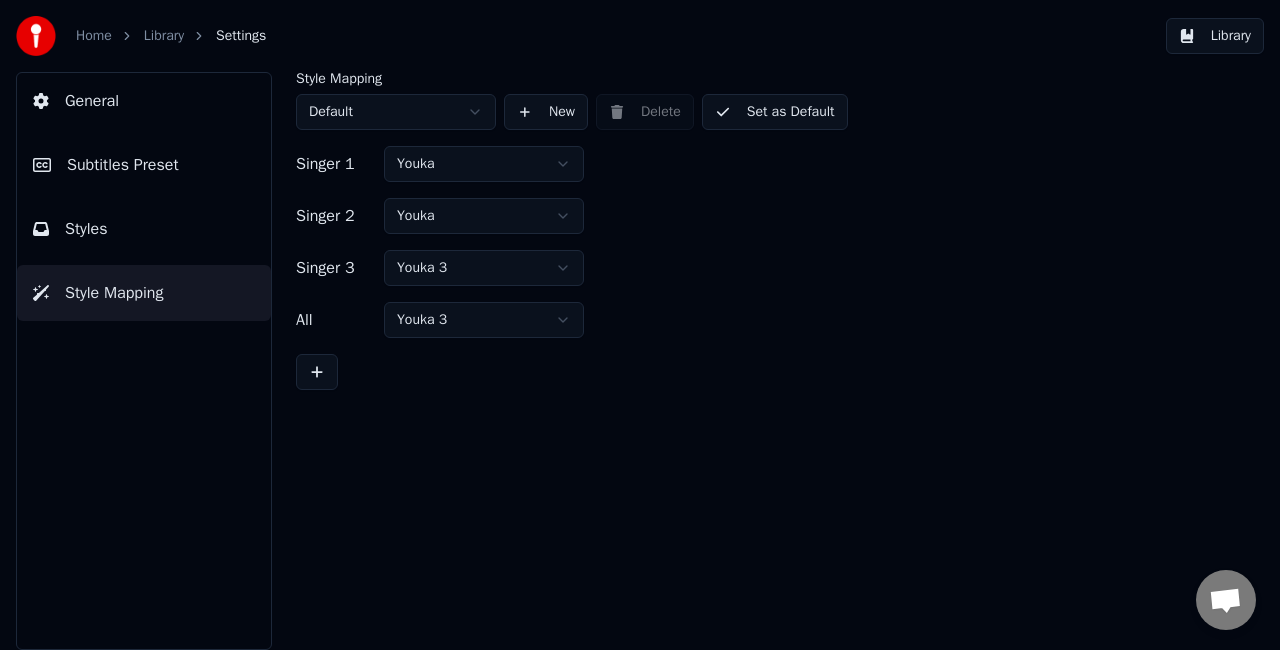 click on "Set as Default" at bounding box center (775, 112) 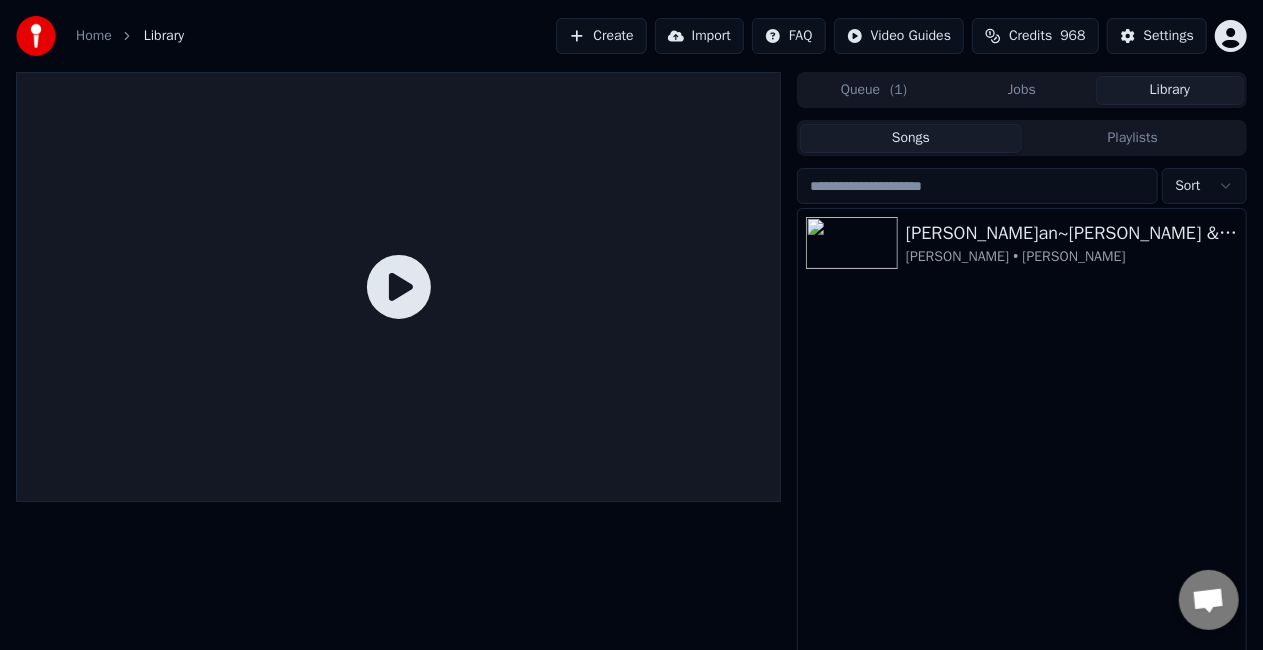 click on "Jobs" at bounding box center (1022, 90) 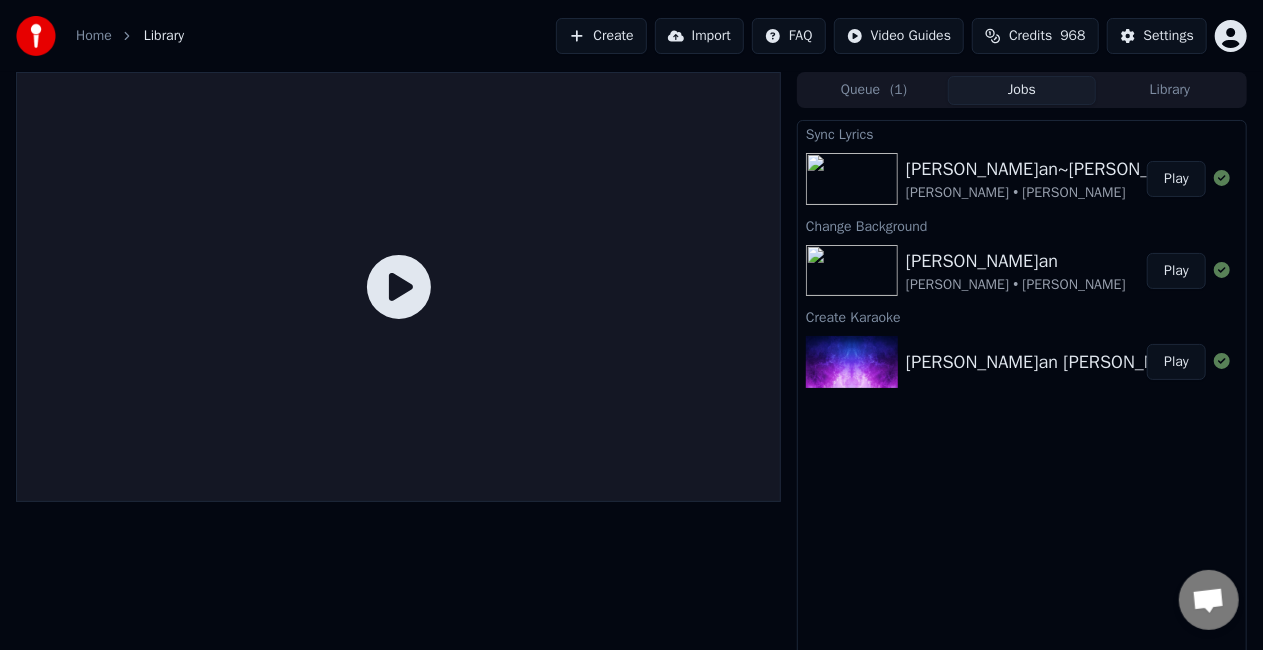 click on "Play" at bounding box center [1176, 179] 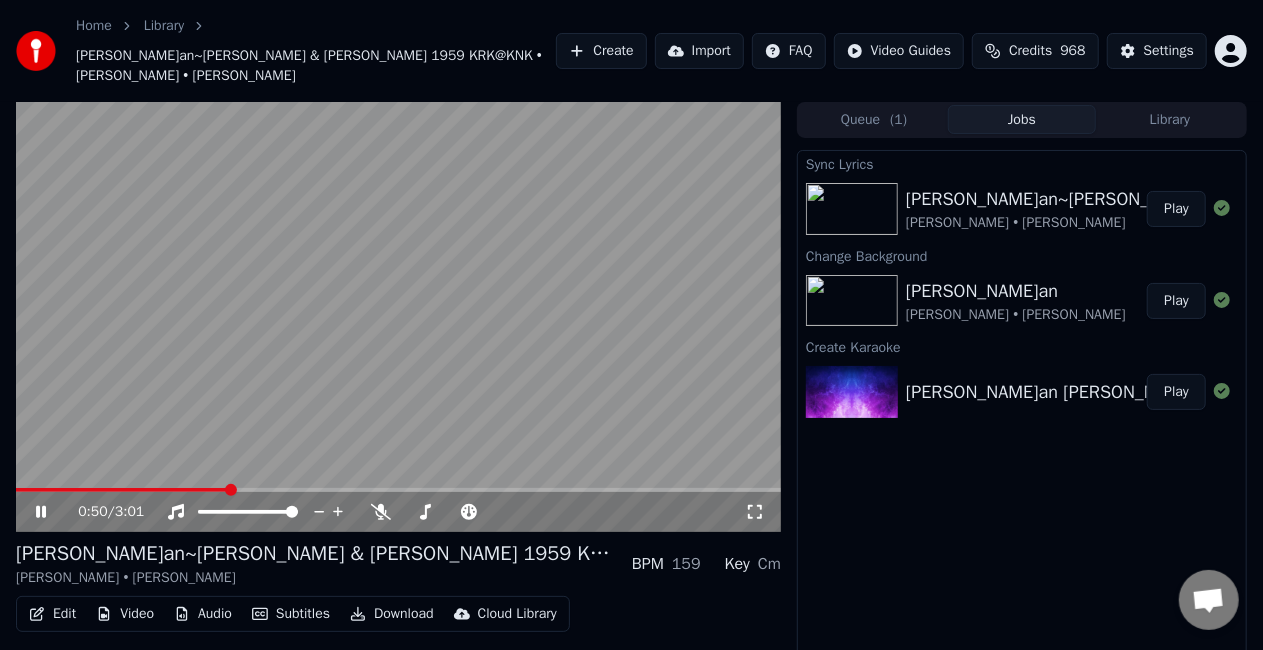 click 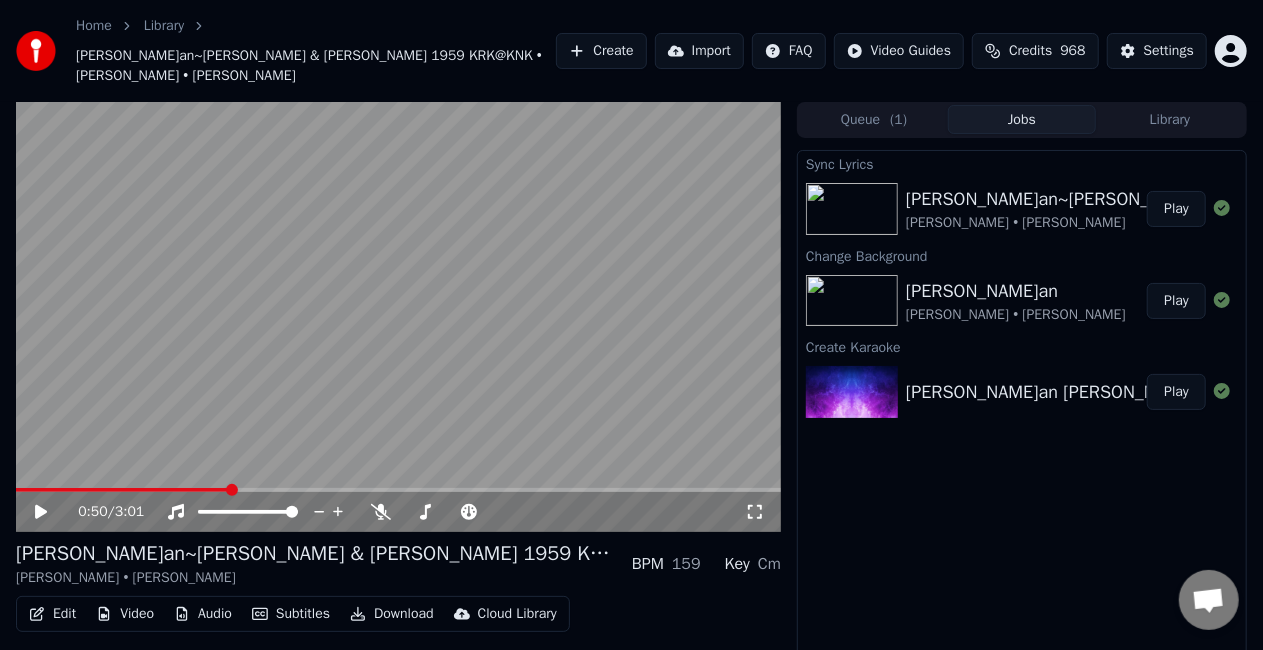 click on "Edit" at bounding box center [52, 614] 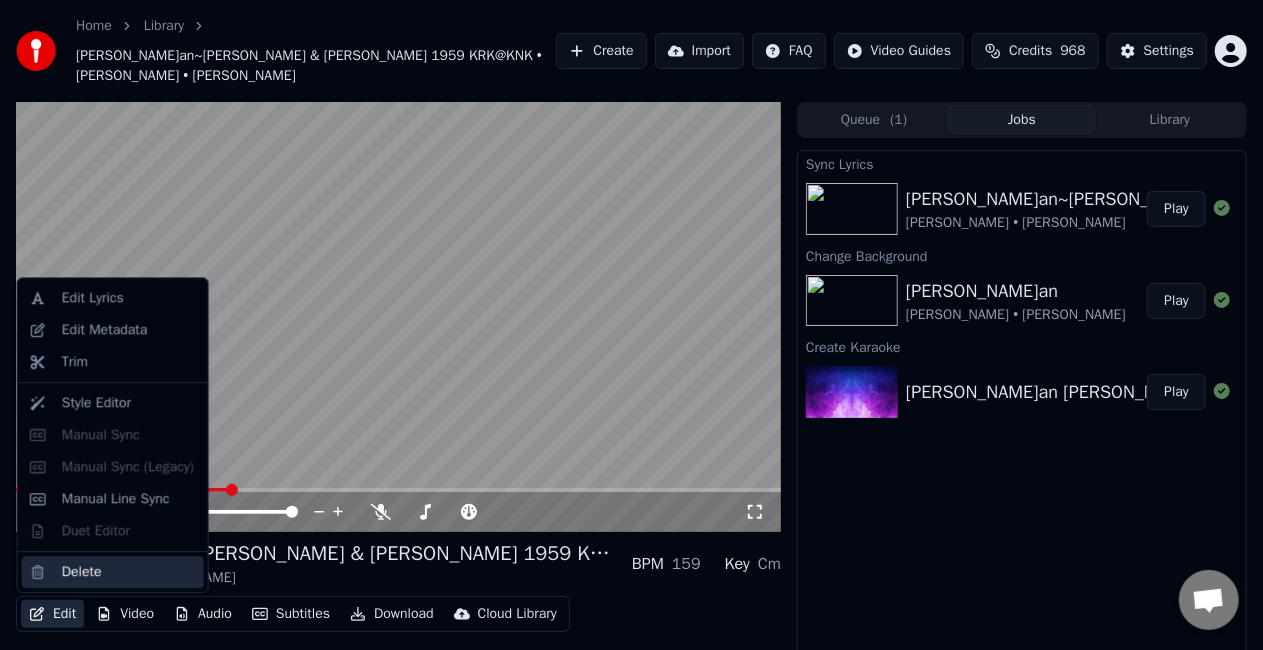 click on "Delete" at bounding box center (82, 572) 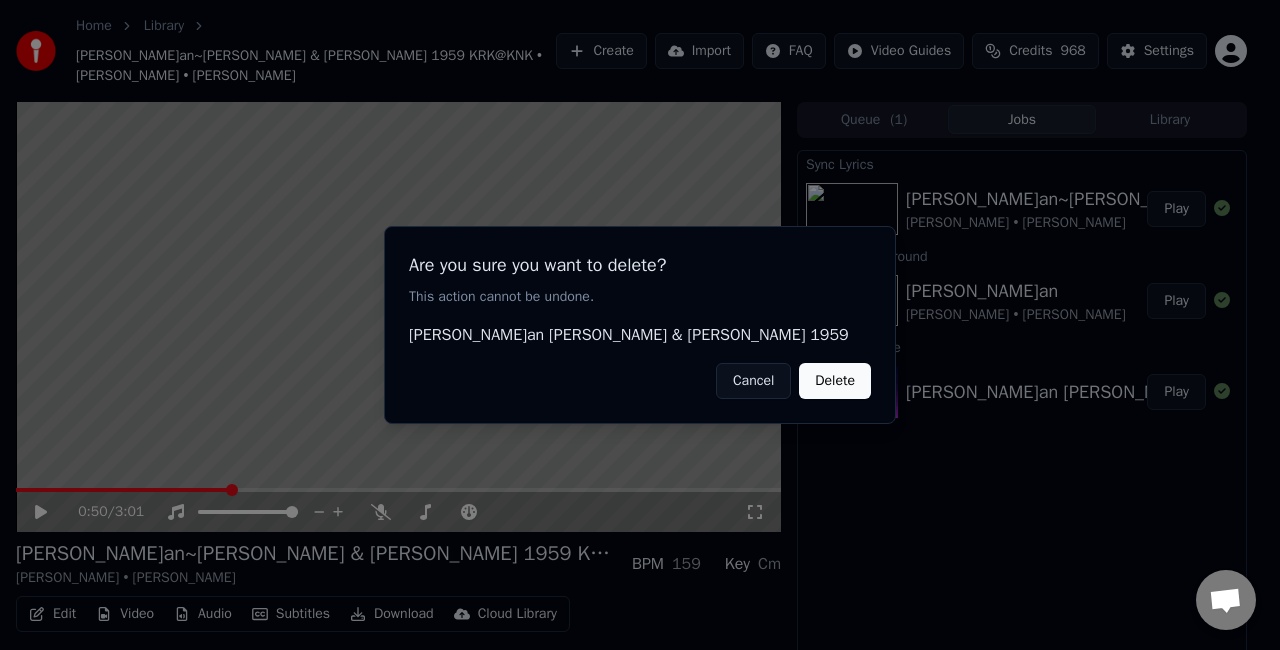 click on "Delete" at bounding box center [835, 381] 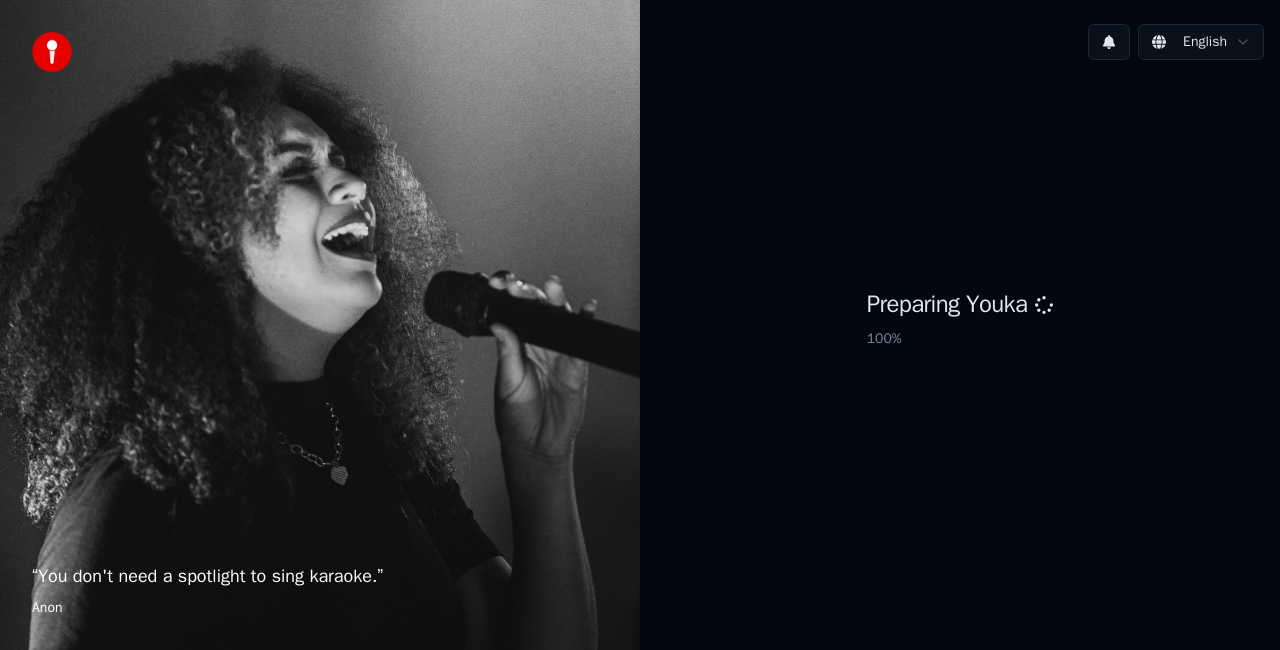 scroll, scrollTop: 0, scrollLeft: 0, axis: both 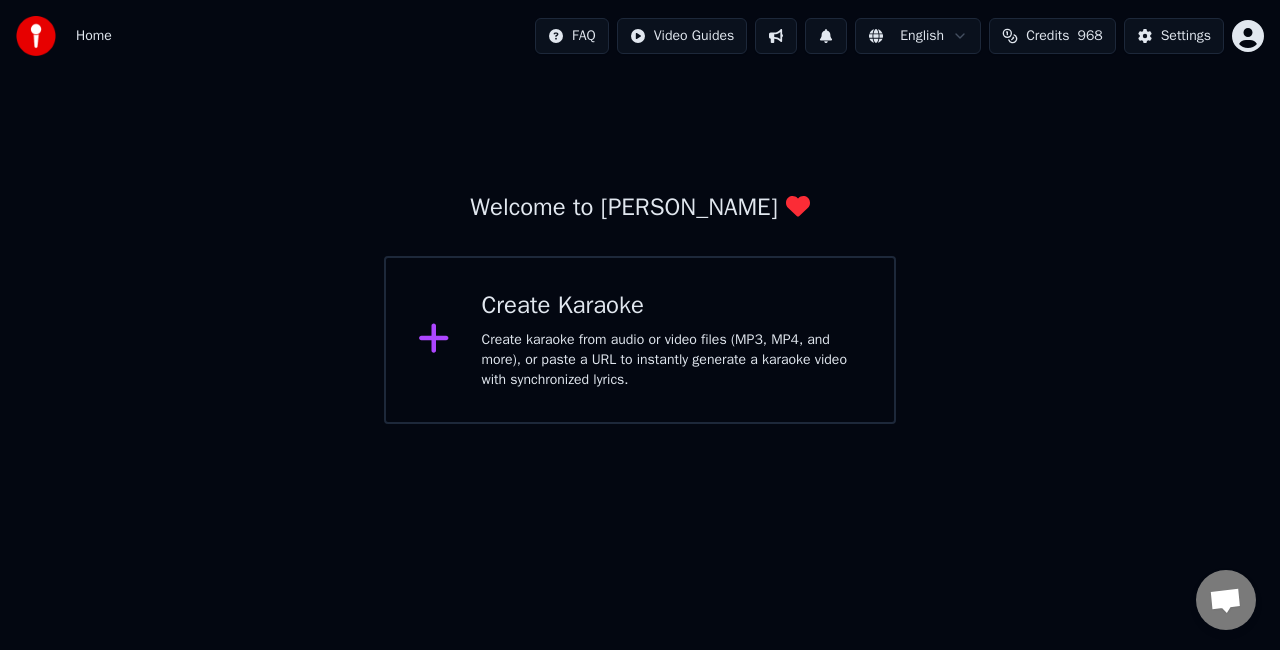 click on "Create karaoke from audio or video files (MP3, MP4, and more), or paste a URL to instantly generate a karaoke video with synchronized lyrics." at bounding box center [672, 360] 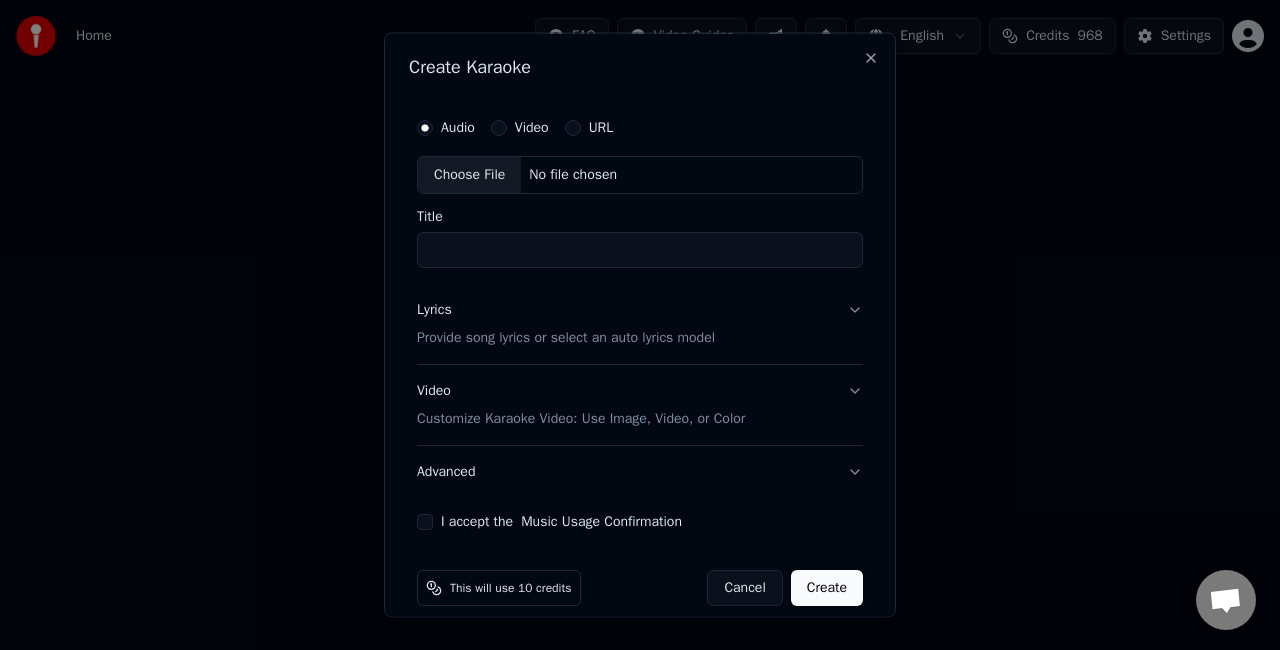 click on "Choose File" at bounding box center (469, 175) 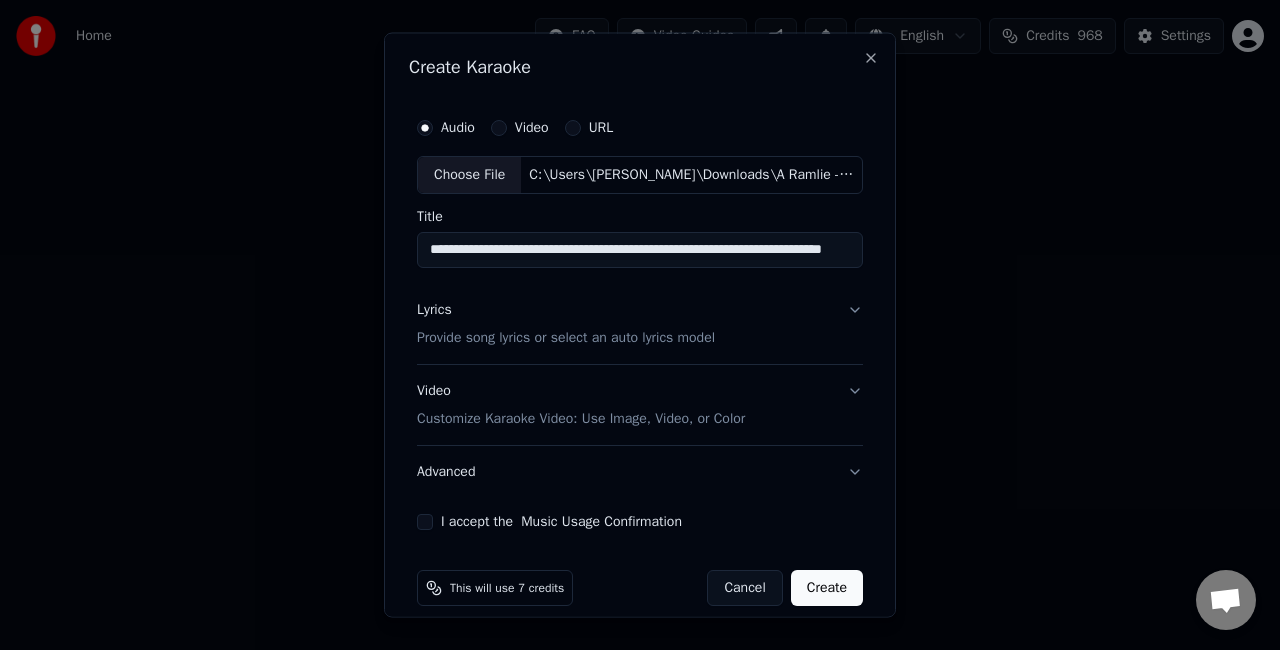 click on "**********" at bounding box center (640, 249) 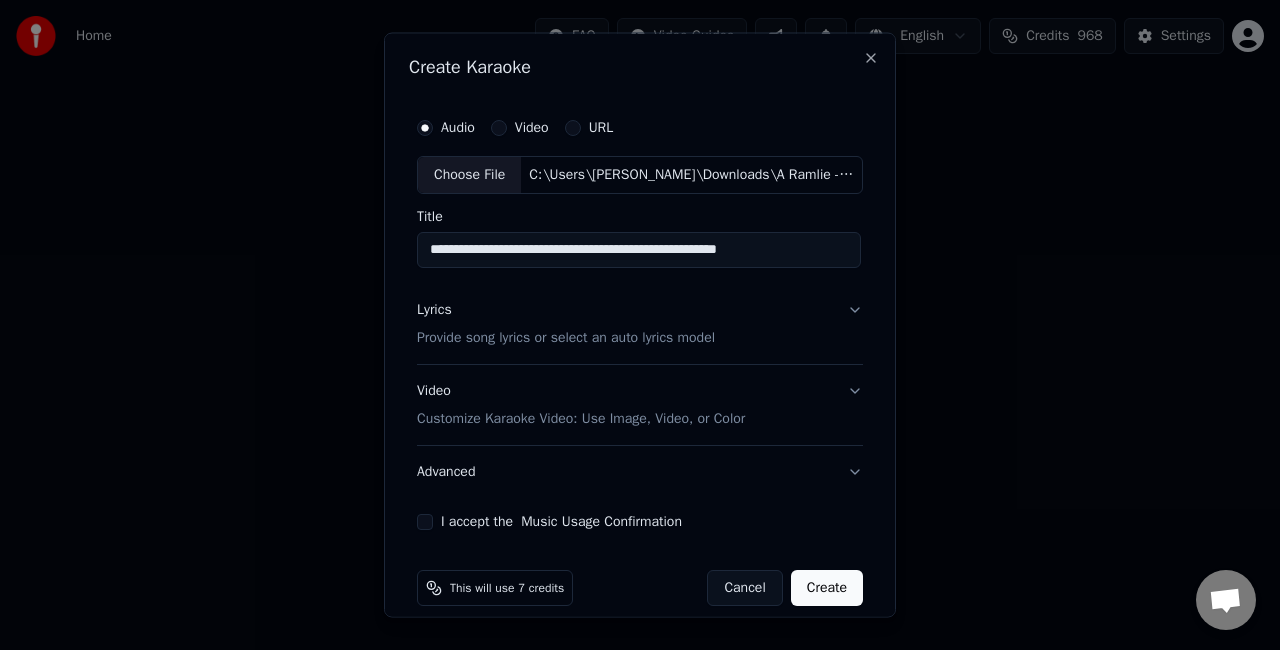 scroll, scrollTop: 0, scrollLeft: 0, axis: both 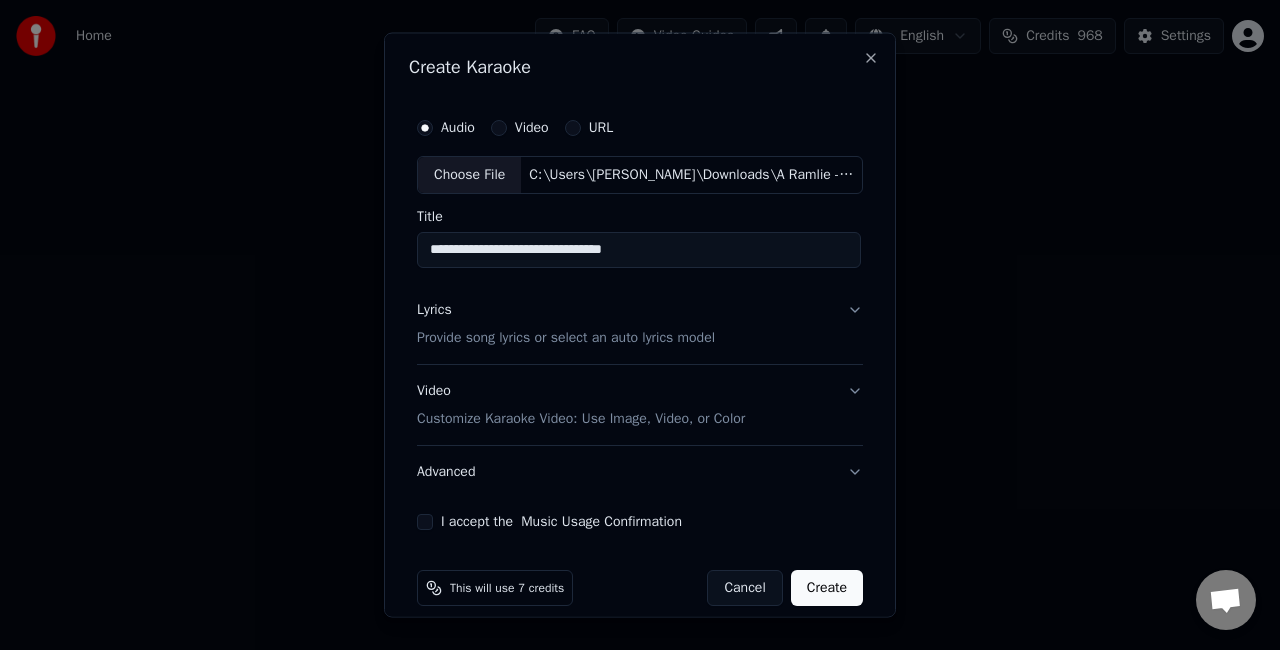 type on "**********" 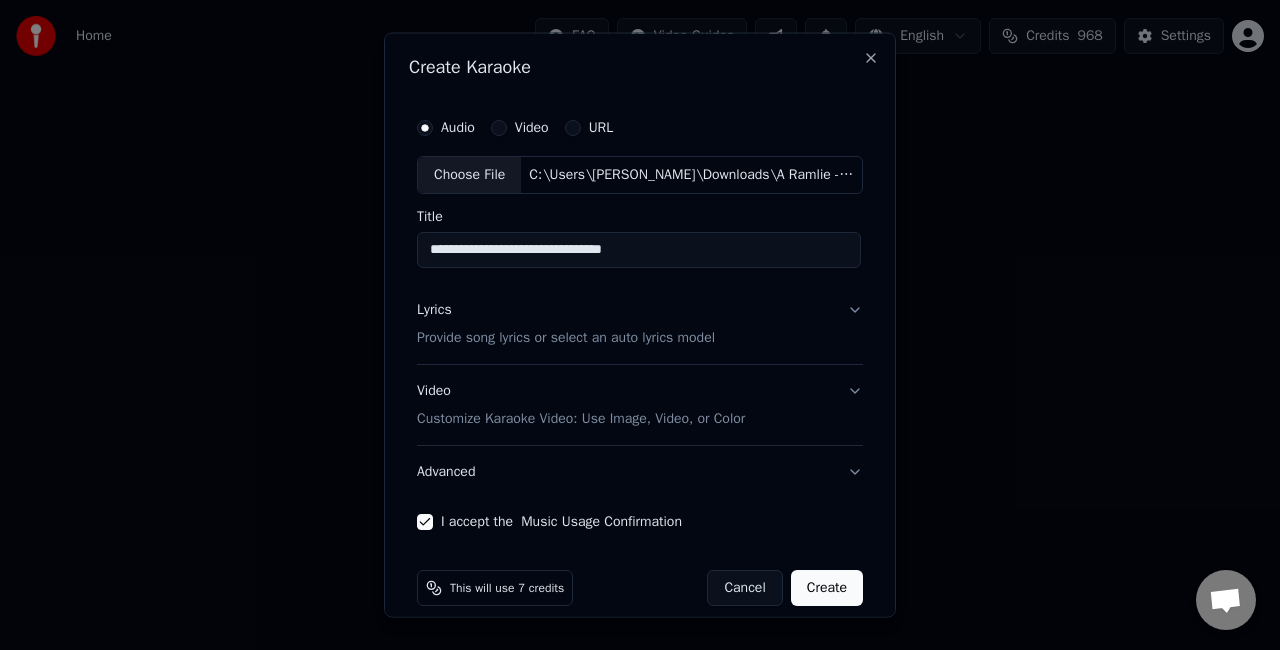 click on "Create" at bounding box center [827, 587] 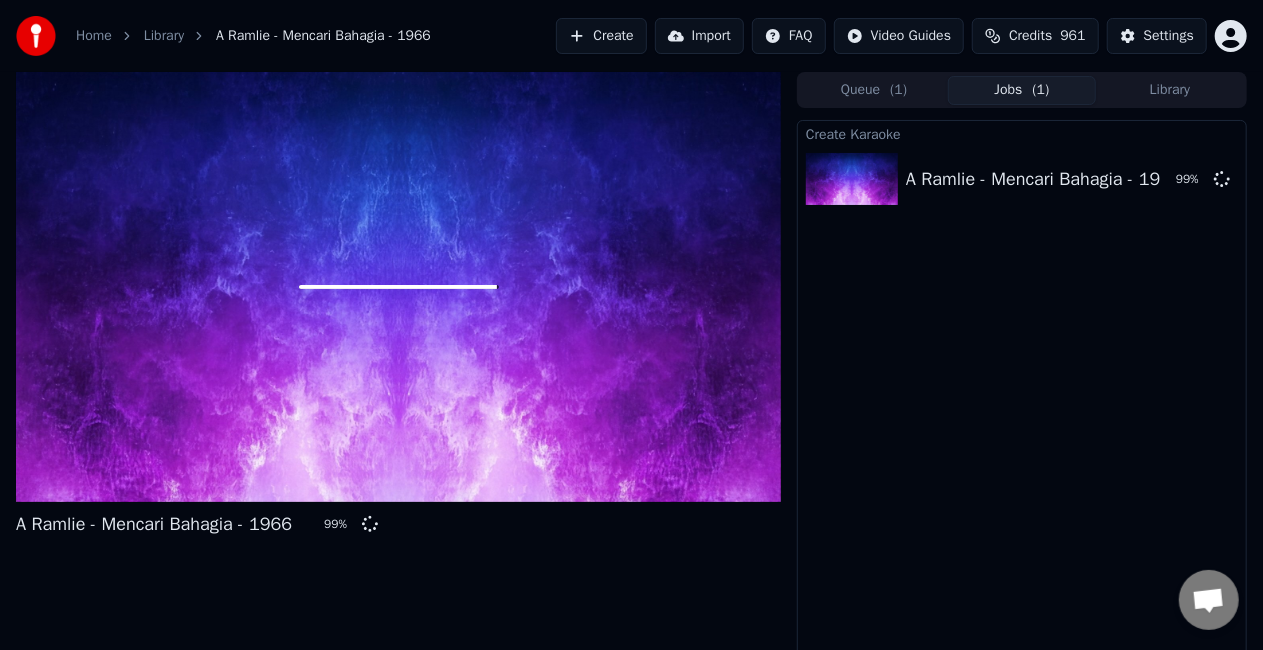 click on "Create Karaoke A Ramlie - Mencari Bahagia - 1966  99 %" at bounding box center (1022, 396) 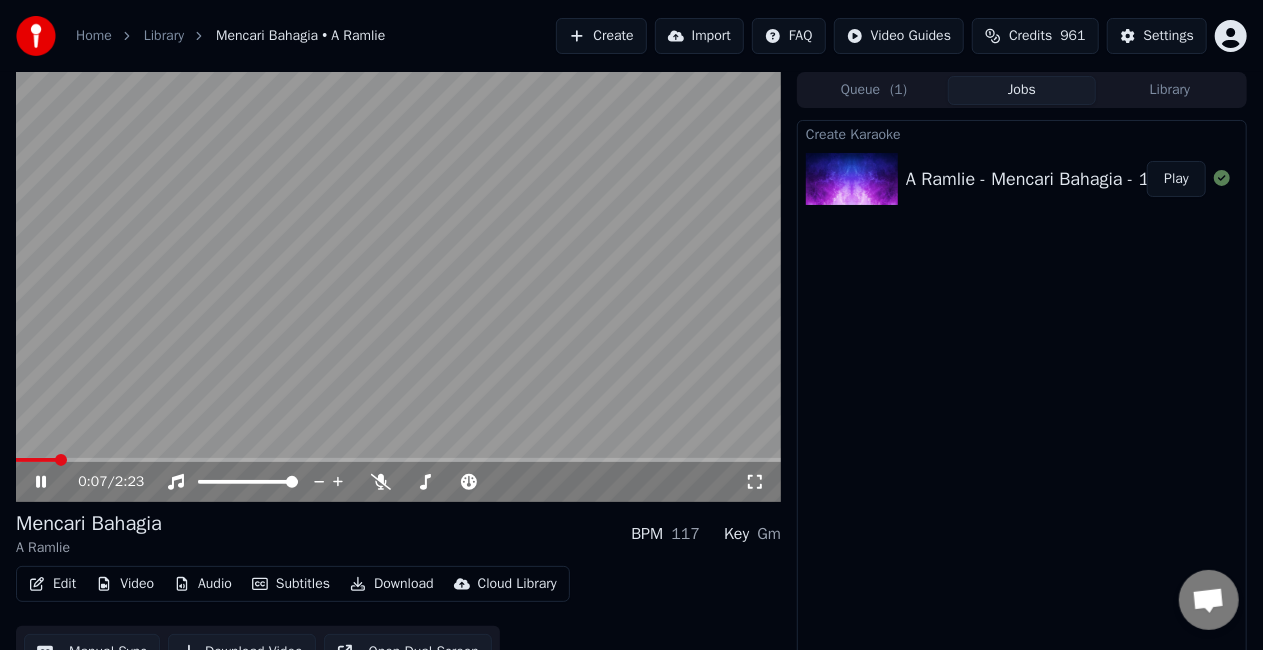 click on "0:07  /  2:23" at bounding box center (398, 482) 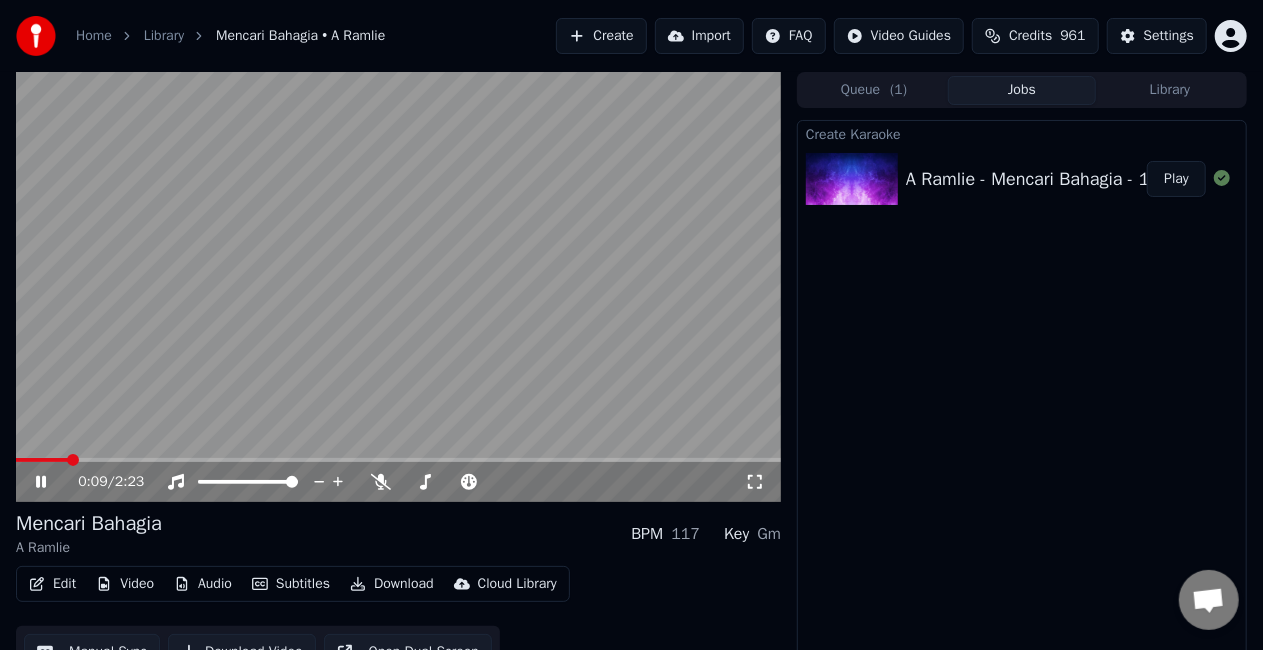 click 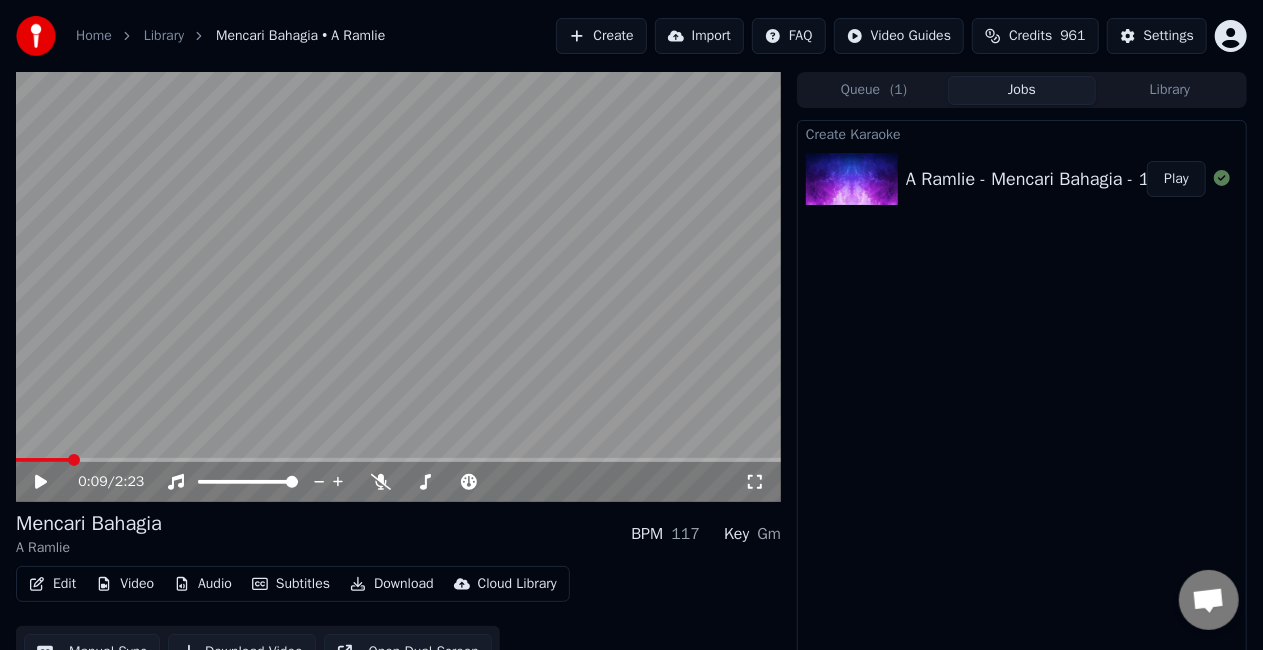 click on "Video" at bounding box center [125, 584] 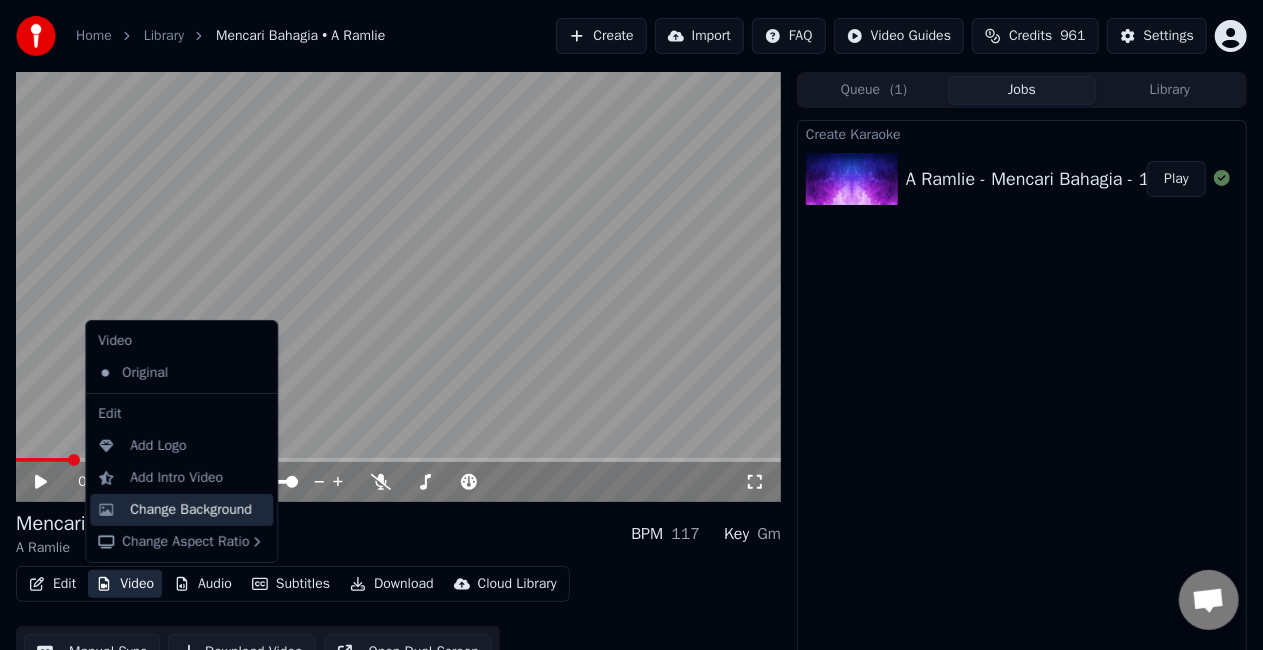 click on "Change Background" at bounding box center [191, 510] 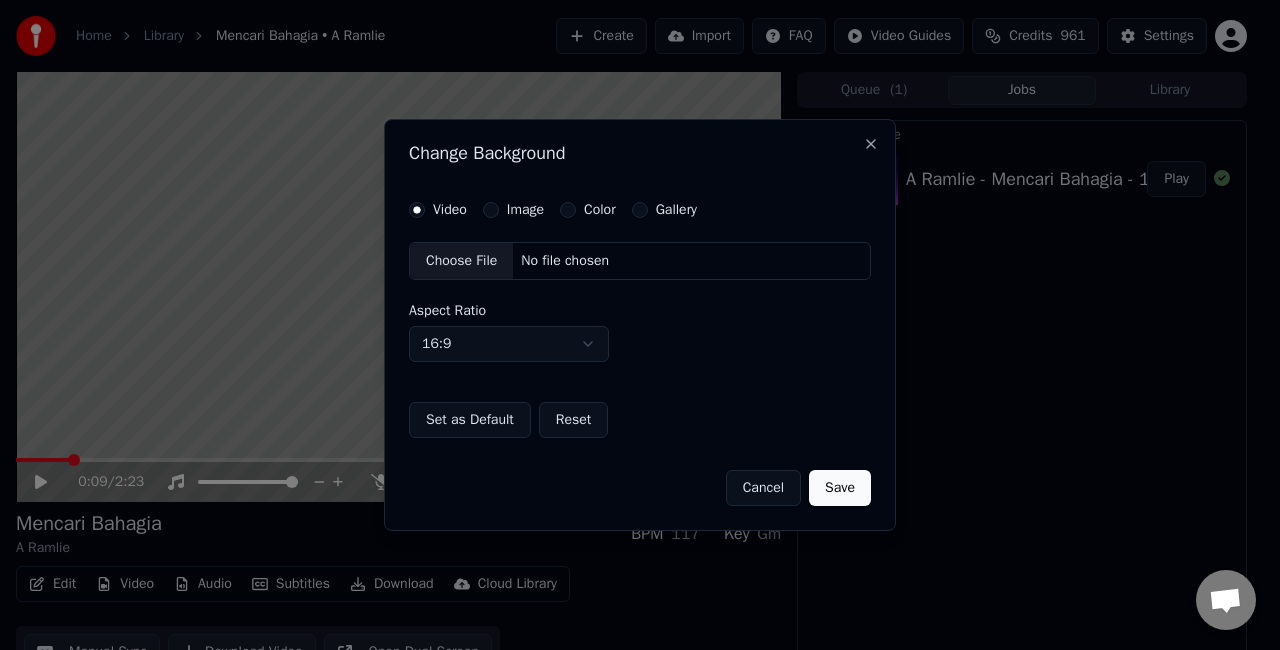 click on "Image" at bounding box center (491, 210) 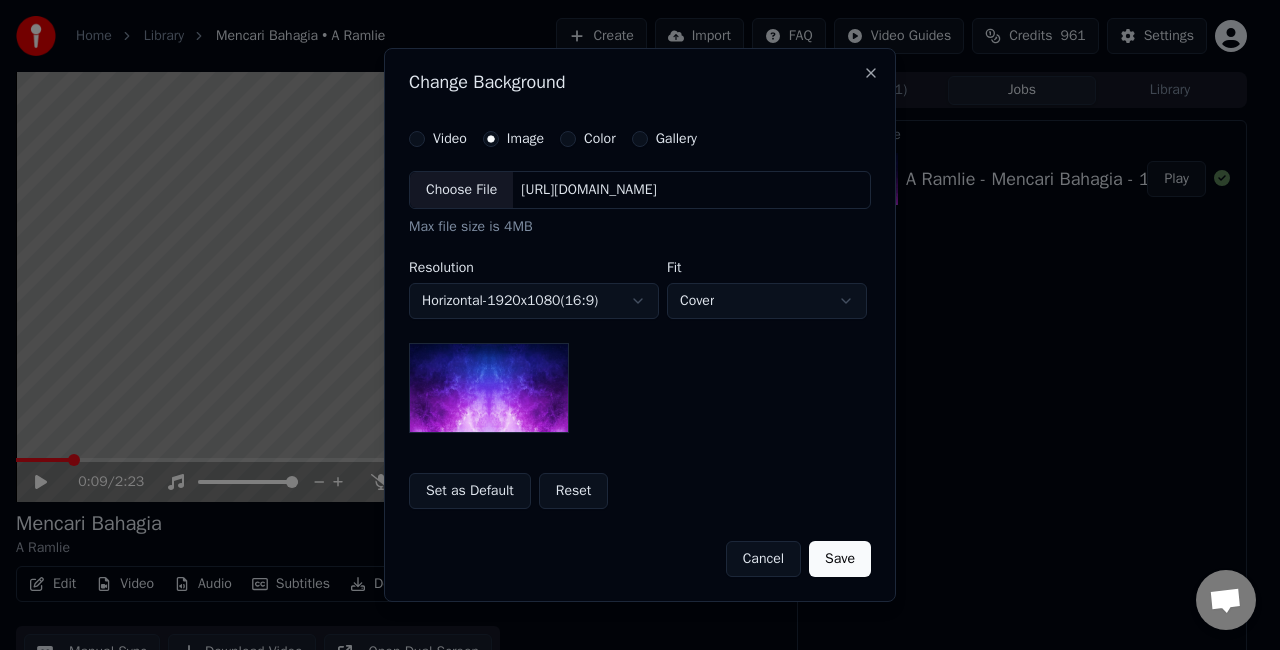 click on "Choose File" at bounding box center [461, 190] 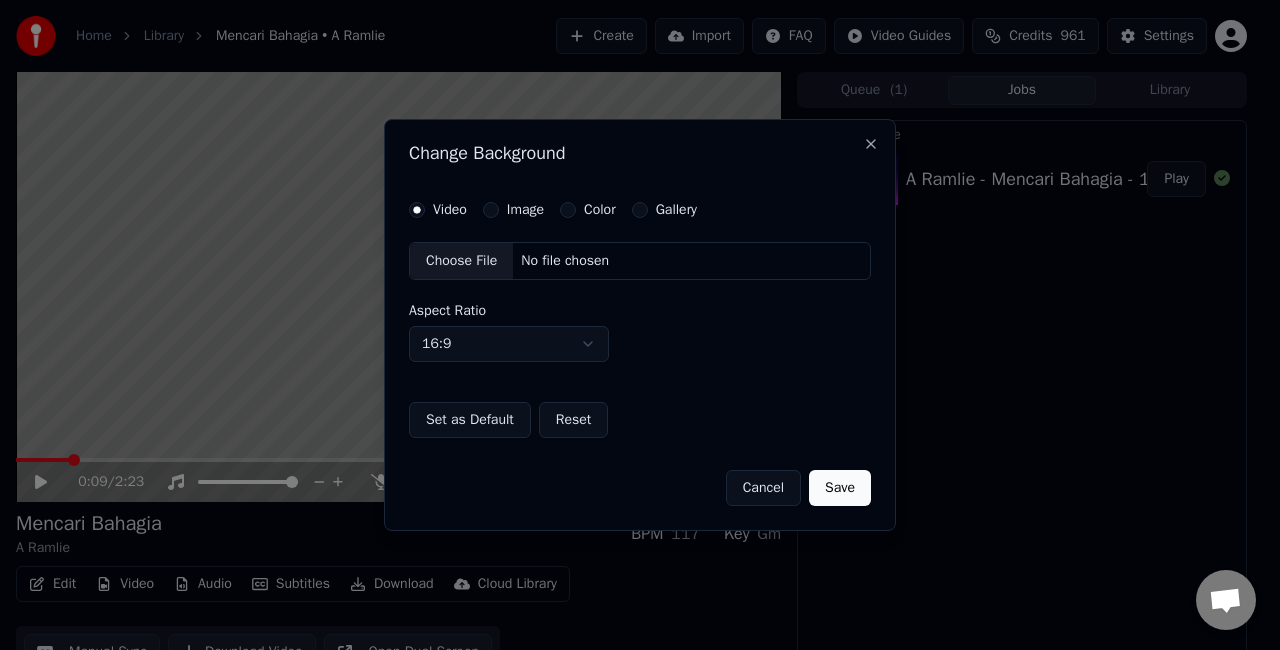 click on "Choose File" at bounding box center (461, 261) 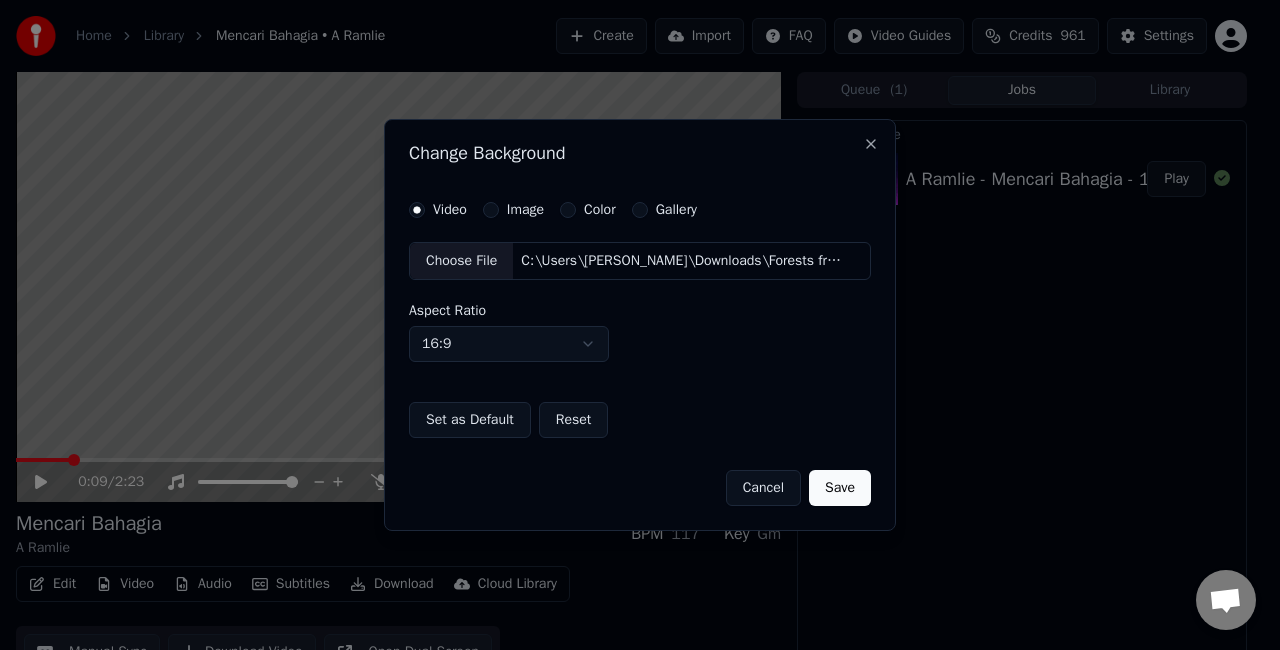 click on "Save" at bounding box center [840, 488] 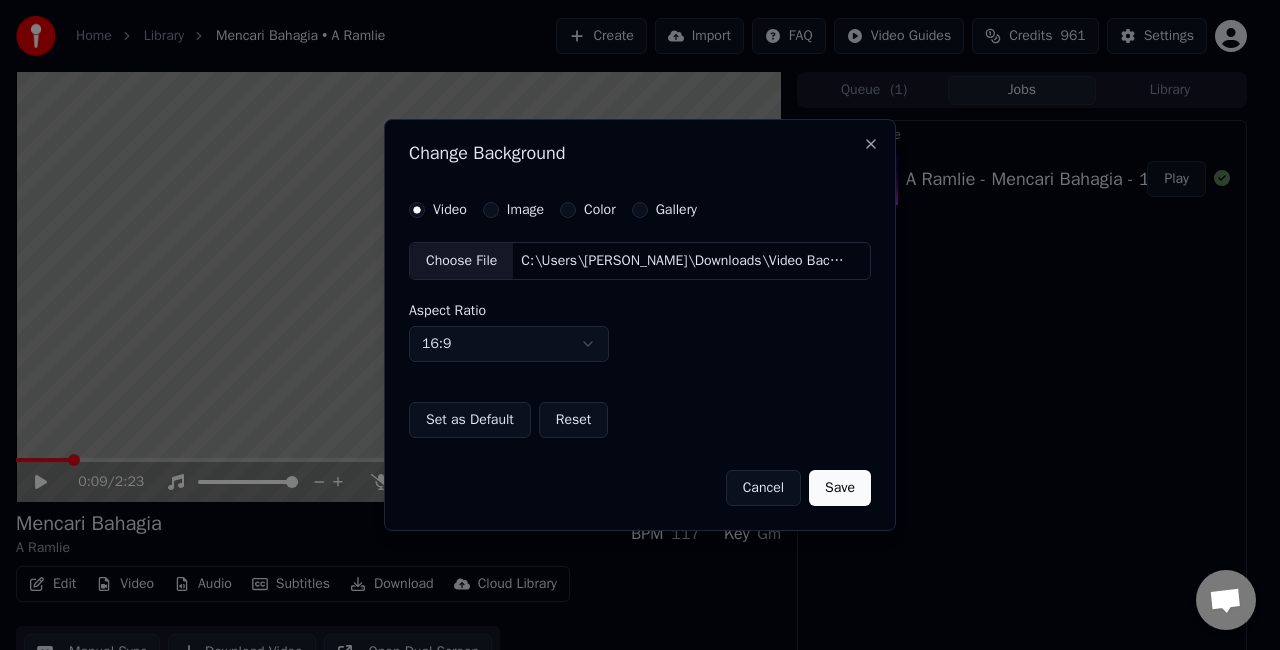 click on "Save" at bounding box center [840, 488] 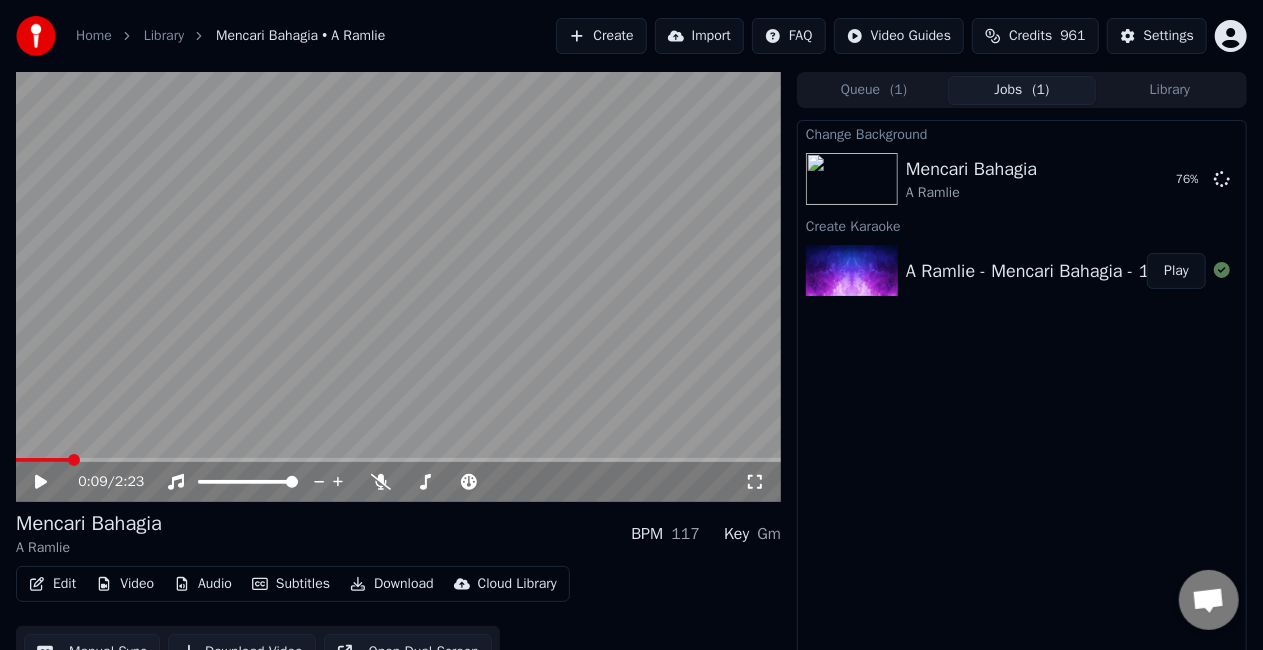 click on "Subtitles" at bounding box center (291, 584) 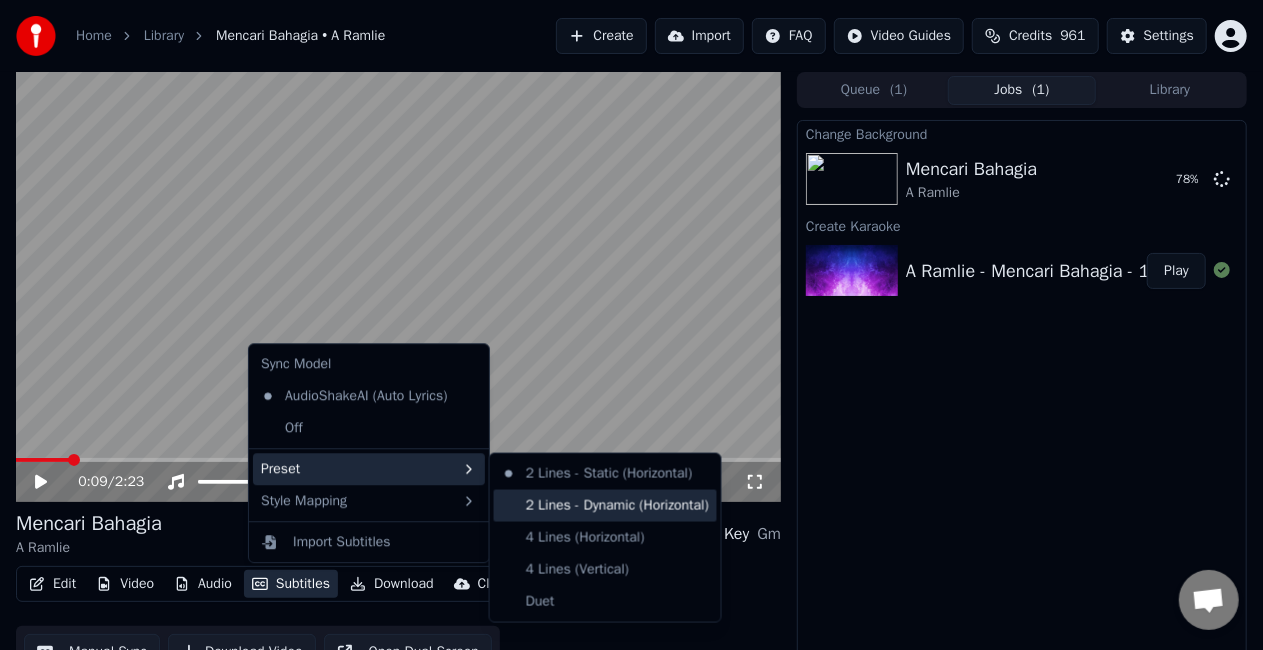 click on "2 Lines - Dynamic (Horizontal)" at bounding box center (605, 506) 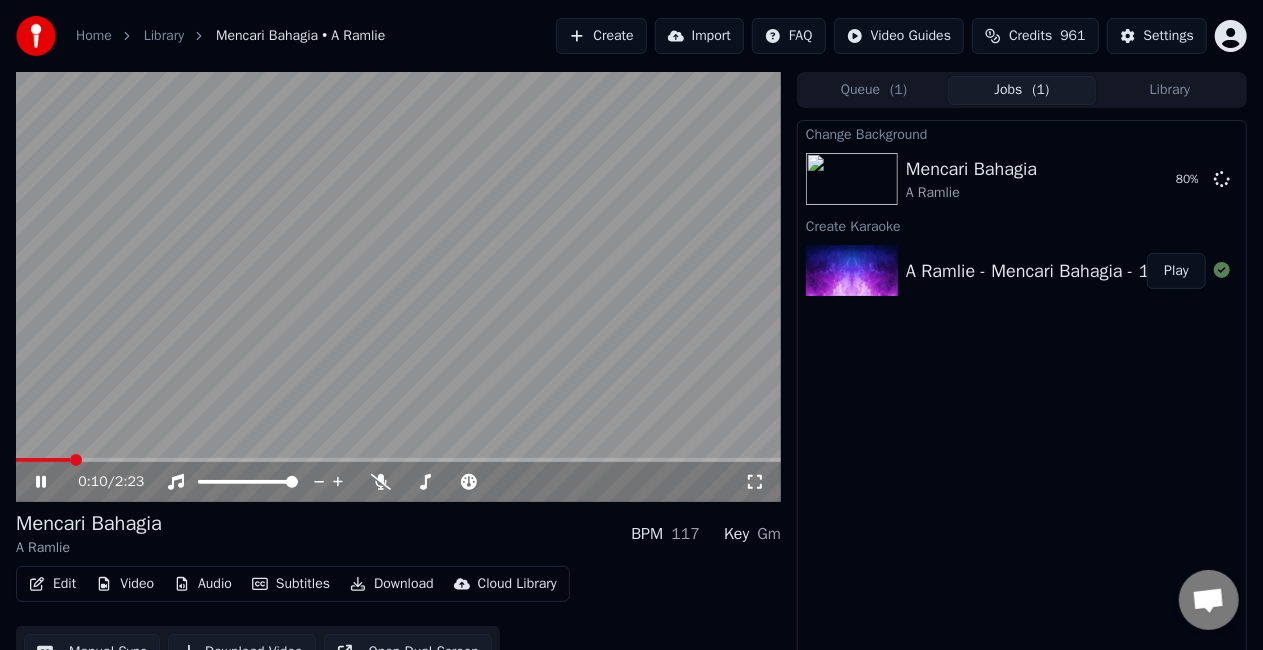 click 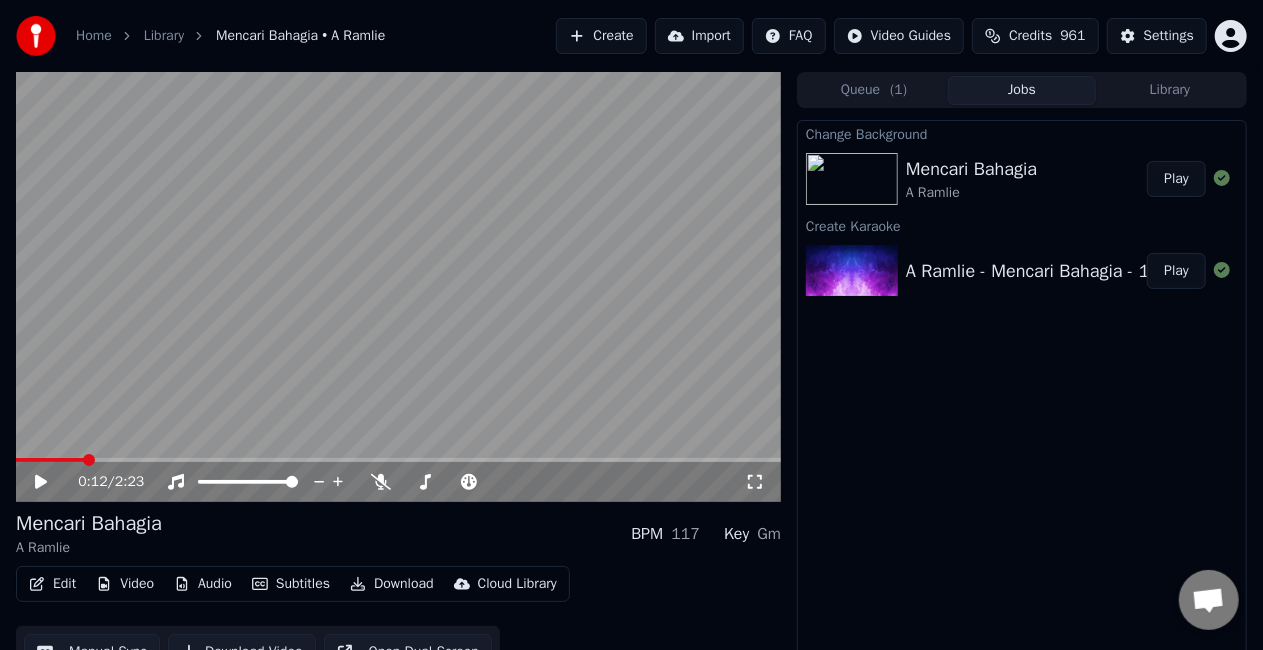 click on "Subtitles" at bounding box center [291, 584] 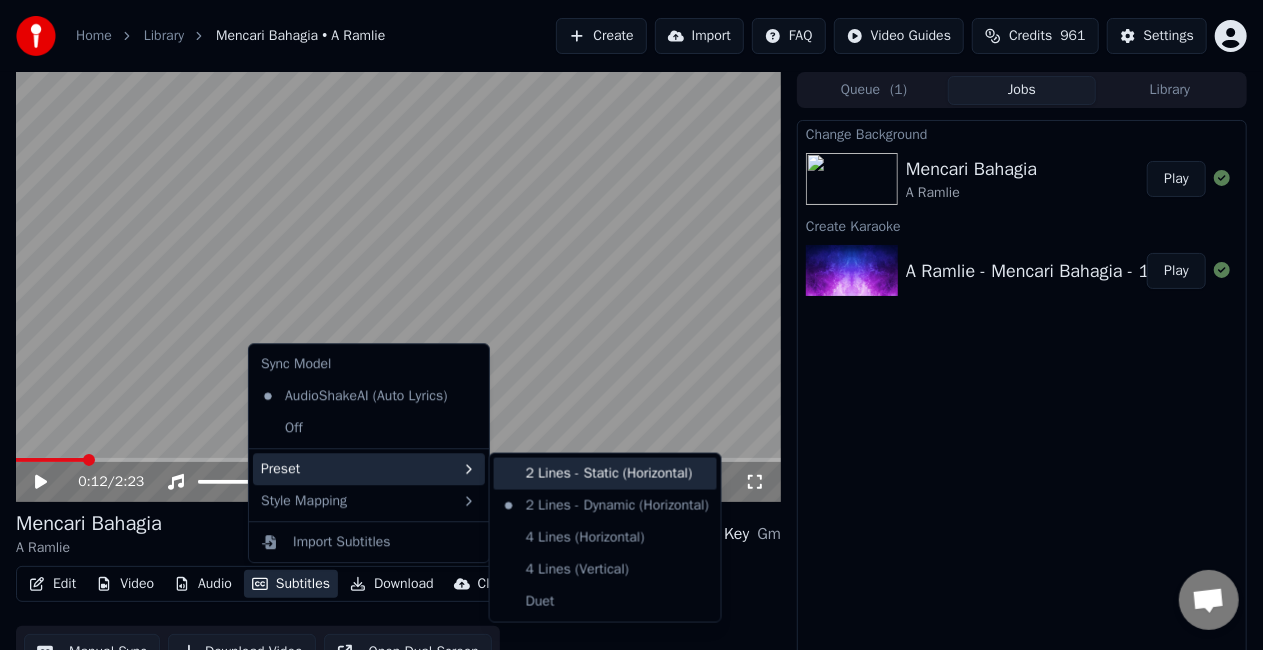 click on "2 Lines - Static (Horizontal)" at bounding box center (605, 474) 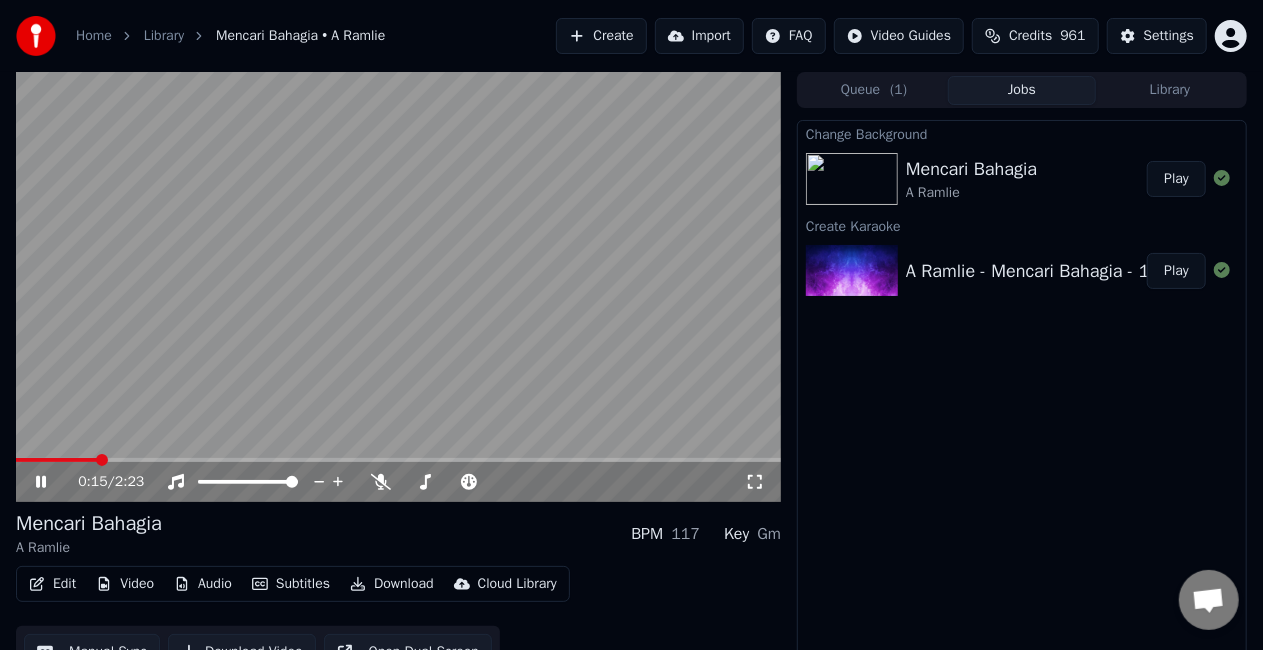 click 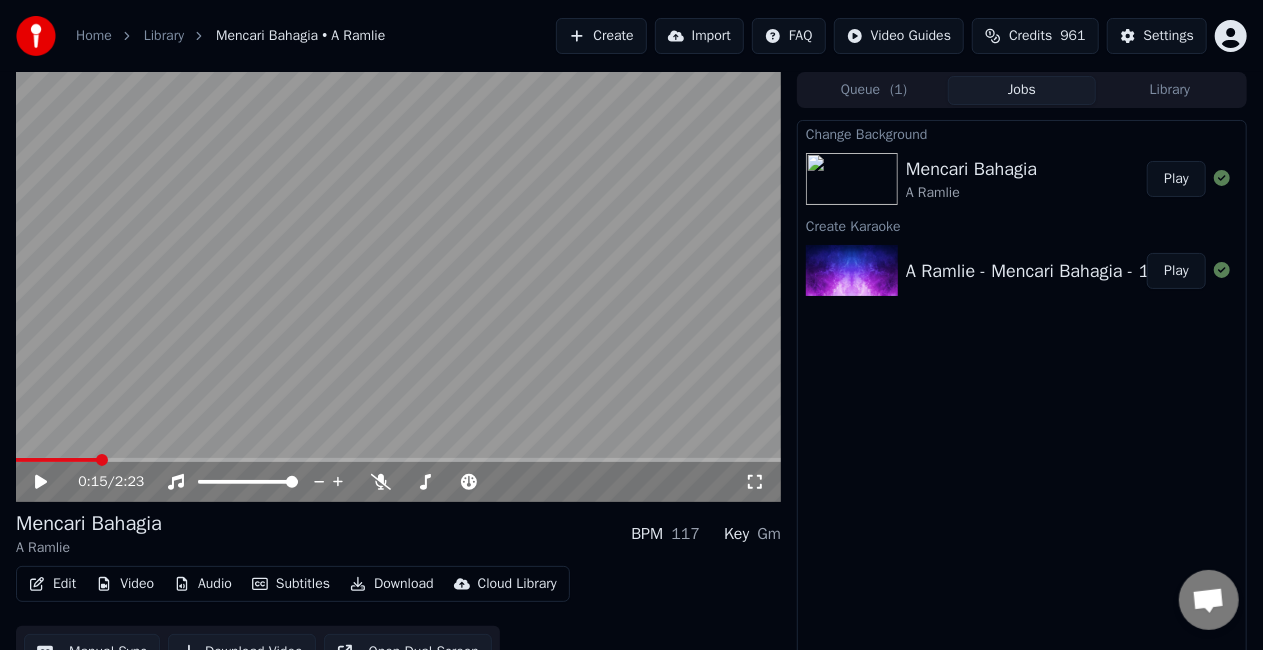 click on "Play" at bounding box center (1176, 179) 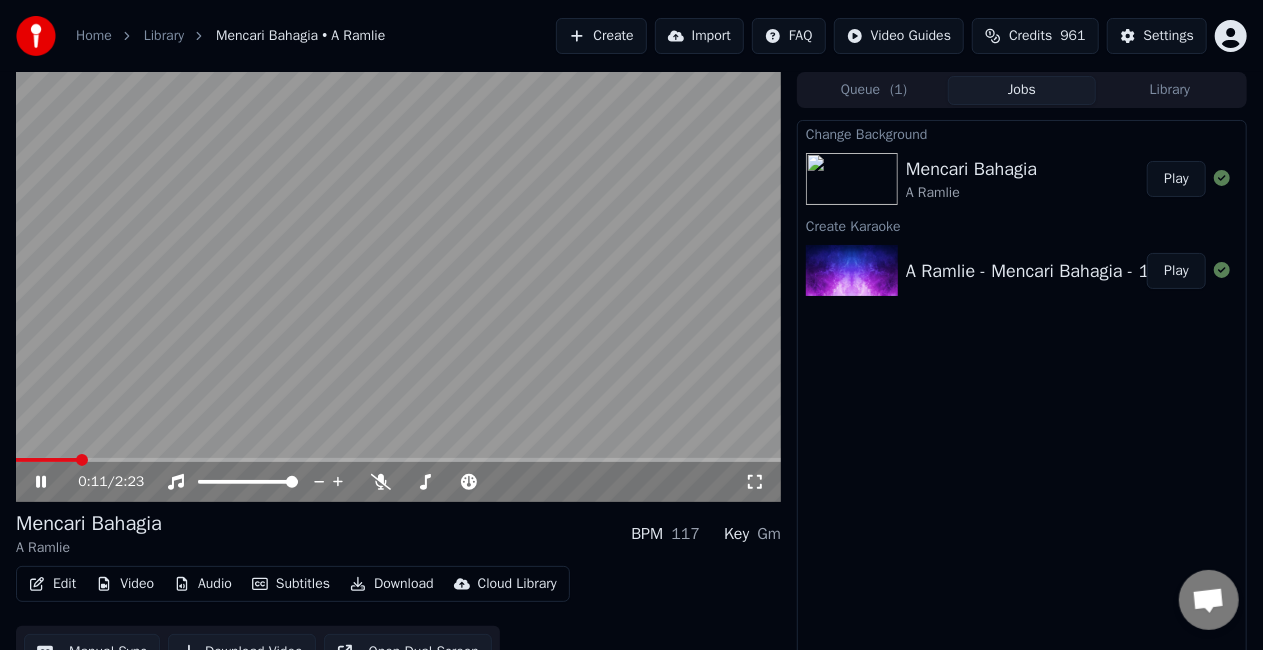 click 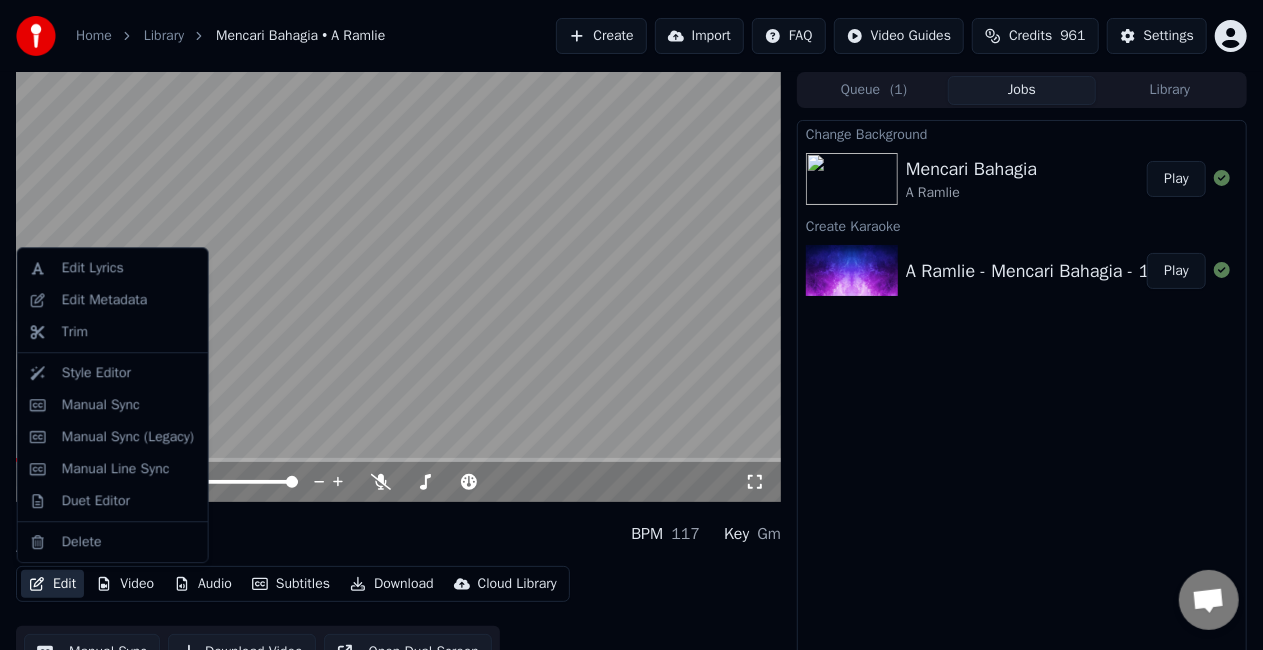 click on "Edit" at bounding box center (52, 584) 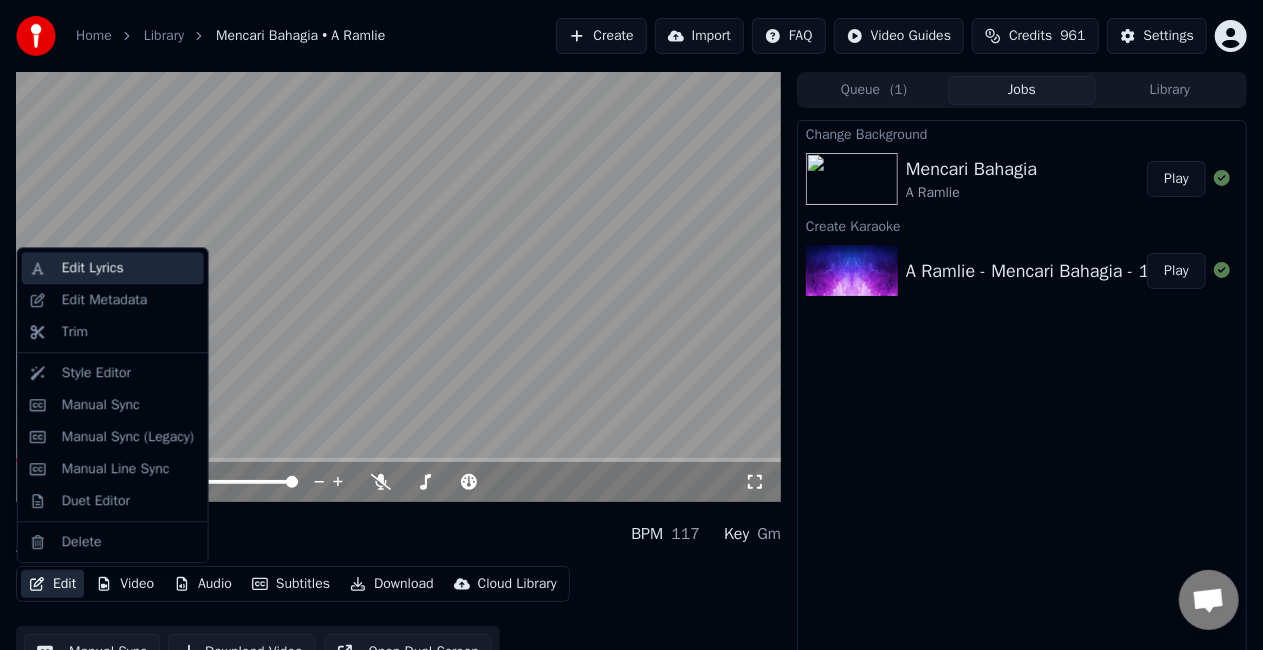 click on "Edit Lyrics" at bounding box center [129, 268] 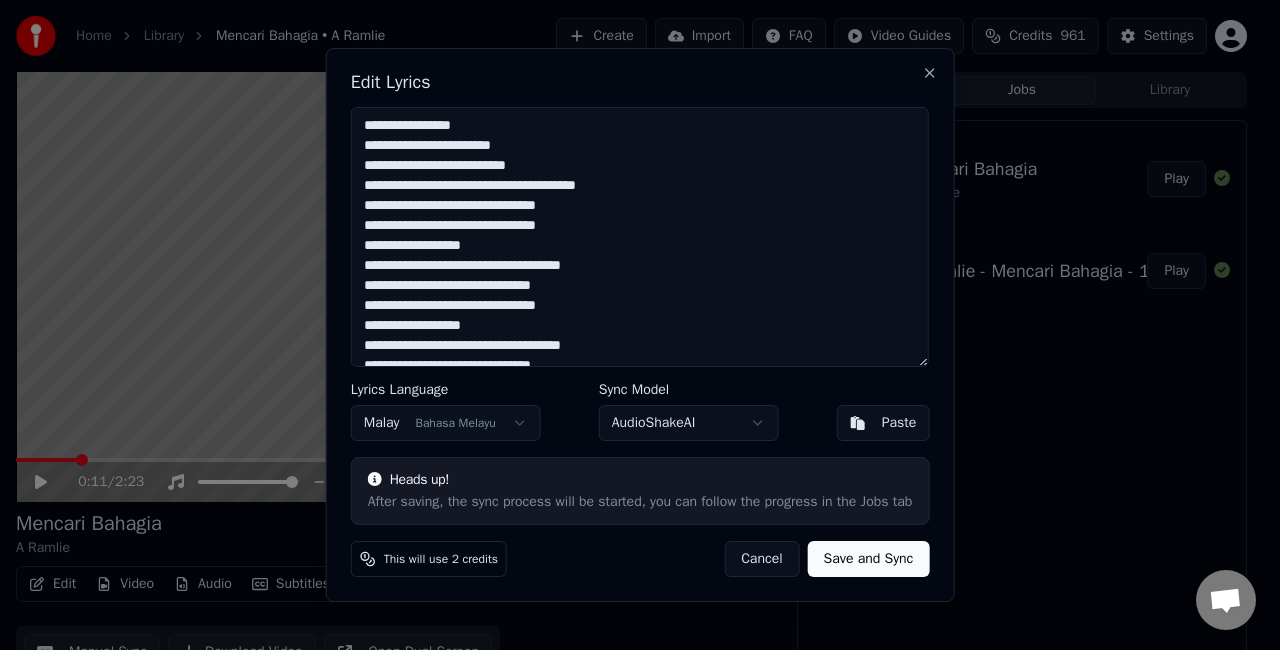 click on "**********" at bounding box center (640, 237) 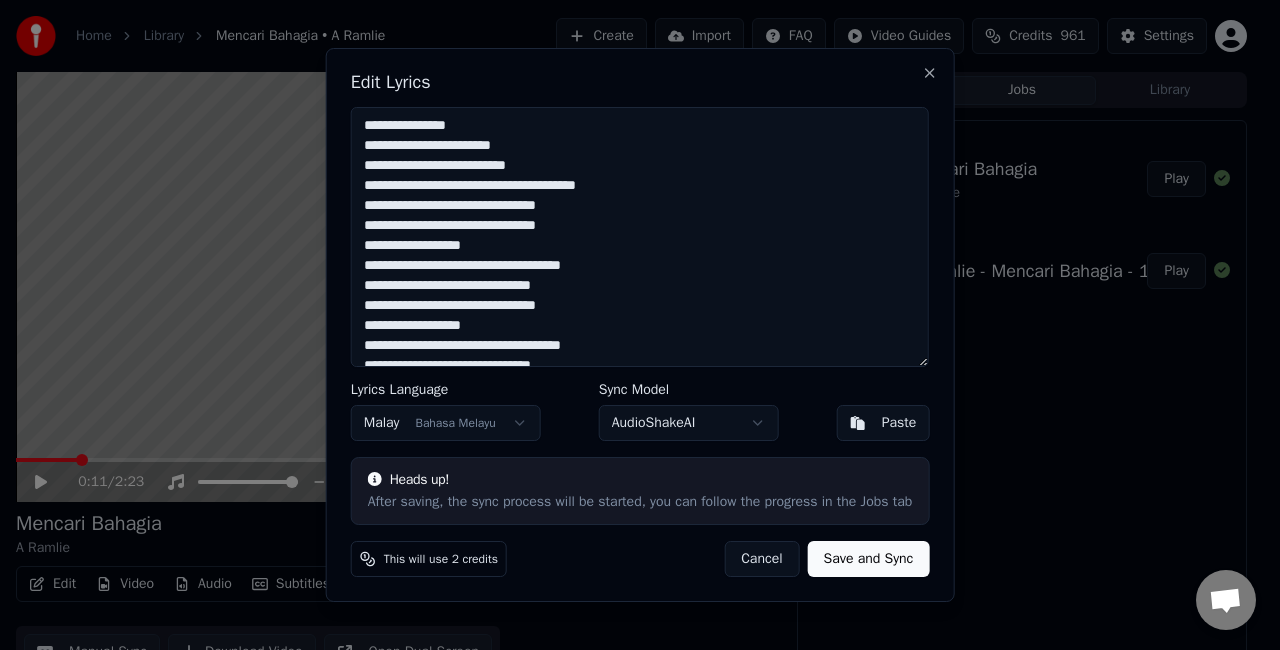 click on "**********" at bounding box center [640, 237] 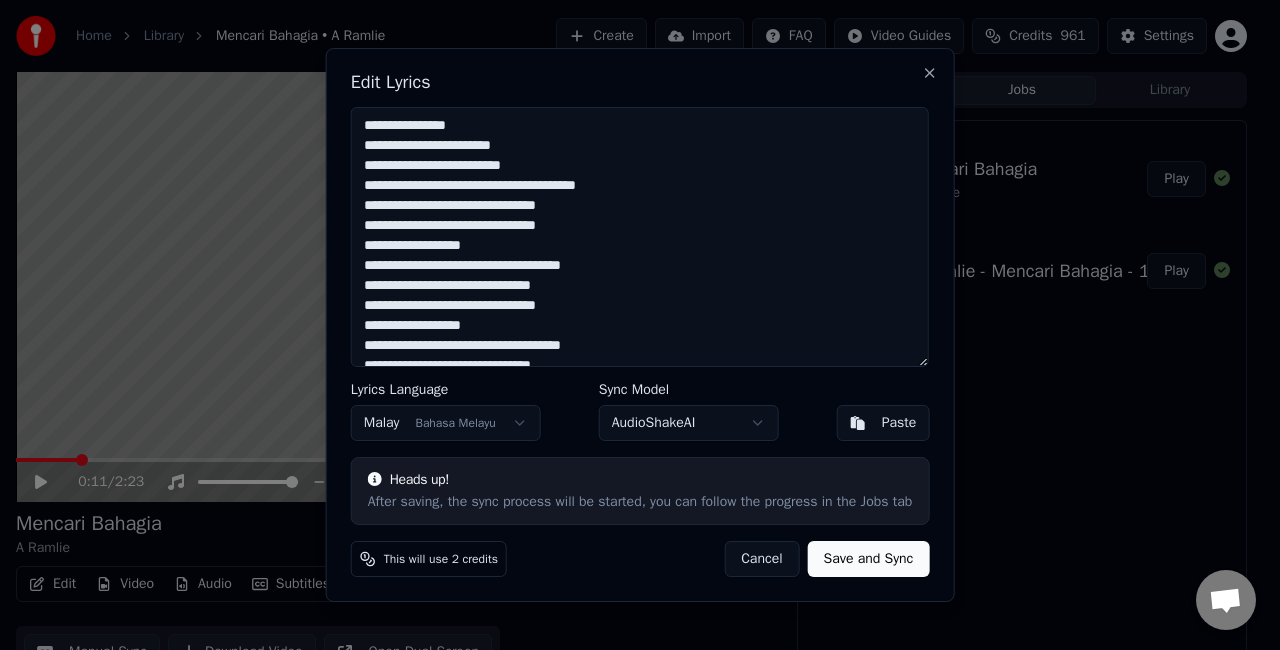 click on "**********" at bounding box center (640, 237) 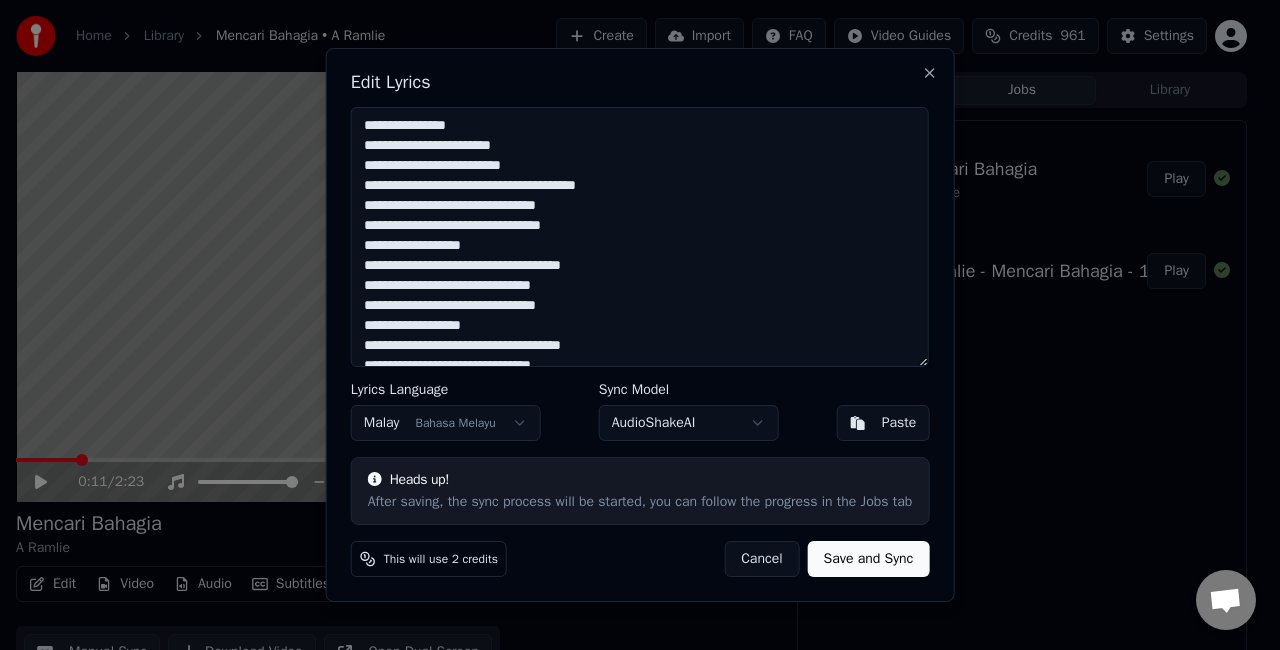 click on "**********" at bounding box center (640, 237) 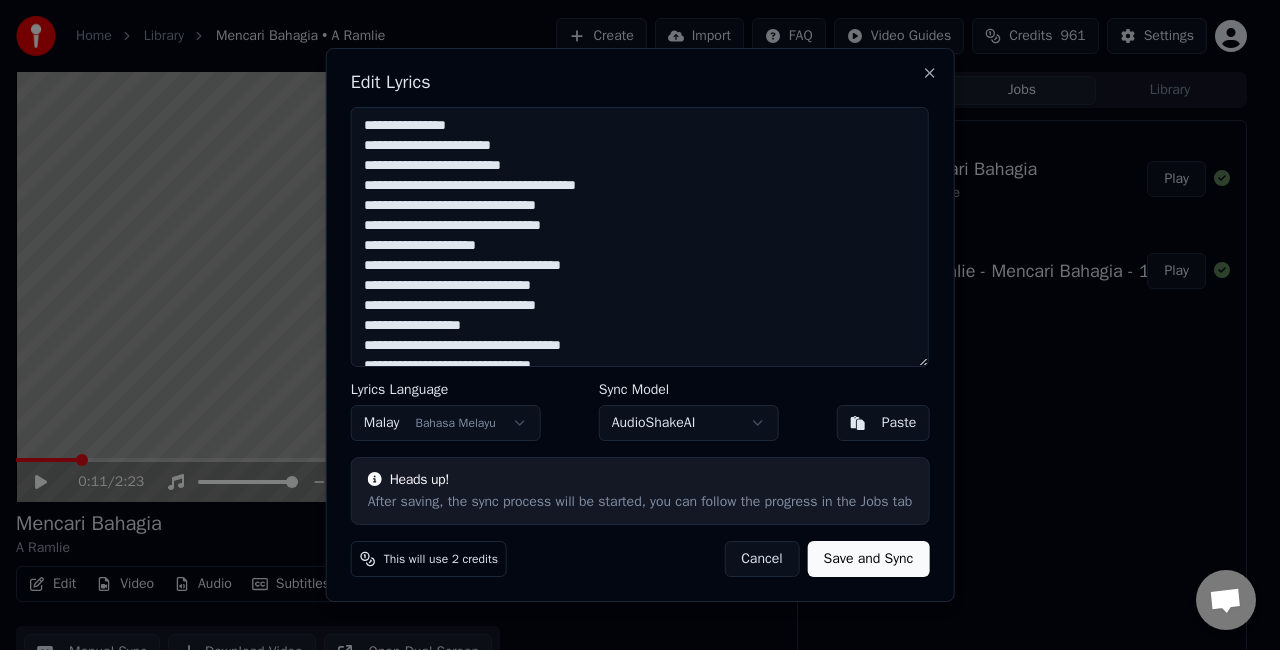 click on "**********" at bounding box center (640, 237) 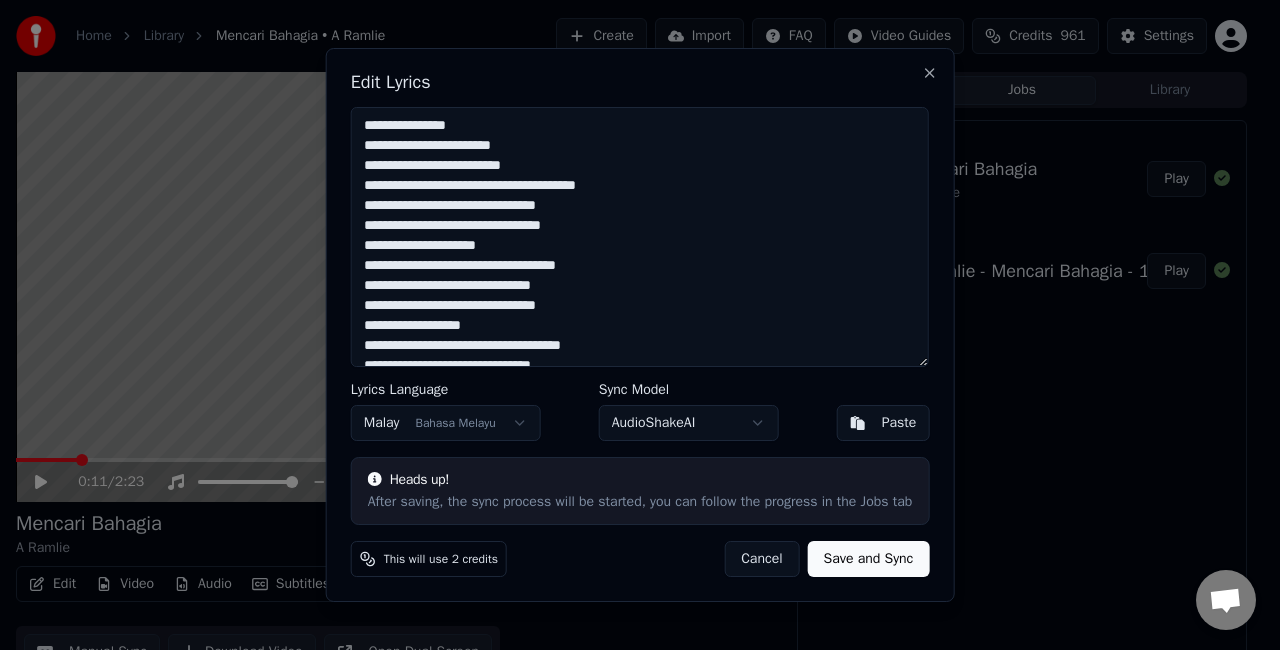click on "**********" at bounding box center (640, 237) 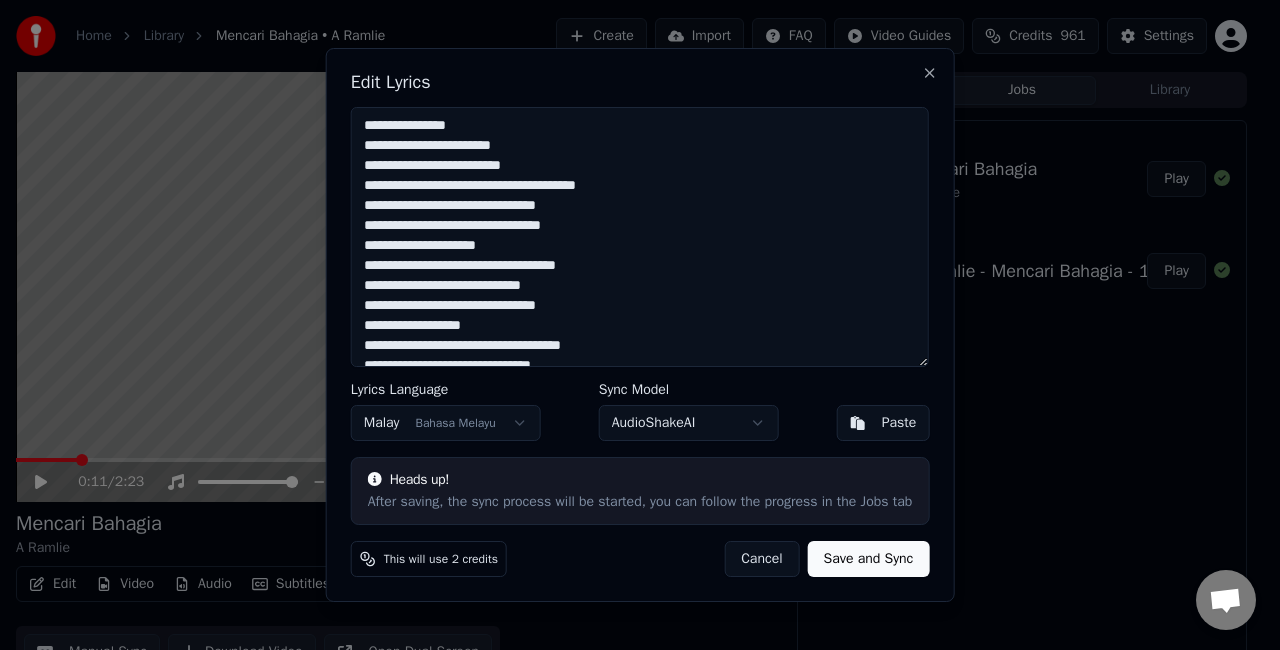 click on "**********" at bounding box center [640, 237] 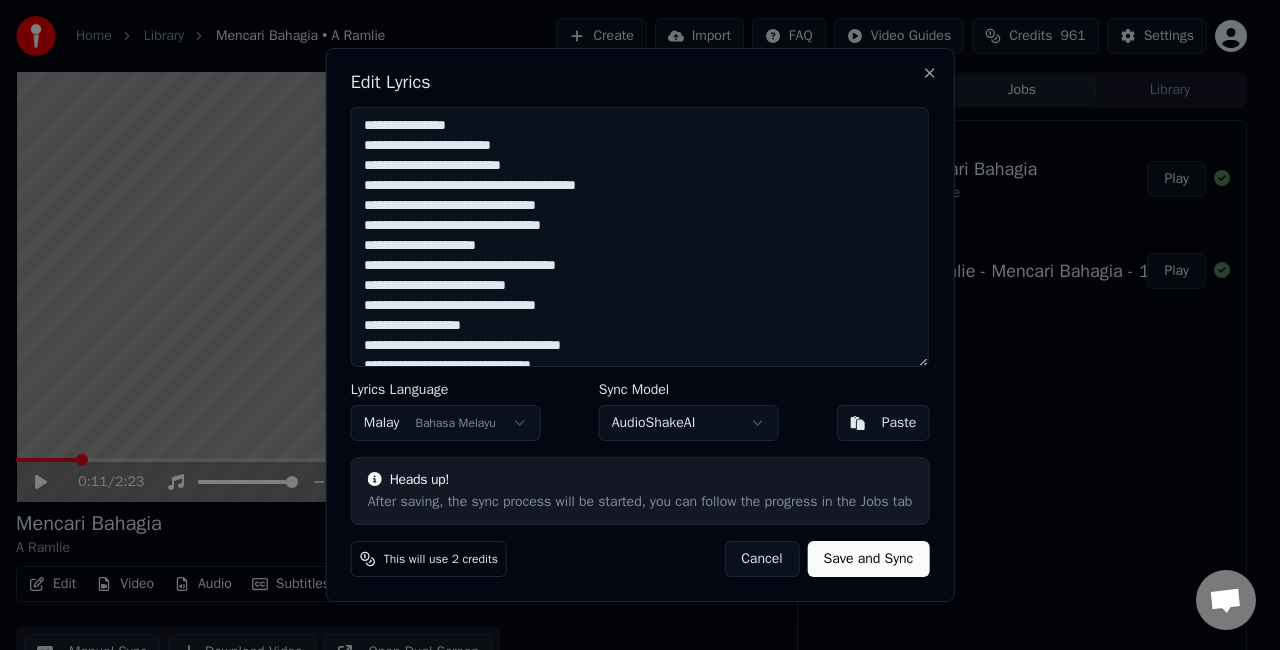 click on "**********" at bounding box center [640, 237] 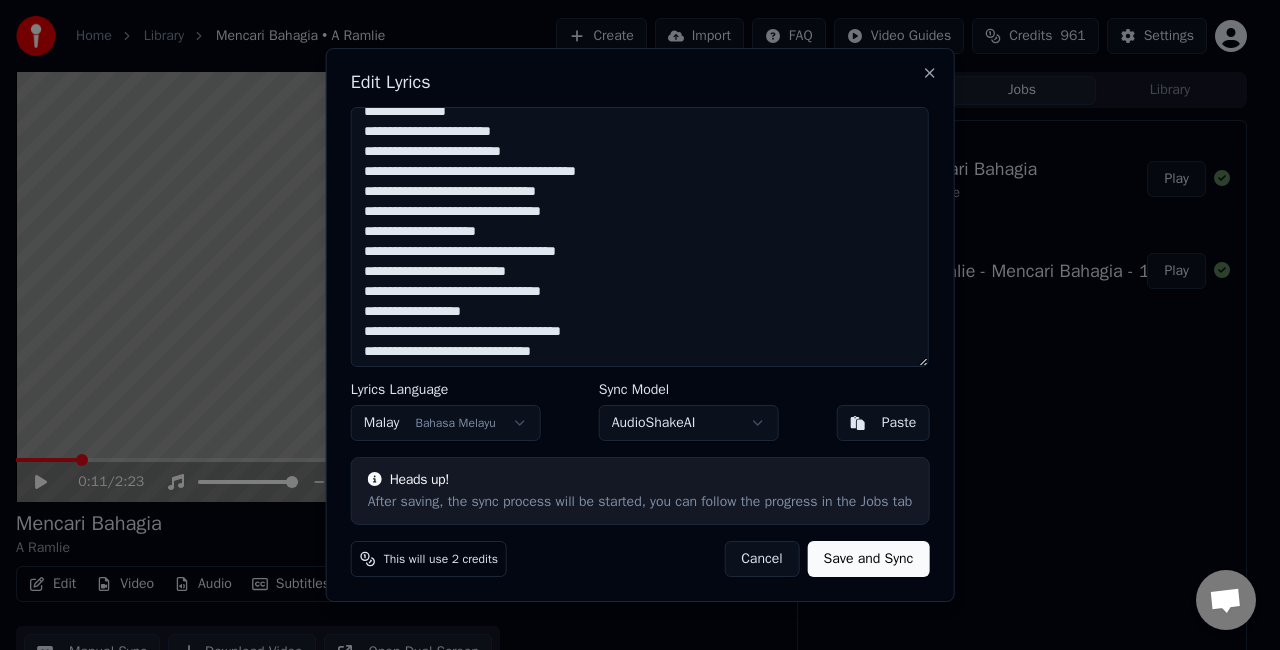 scroll, scrollTop: 16, scrollLeft: 0, axis: vertical 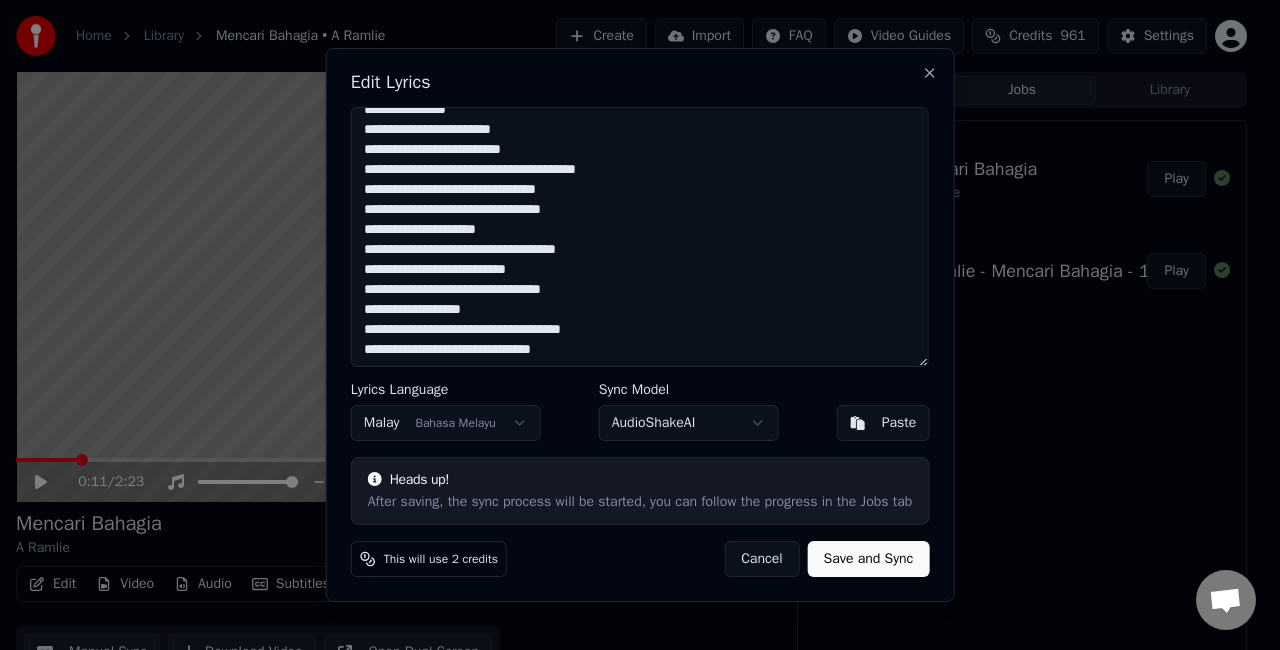 click on "**********" at bounding box center (640, 237) 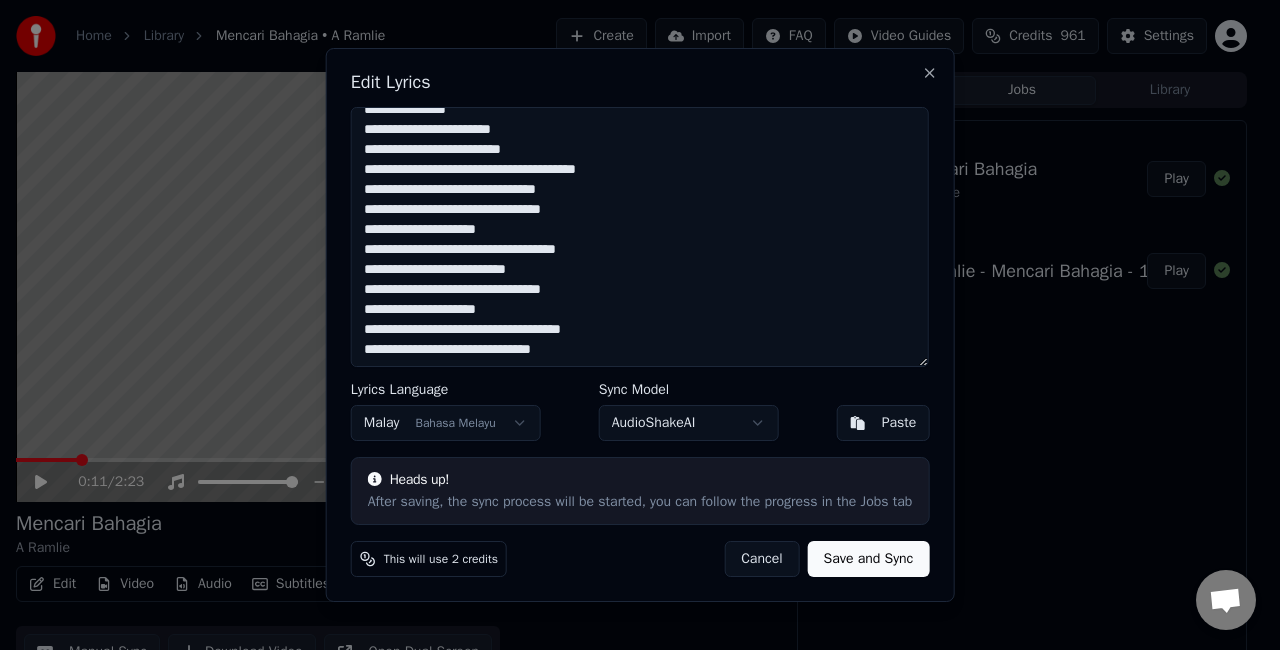 click on "**********" at bounding box center (640, 237) 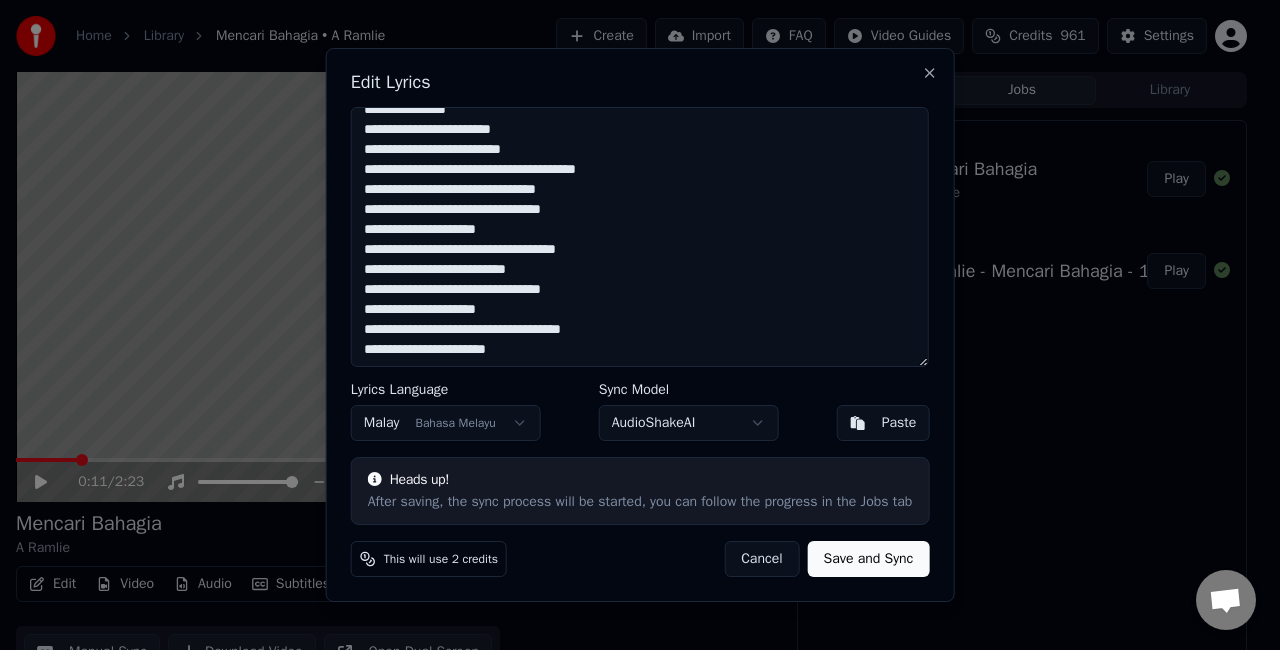 drag, startPoint x: 595, startPoint y: 324, endPoint x: 600, endPoint y: 388, distance: 64.195015 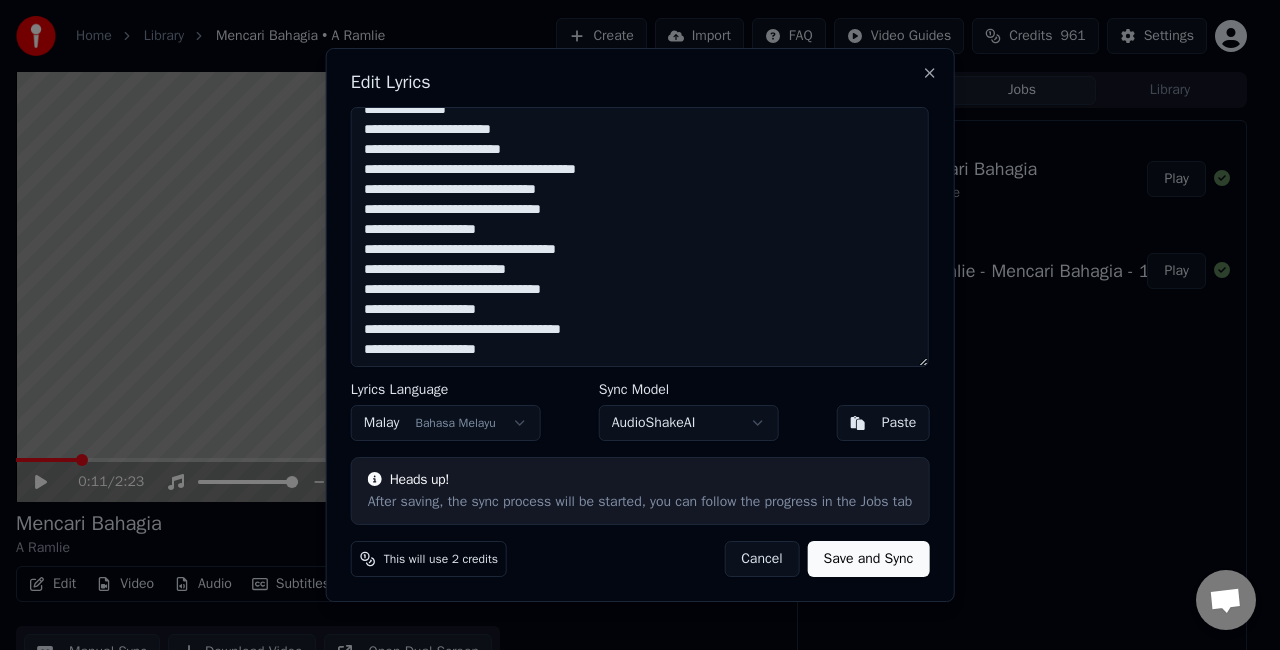 click on "**********" at bounding box center (640, 237) 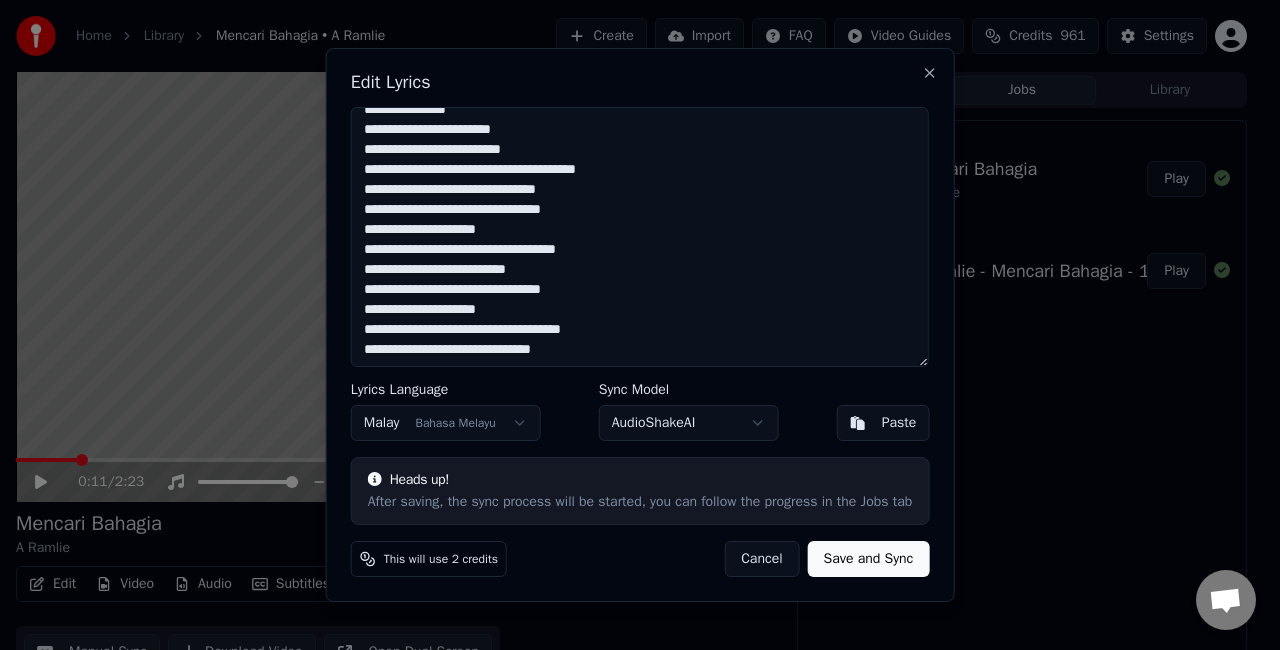 click on "**********" at bounding box center (640, 237) 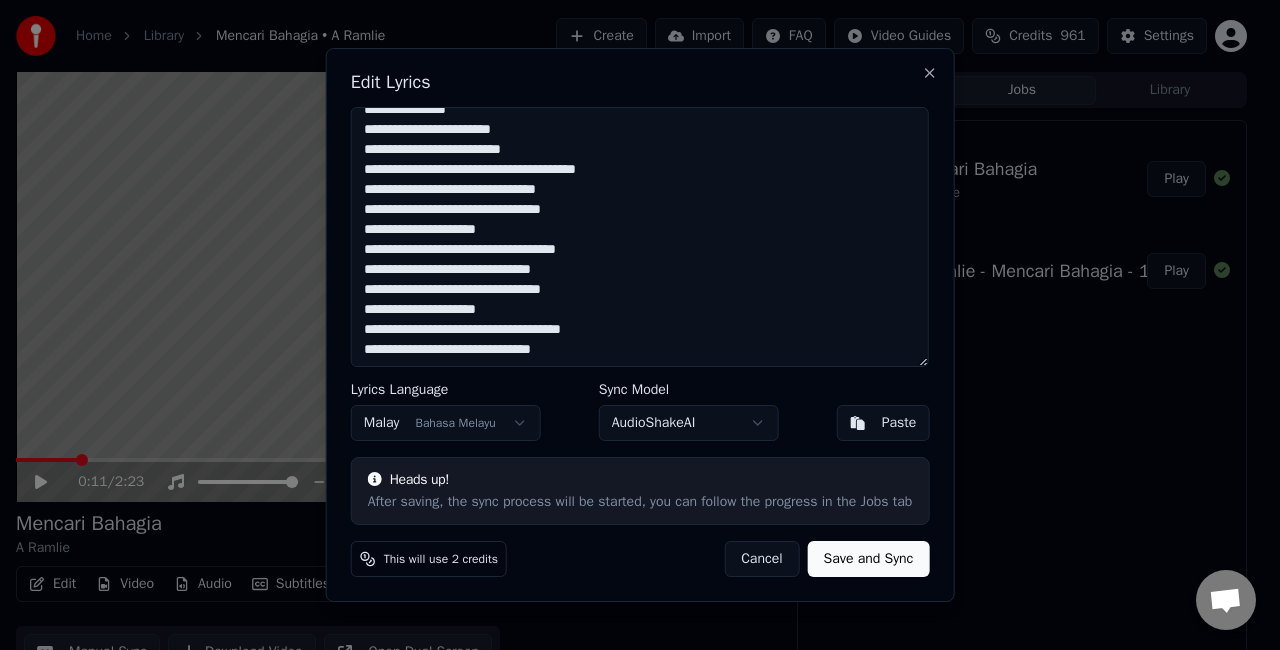 drag, startPoint x: 475, startPoint y: 327, endPoint x: 530, endPoint y: 382, distance: 77.781746 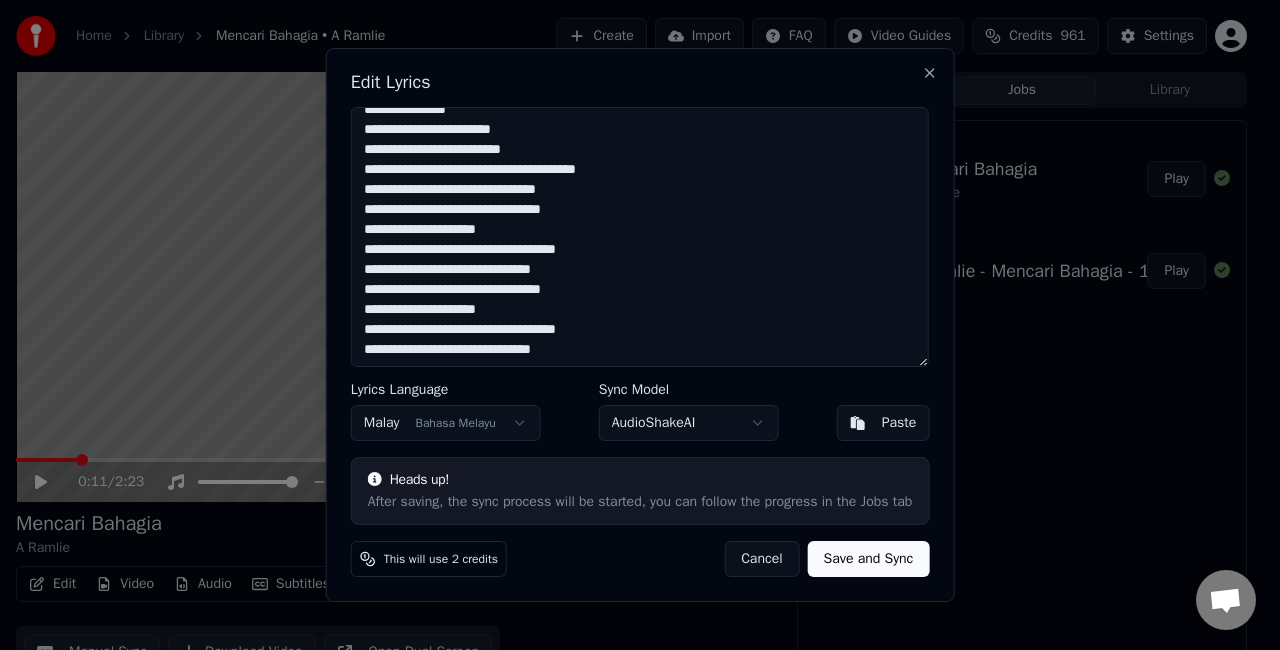click on "**********" at bounding box center [640, 237] 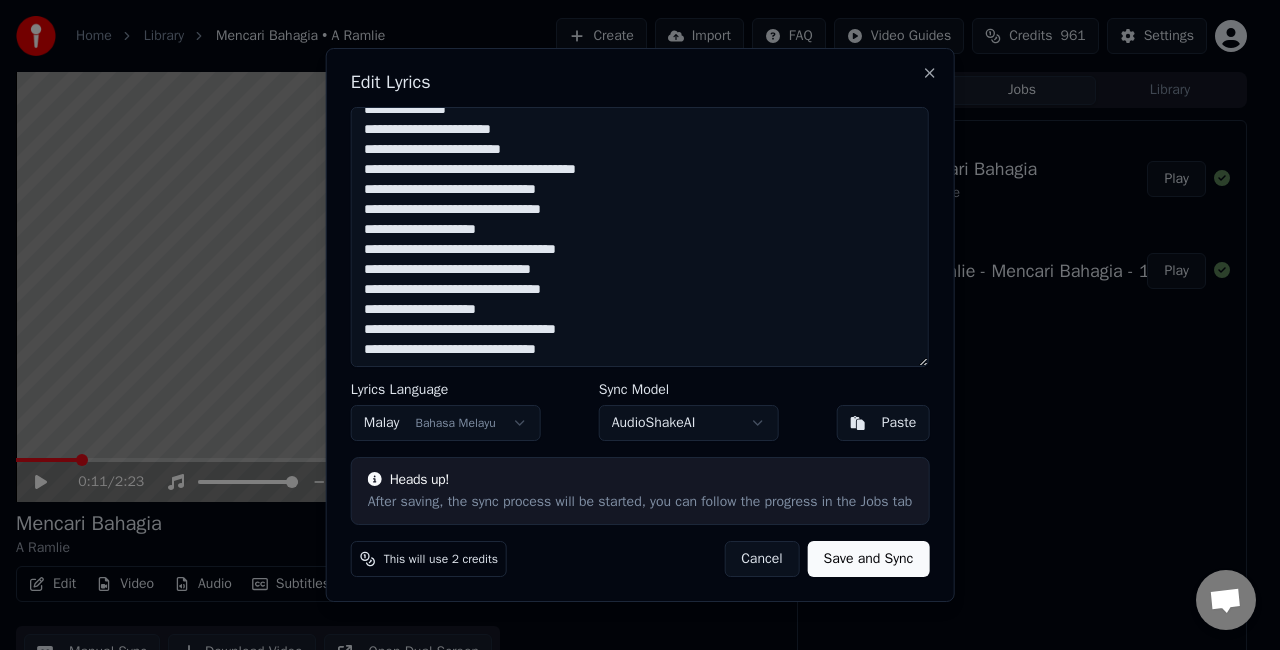 drag, startPoint x: 438, startPoint y: 268, endPoint x: 448, endPoint y: 280, distance: 15.6205 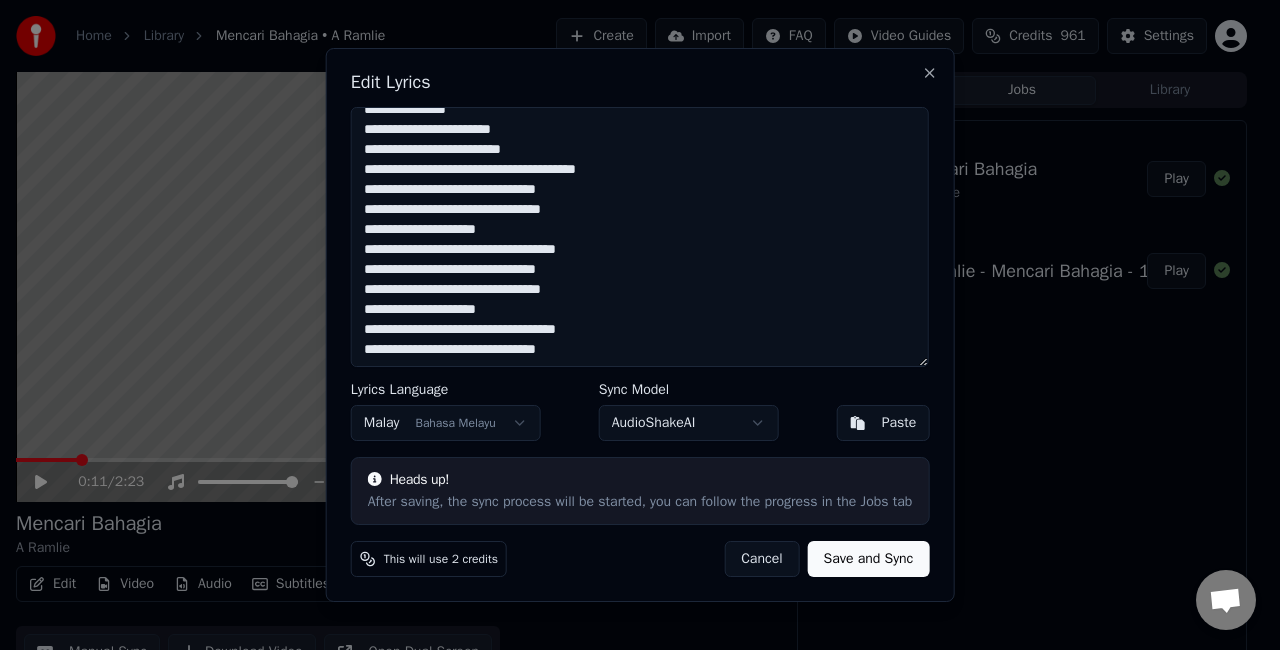 click on "**********" at bounding box center [640, 237] 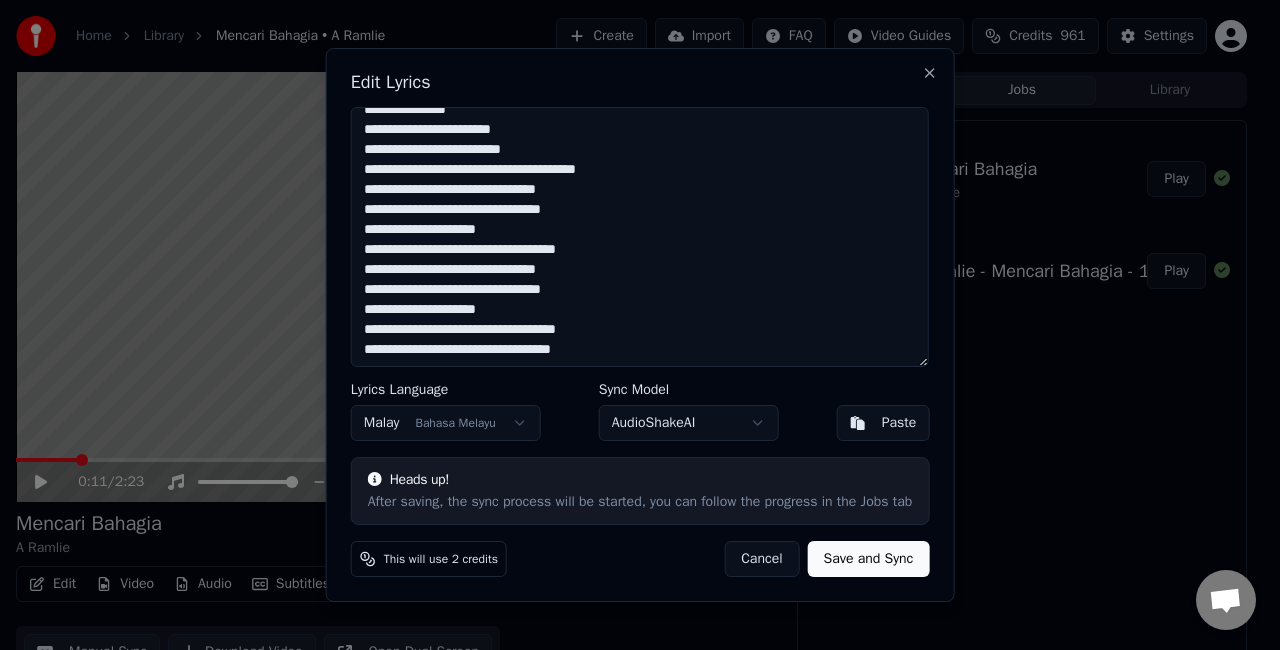type on "**********" 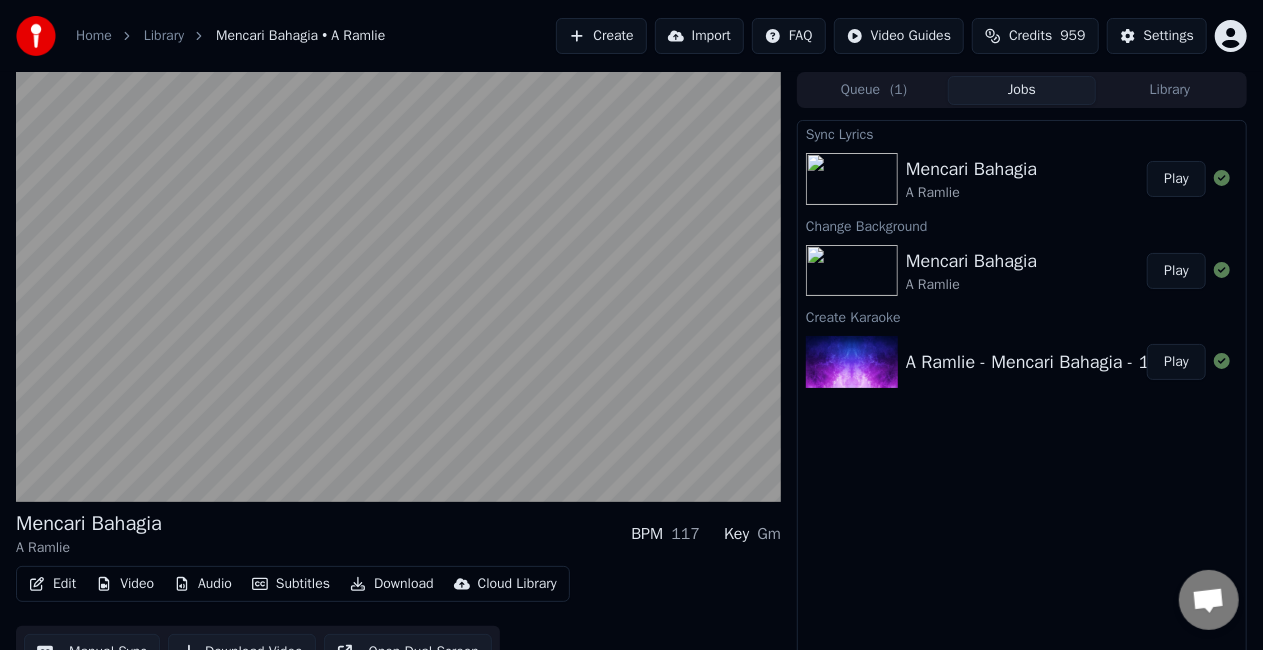 click on "Play" at bounding box center [1176, 179] 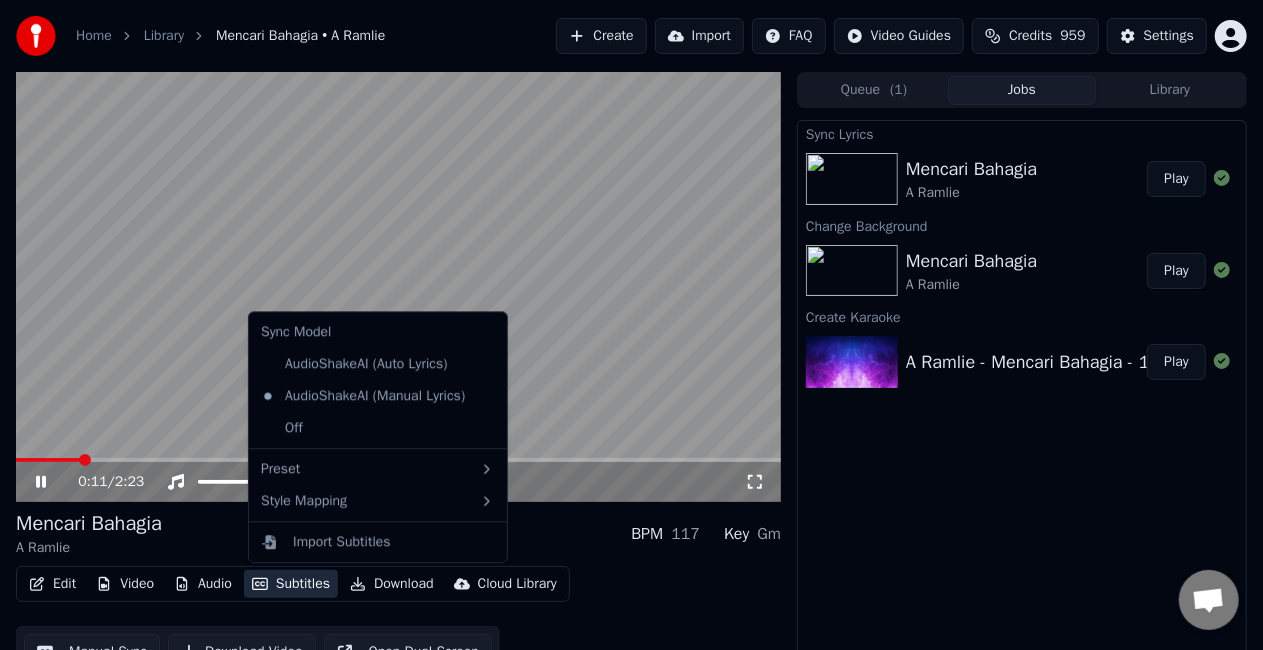 click on "Subtitles" at bounding box center (291, 584) 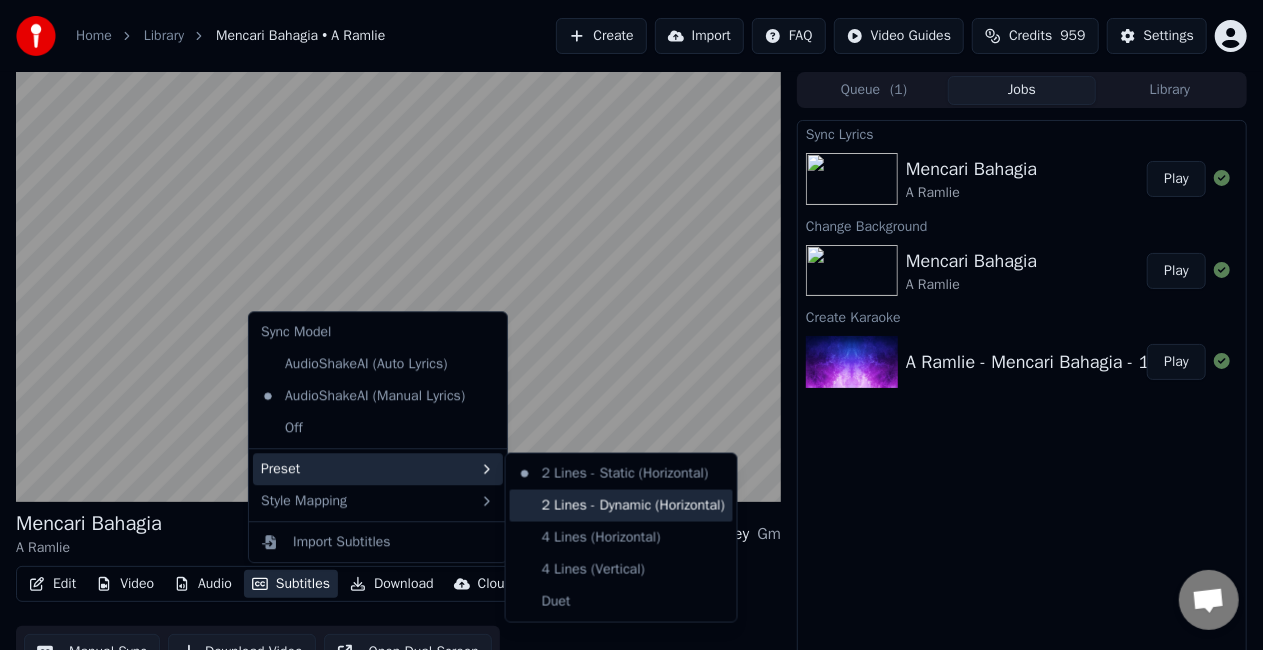click on "2 Lines - Dynamic (Horizontal)" at bounding box center [621, 506] 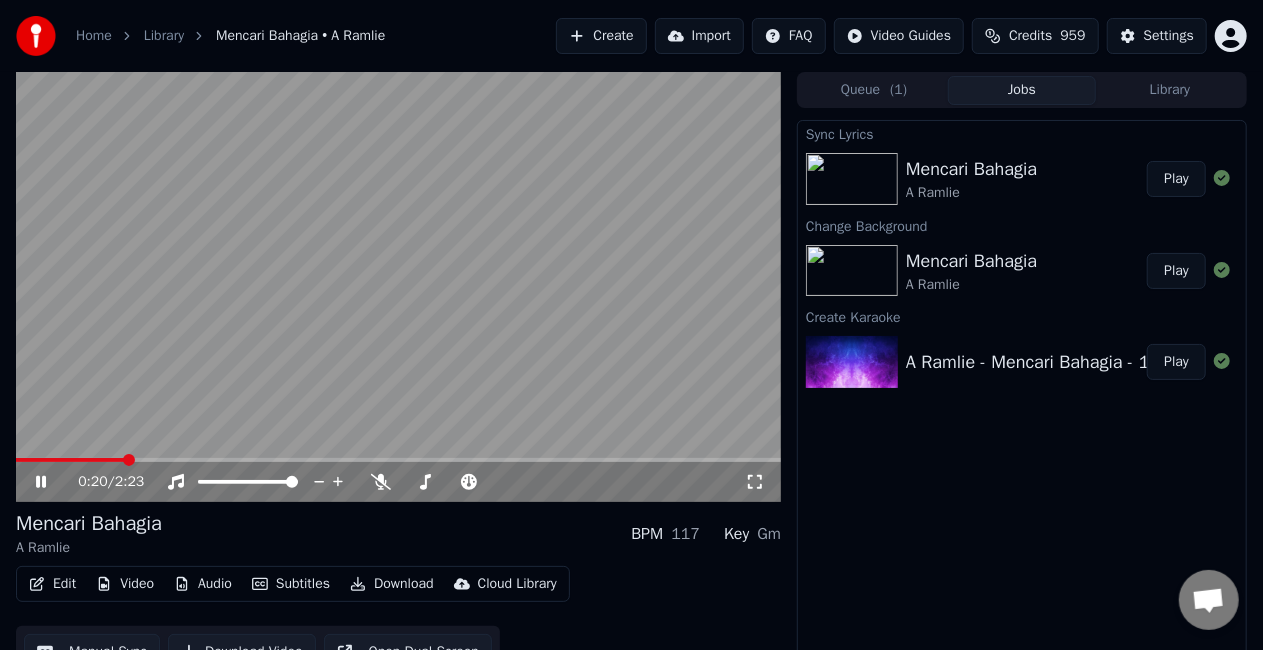 click 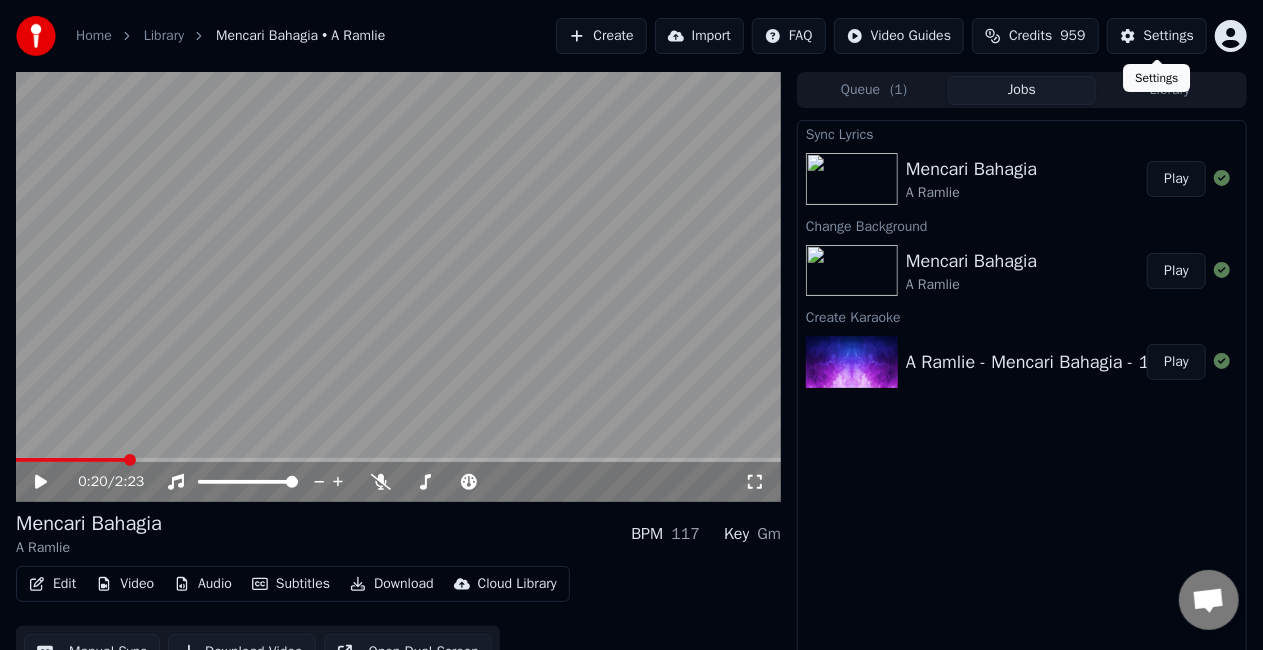 click on "Settings" at bounding box center (1169, 36) 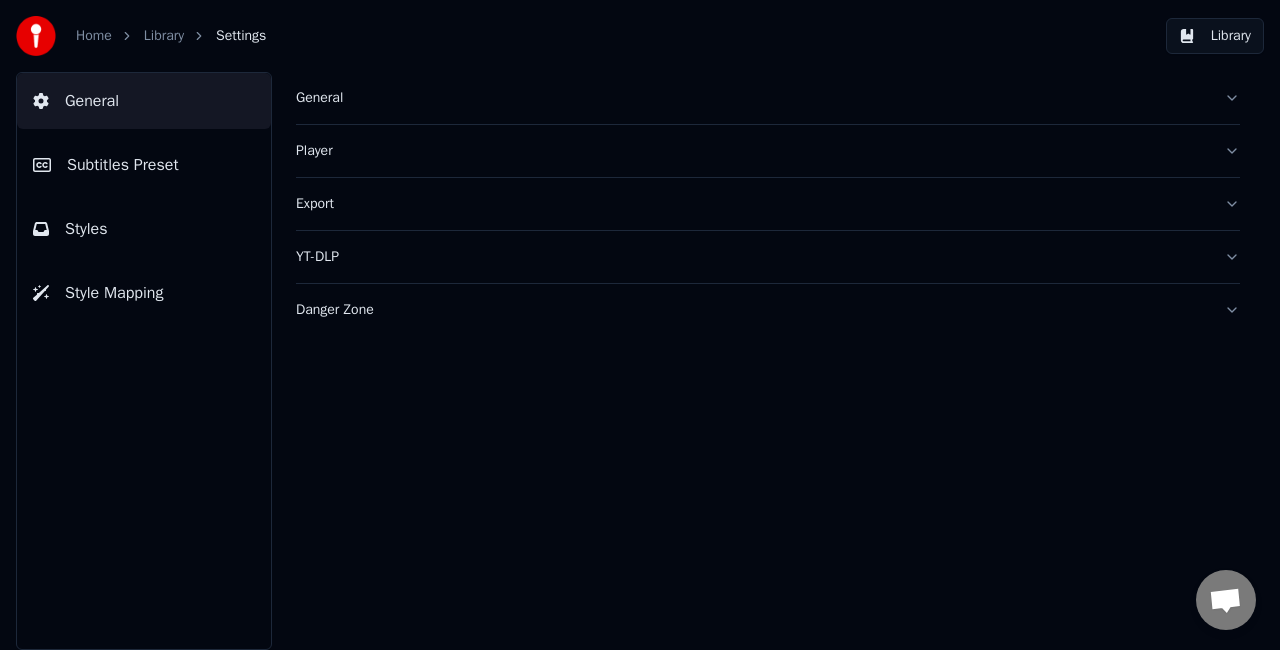 click on "Subtitles Preset" at bounding box center (123, 165) 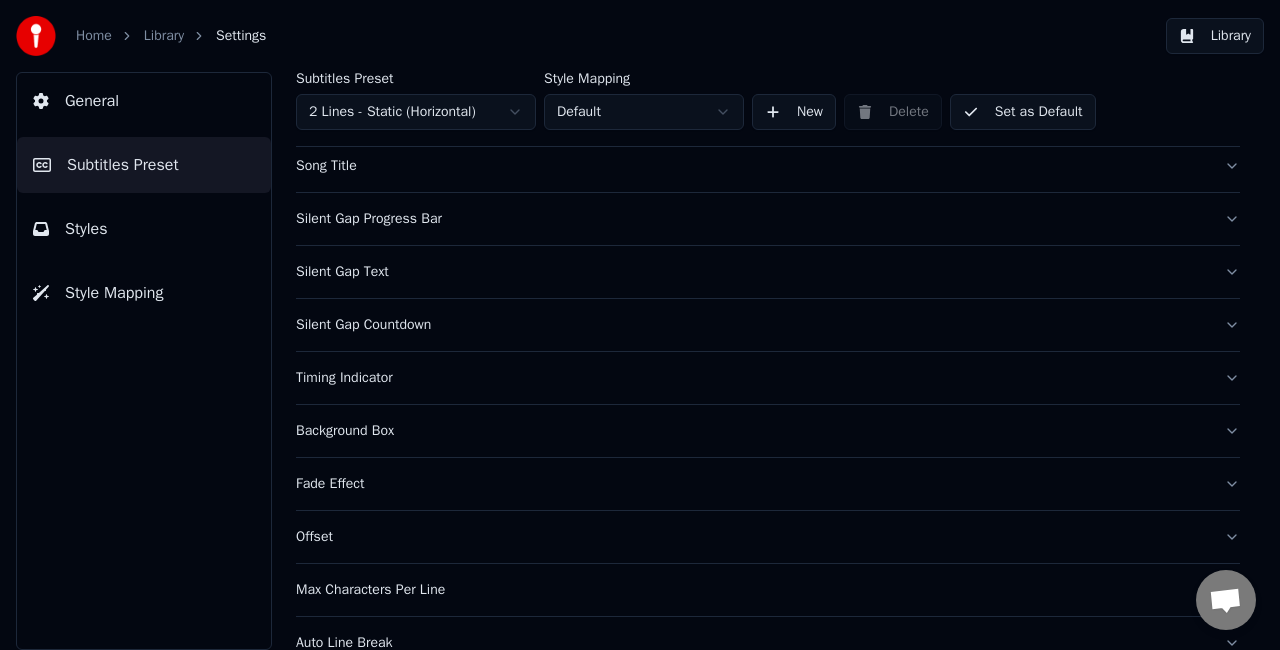 scroll, scrollTop: 184, scrollLeft: 0, axis: vertical 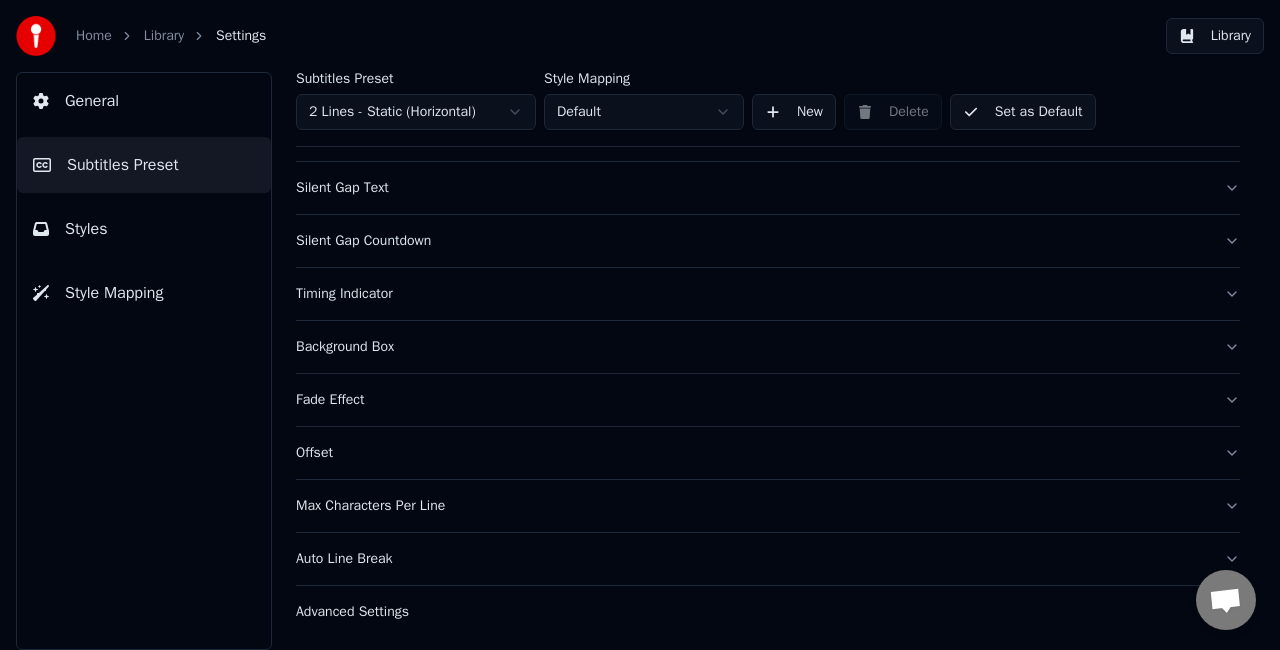 click on "Max Characters Per Line" at bounding box center (752, 506) 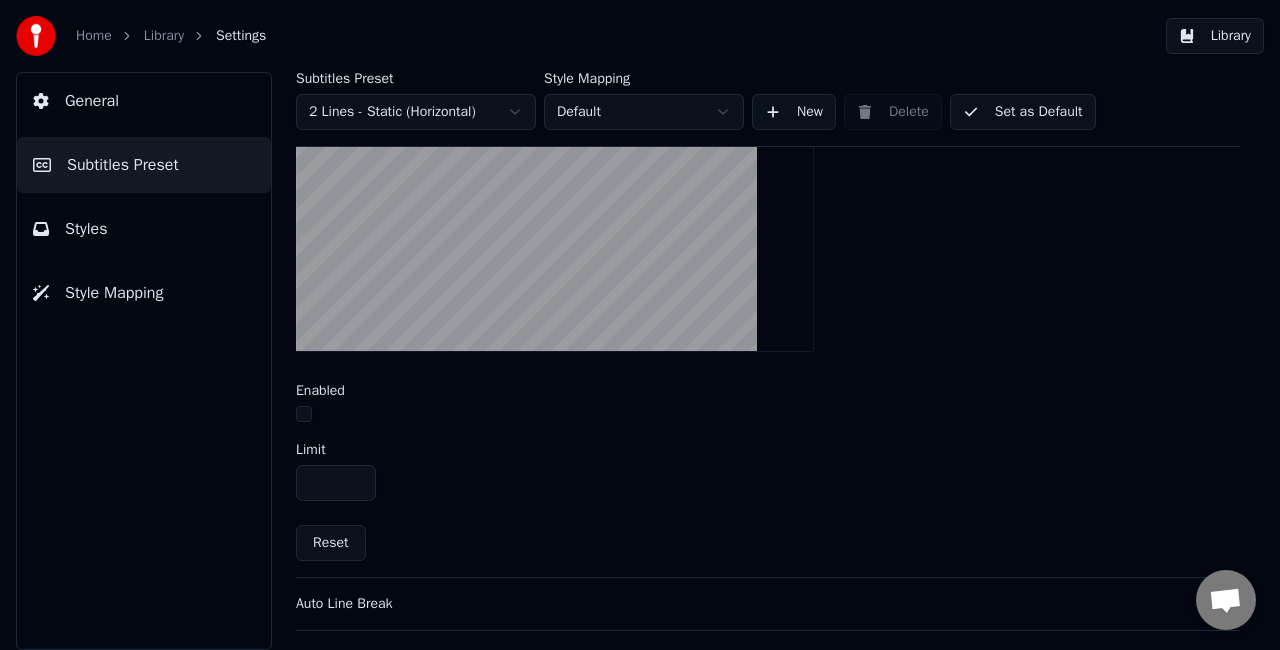 scroll, scrollTop: 684, scrollLeft: 0, axis: vertical 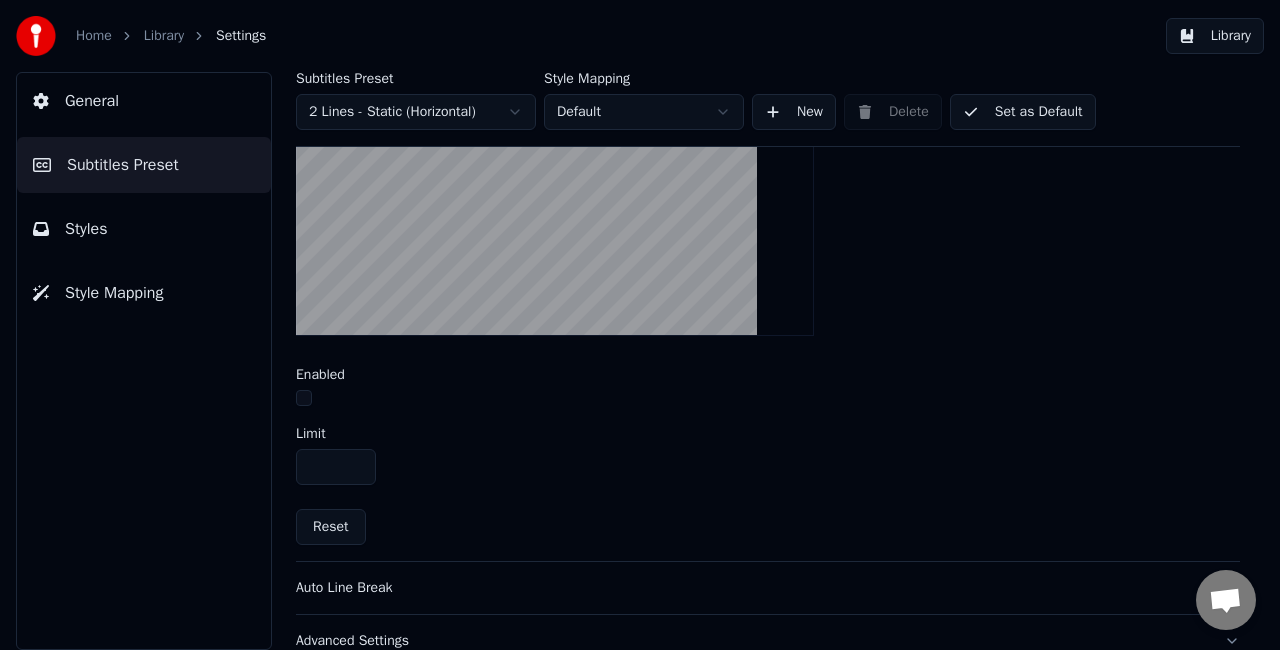 click at bounding box center [304, 398] 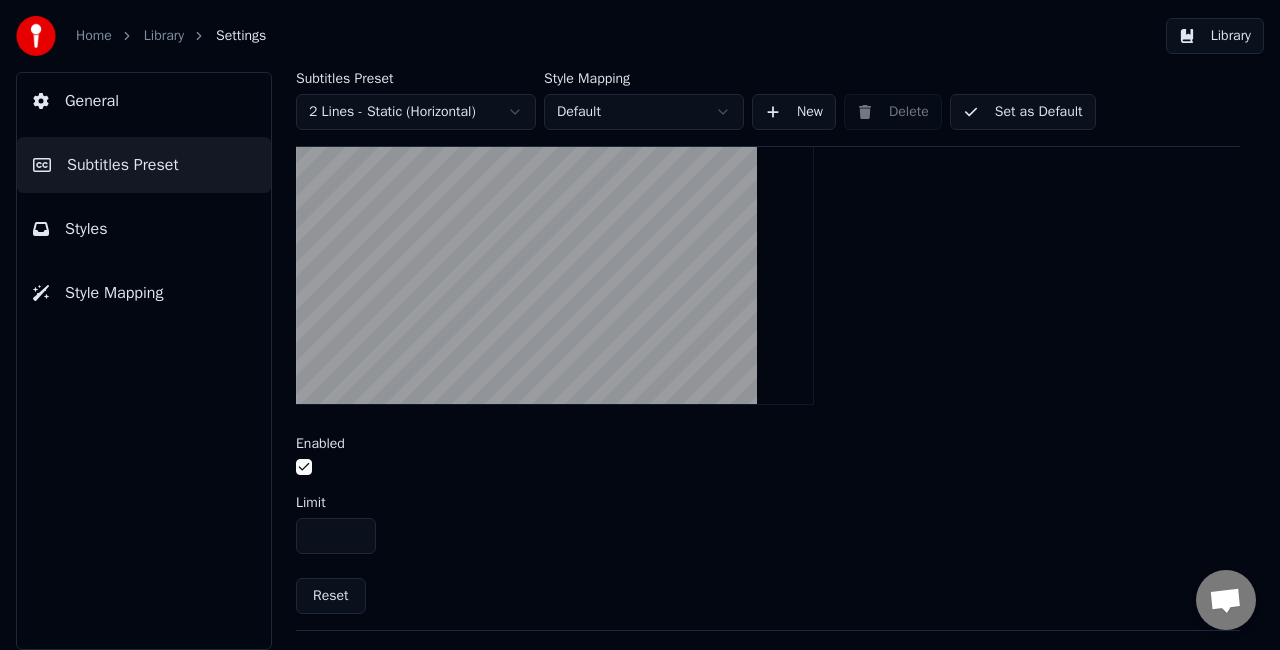 scroll, scrollTop: 584, scrollLeft: 0, axis: vertical 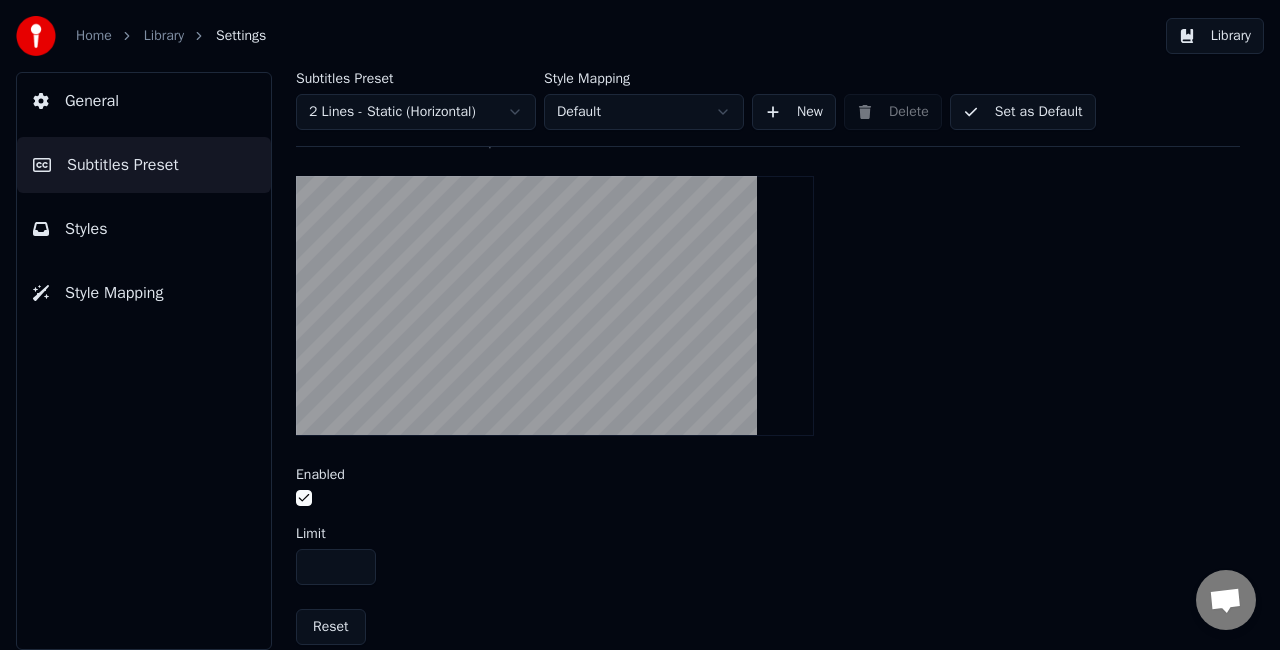 click at bounding box center (304, 498) 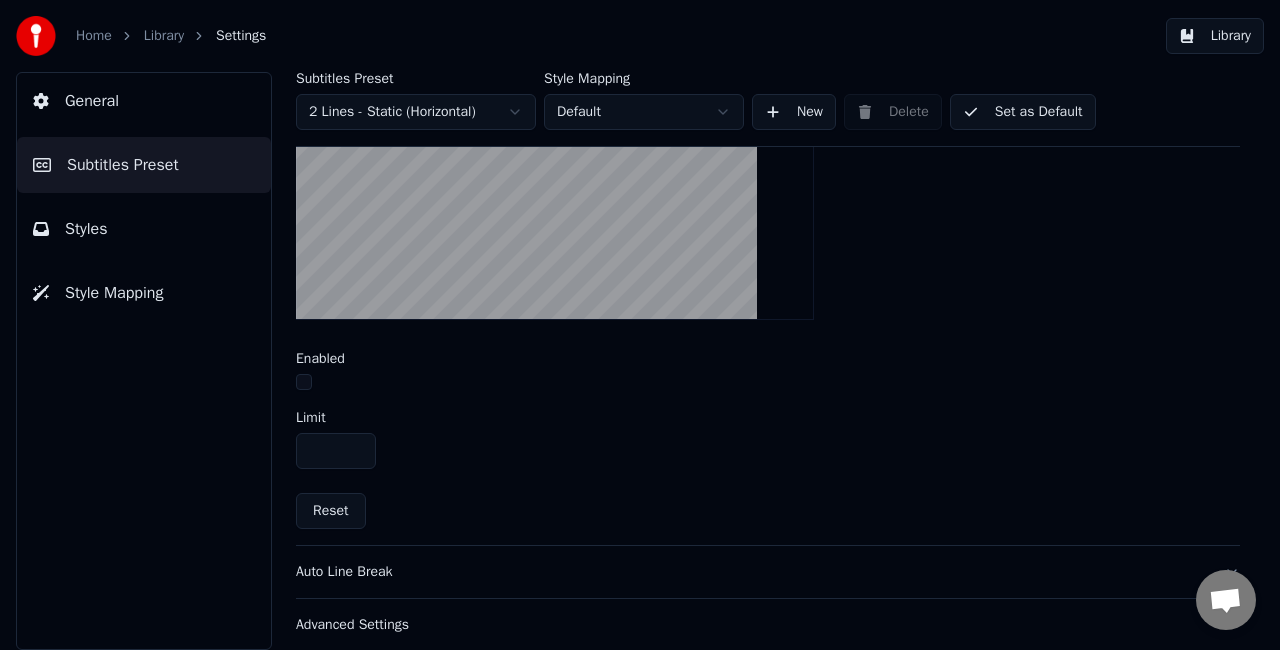 scroll, scrollTop: 712, scrollLeft: 0, axis: vertical 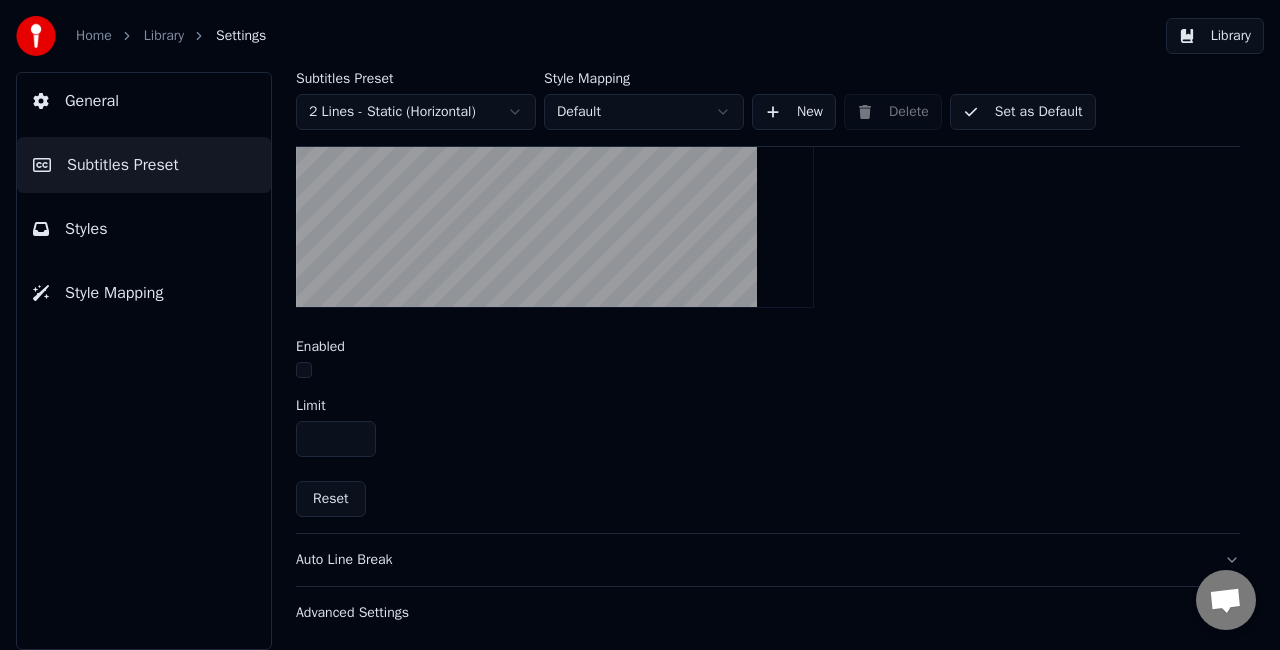 click on "Auto Line Break" at bounding box center (752, 560) 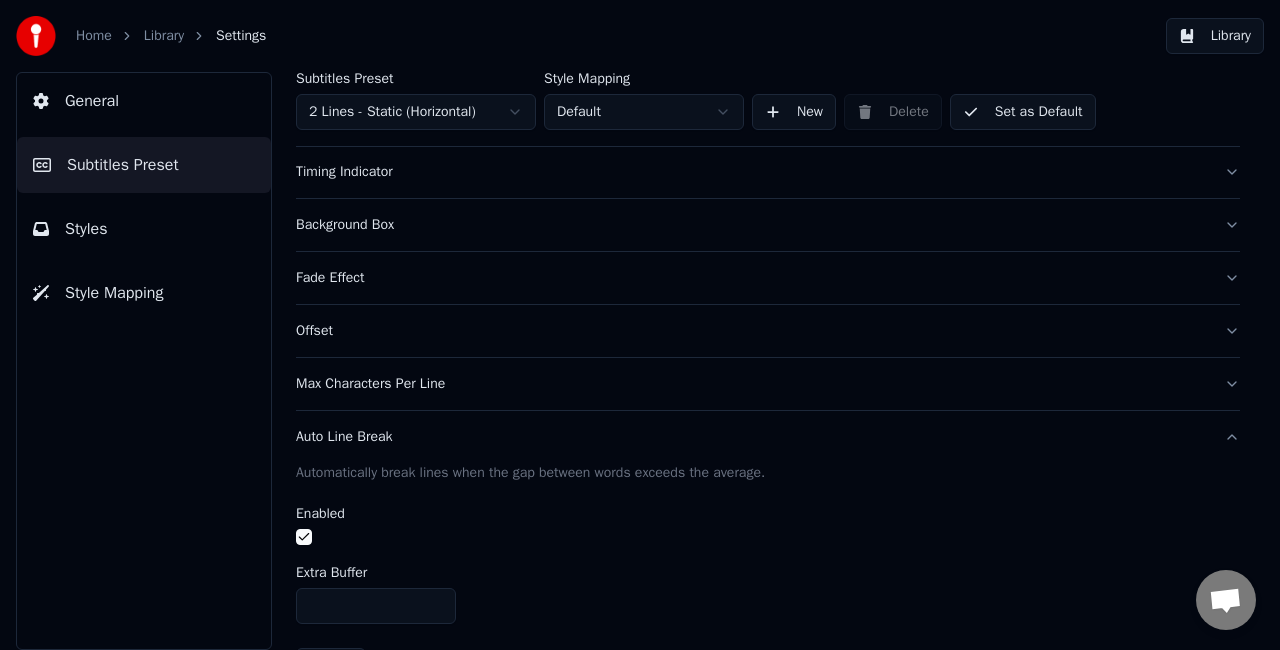 scroll, scrollTop: 120, scrollLeft: 0, axis: vertical 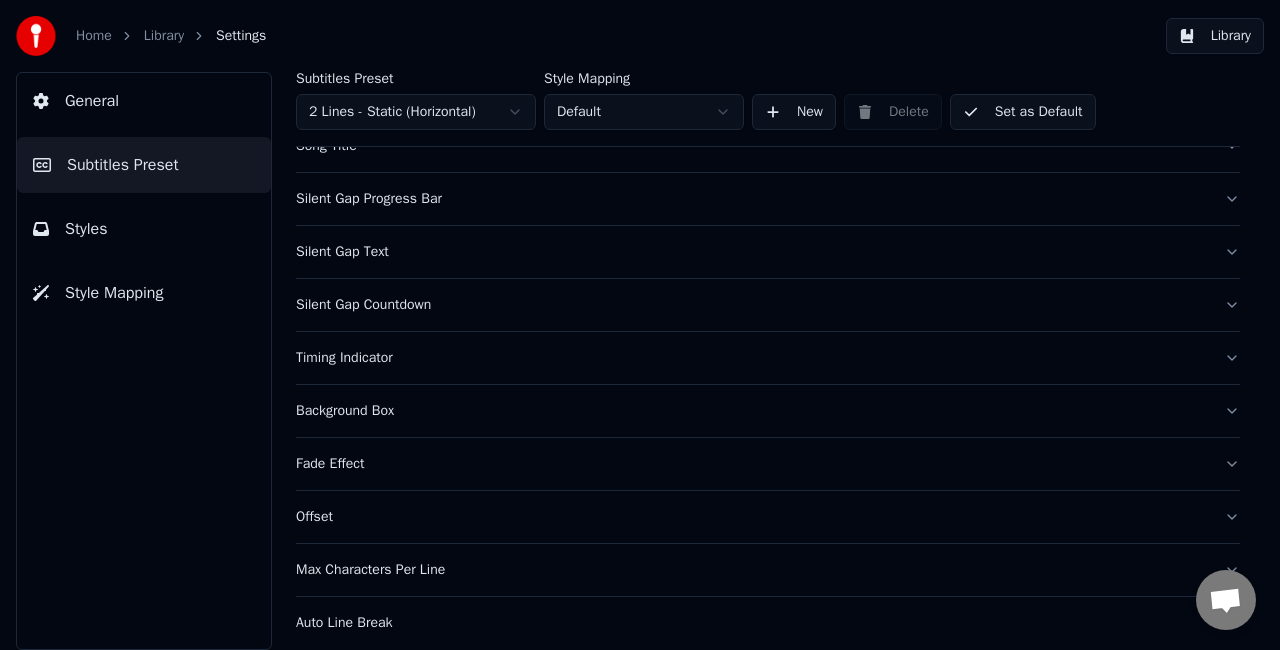 click on "Timing Indicator" at bounding box center (752, 358) 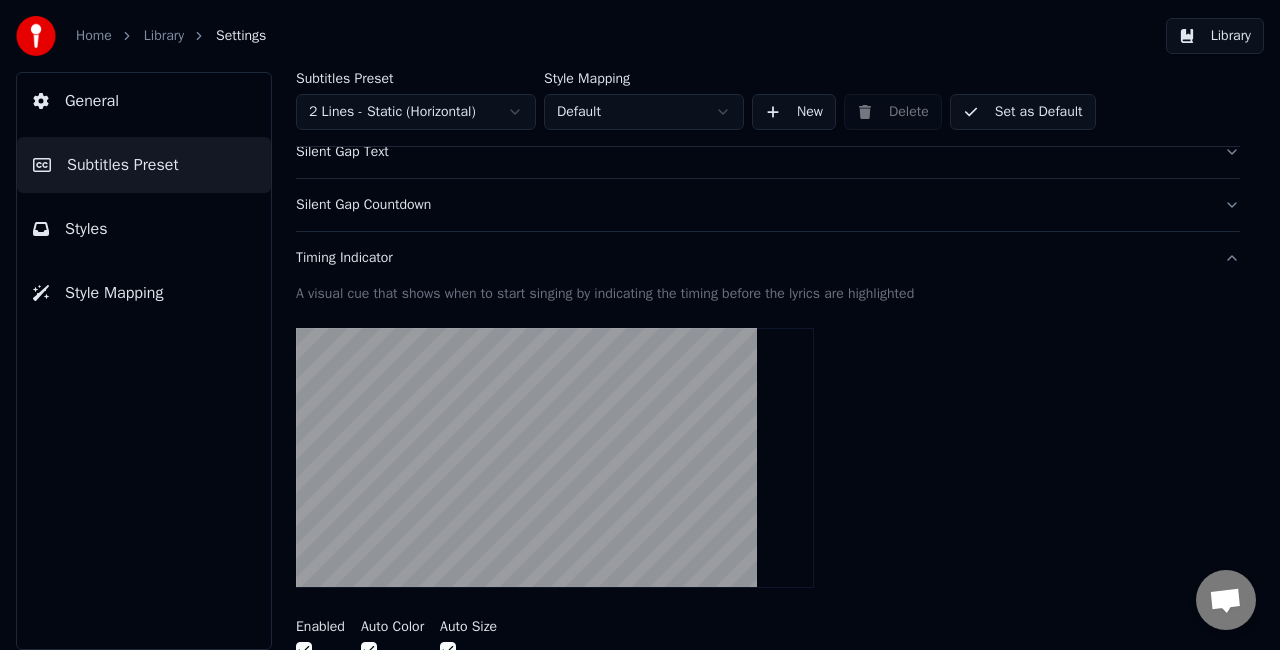 scroll, scrollTop: 120, scrollLeft: 0, axis: vertical 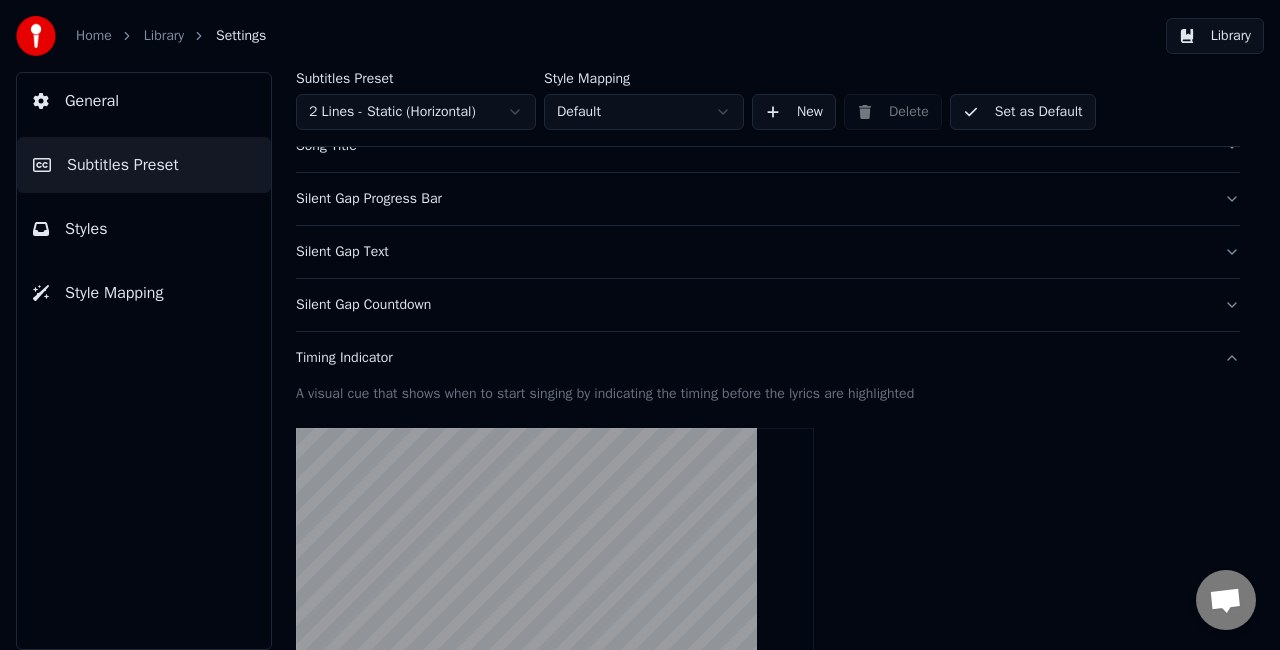 click on "Silent Gap Countdown" at bounding box center [752, 305] 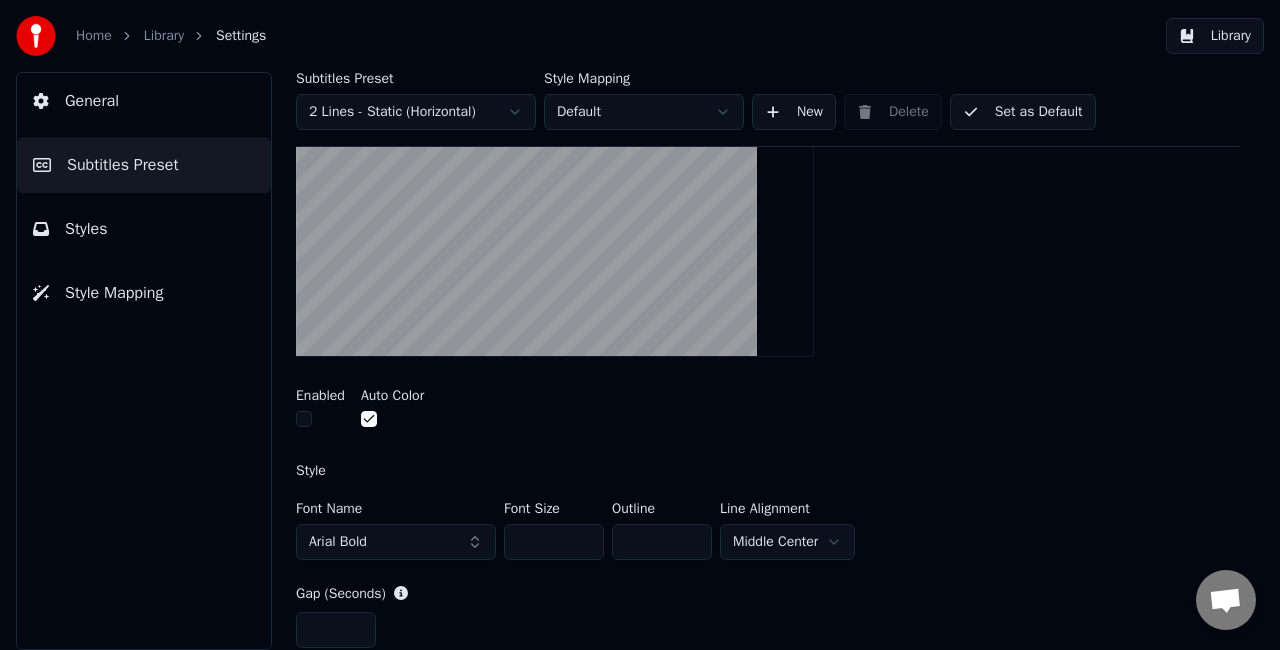 scroll, scrollTop: 520, scrollLeft: 0, axis: vertical 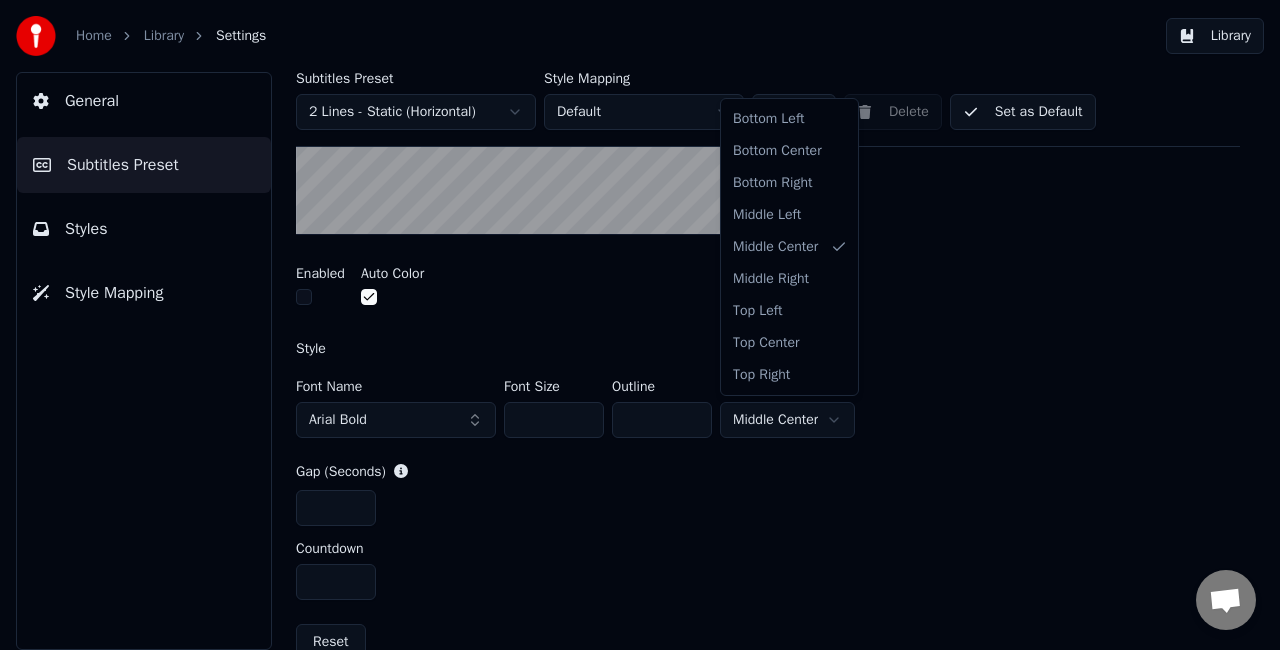 click on "Home Library Settings Library General Subtitles Preset Styles Style Mapping Subtitles Preset 2 Lines - Static (Horizontal) Style Mapping Default New Delete Set as Default General Song Title Silent Gap Progress Bar Silent Gap Text Silent Gap Countdown Insert a countdown in the gap between subtitles Enabled Auto Color Style Font Name Arial Bold Font Size *** Outline * Line Alignment Middle Center Gap (Seconds) * Countdown * Reset Timing Indicator Background Box Fade Effect Offset Max Characters Per Line Auto Line Break Advanced Settings Bottom Left Bottom Center Bottom Right Middle Left Middle Center Middle Right Top Left Top Center Top Right" at bounding box center [640, 325] 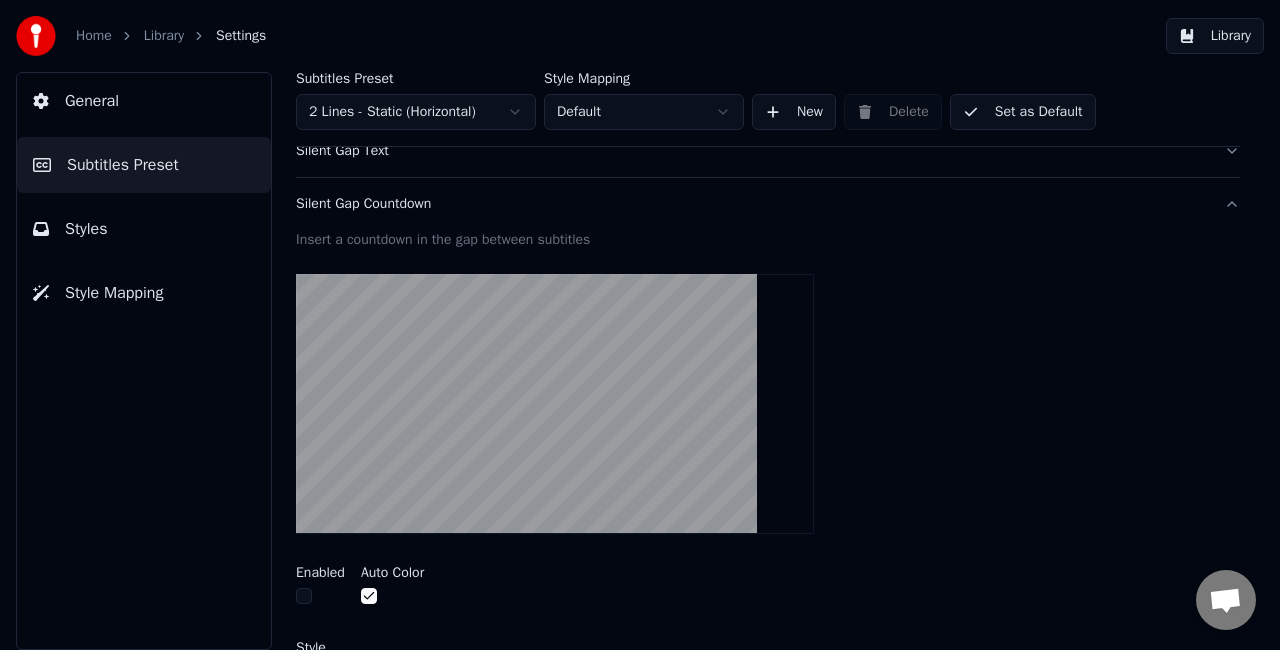 scroll, scrollTop: 220, scrollLeft: 0, axis: vertical 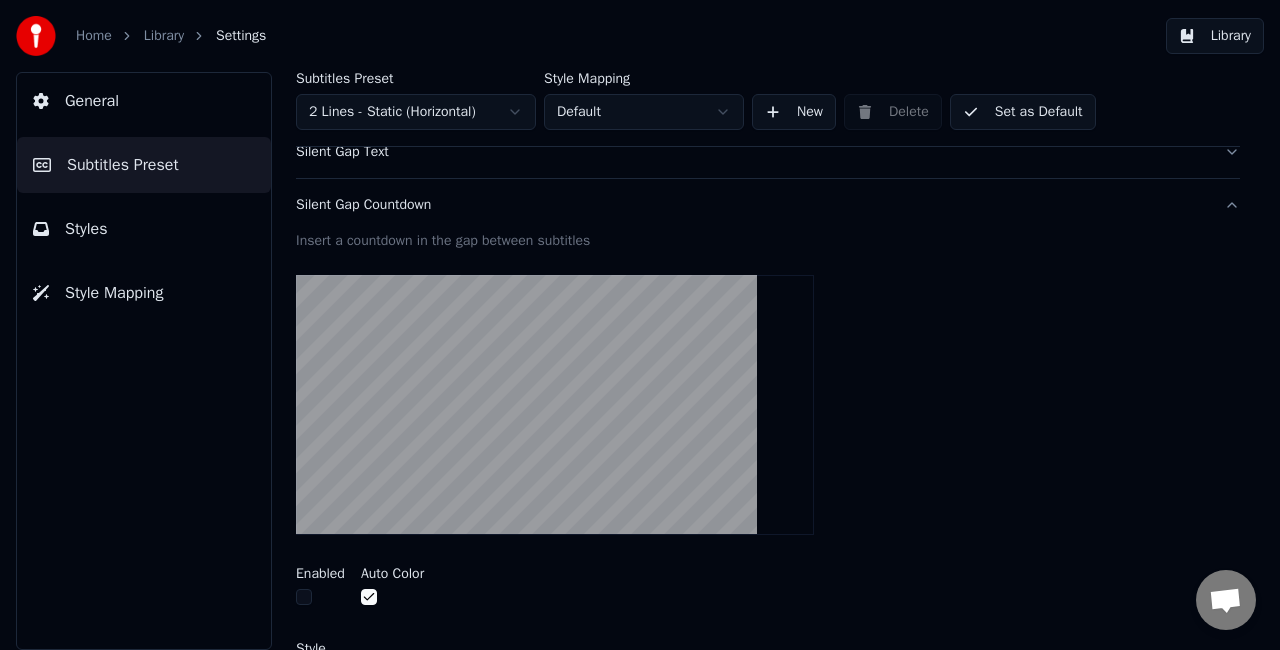 click on "Library" at bounding box center (1215, 36) 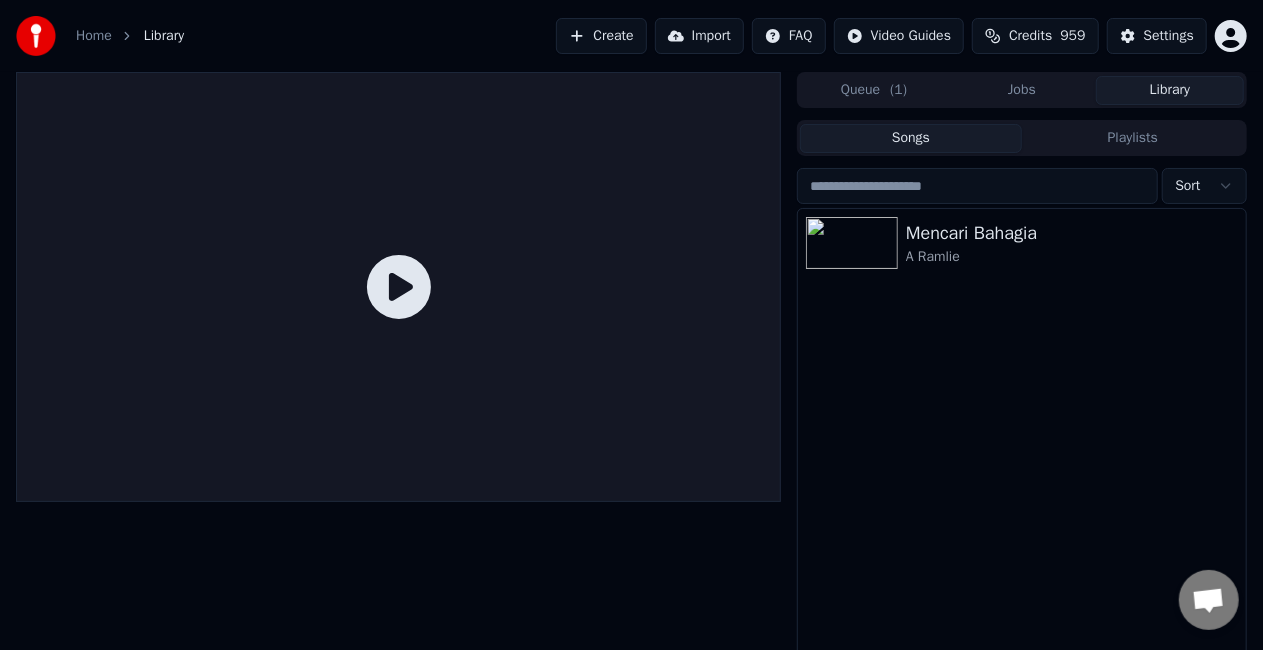 click on "Jobs" at bounding box center [1022, 90] 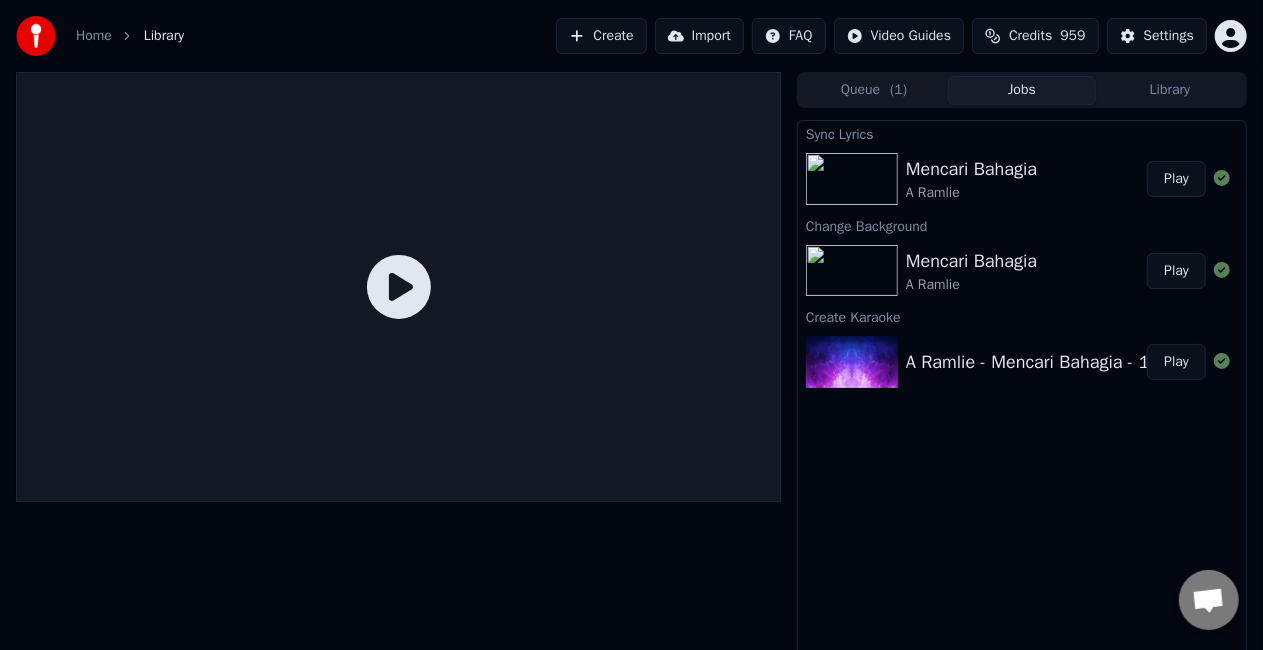 click on "Play" at bounding box center [1176, 179] 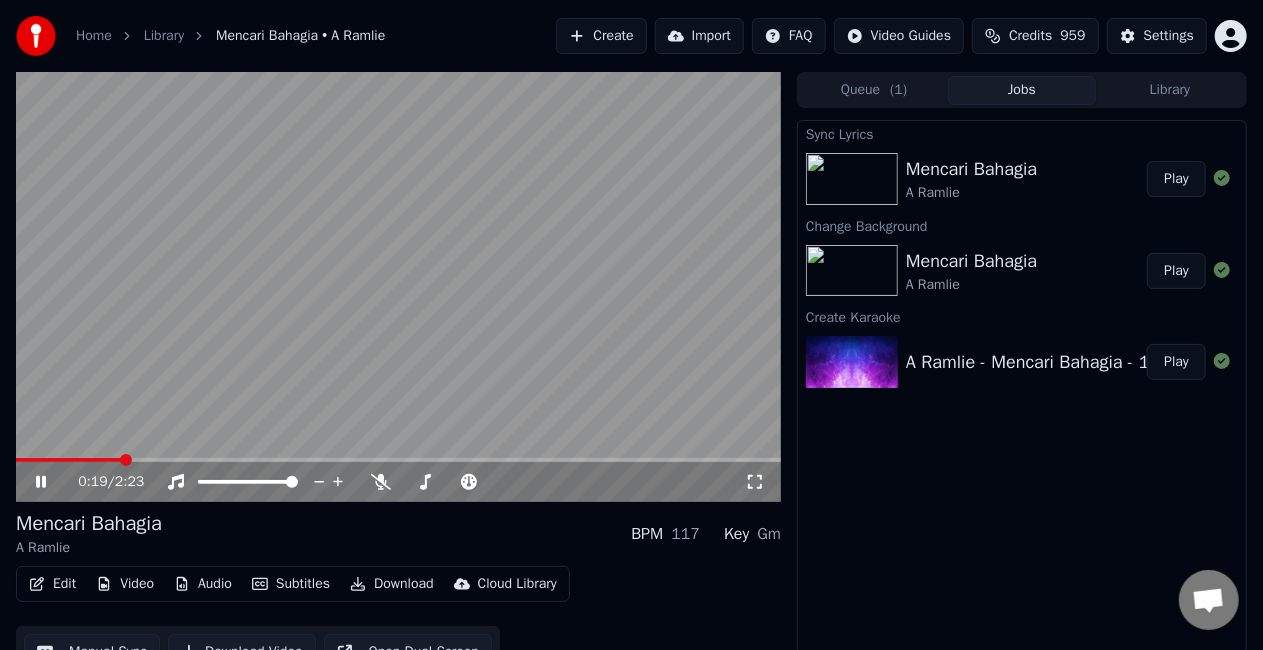 click 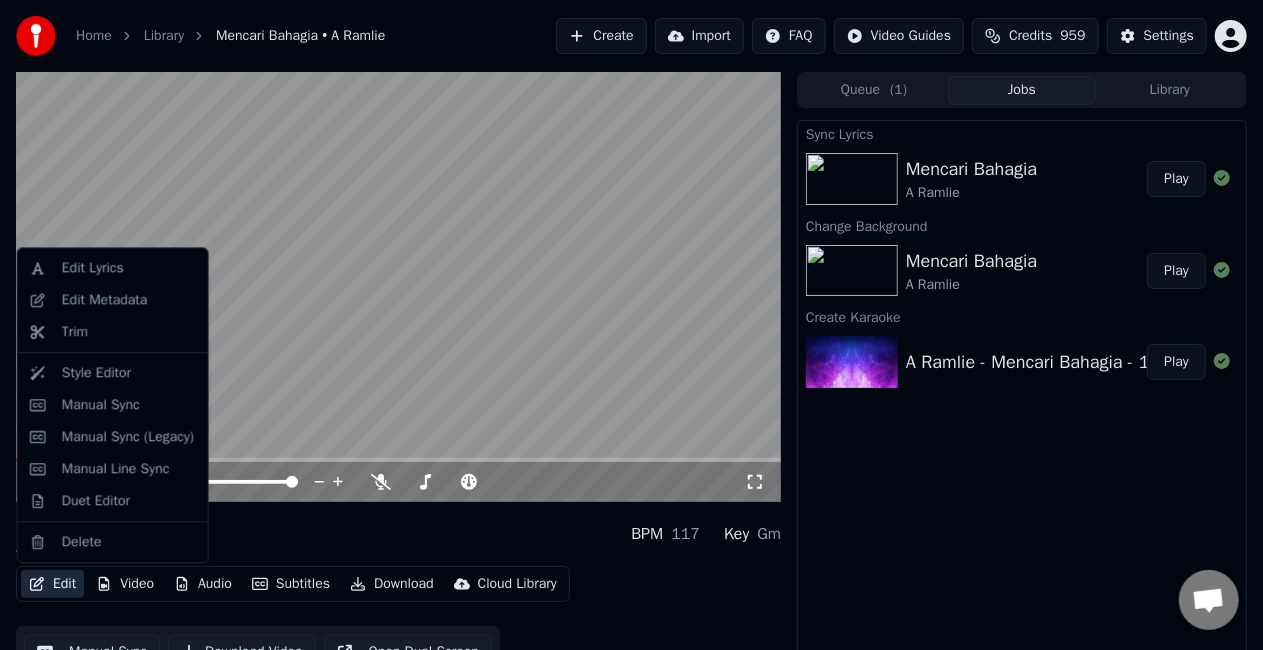 click on "Edit" at bounding box center (52, 584) 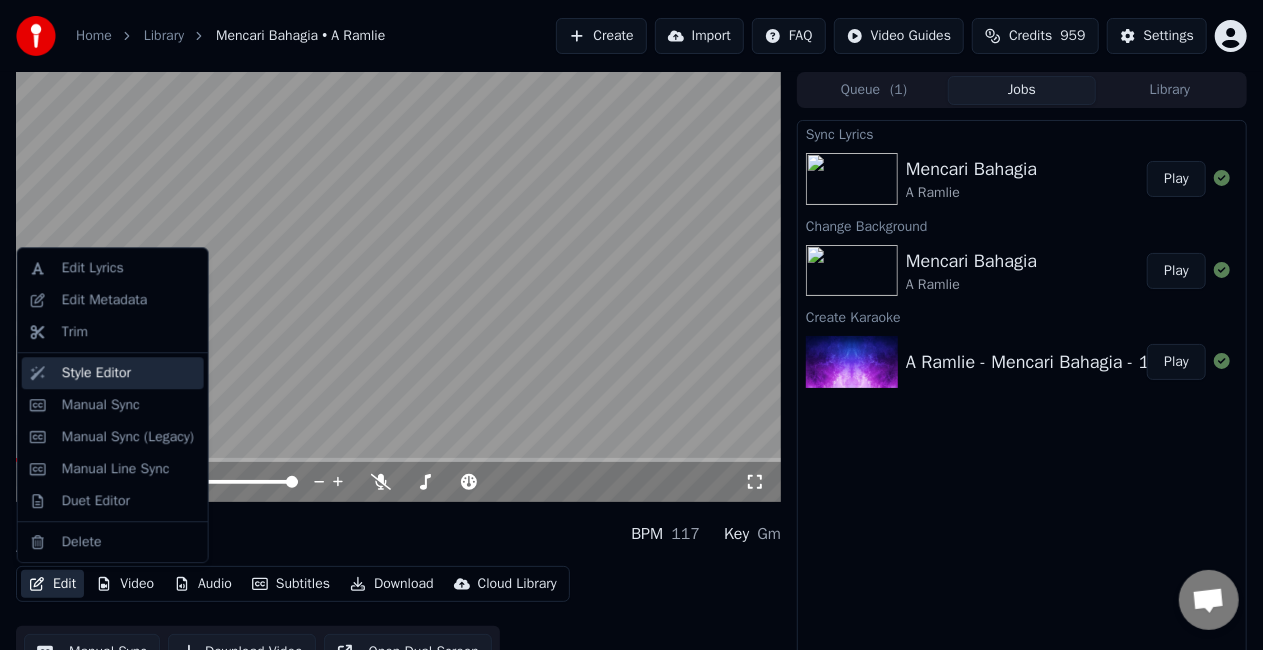 click on "Style Editor" at bounding box center [96, 373] 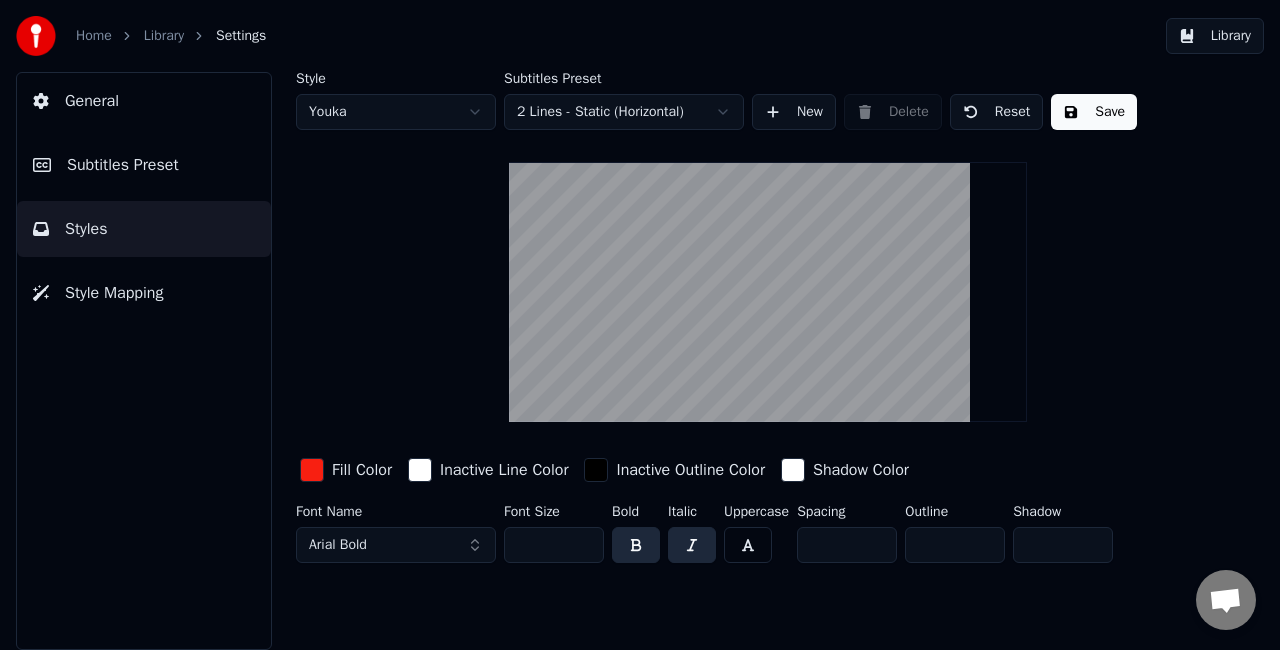 click at bounding box center (312, 470) 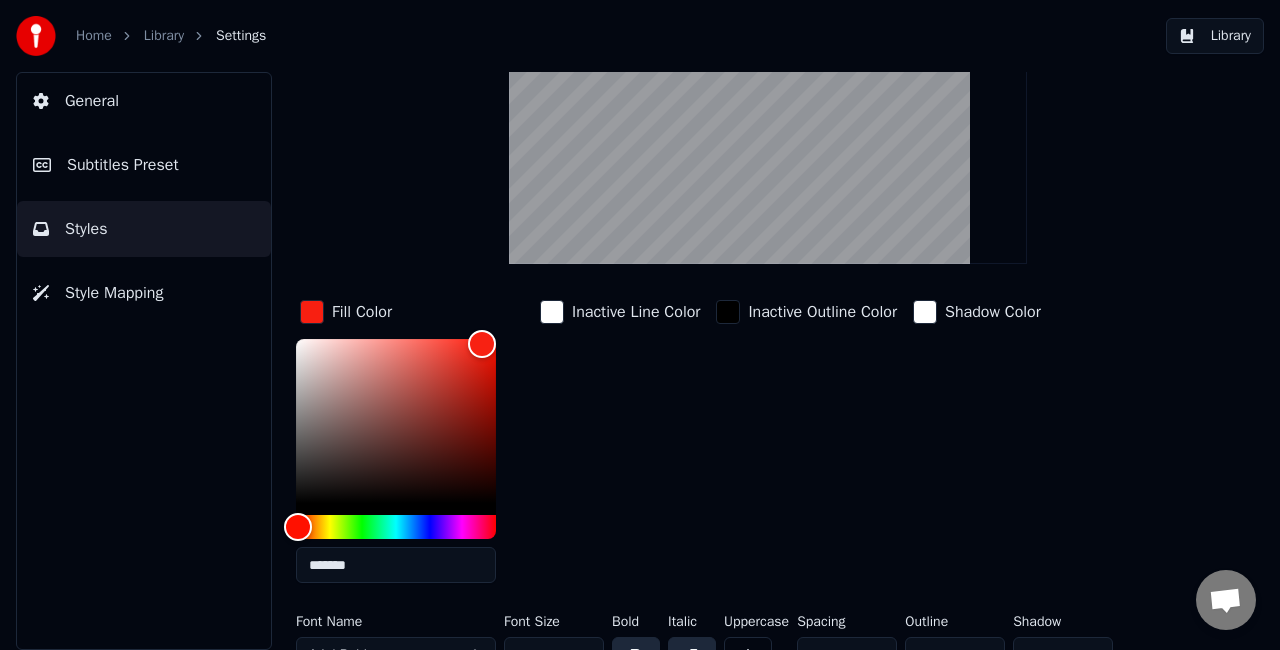scroll, scrollTop: 187, scrollLeft: 0, axis: vertical 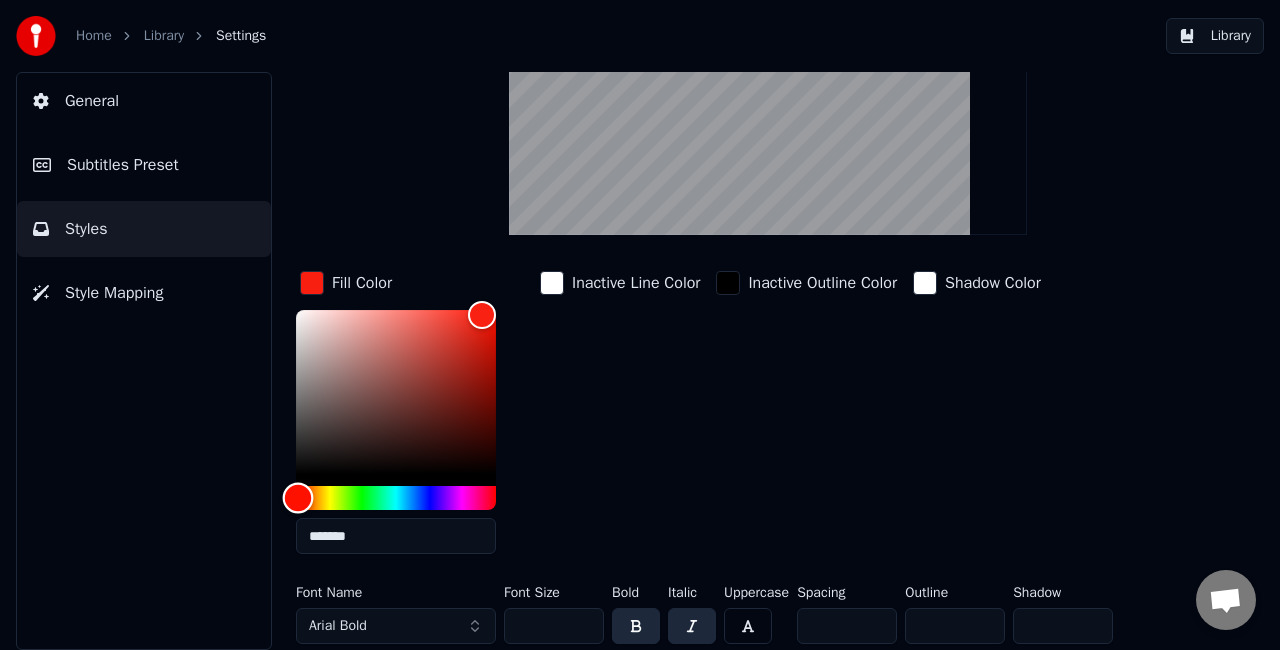 click at bounding box center [396, 498] 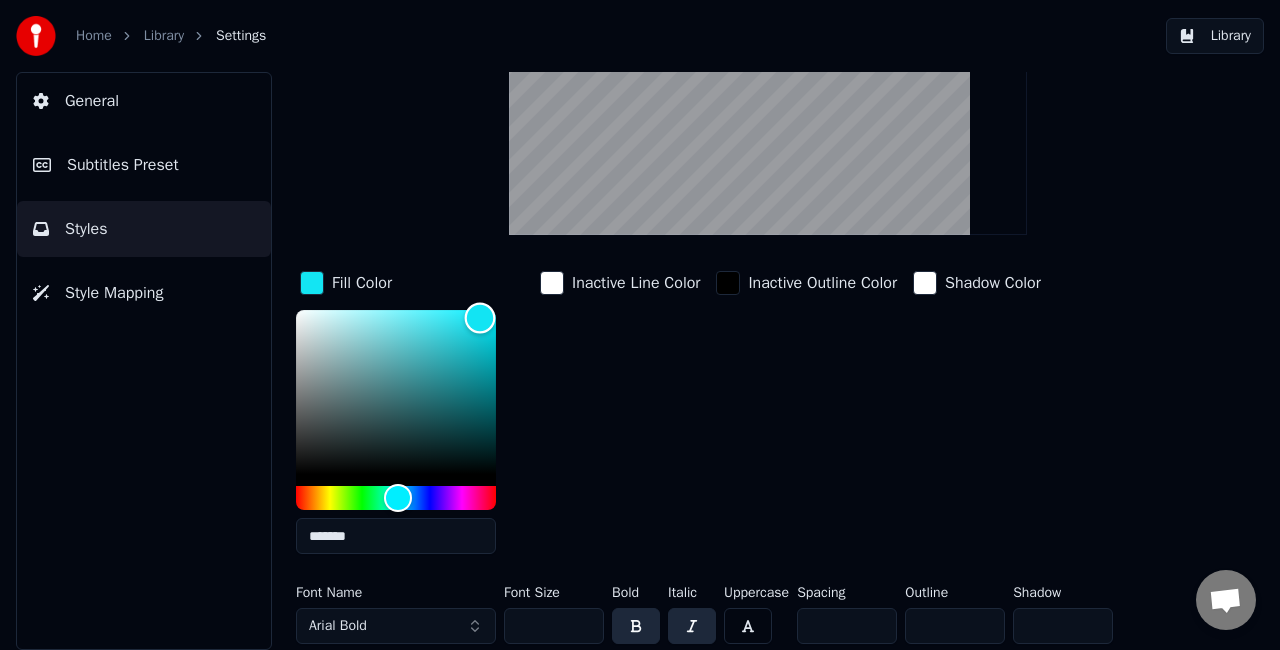 type on "*******" 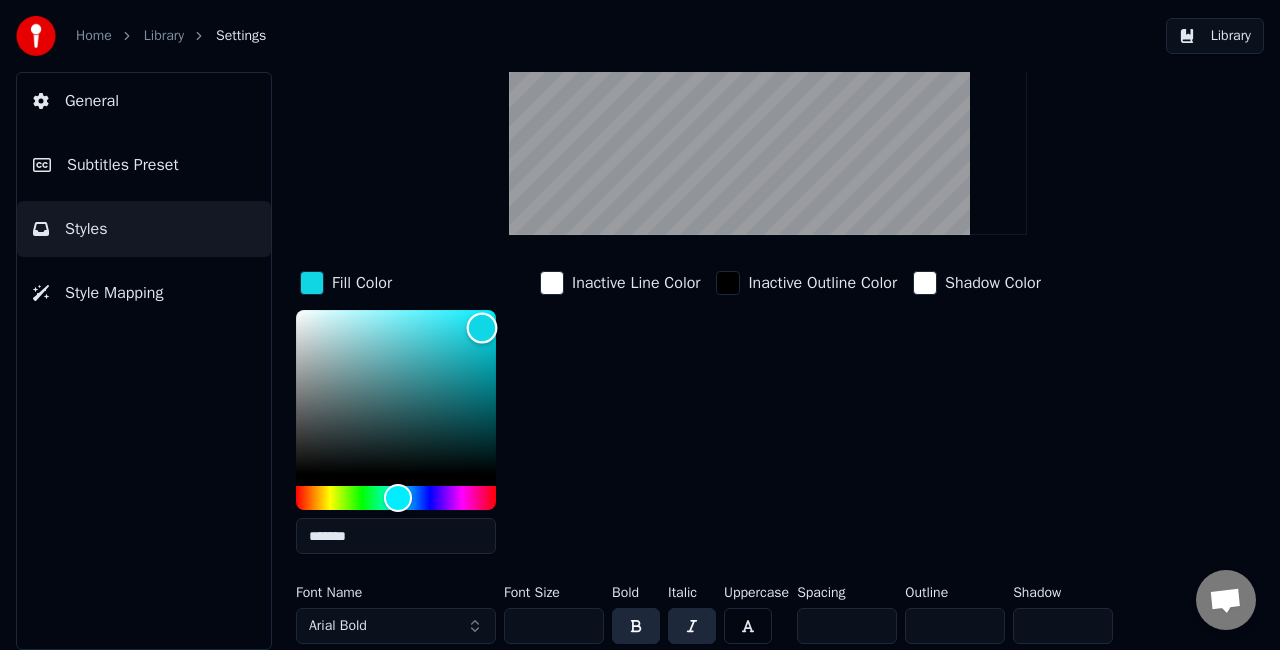drag, startPoint x: 480, startPoint y: 316, endPoint x: 482, endPoint y: 326, distance: 10.198039 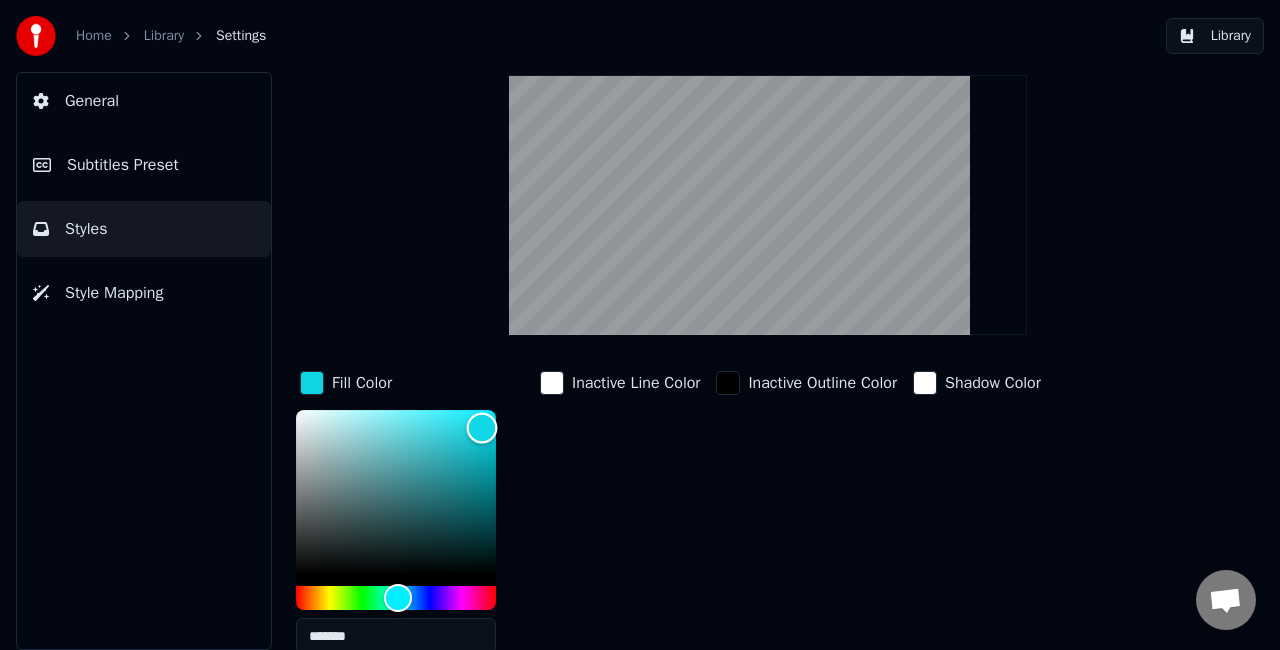 scroll, scrollTop: 187, scrollLeft: 0, axis: vertical 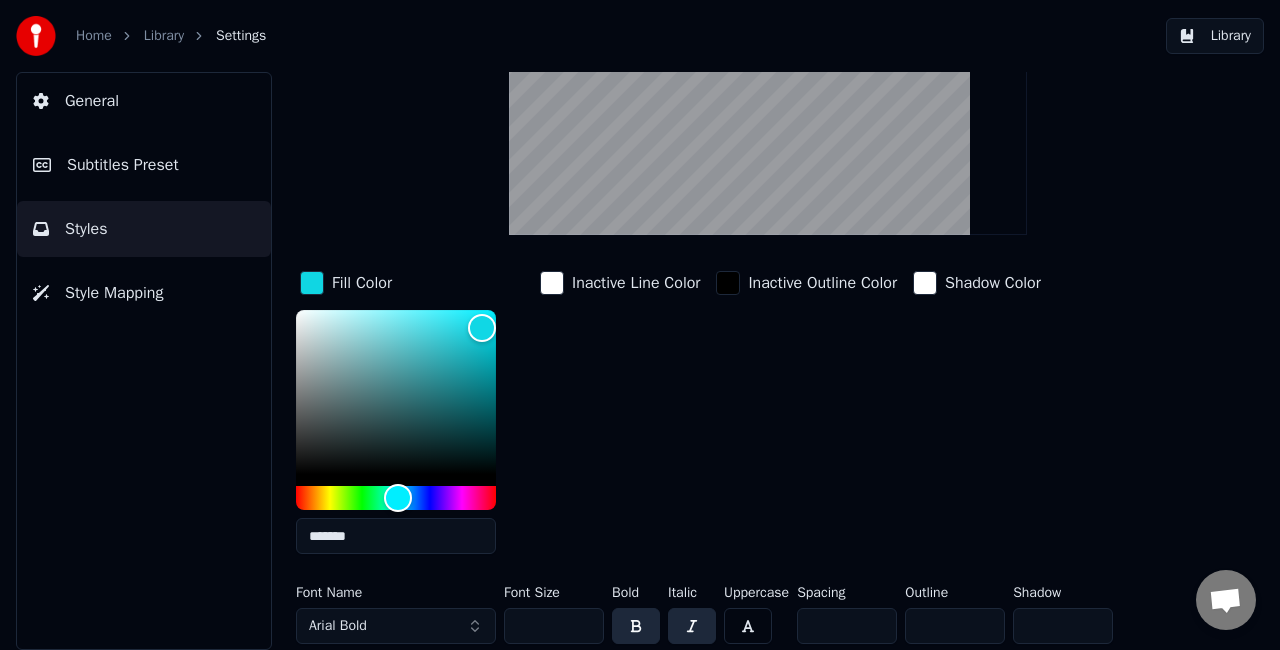 click on "Subtitles Preset" at bounding box center (144, 165) 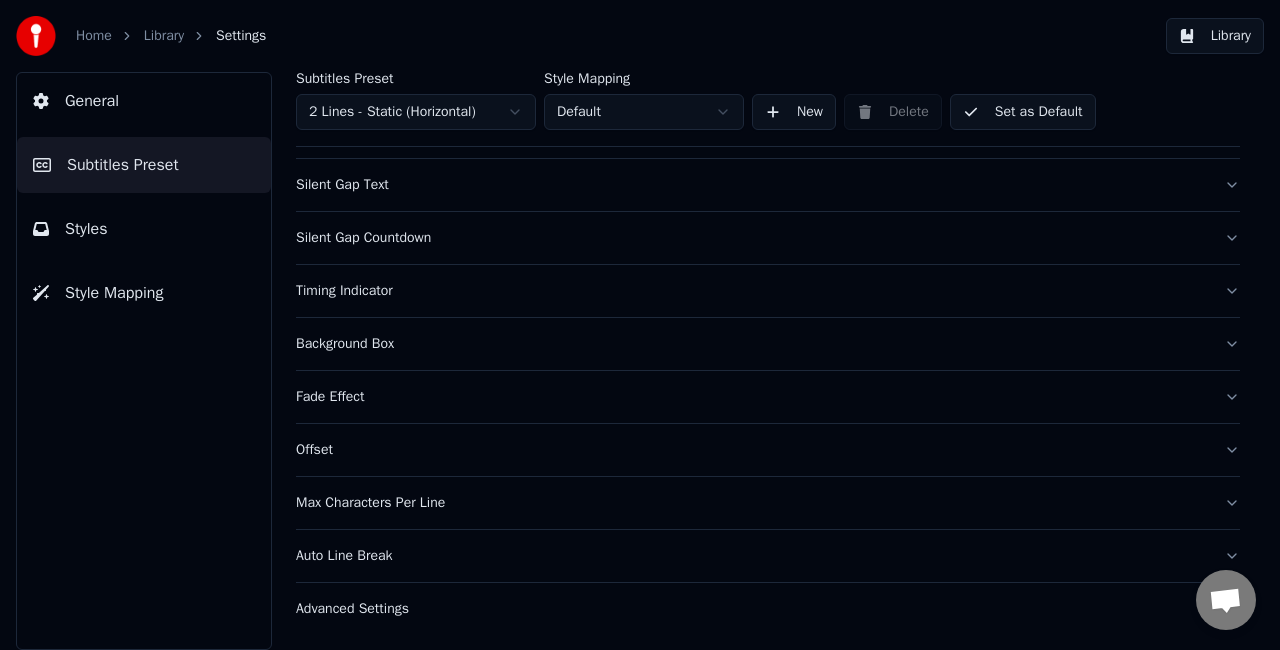 scroll, scrollTop: 184, scrollLeft: 0, axis: vertical 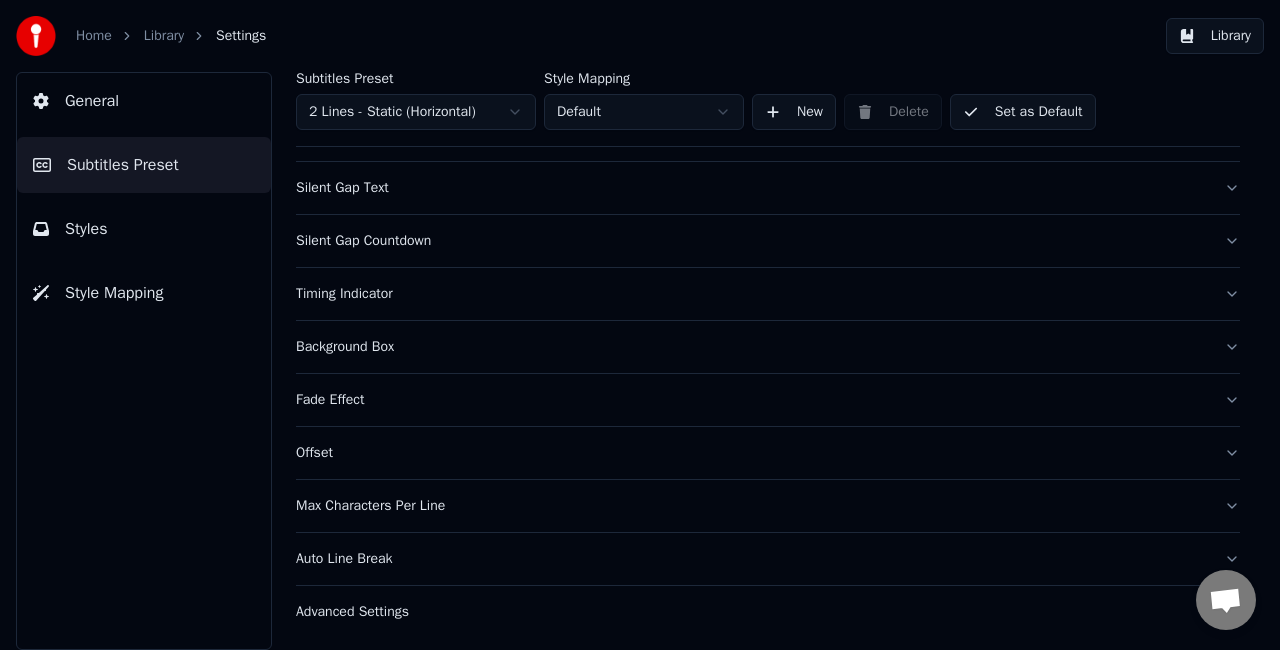 click on "Style Mapping" at bounding box center [144, 293] 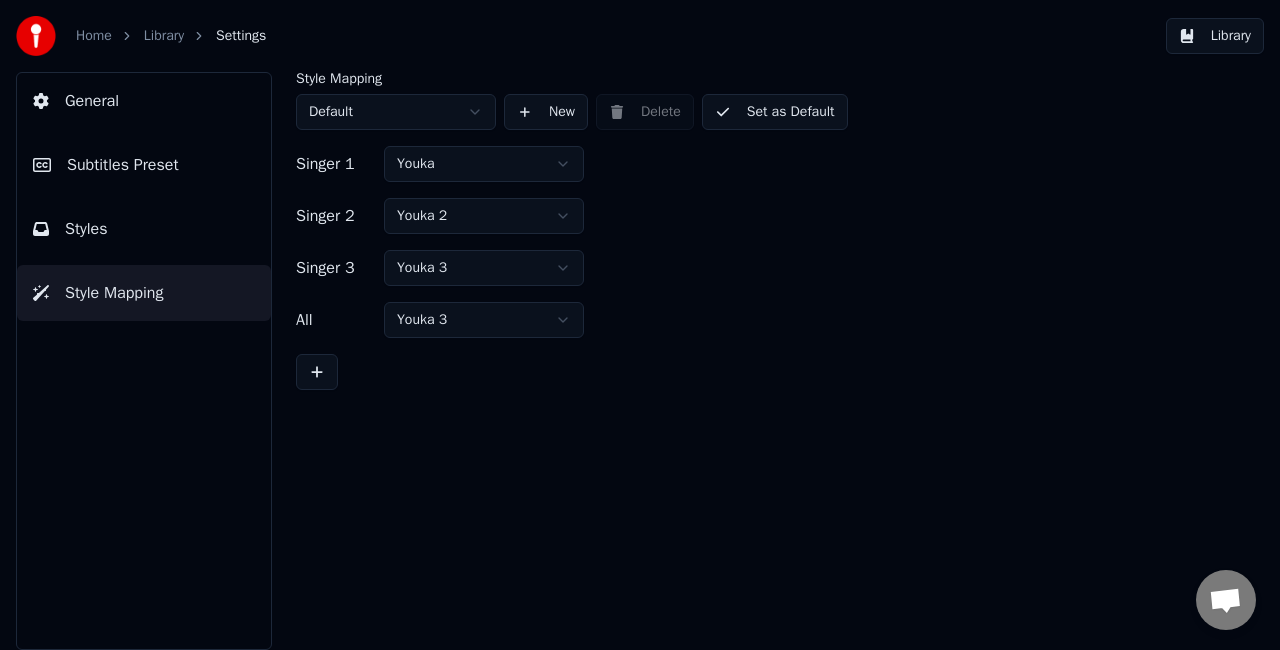scroll, scrollTop: 0, scrollLeft: 0, axis: both 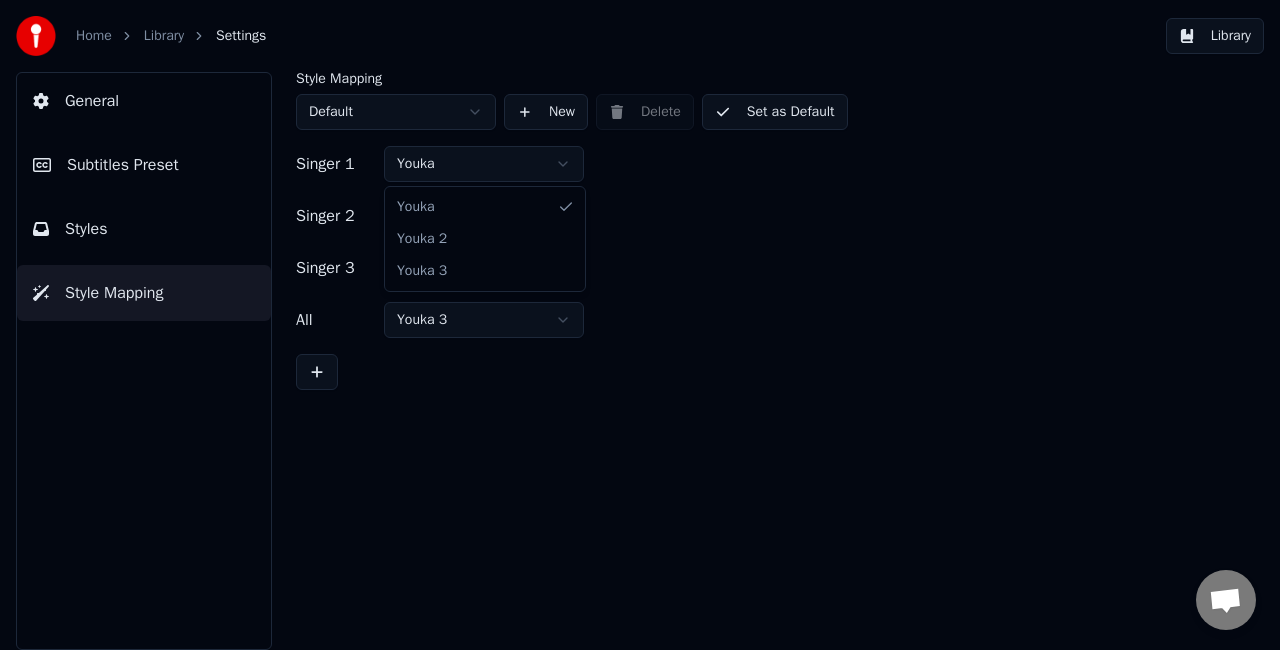click on "Home Library Settings Library General Subtitles Preset Styles Style Mapping Style Mapping Default New Delete Set as Default Singer   1 Youka Singer   2 Youka 2 Singer   3 Youka 3 All Youka 3 [PERSON_NAME] 2 Youka 3" at bounding box center [640, 325] 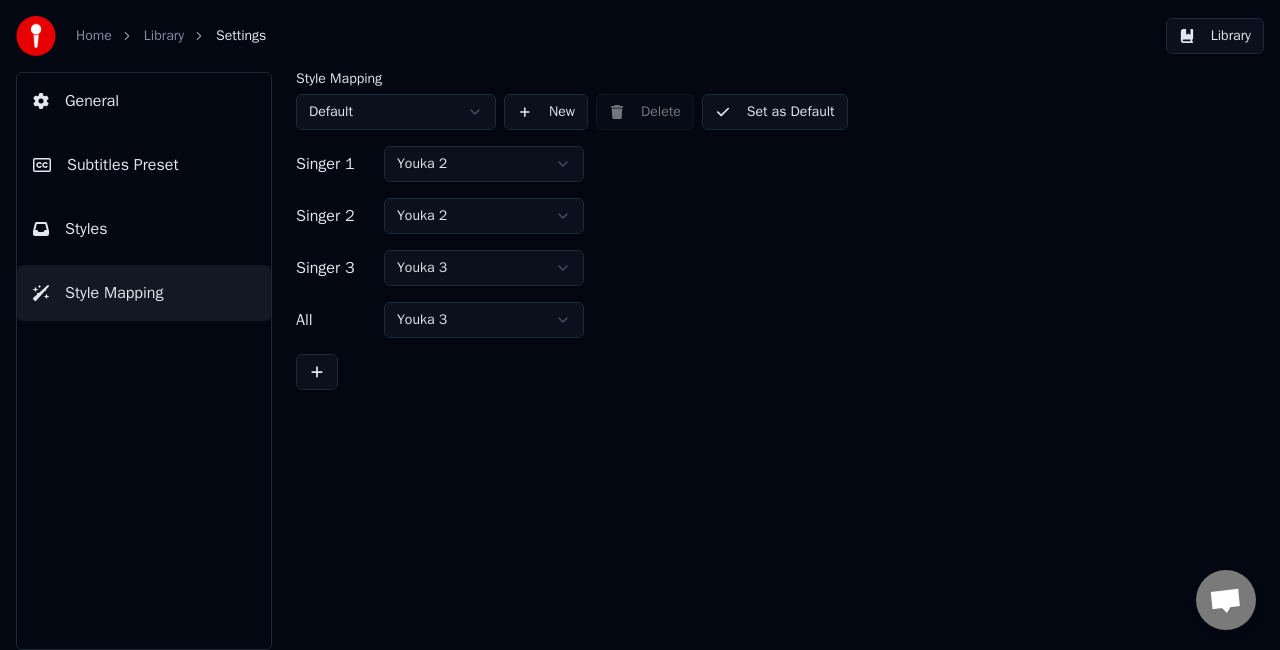 click on "Library" at bounding box center [1215, 36] 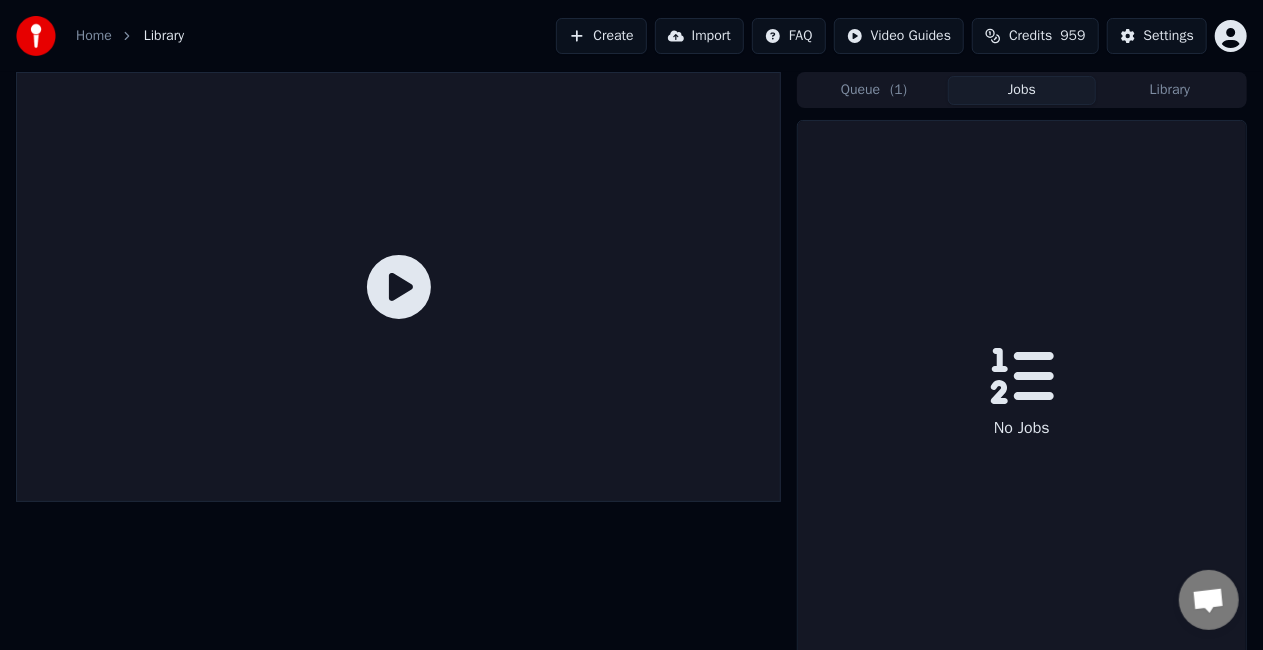 click on "Jobs" at bounding box center [1022, 90] 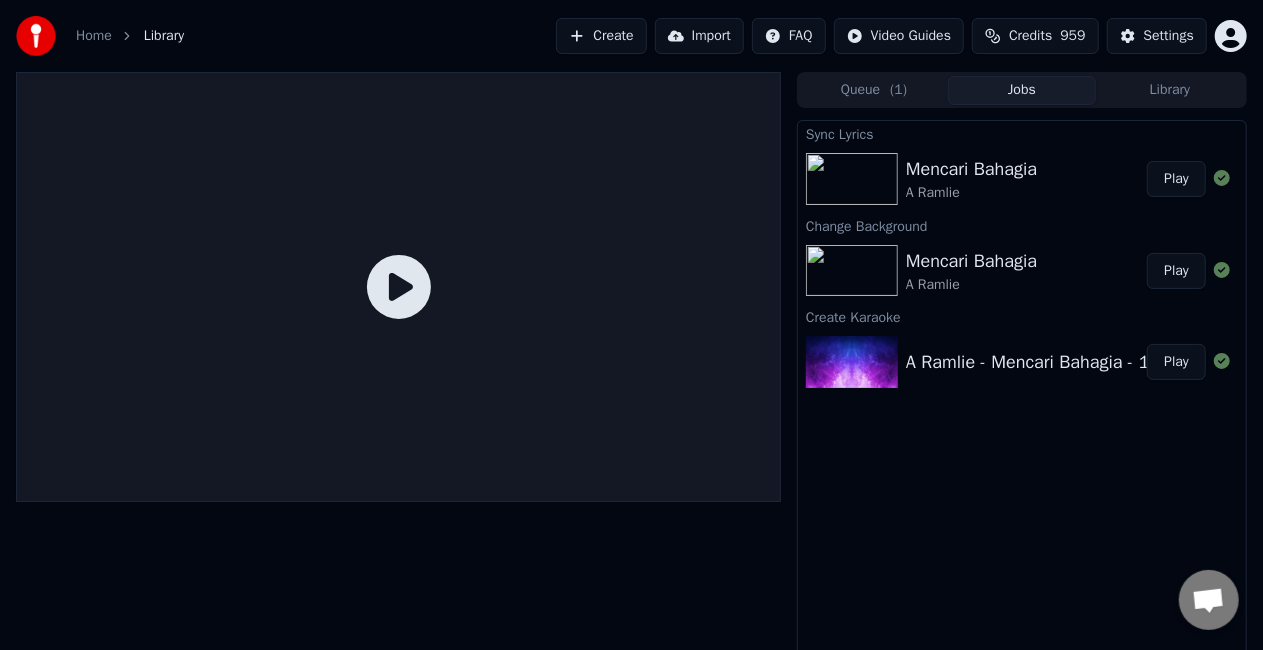 click on "Play" at bounding box center (1176, 179) 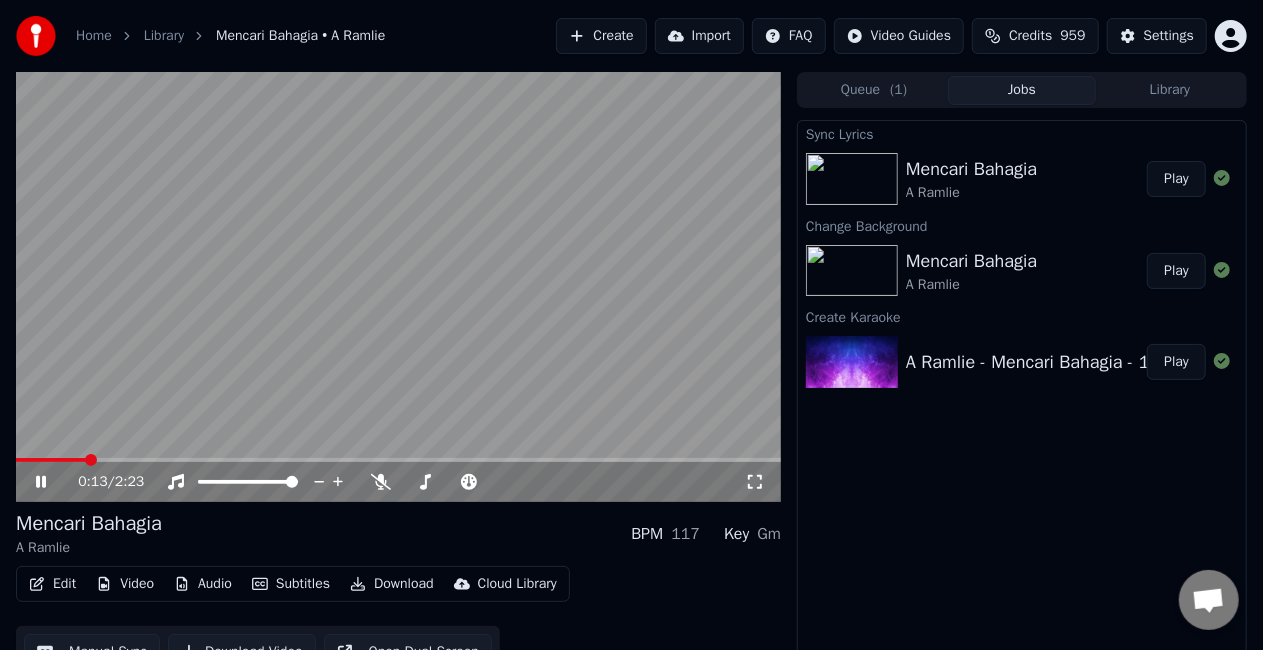 click 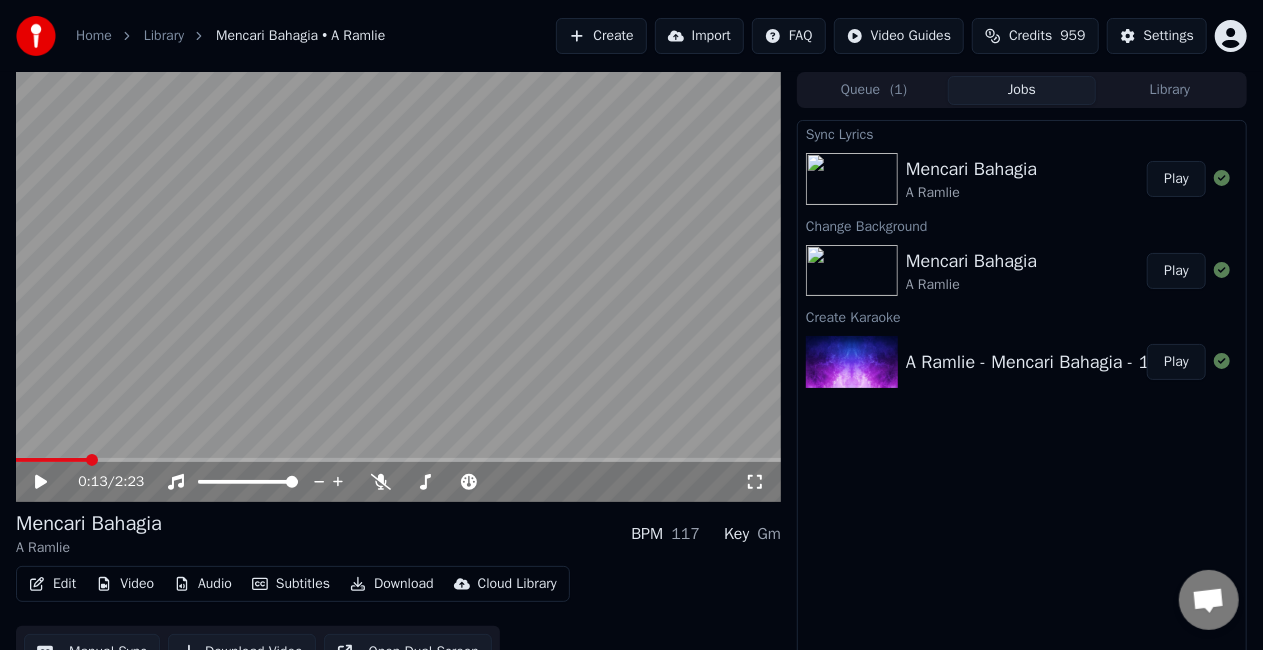 click on "Subtitles" at bounding box center [291, 584] 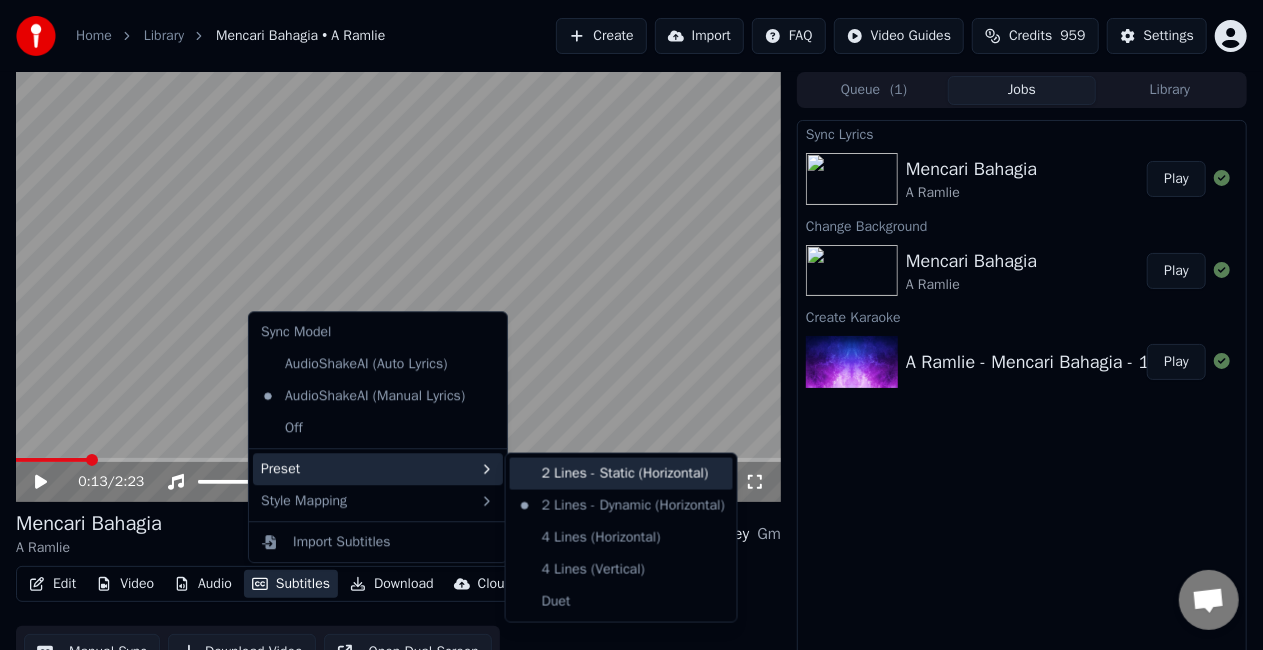 click on "2 Lines - Static (Horizontal)" at bounding box center (621, 474) 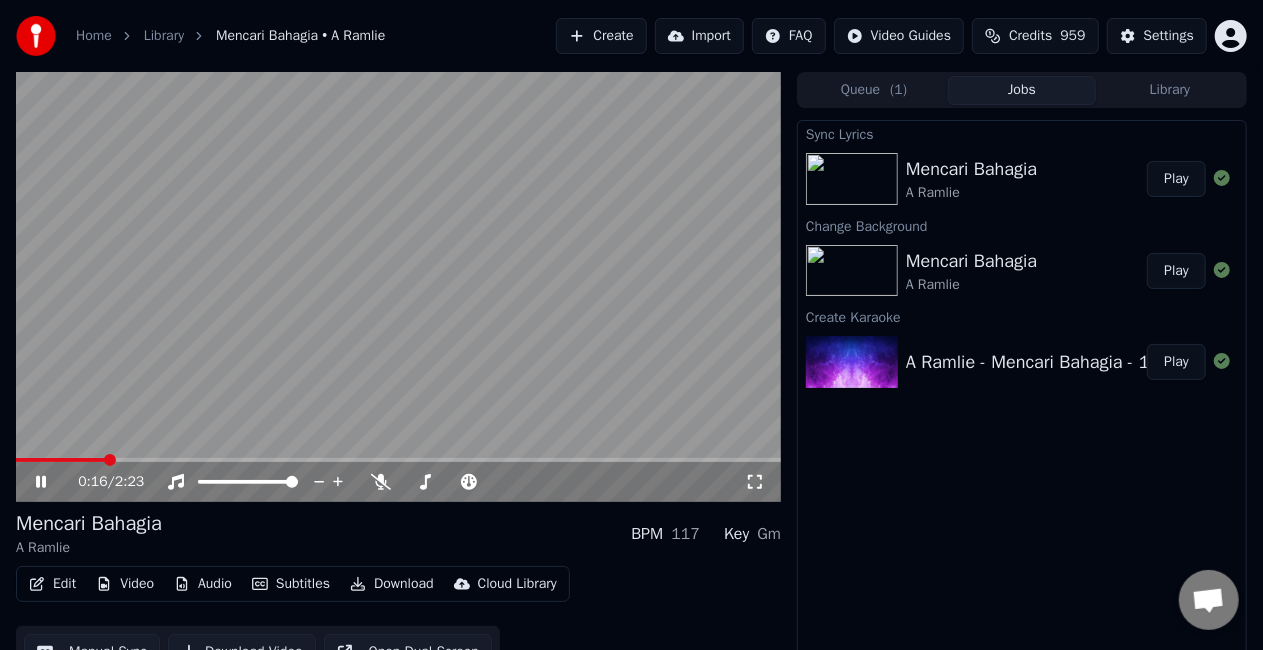 click 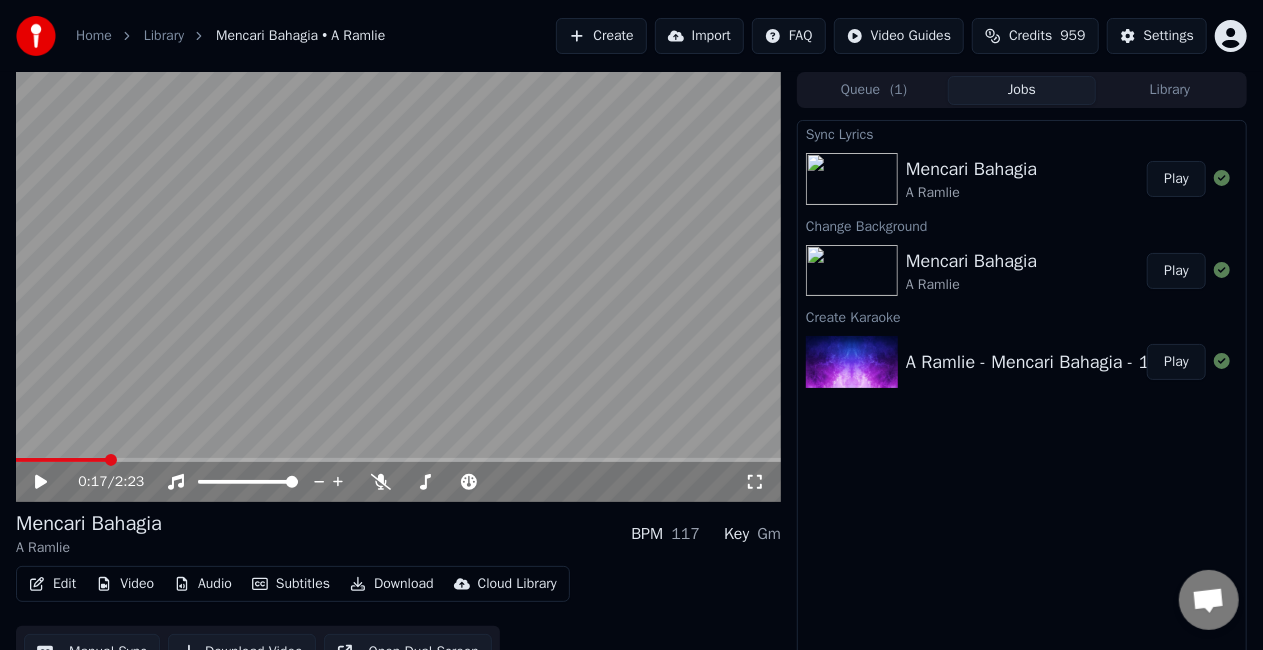 click on "Edit" at bounding box center (52, 584) 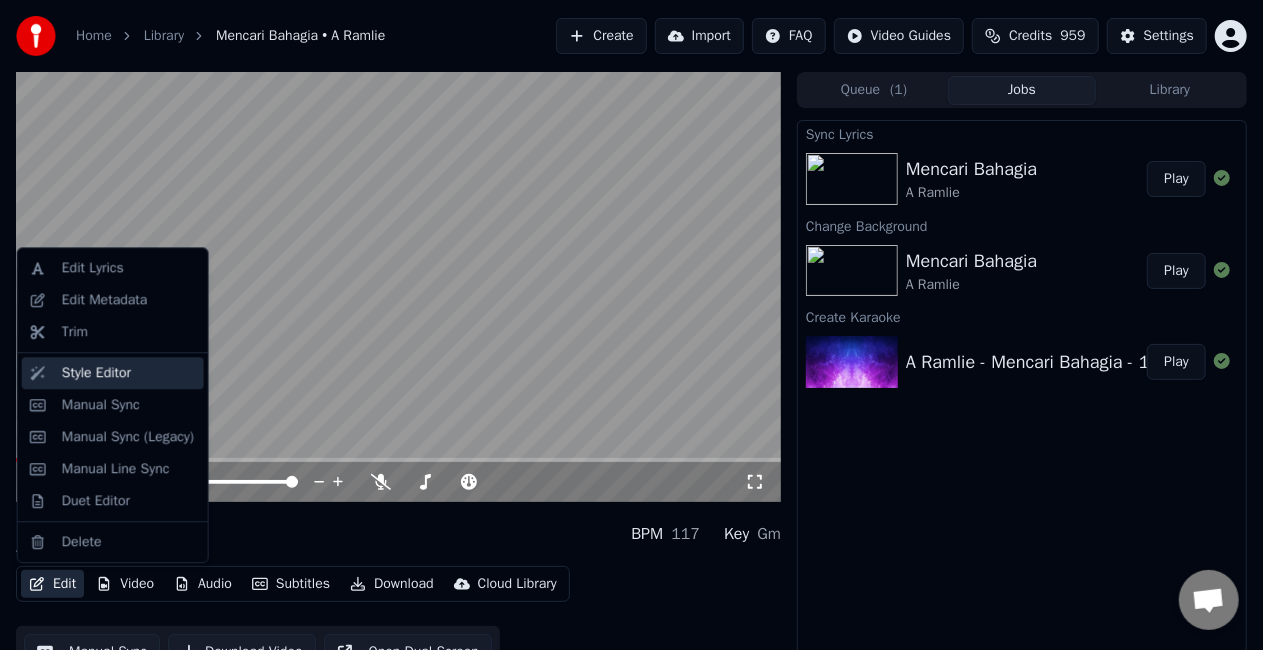 click on "Style Editor" at bounding box center [96, 373] 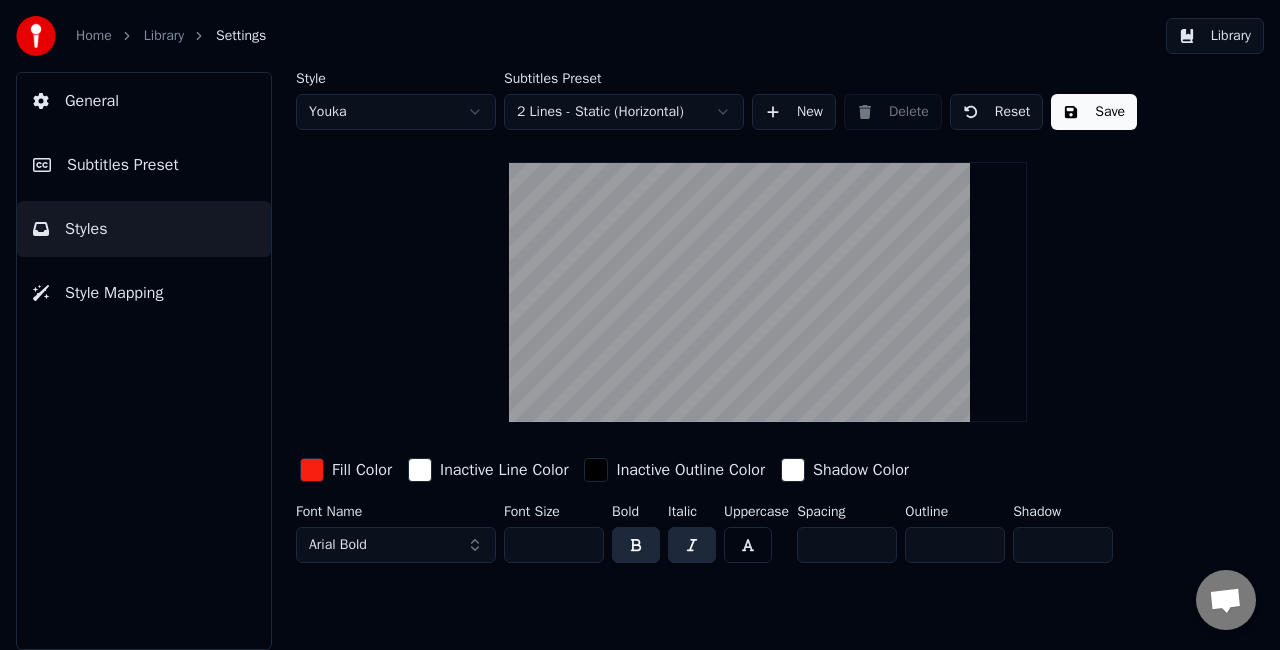 click on "Home Library Settings Library General Subtitles Preset Styles Style Mapping Style Youka Subtitles Preset 2 Lines - Static (Horizontal) New Delete Reset Save Fill Color Inactive Line Color Inactive Outline Color Shadow Color Font Name Arial Bold Font Size *** Bold Italic Uppercase Spacing * Outline * Shadow *" at bounding box center (640, 325) 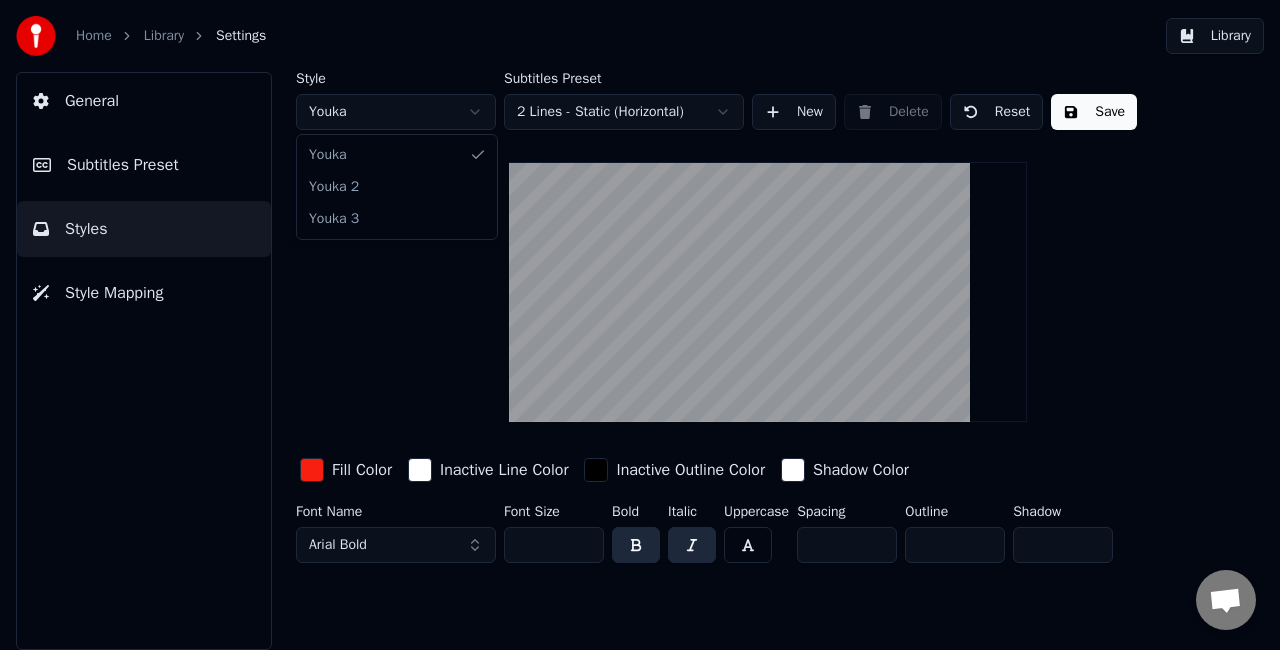 type on "**" 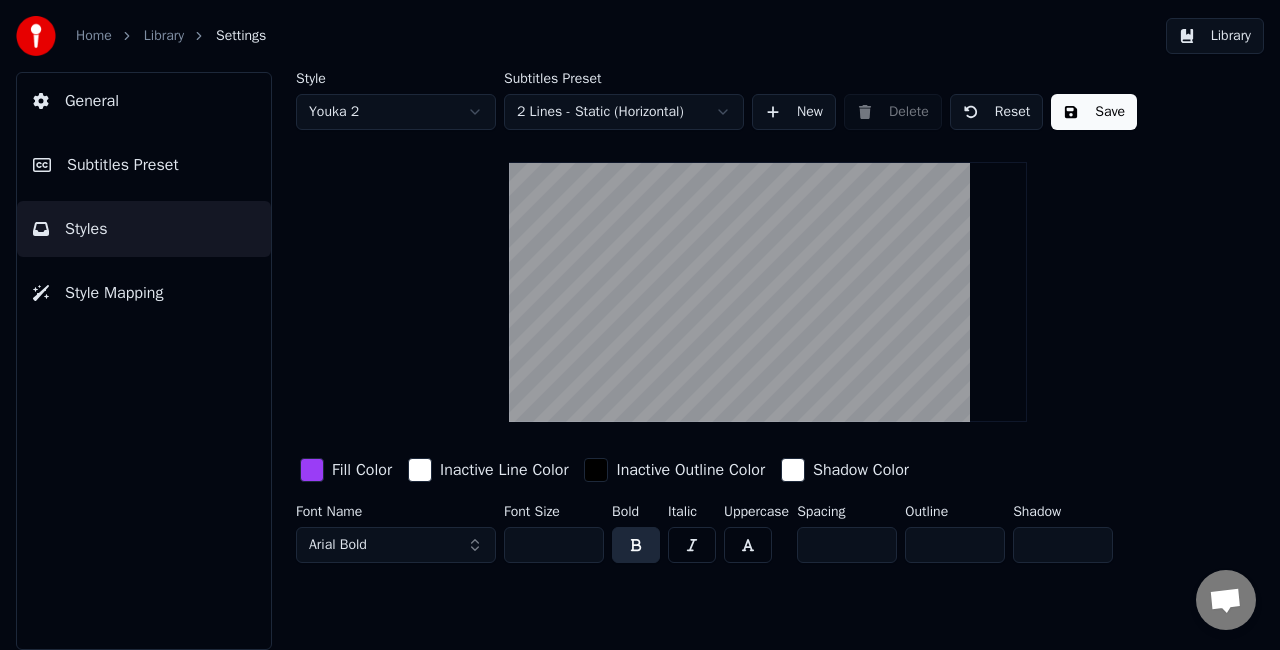 click at bounding box center [312, 470] 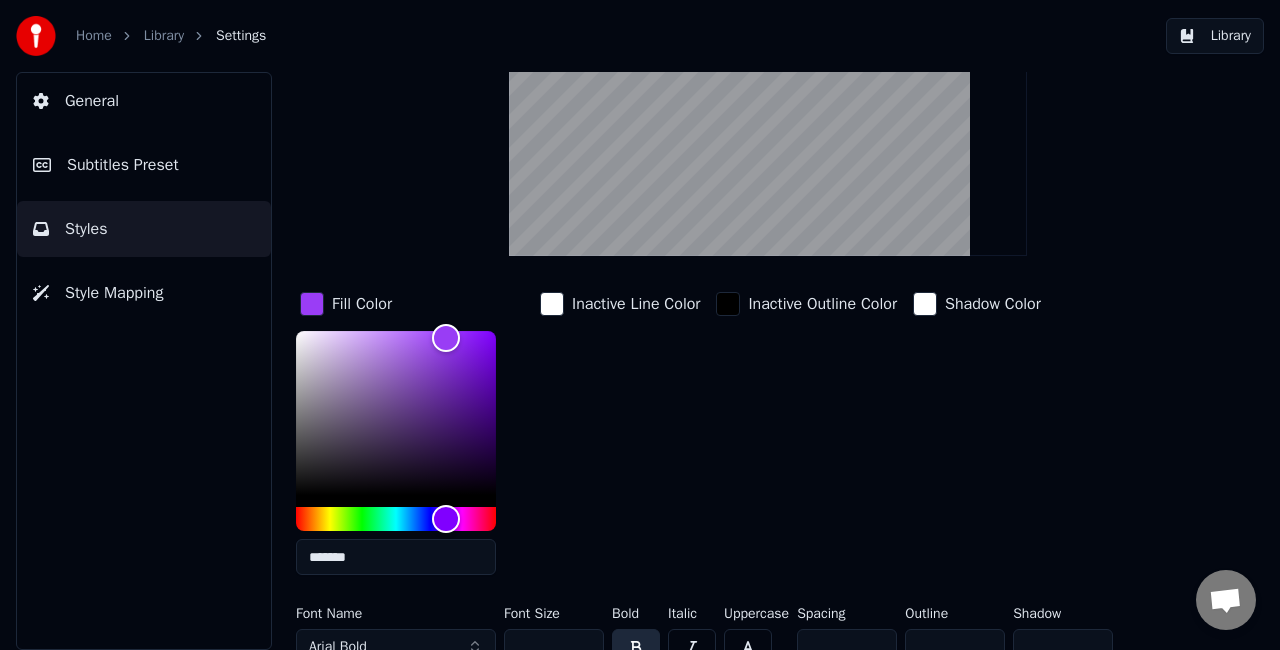 scroll, scrollTop: 187, scrollLeft: 0, axis: vertical 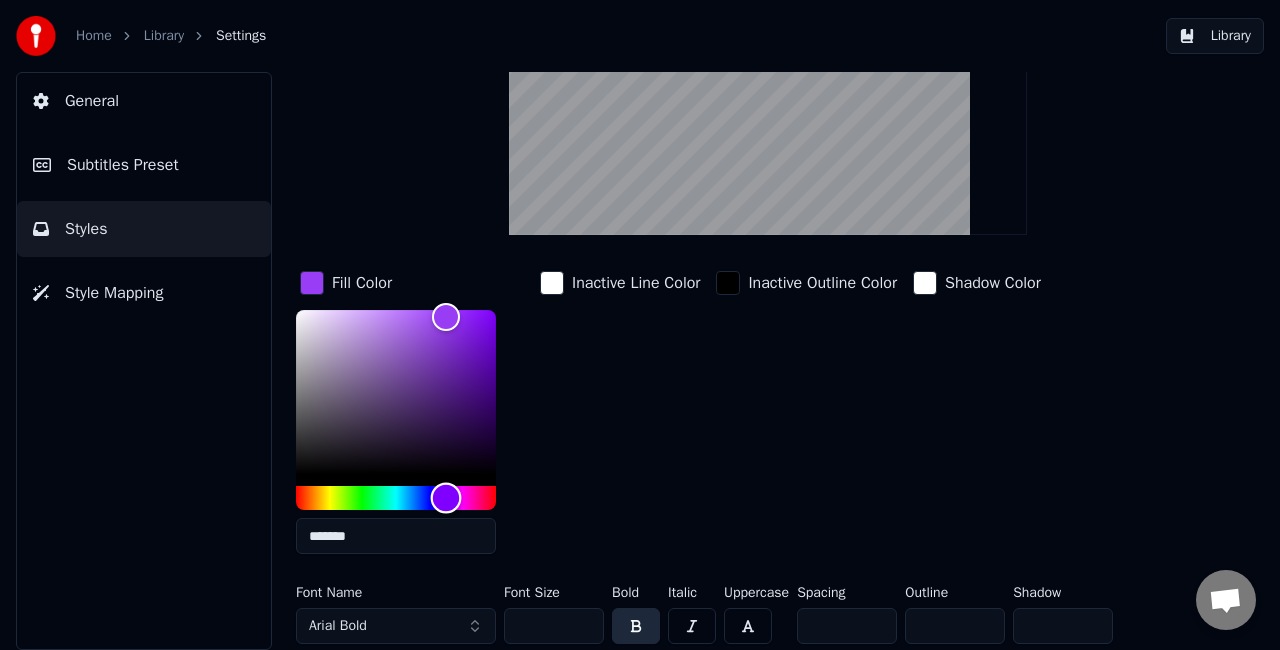 click at bounding box center (396, 498) 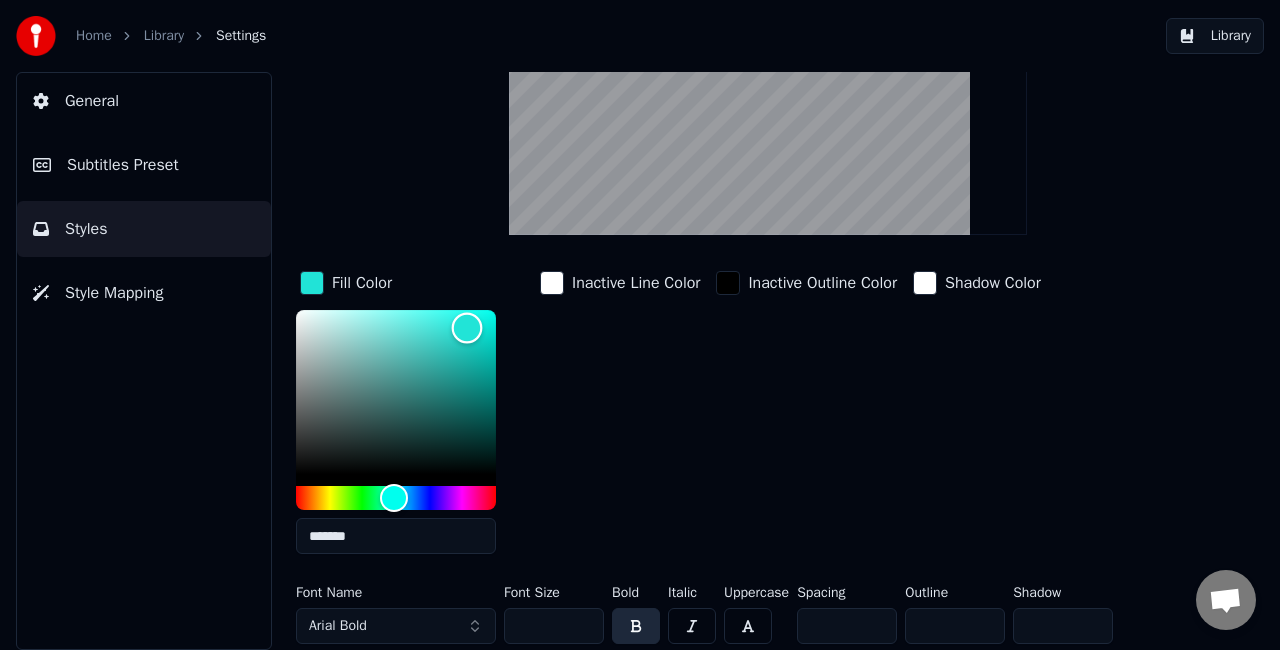 type on "*******" 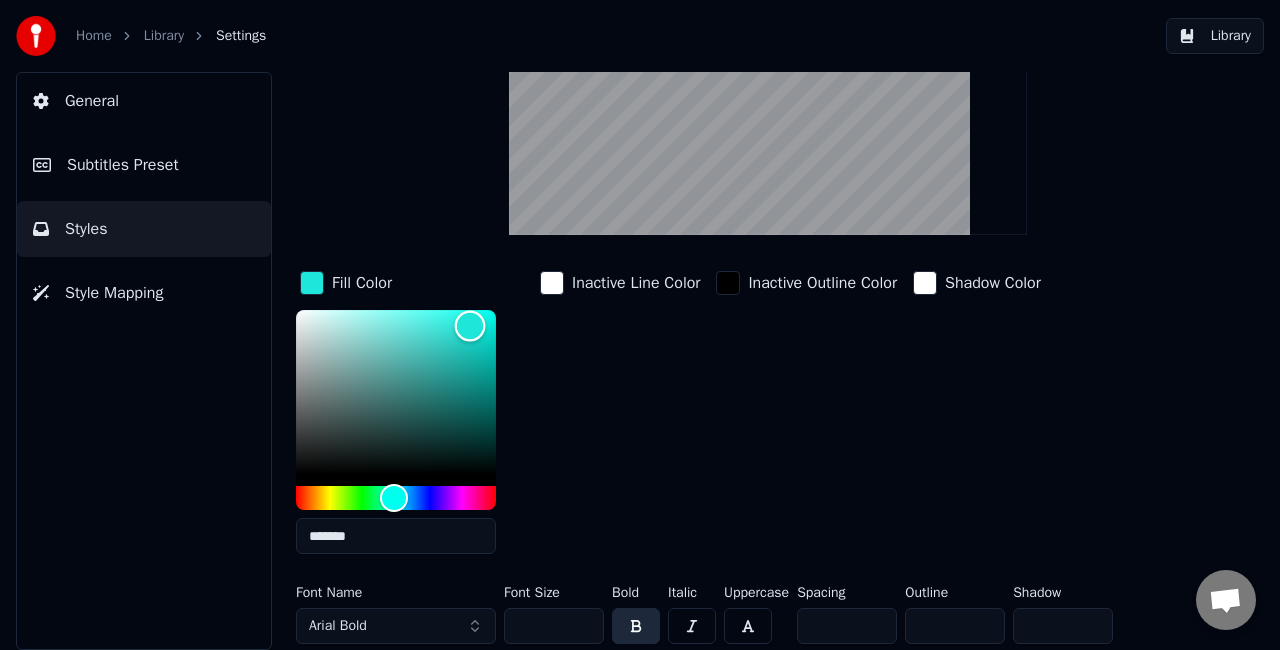 drag, startPoint x: 442, startPoint y: 316, endPoint x: 470, endPoint y: 324, distance: 29.12044 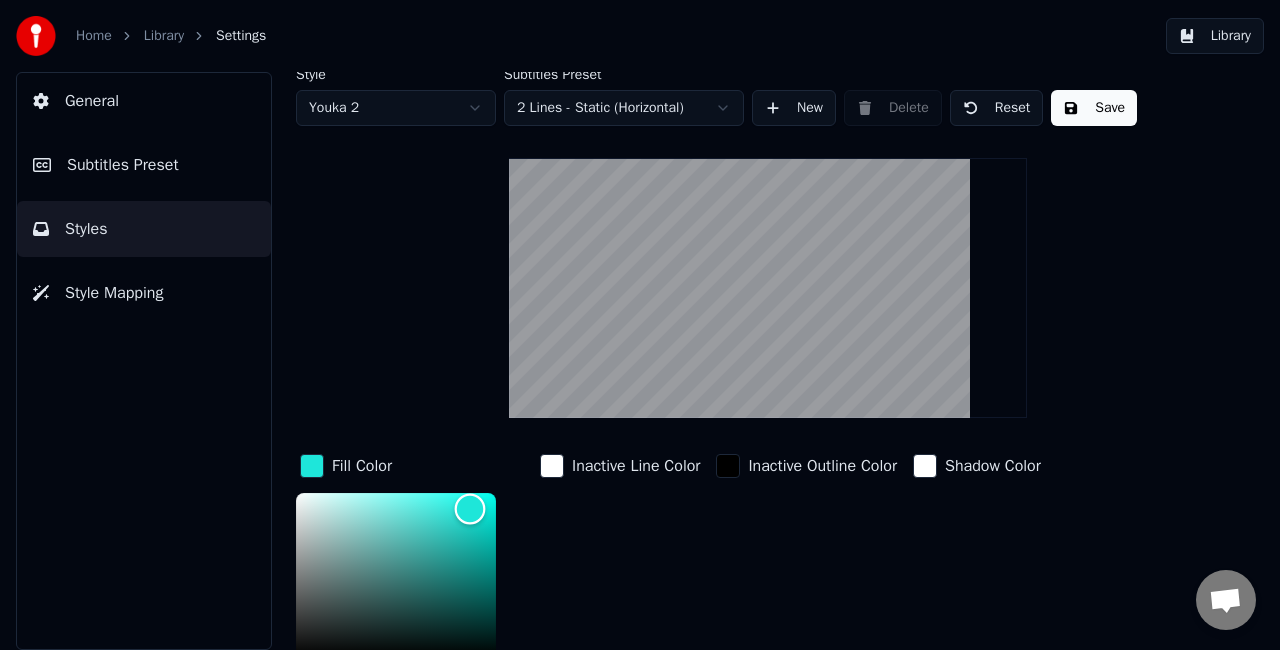 scroll, scrollTop: 0, scrollLeft: 0, axis: both 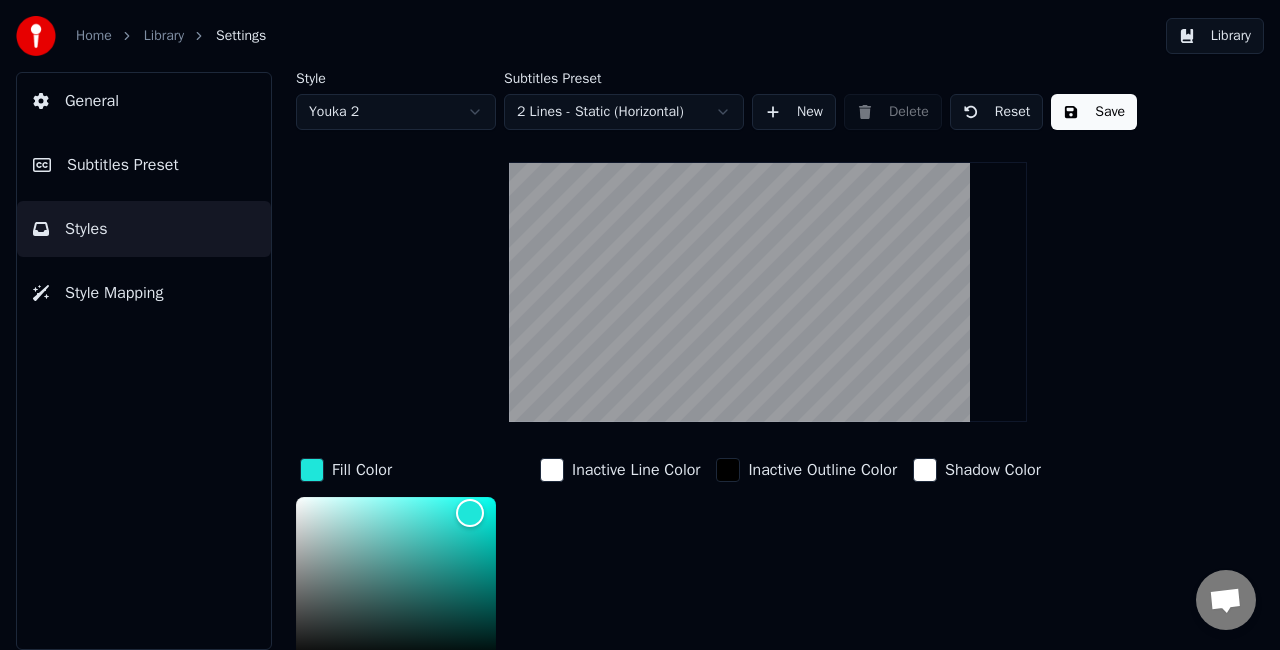 click on "Save" at bounding box center [1094, 112] 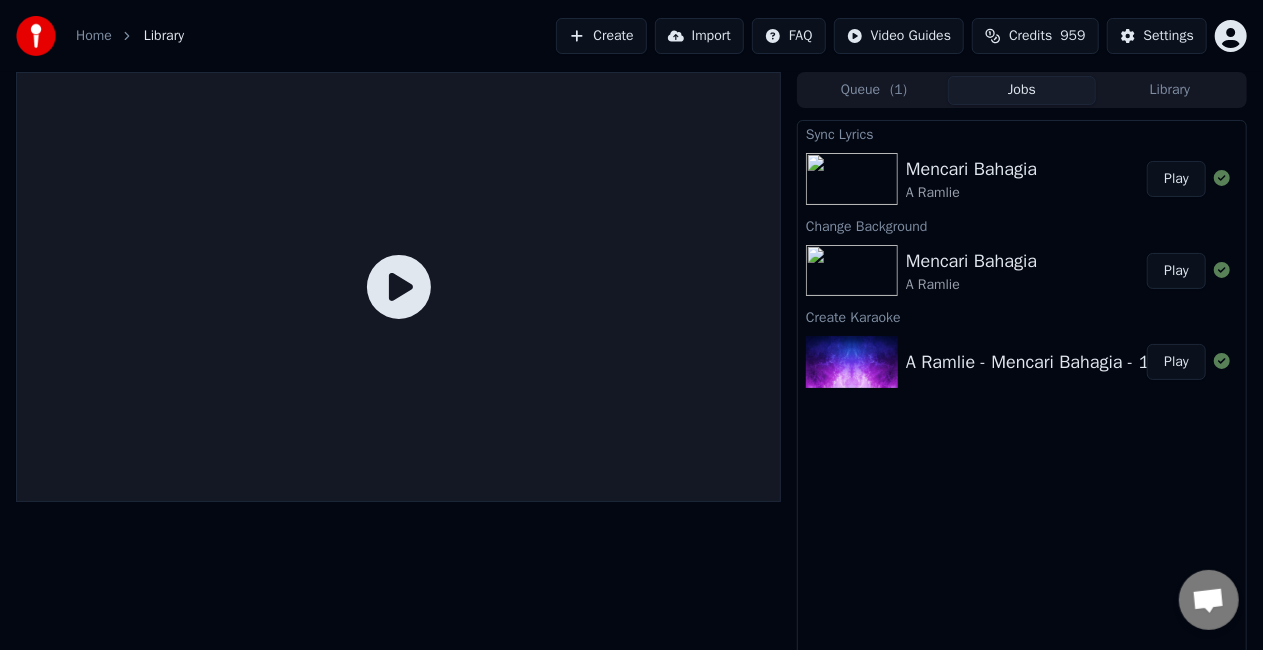 click on "Jobs" at bounding box center (1022, 90) 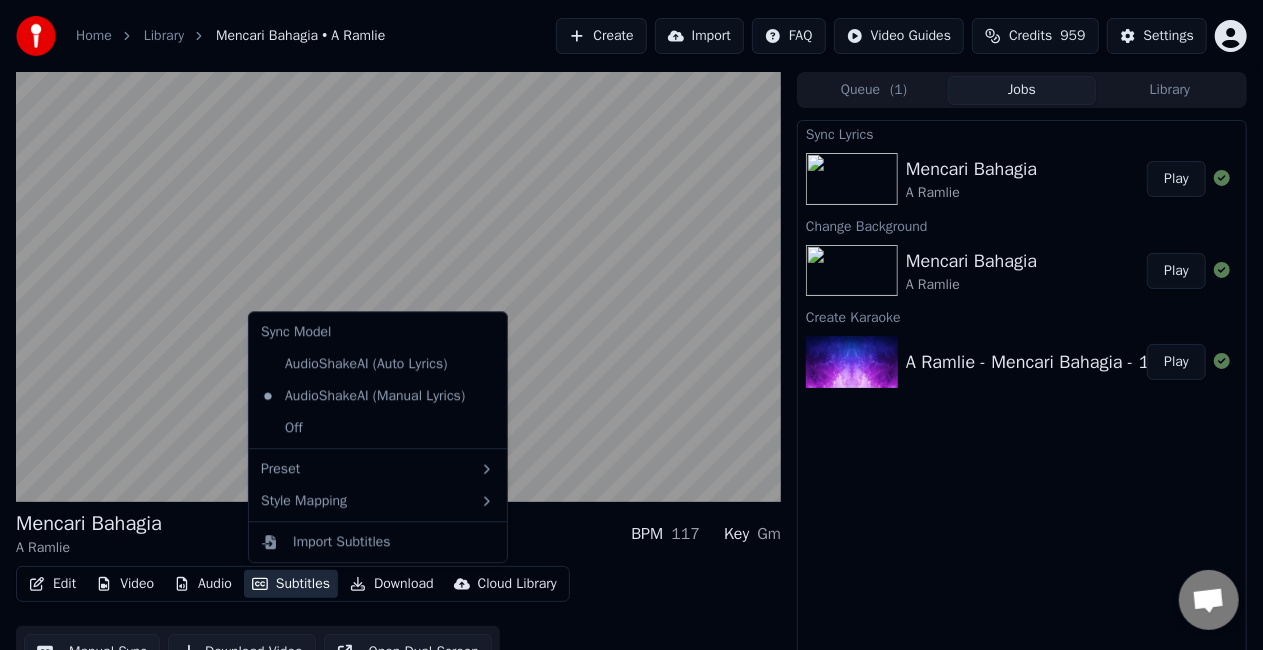 click on "Subtitles" at bounding box center [291, 584] 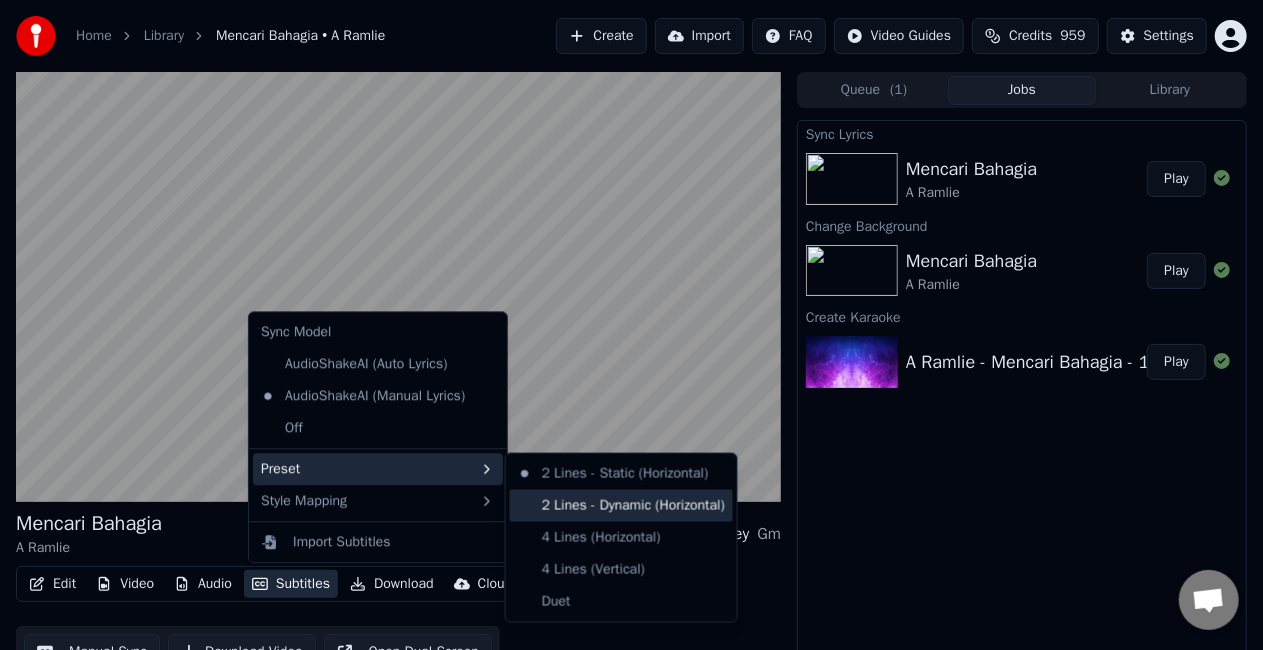 click on "2 Lines - Dynamic (Horizontal)" at bounding box center [621, 506] 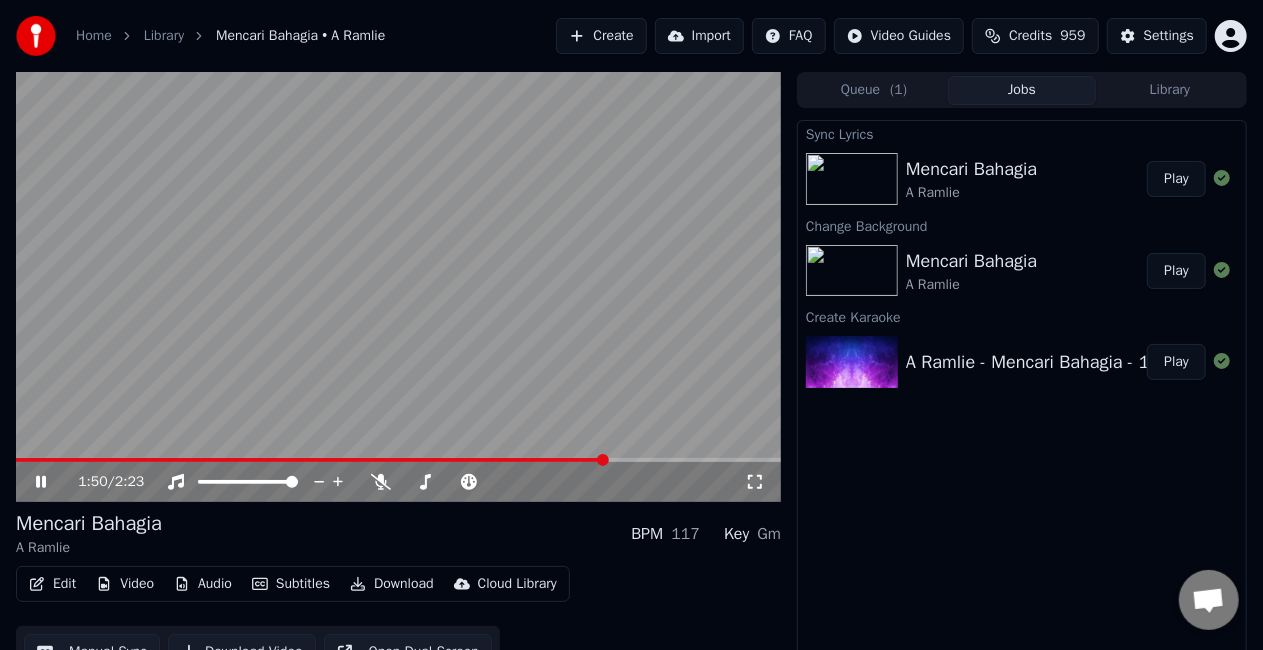 click on "Subtitles" at bounding box center (291, 584) 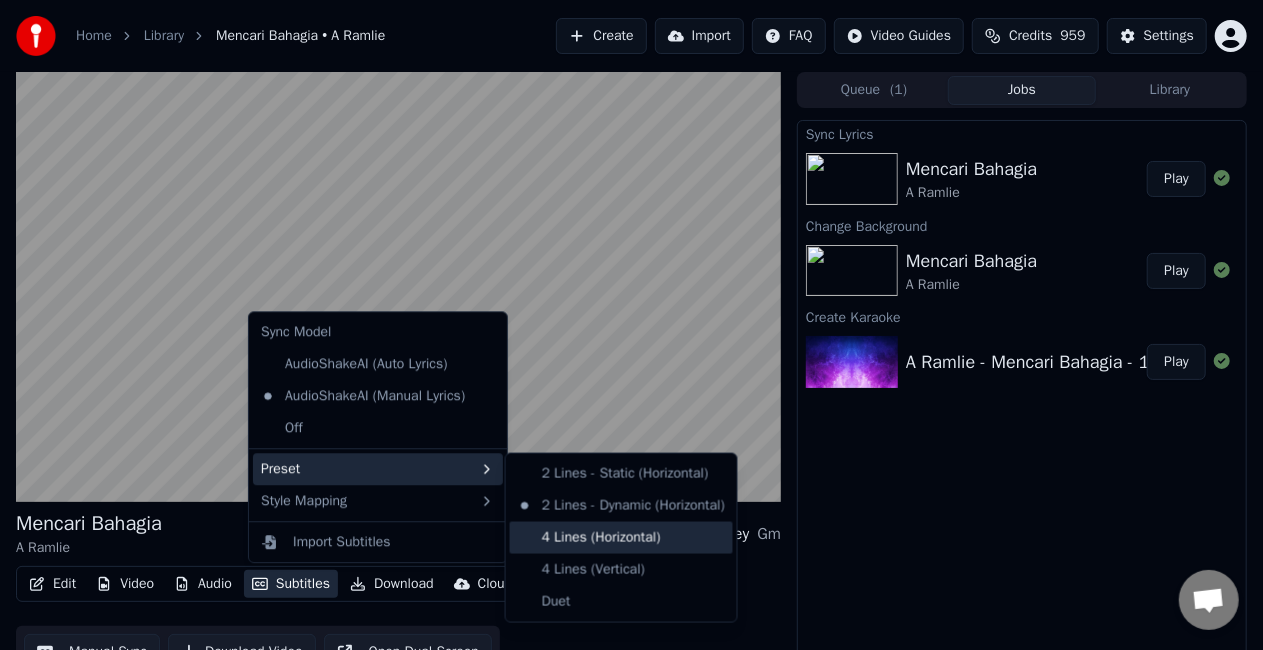 click on "4 Lines (Horizontal)" at bounding box center (621, 538) 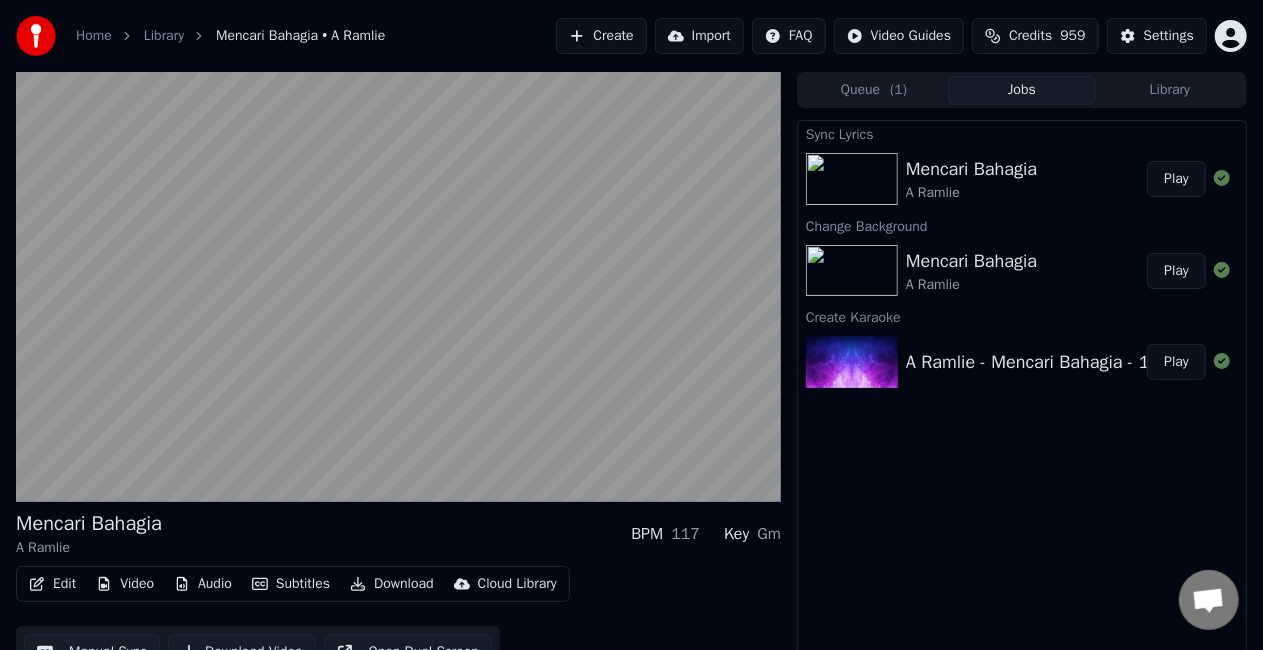 click on "Subtitles" at bounding box center (291, 584) 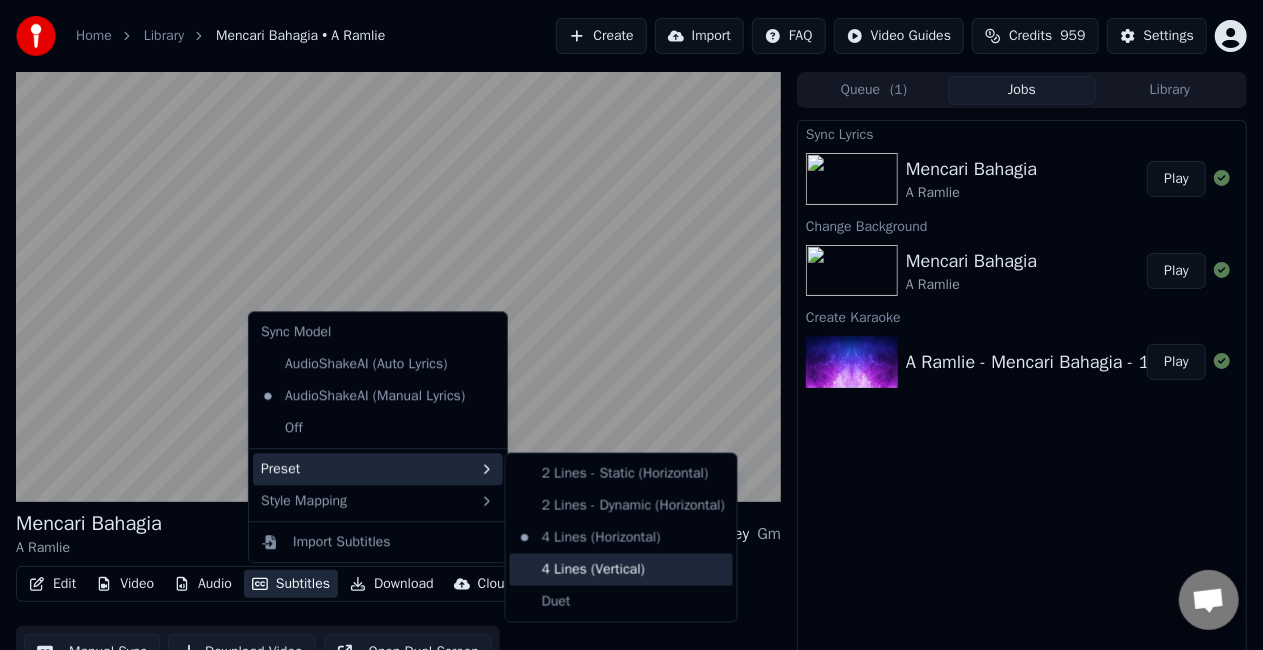 click on "4 Lines (Vertical)" at bounding box center [621, 570] 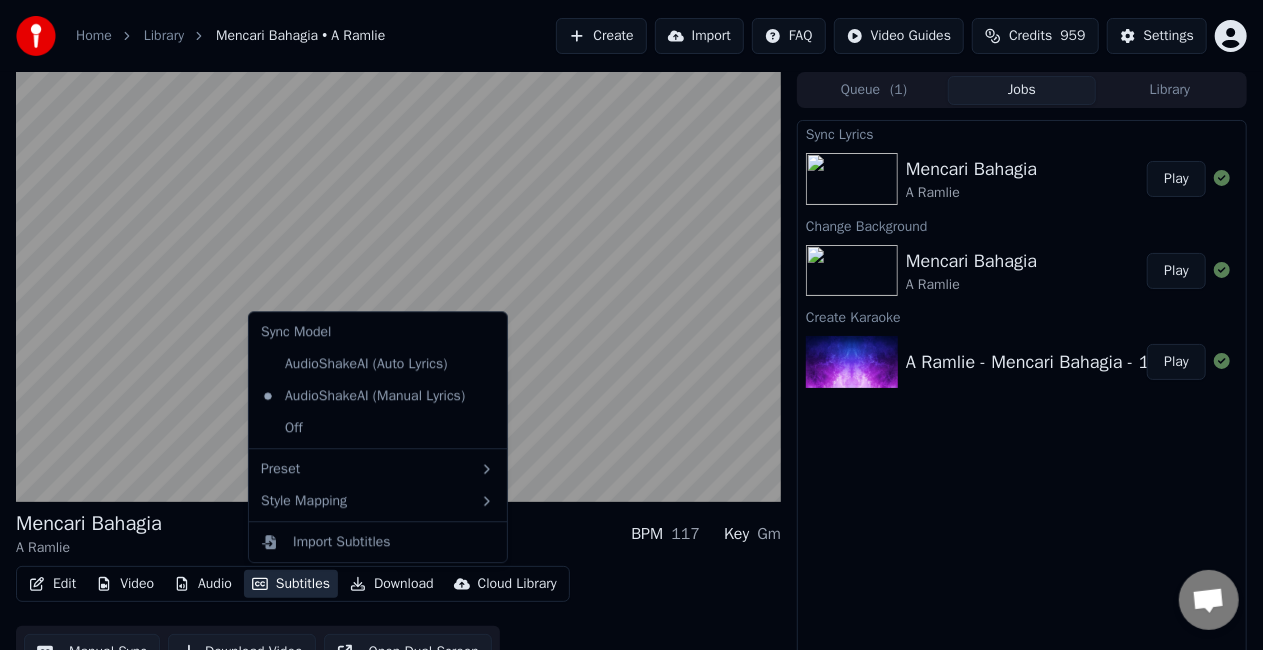 click on "Subtitles" at bounding box center (291, 584) 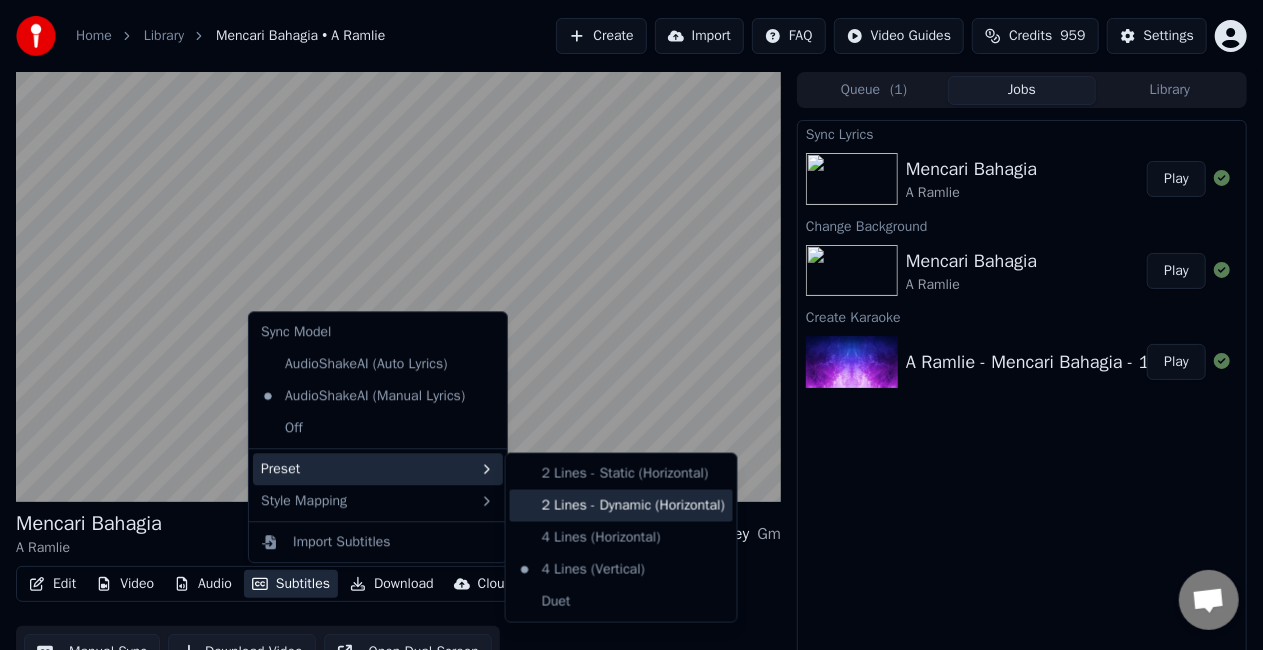 click on "2 Lines - Dynamic (Horizontal)" at bounding box center [621, 506] 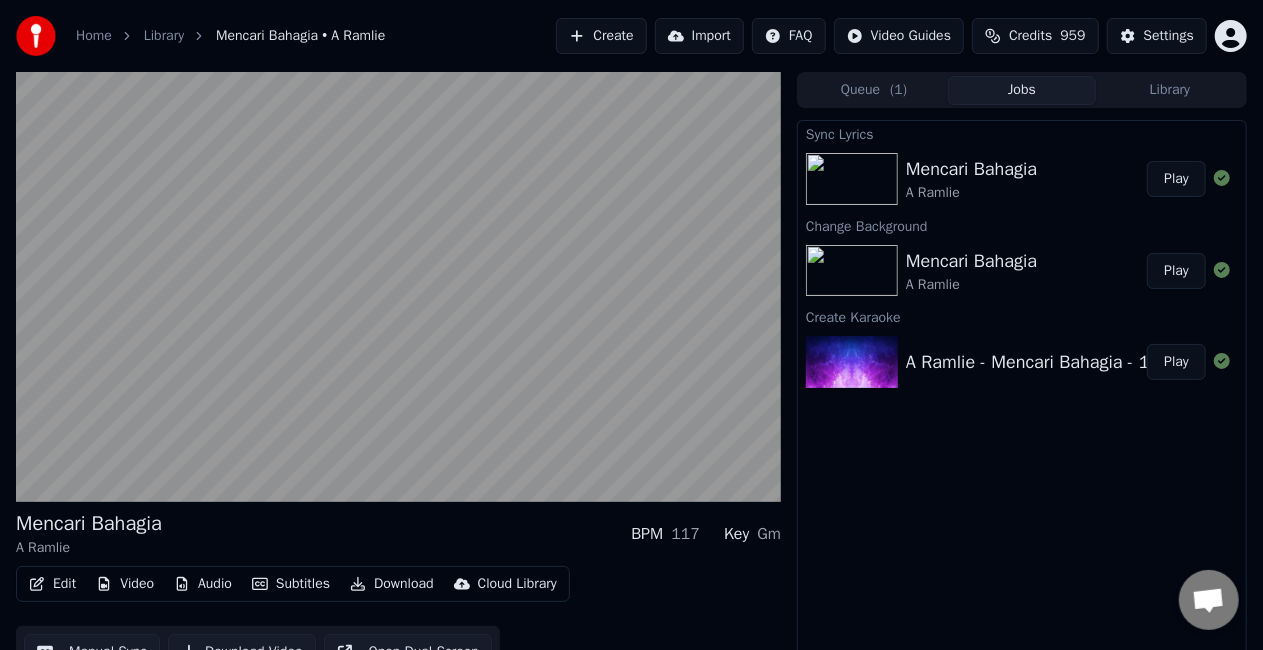 click on "Subtitles" at bounding box center (291, 584) 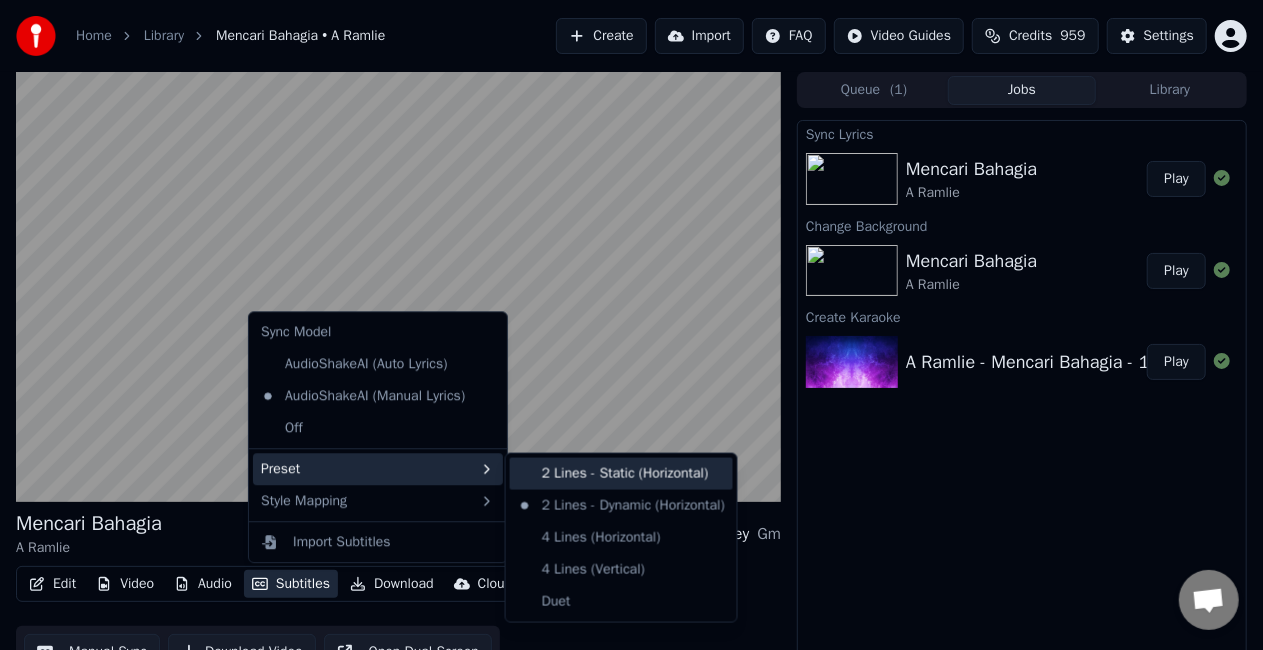 click on "2 Lines - Static (Horizontal)" at bounding box center [621, 474] 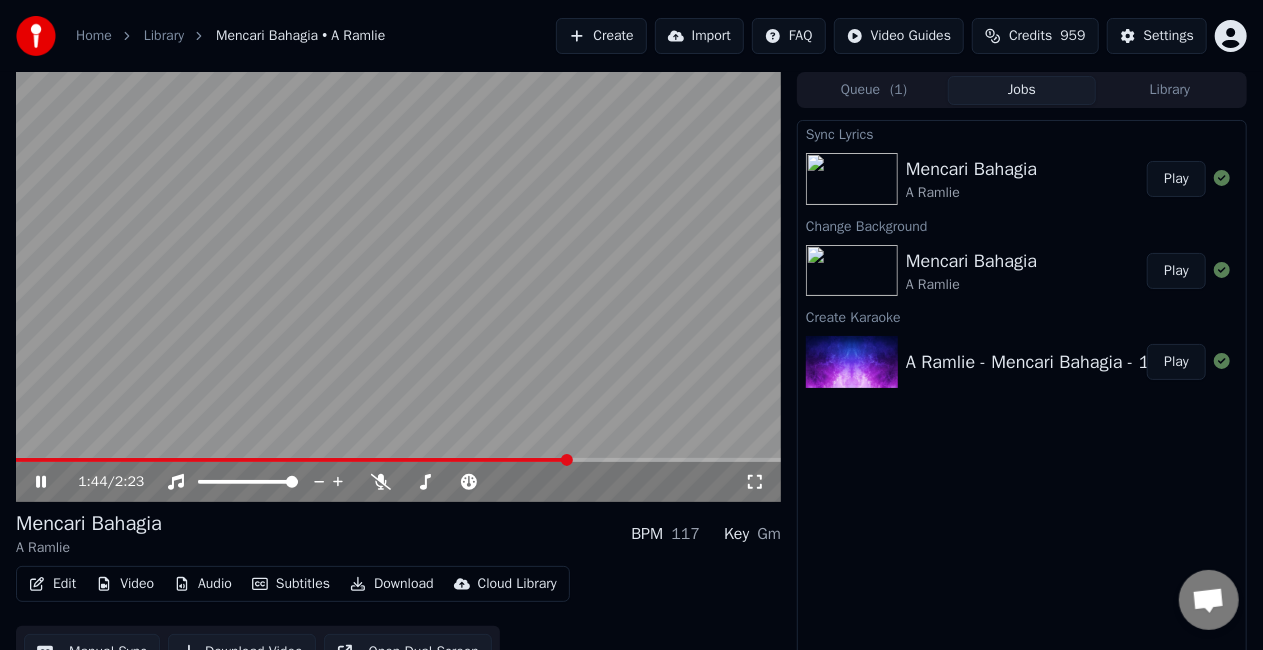 click at bounding box center (293, 460) 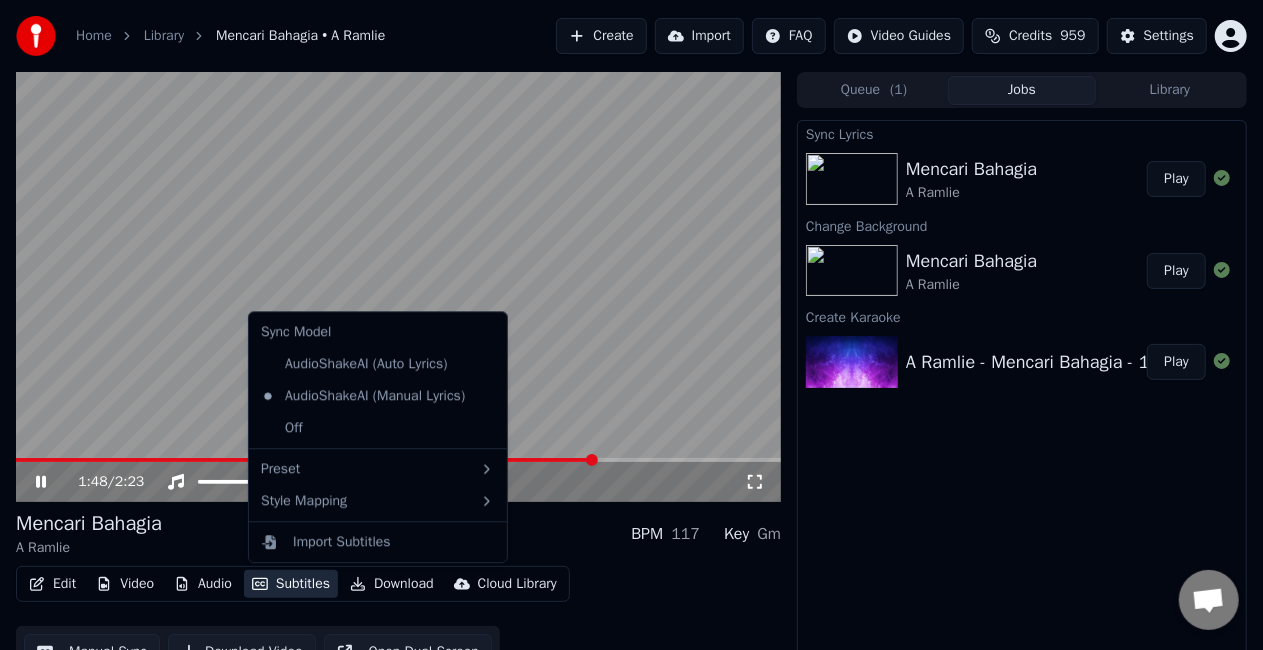 click on "Subtitles" at bounding box center [291, 584] 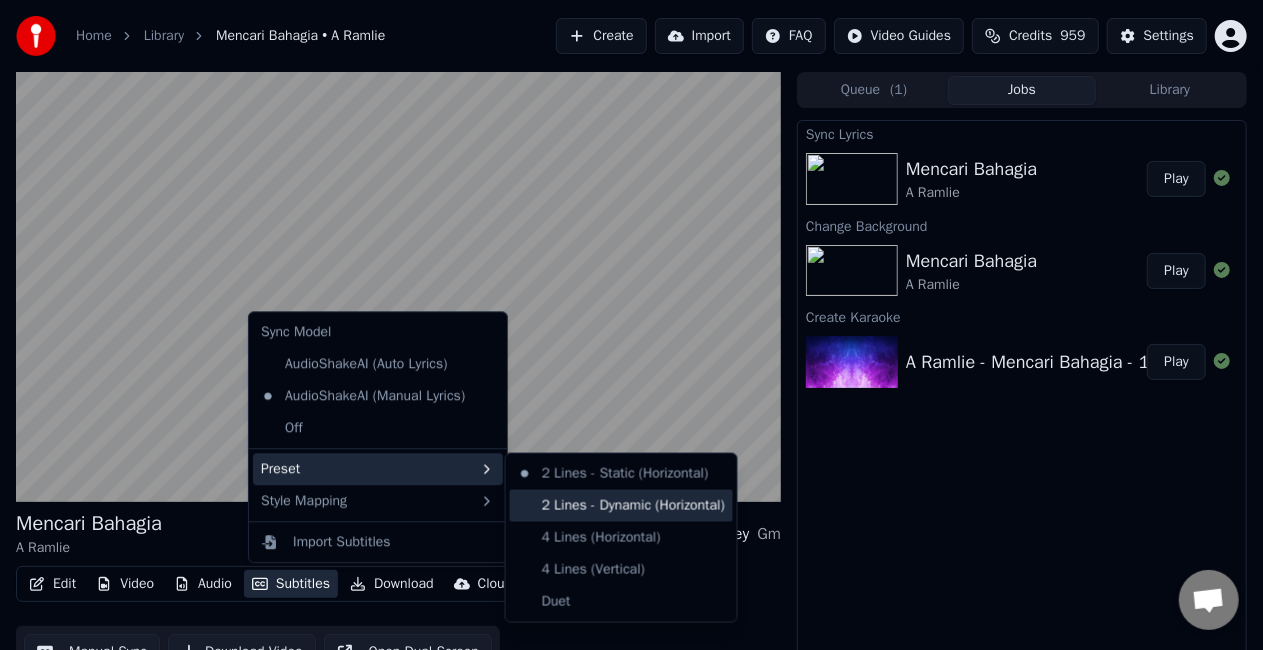 click on "2 Lines - Dynamic (Horizontal)" at bounding box center (621, 506) 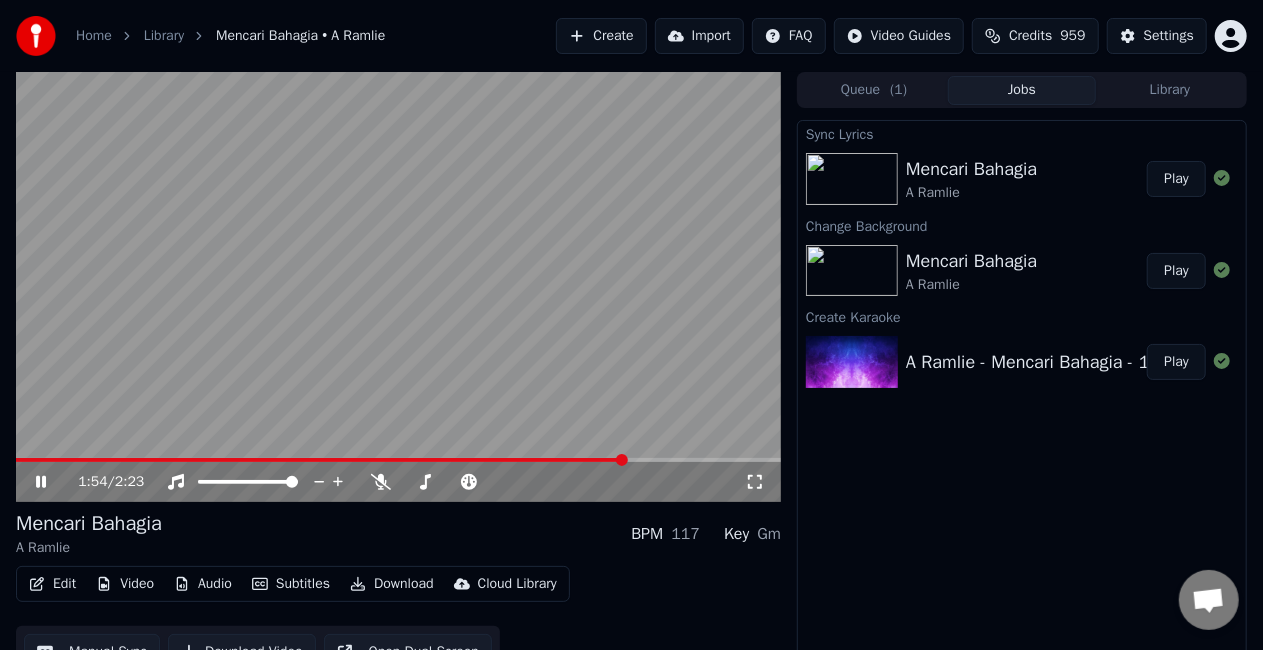 click 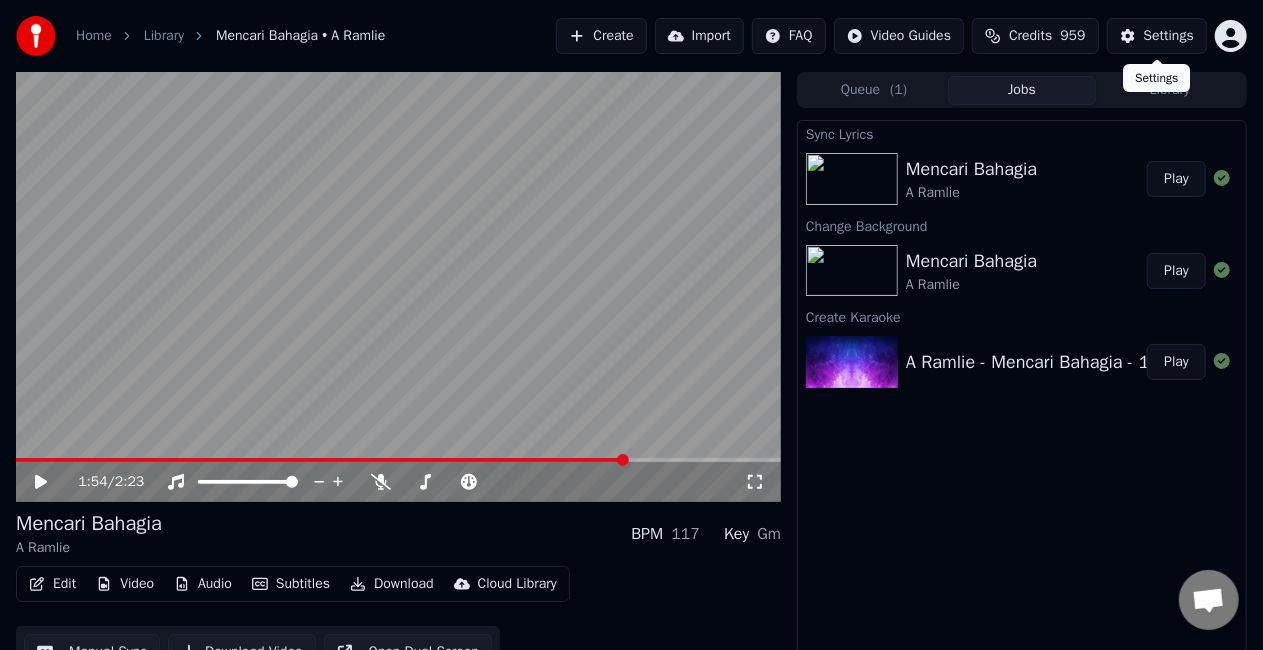 click on "Settings" at bounding box center (1169, 36) 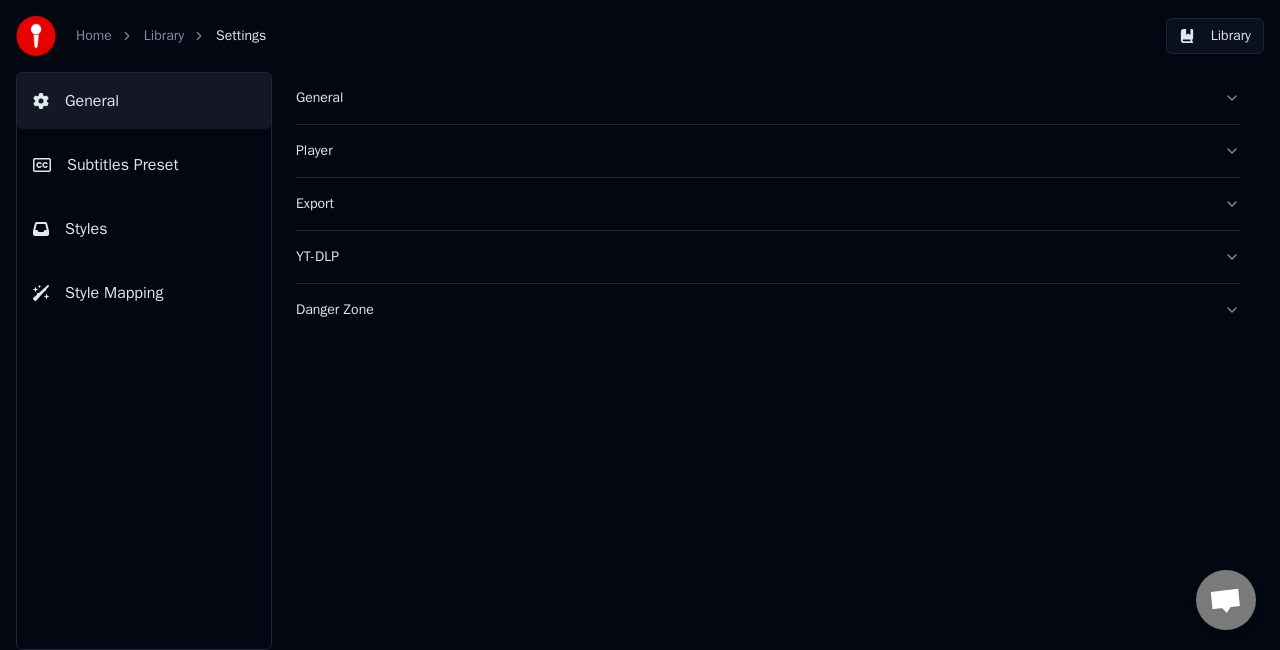 click on "Player" at bounding box center [752, 151] 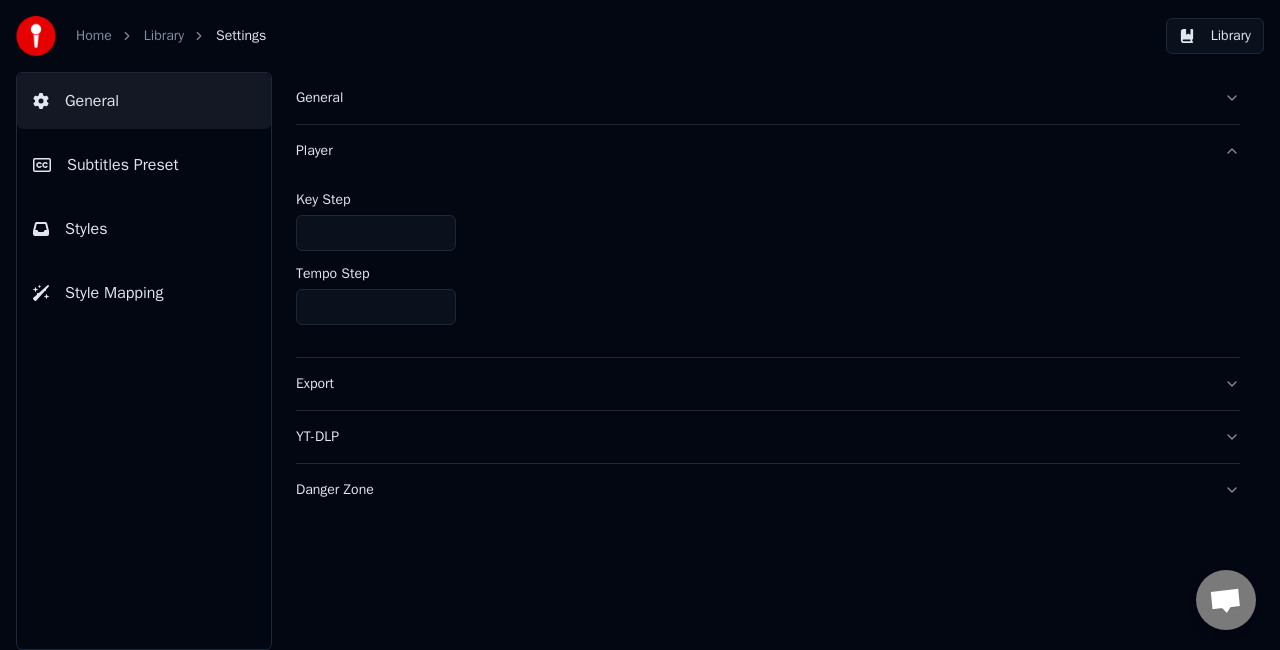 click on "General" at bounding box center (752, 98) 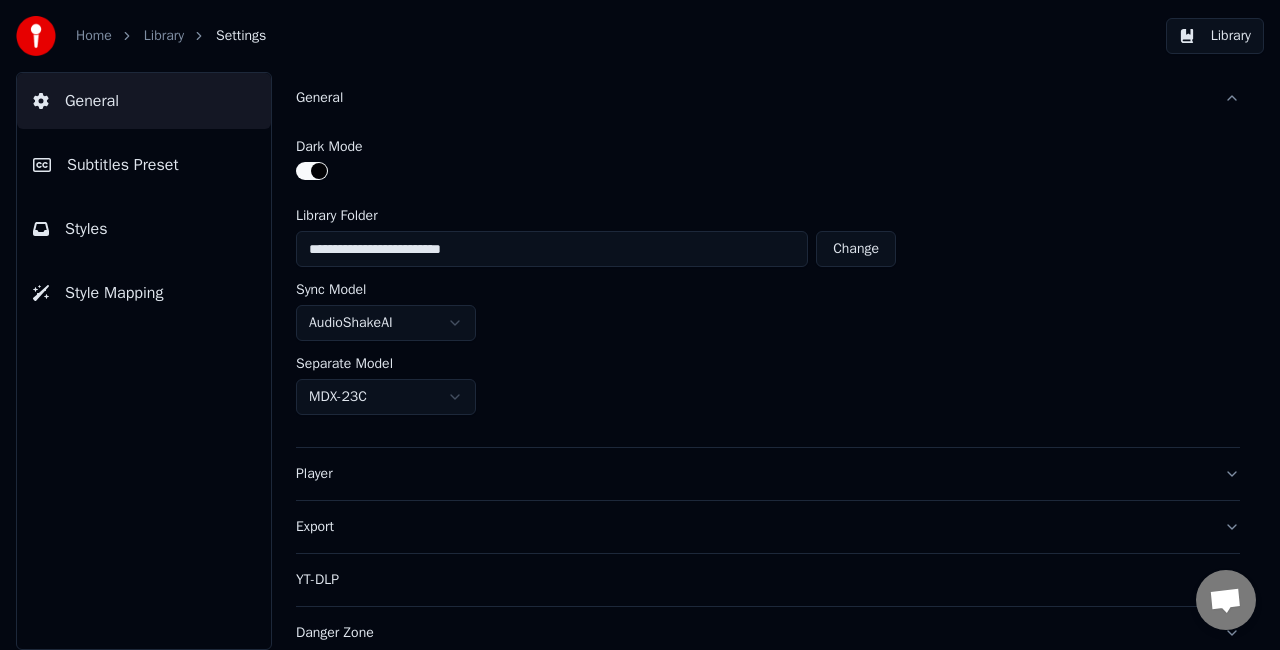 scroll, scrollTop: 6, scrollLeft: 0, axis: vertical 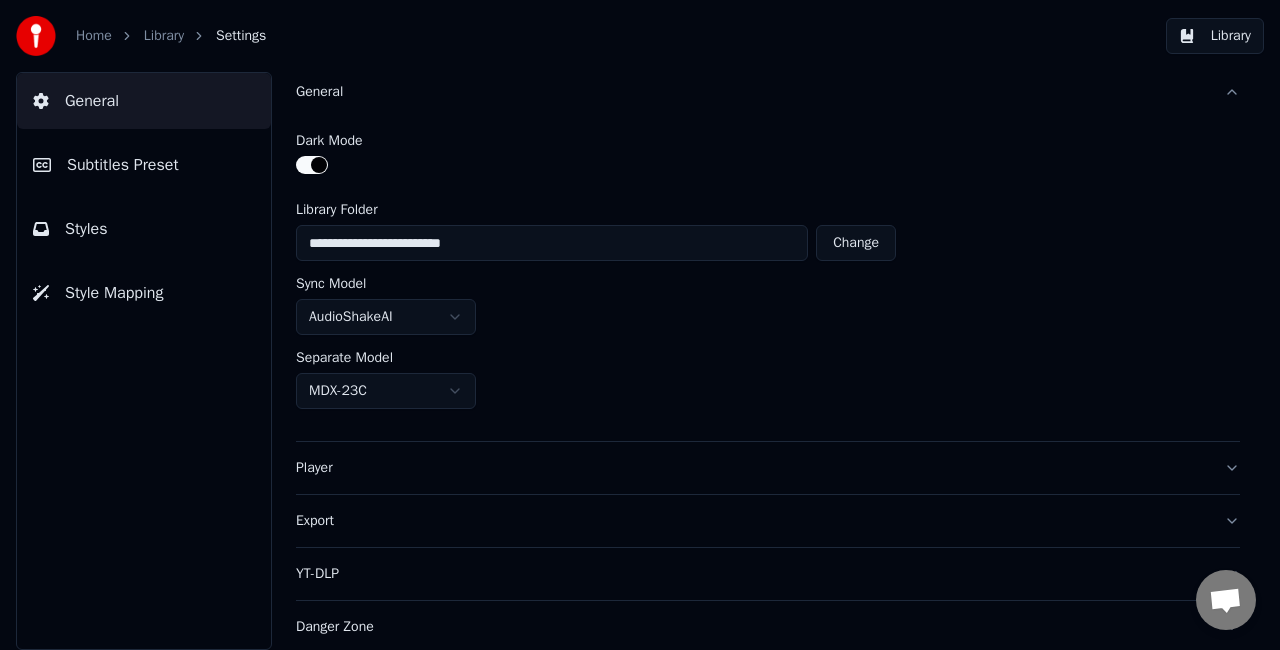 click on "**********" at bounding box center (640, 325) 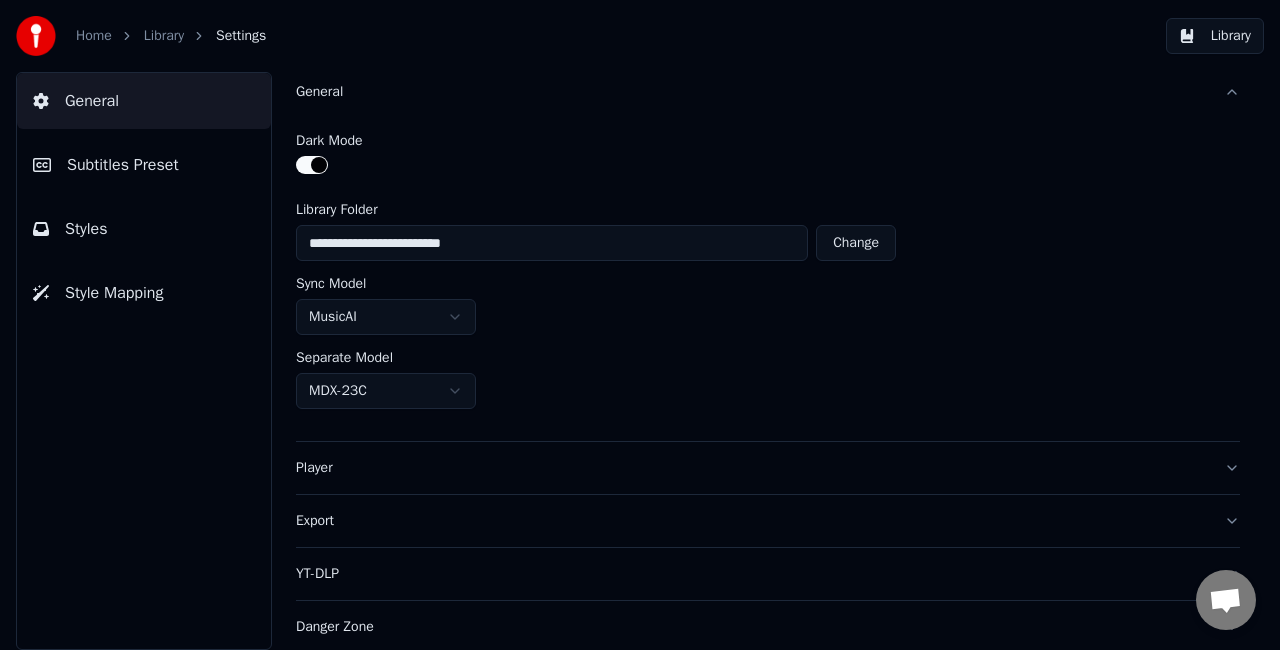 click on "Library" at bounding box center (1215, 36) 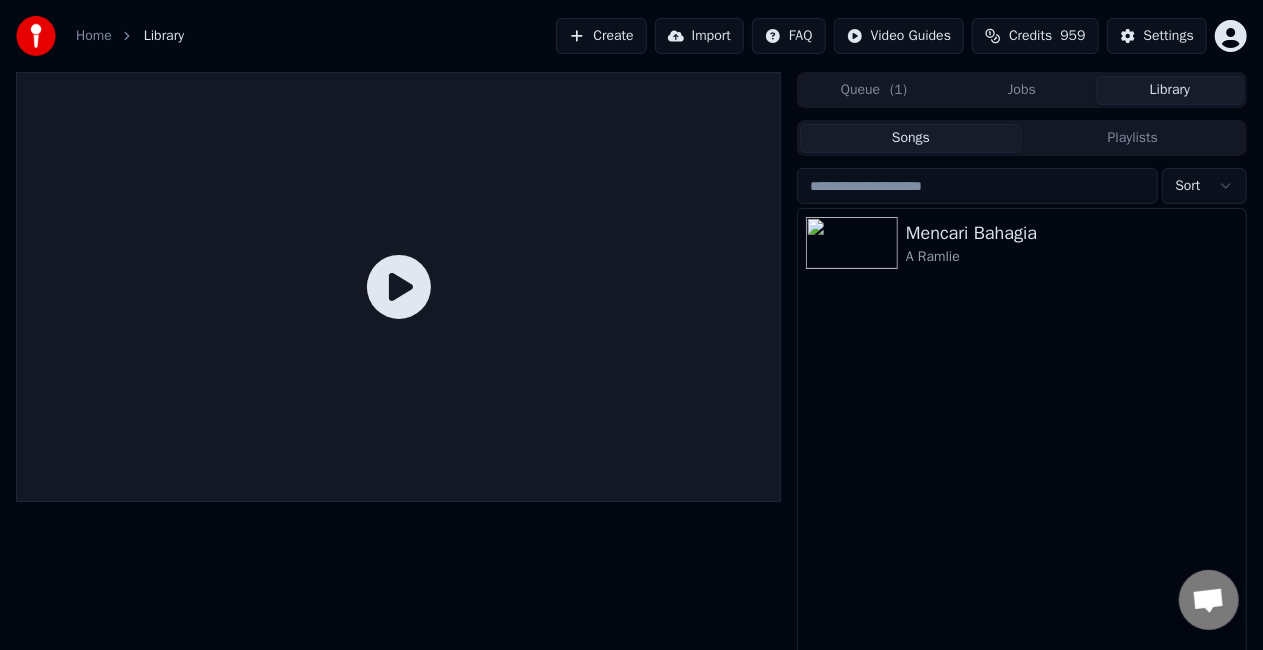 click on "Jobs" at bounding box center (1022, 90) 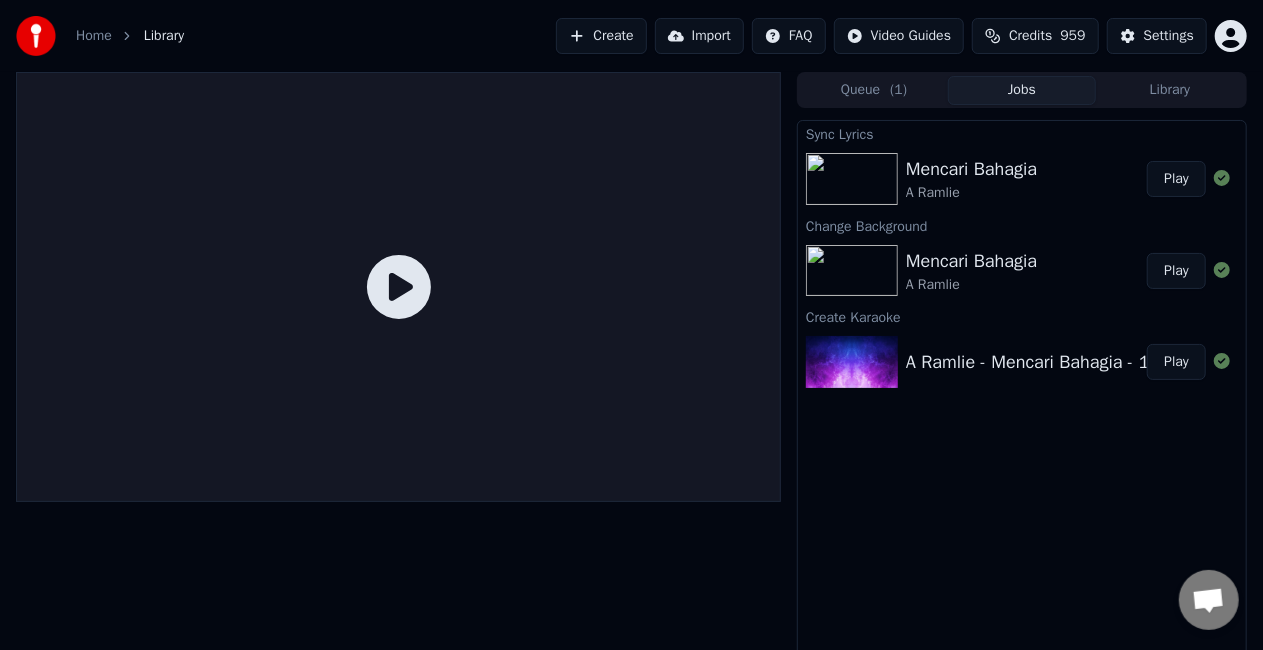 click on "Play" at bounding box center [1176, 179] 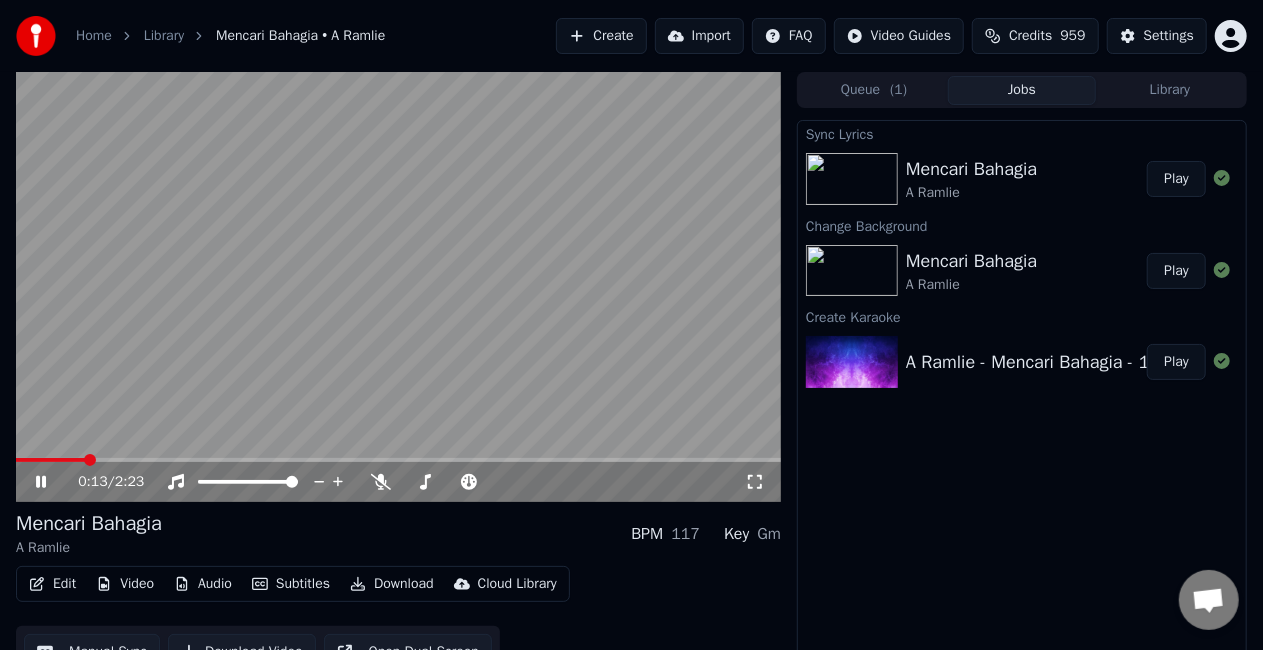 click 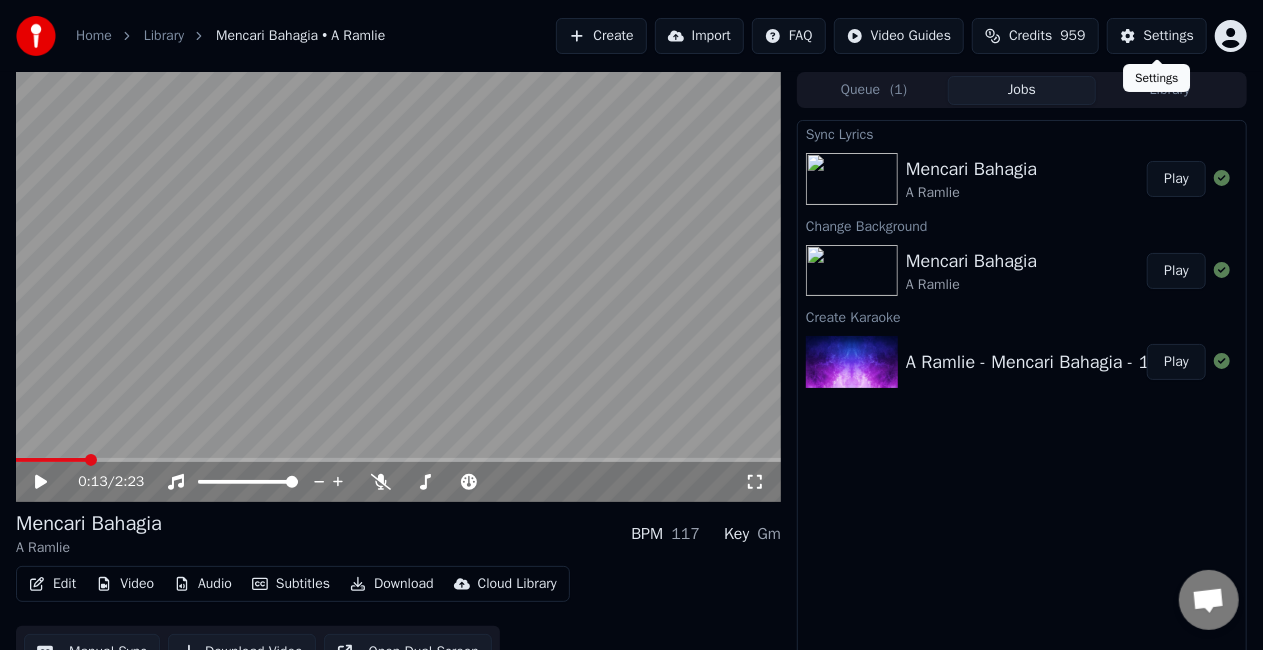 click on "Settings" at bounding box center (1169, 36) 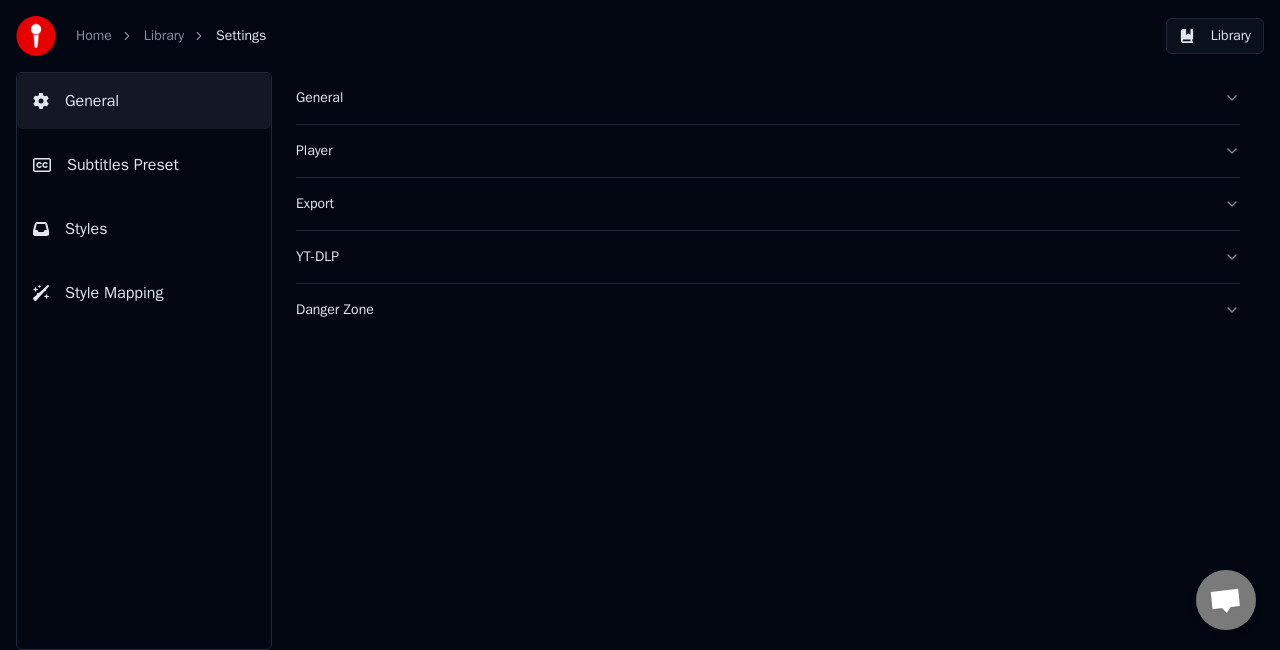 click on "Player" at bounding box center [752, 151] 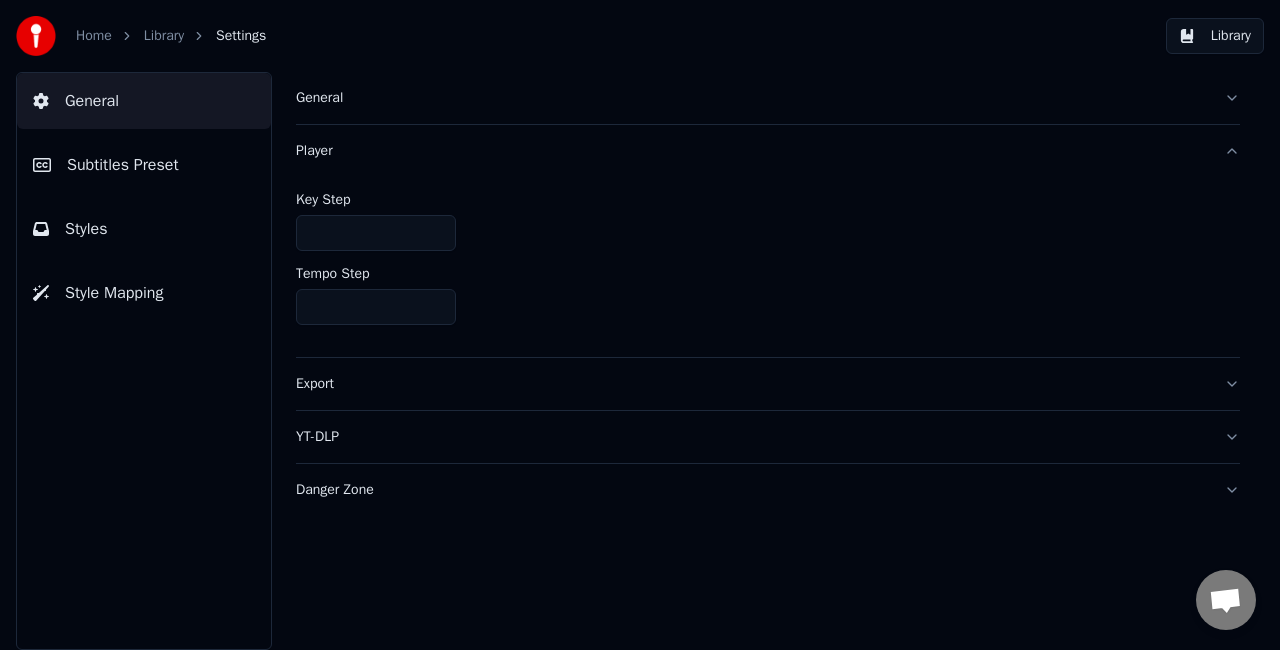 click on "Subtitles Preset" at bounding box center [144, 165] 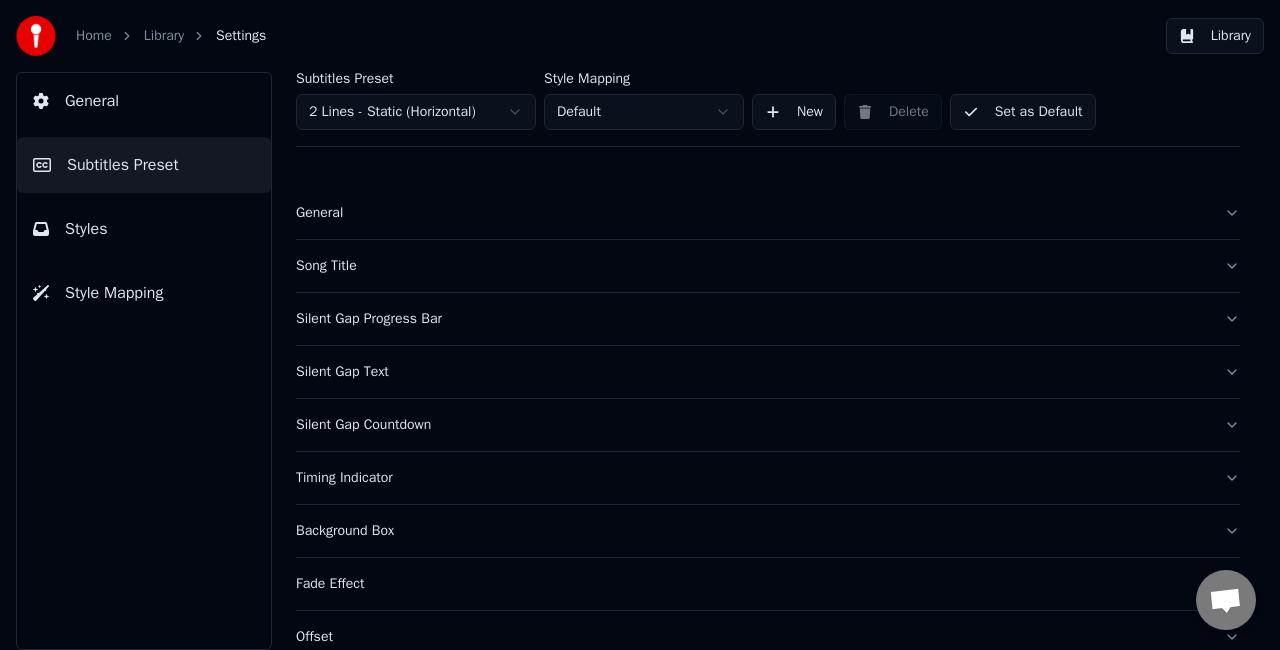 click on "Song Title" at bounding box center [752, 266] 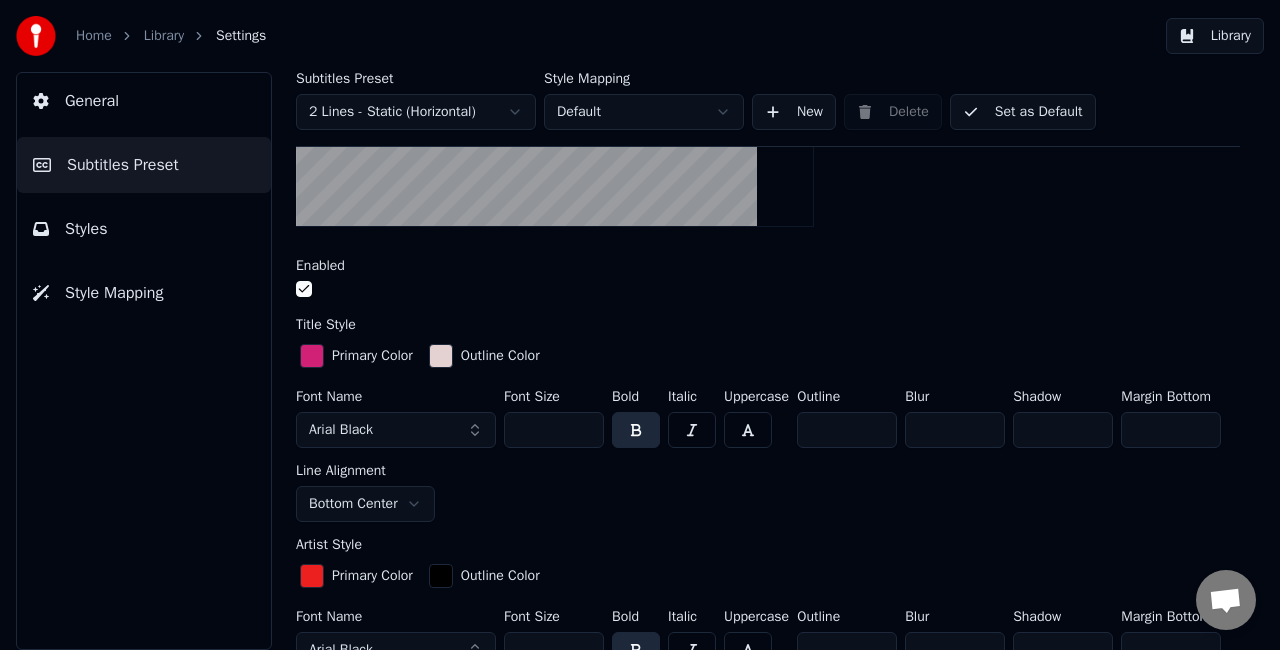 scroll, scrollTop: 400, scrollLeft: 0, axis: vertical 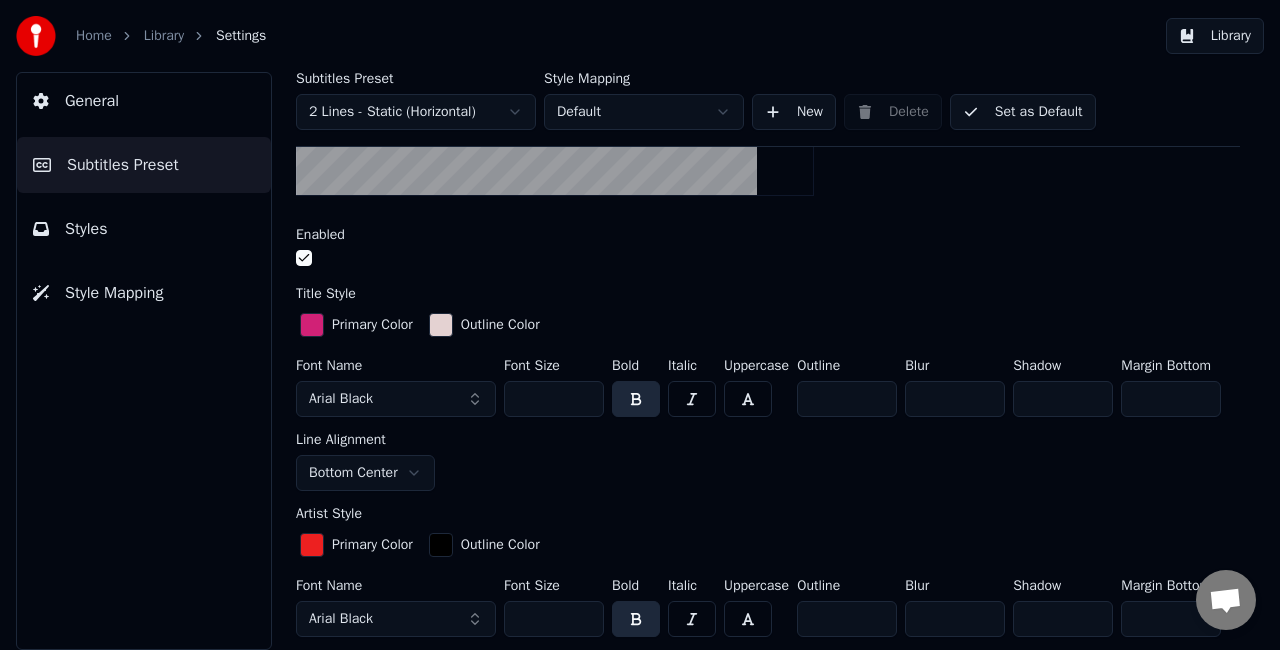 click on "Home Library Settings Library General Subtitles Preset Styles Style Mapping Subtitles Preset 2 Lines - Static (Horizontal) Style Mapping Default New Delete Set as Default General Song Title Insert the song title in the beginning of the video Enabled Title Style Primary Color Outline Color Font Name Arial Black Font Size *** Bold Italic Uppercase Outline ** Blur * Shadow * Margin Bottom *** Line Alignment Bottom Center Artist Style Primary Color Outline Color Font Name Arial Black Font Size ** Bold Italic Uppercase Outline ** Blur * Shadow * Margin Bottom *** Line Alignment Bottom Center Start Seconds * Duration Seconds * Fade In (Milliseconds) *** Fade Out (Milliseconds) *** Reset Silent Gap Progress Bar Silent Gap Text Silent Gap Countdown Timing Indicator Background Box Fade Effect Offset Max Characters Per Line Auto Line Break Advanced Settings" at bounding box center (640, 325) 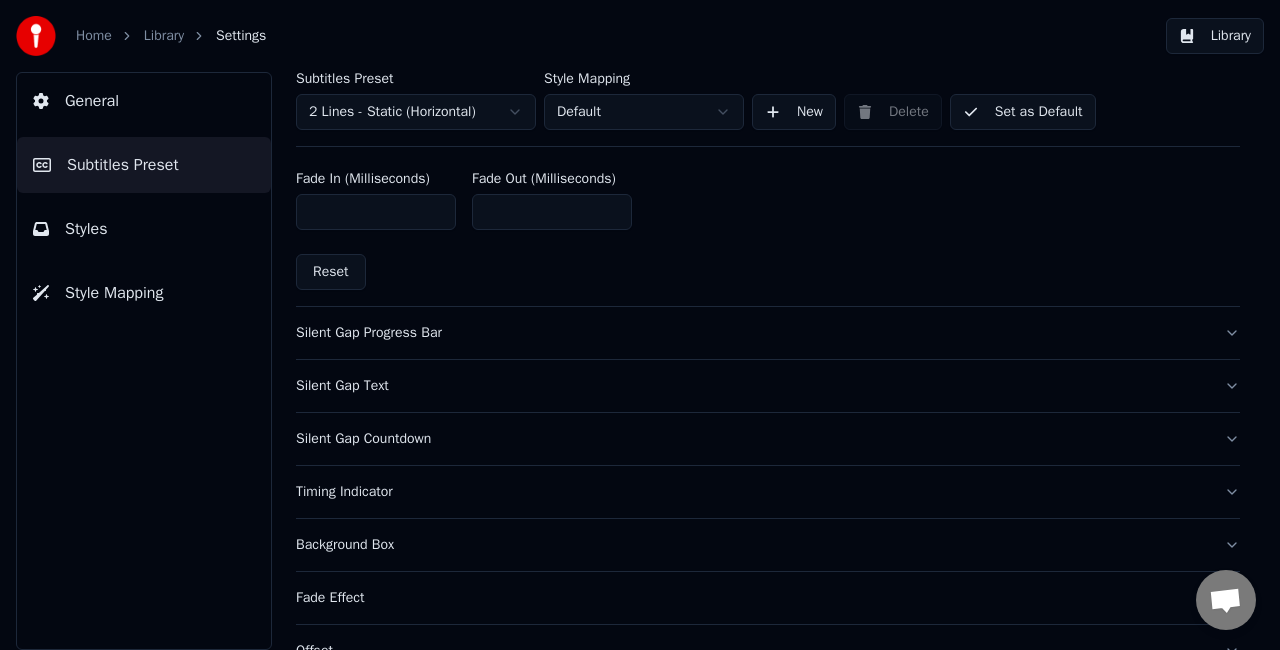 scroll, scrollTop: 1100, scrollLeft: 0, axis: vertical 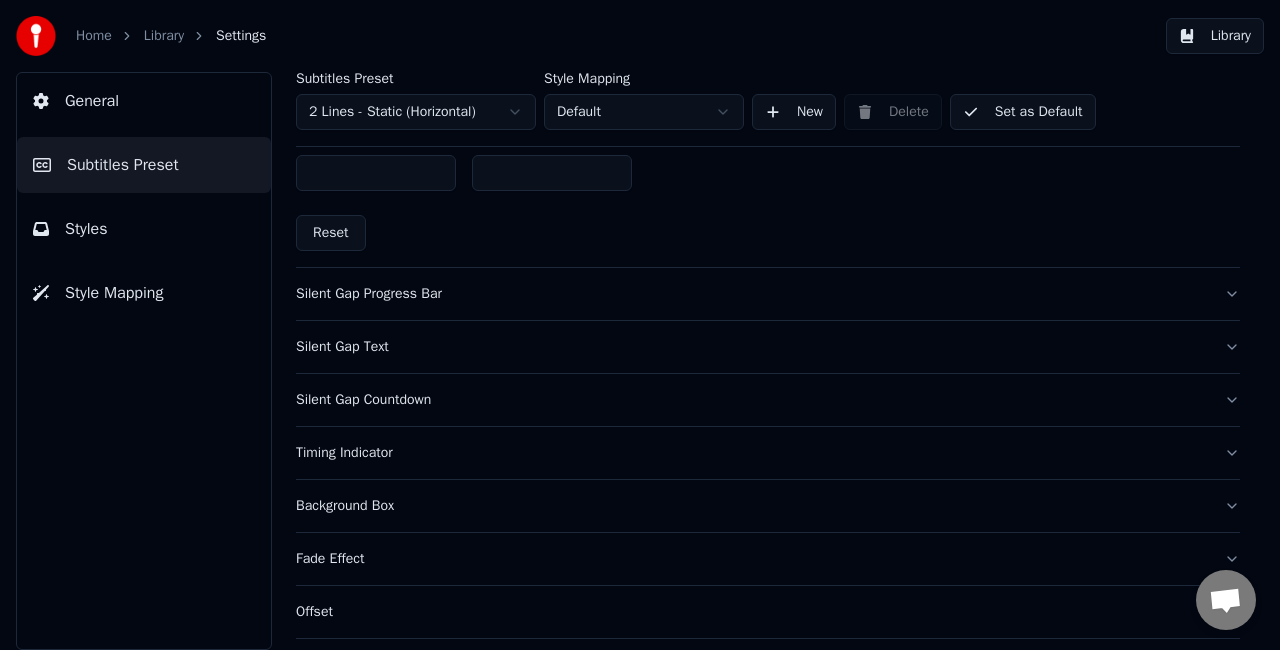 click on "Silent Gap Progress Bar" at bounding box center (752, 294) 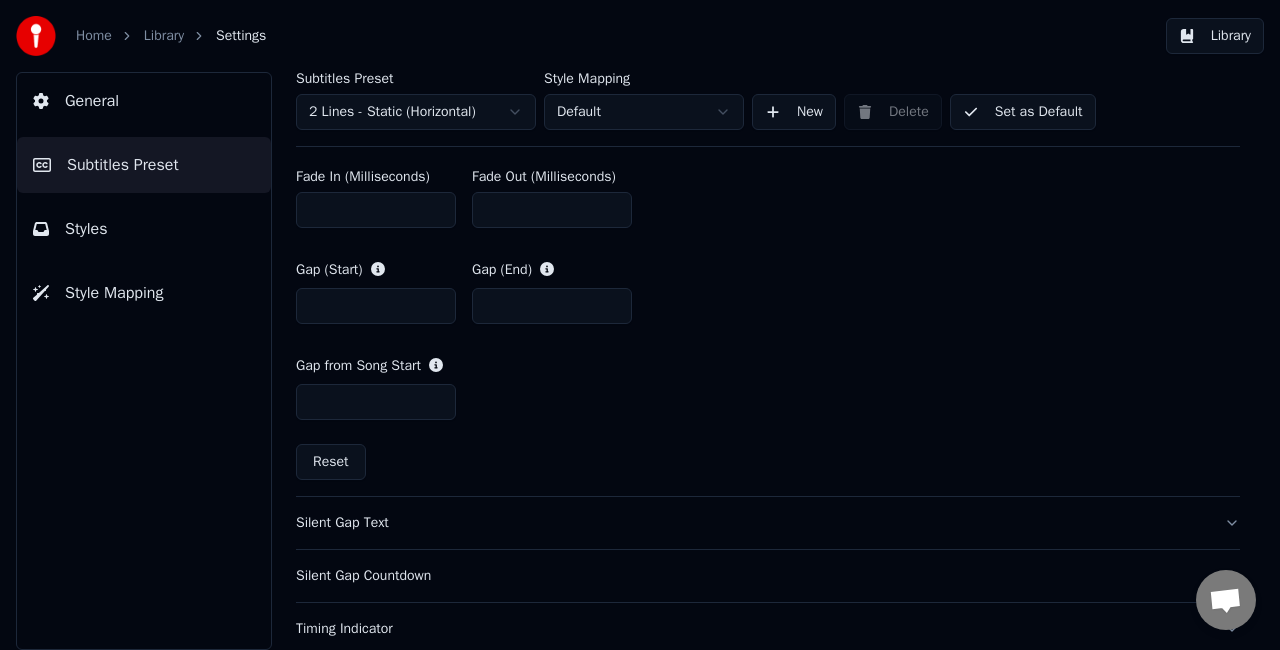 scroll, scrollTop: 1016, scrollLeft: 0, axis: vertical 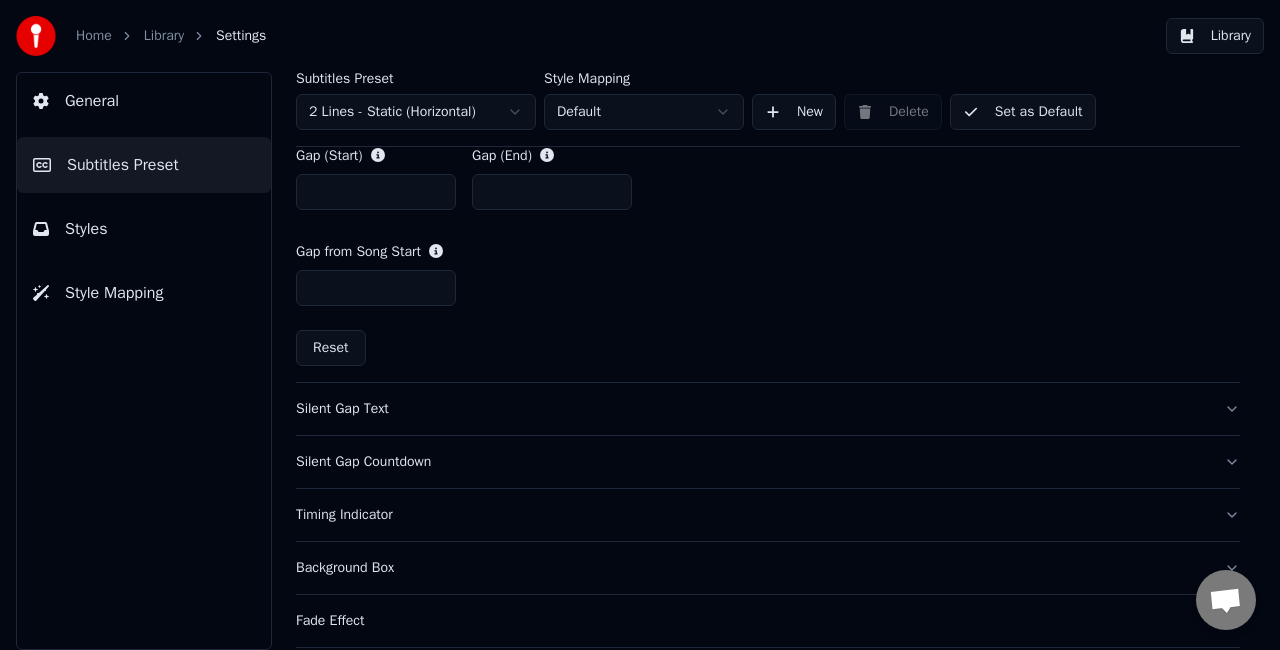 click on "Silent Gap Text" at bounding box center (752, 409) 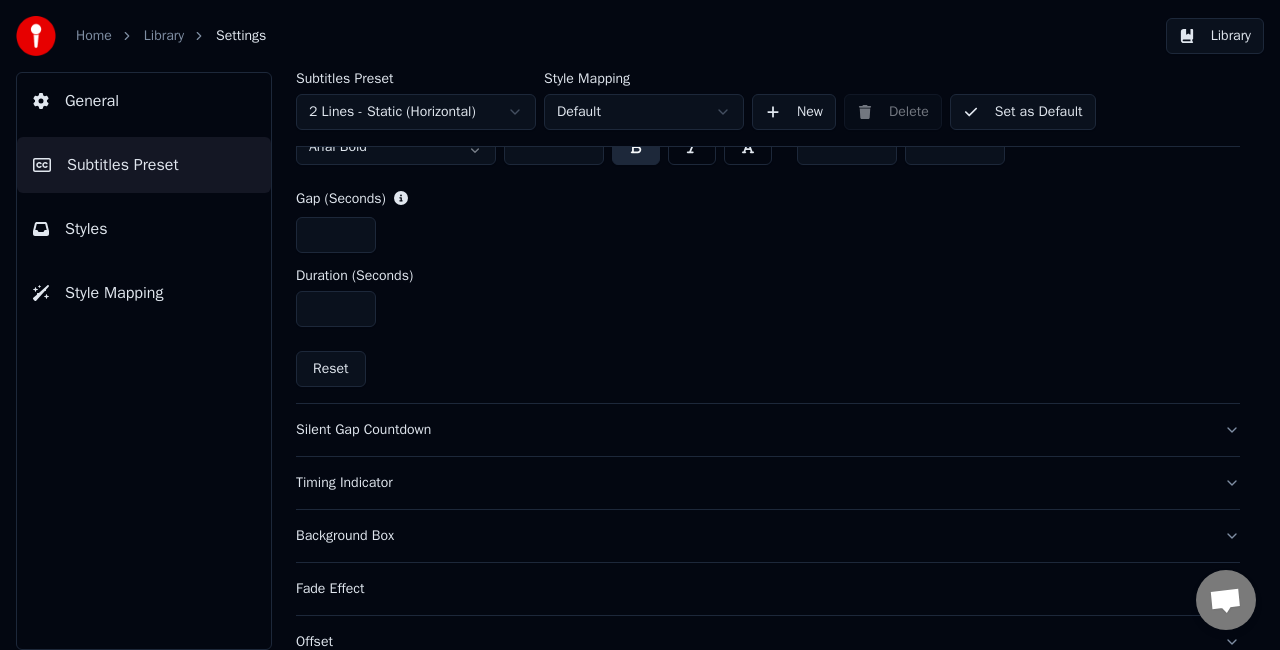 scroll, scrollTop: 902, scrollLeft: 0, axis: vertical 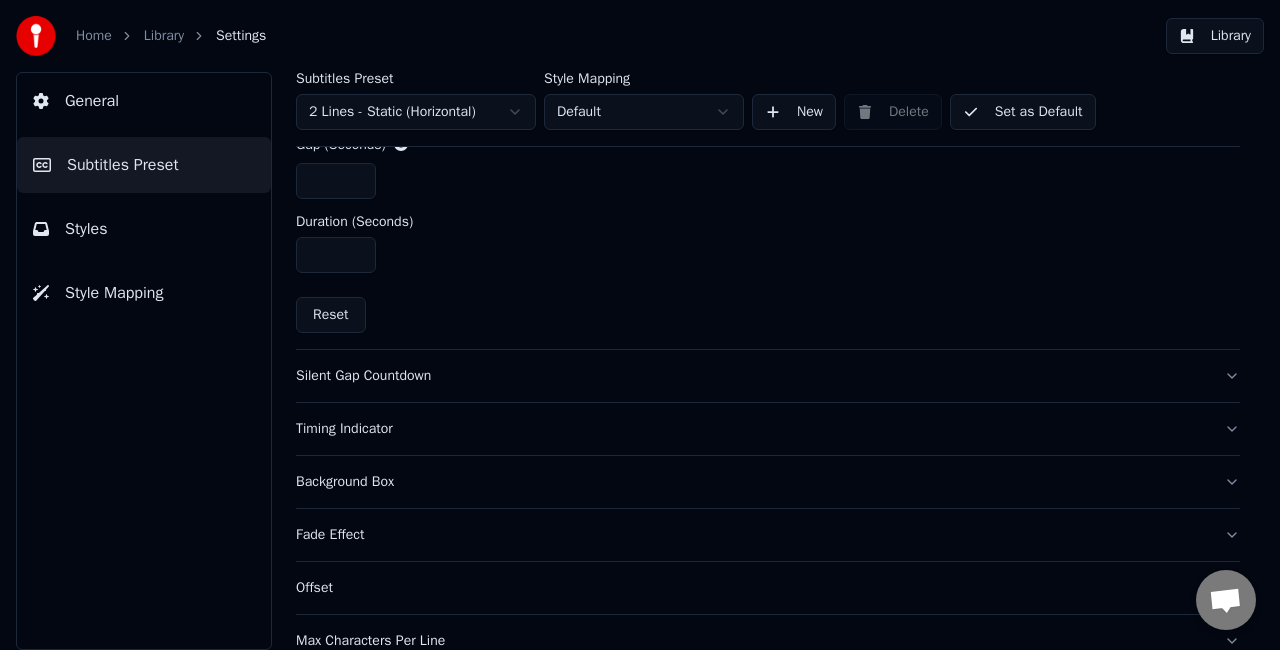 click on "Silent Gap Countdown" at bounding box center (752, 376) 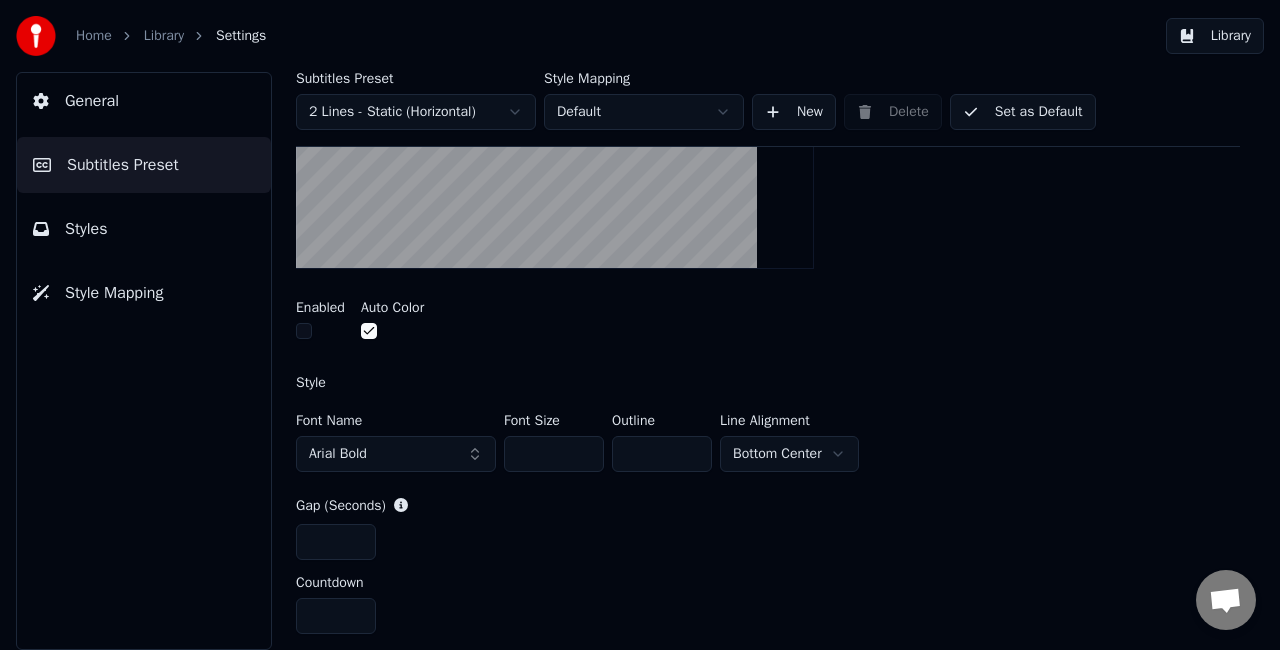 scroll, scrollTop: 496, scrollLeft: 0, axis: vertical 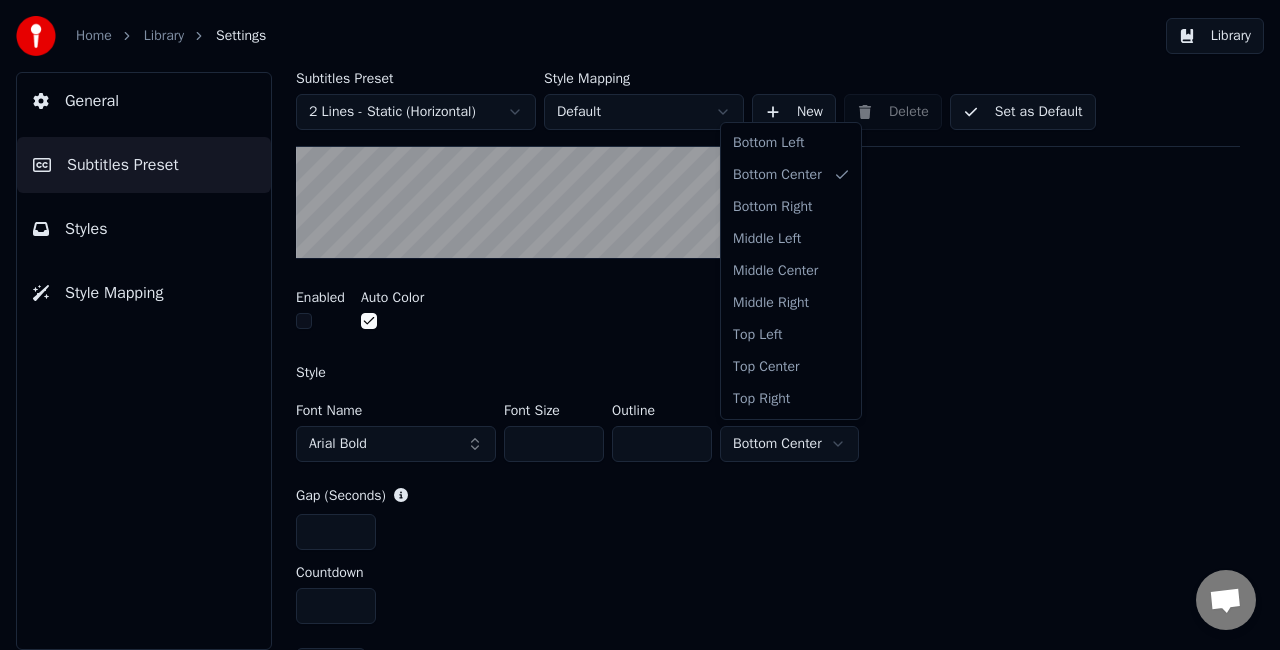 click on "Home Library Settings Library General Subtitles Preset Styles Style Mapping Subtitles Preset 2 Lines - Static (Horizontal) Style Mapping Default New Delete Set as Default General Song Title Silent Gap Progress Bar Silent Gap Text Silent Gap Countdown Insert a countdown in the gap between subtitles Enabled Auto Color Style Font Name Arial Bold Font Size *** Outline * Line Alignment Bottom Center Gap (Seconds) * Countdown * Reset Timing Indicator Background Box Fade Effect Offset Max Characters Per Line Auto Line Break Advanced Settings Bottom Left Bottom Center Bottom Right Middle Left Middle Center Middle Right Top Left Top Center Top Right" at bounding box center [640, 325] 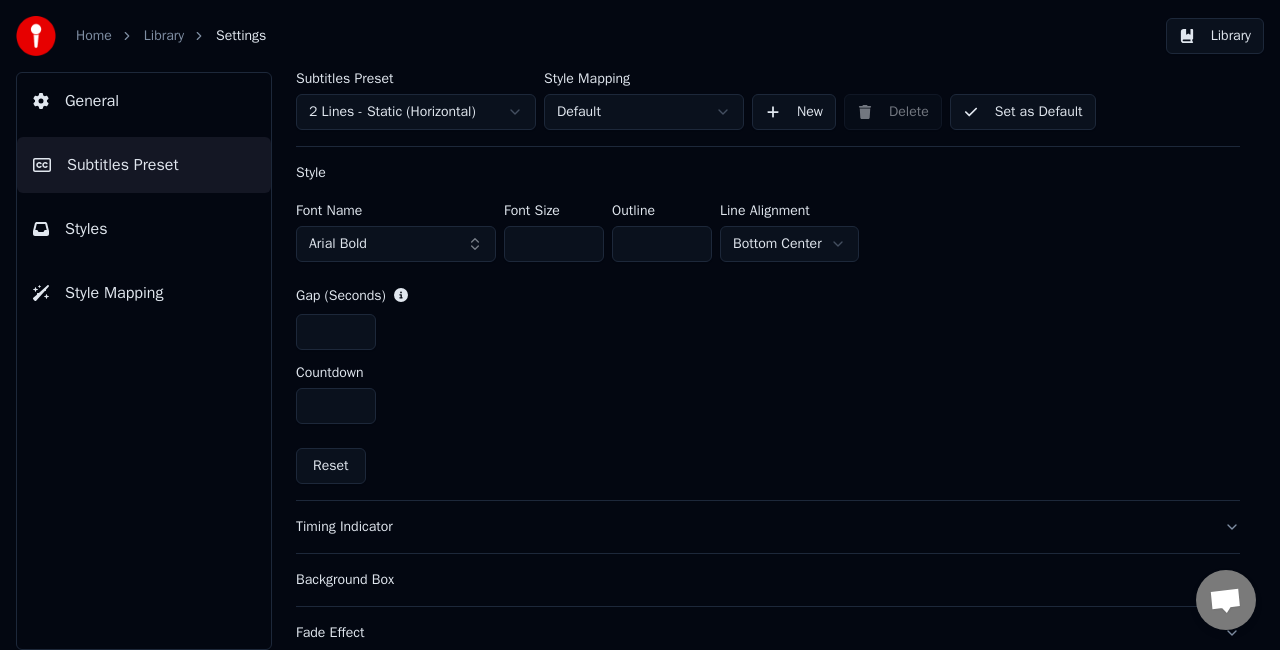 scroll, scrollTop: 796, scrollLeft: 0, axis: vertical 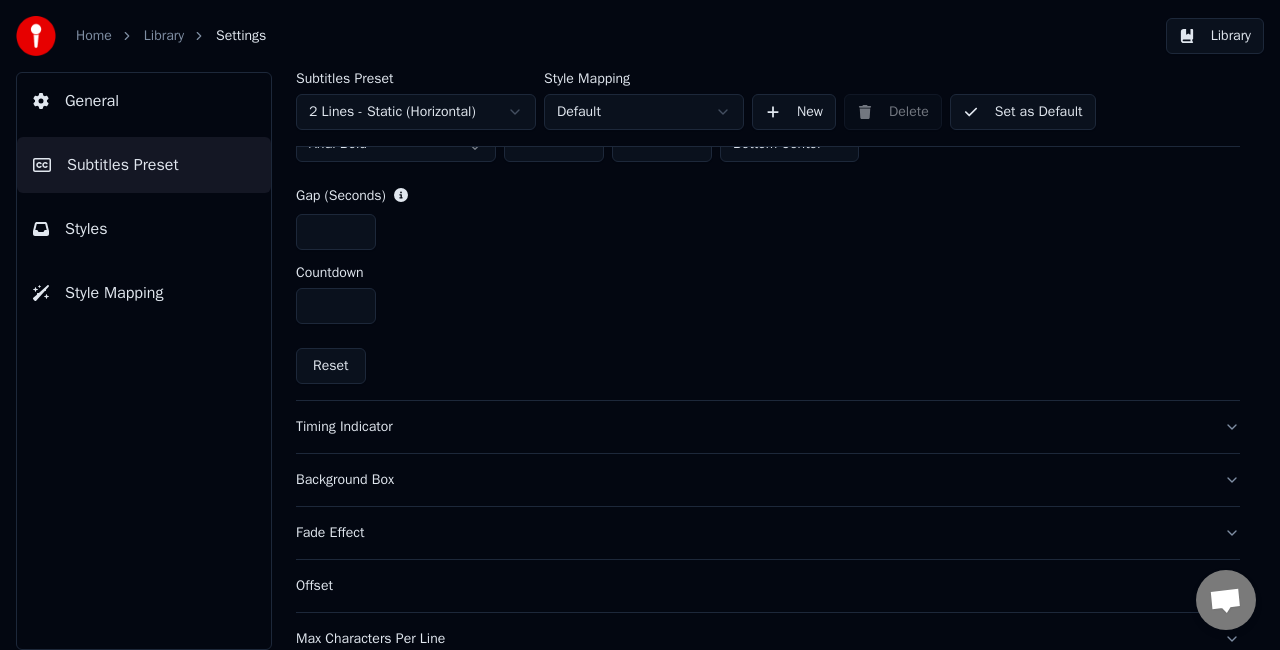 click on "Timing Indicator" at bounding box center (752, 427) 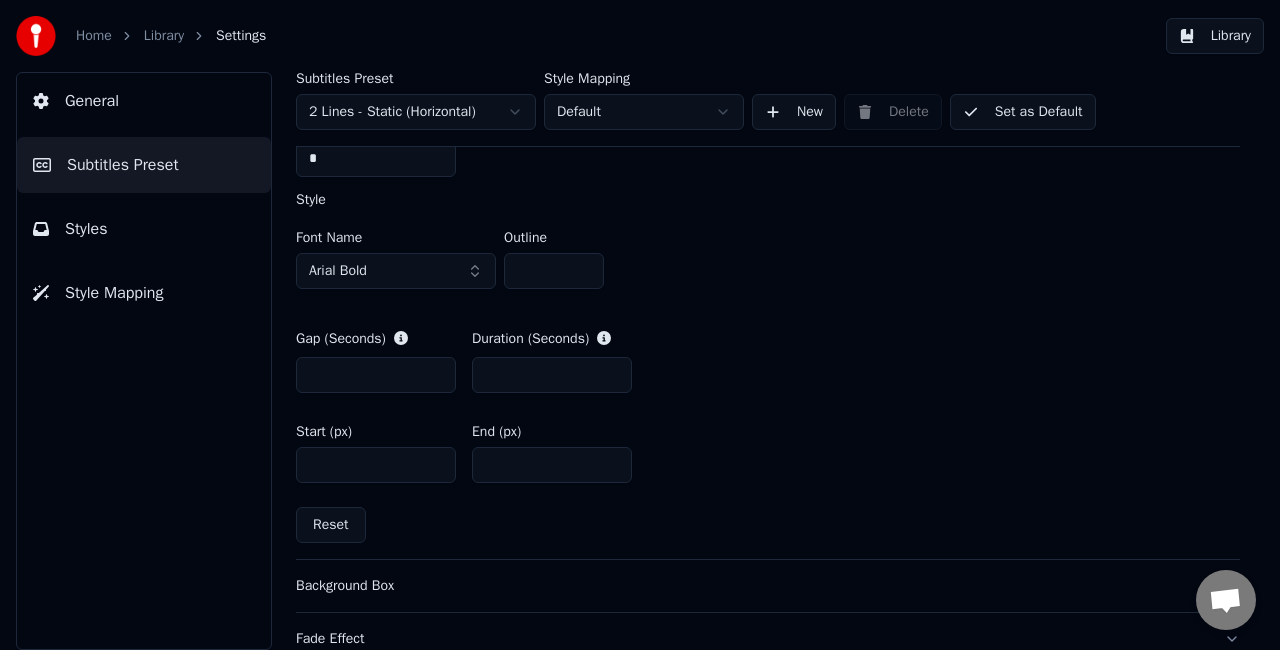 scroll, scrollTop: 896, scrollLeft: 0, axis: vertical 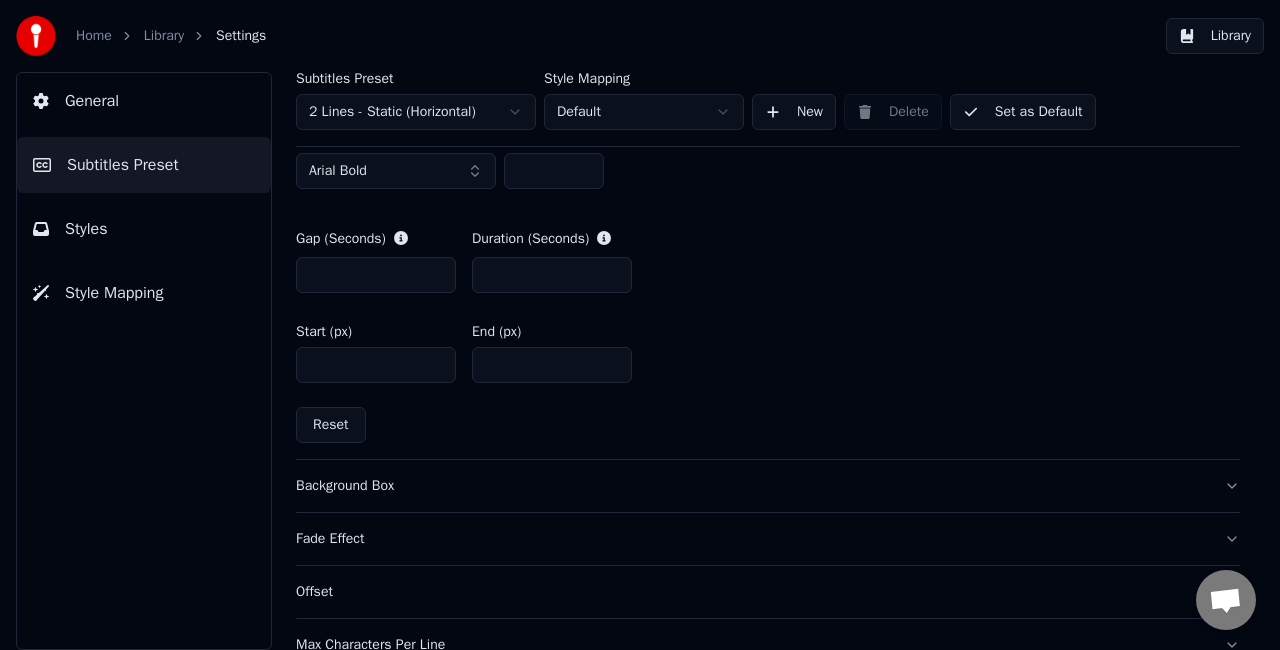 click on "Background Box" at bounding box center (752, 486) 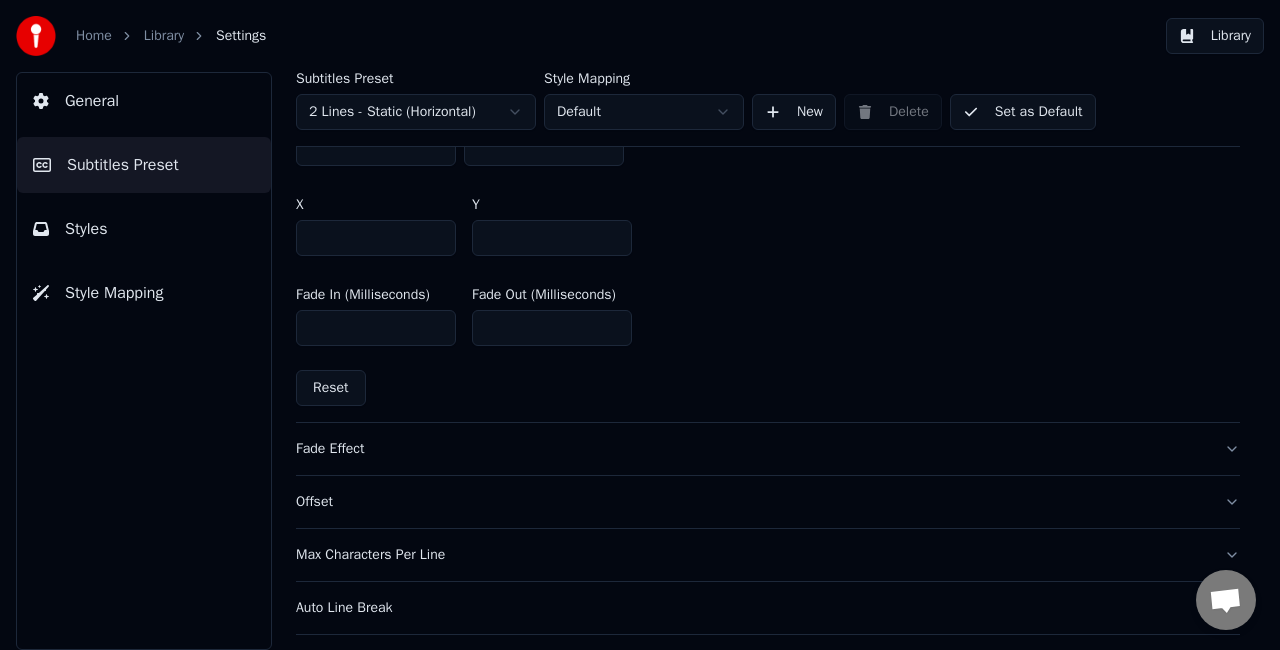 scroll, scrollTop: 1196, scrollLeft: 0, axis: vertical 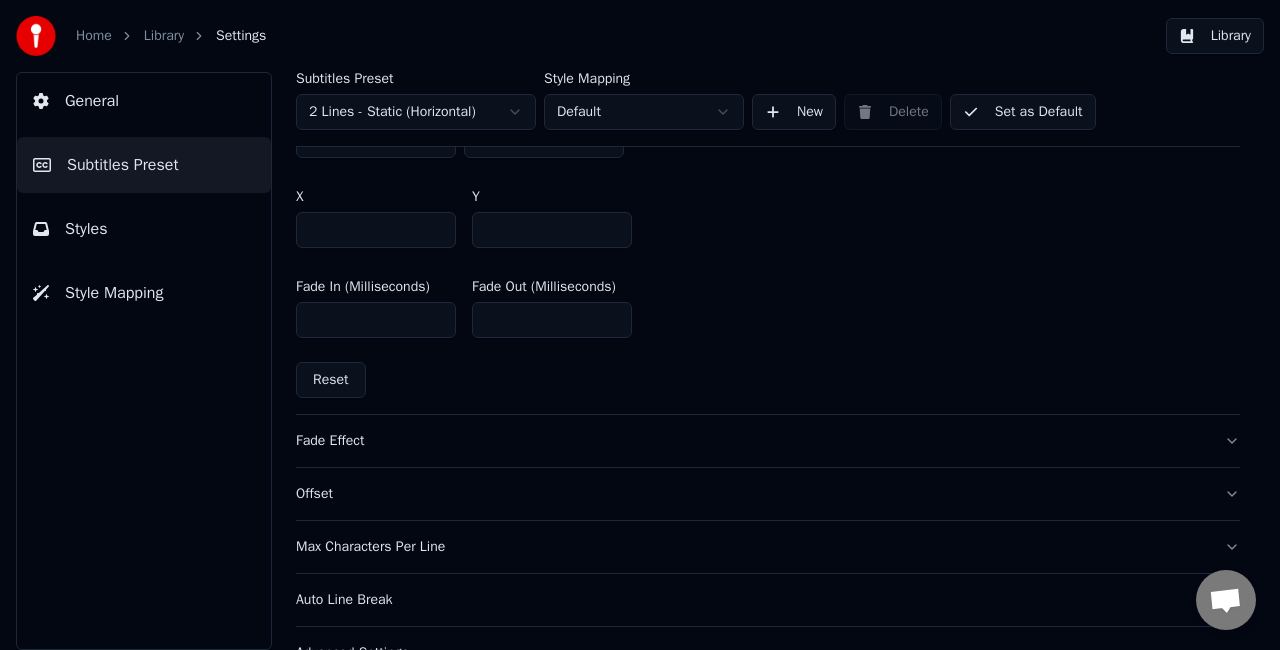 click on "Fade Effect" at bounding box center (768, 441) 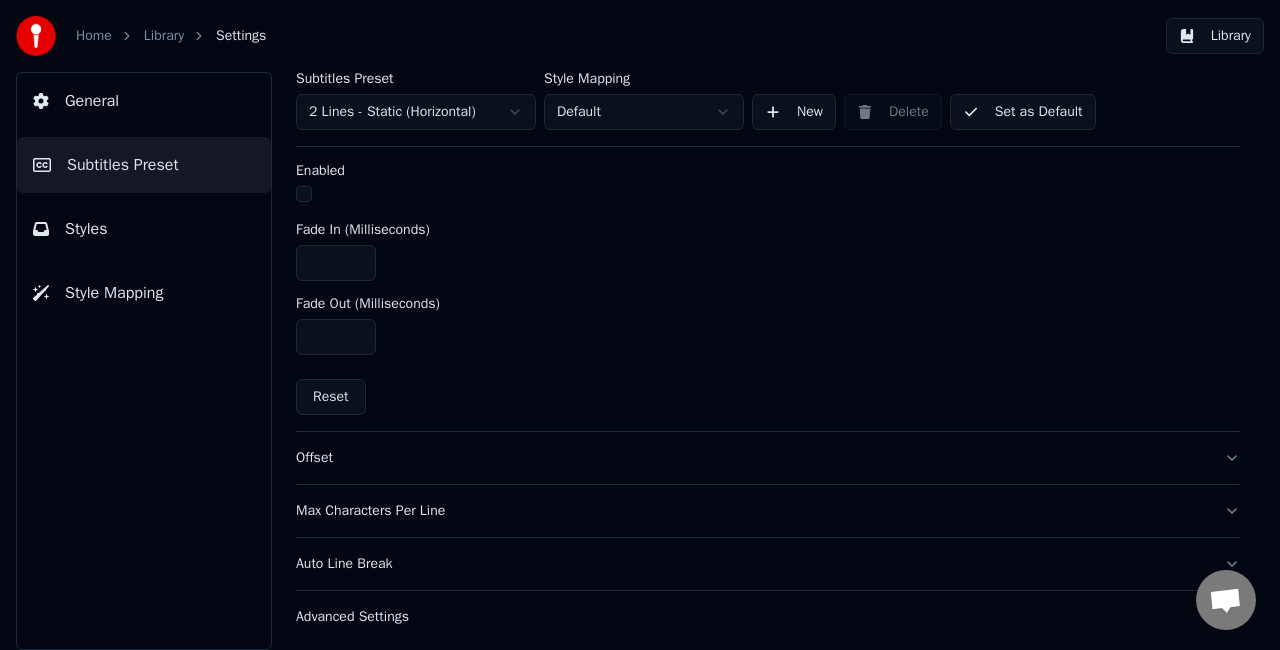 scroll, scrollTop: 786, scrollLeft: 0, axis: vertical 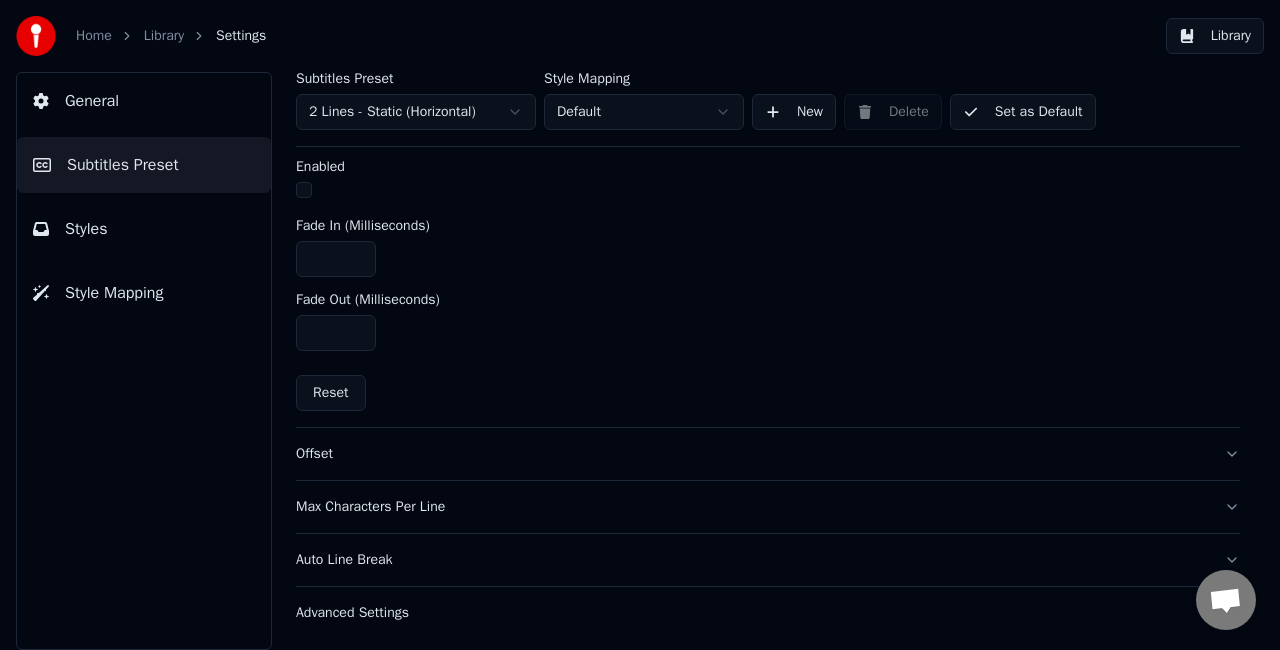 click on "Offset" at bounding box center [768, 454] 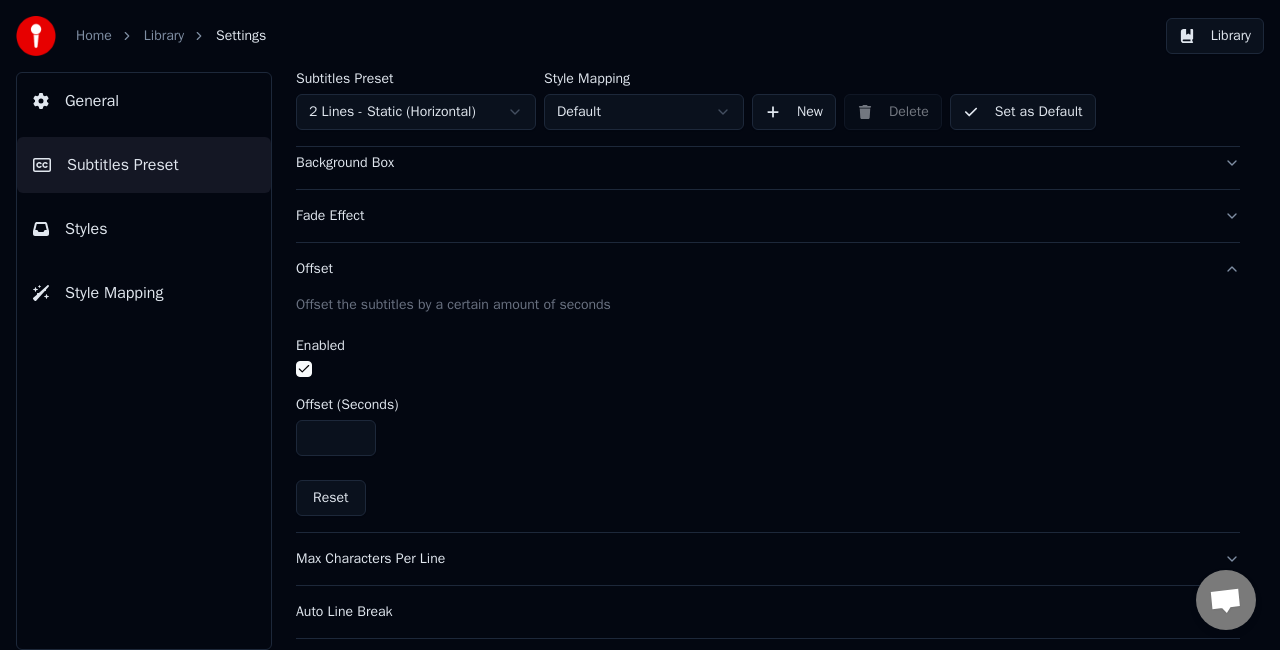 scroll, scrollTop: 420, scrollLeft: 0, axis: vertical 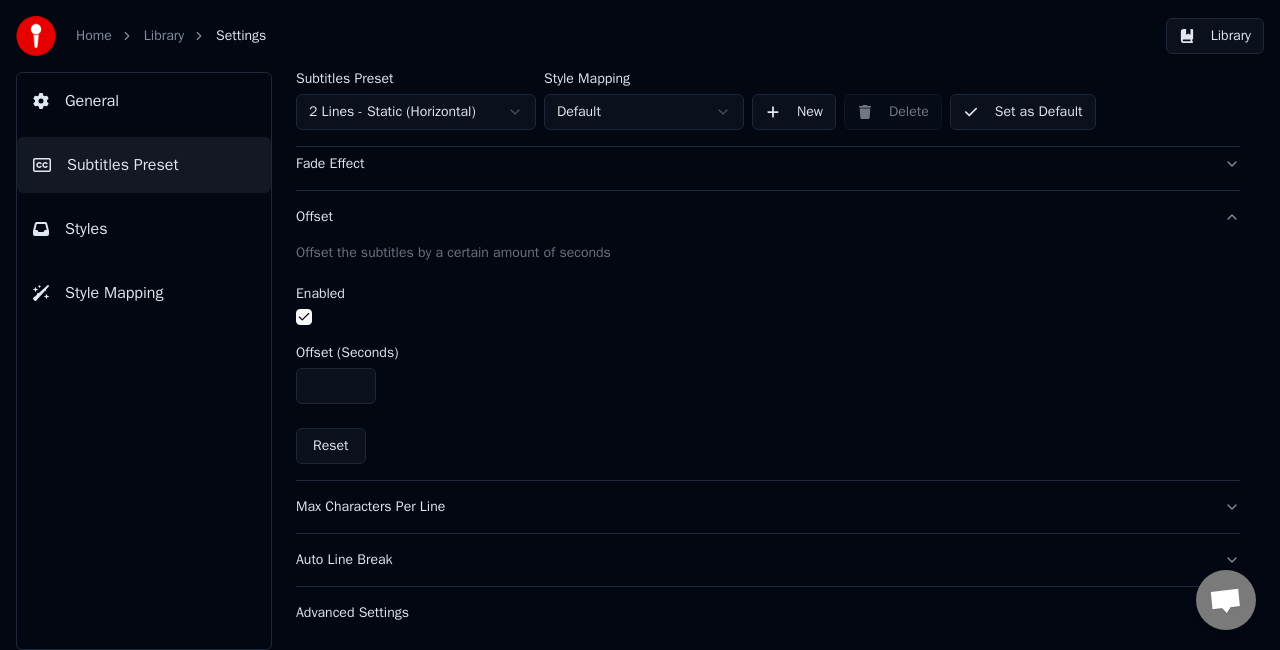 click on "Max Characters Per Line" at bounding box center (768, 507) 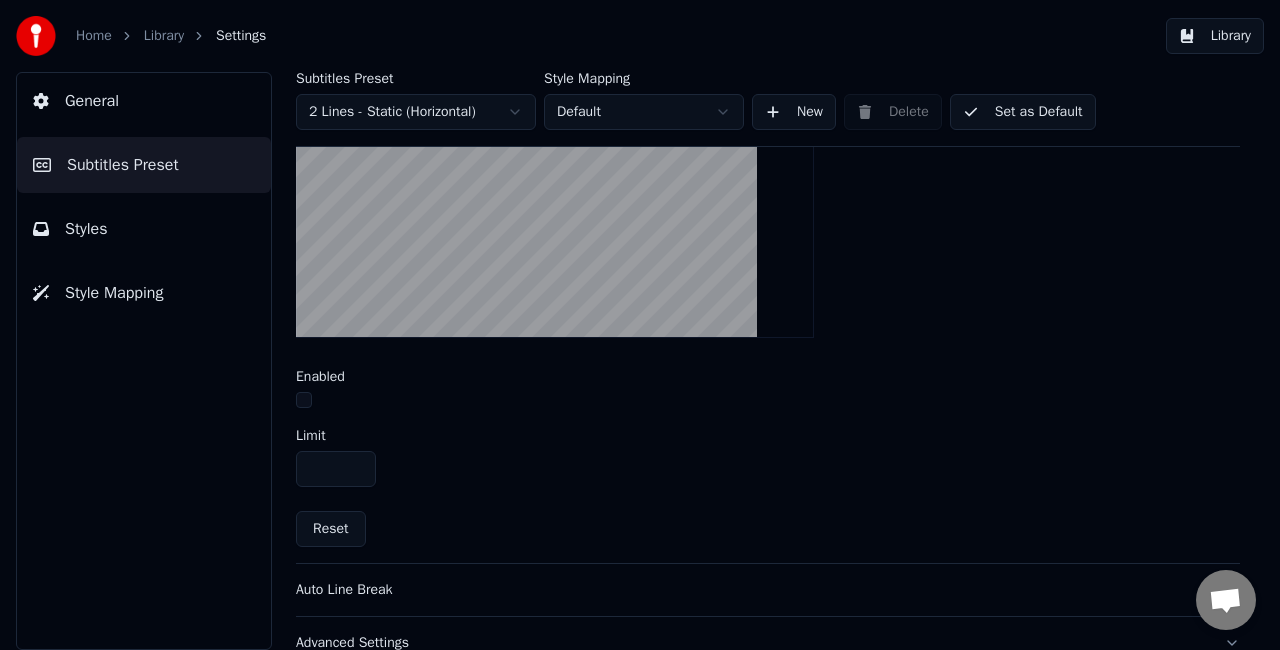 scroll, scrollTop: 712, scrollLeft: 0, axis: vertical 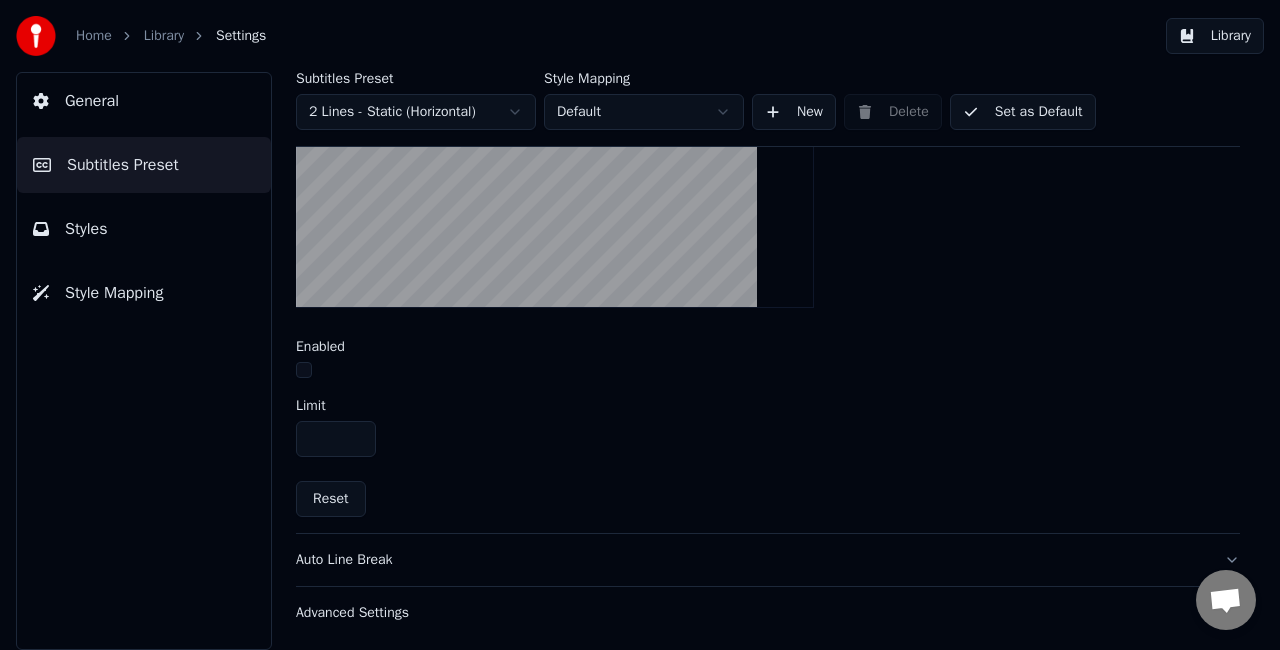 click on "Auto Line Break" at bounding box center (752, 560) 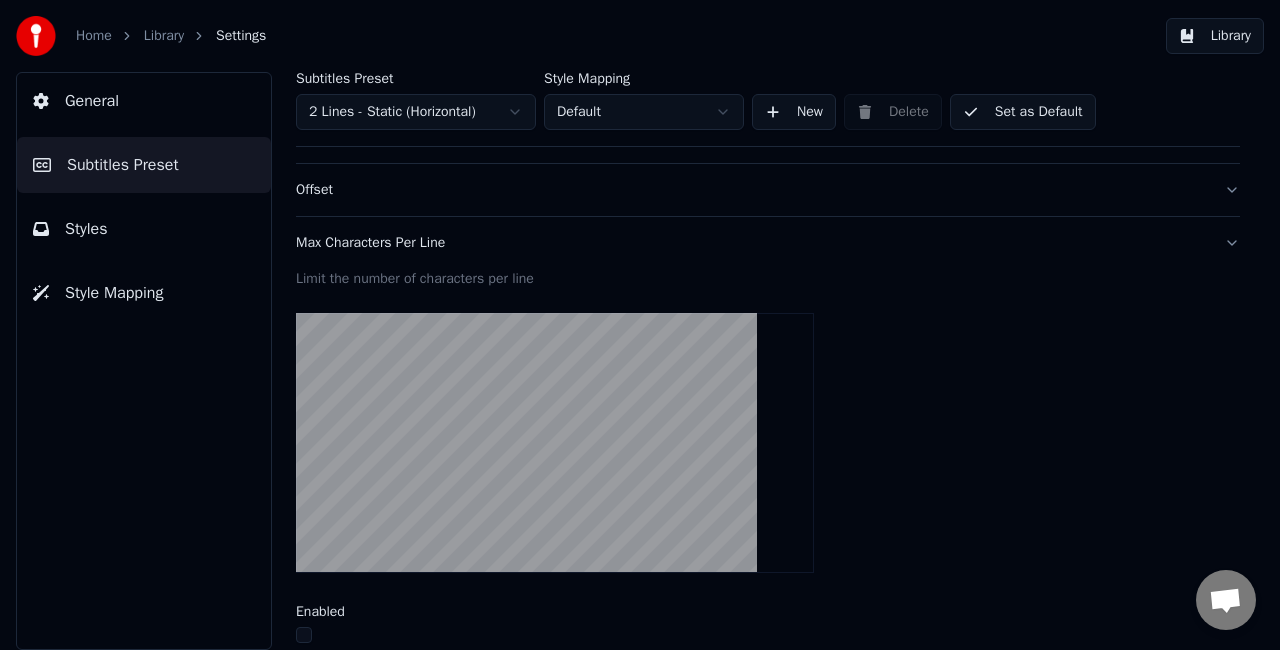 scroll, scrollTop: 420, scrollLeft: 0, axis: vertical 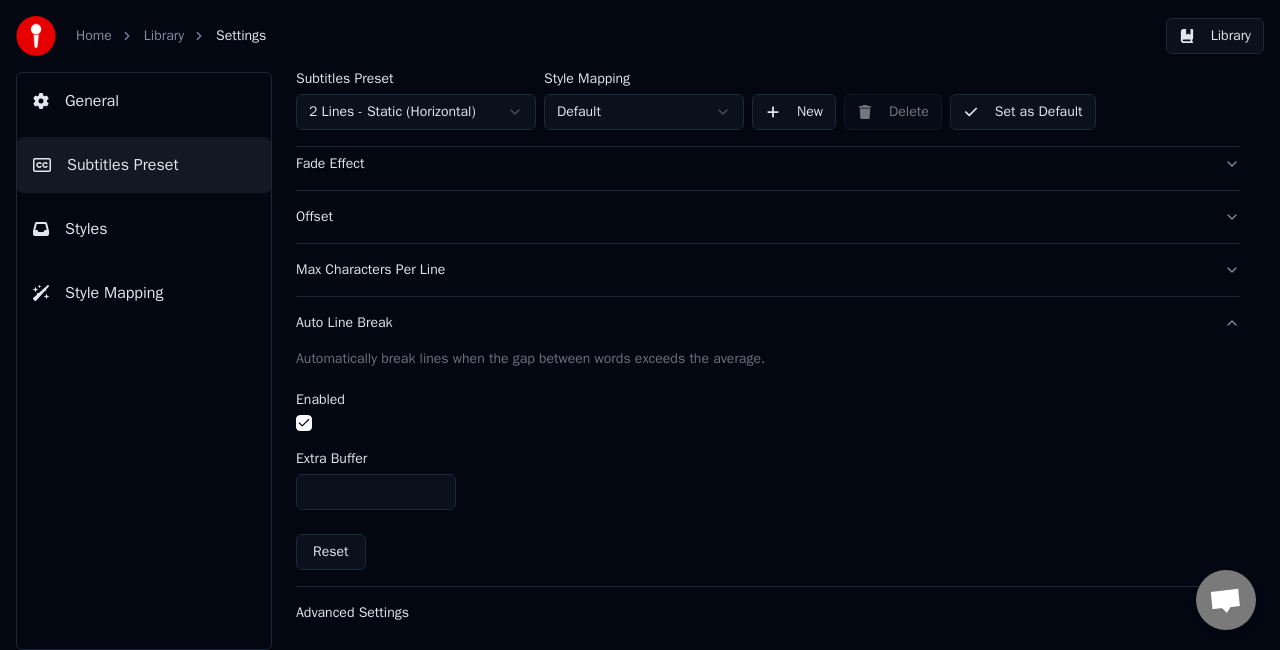 click on "Advanced Settings" at bounding box center (752, 613) 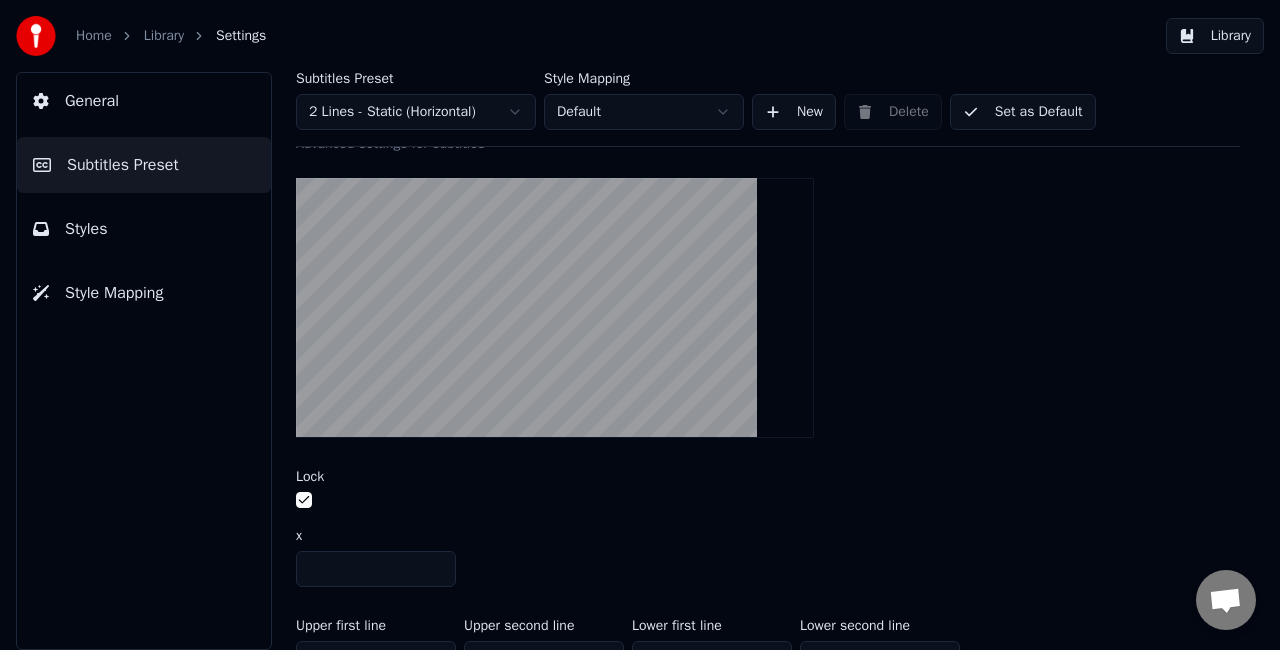 scroll, scrollTop: 720, scrollLeft: 0, axis: vertical 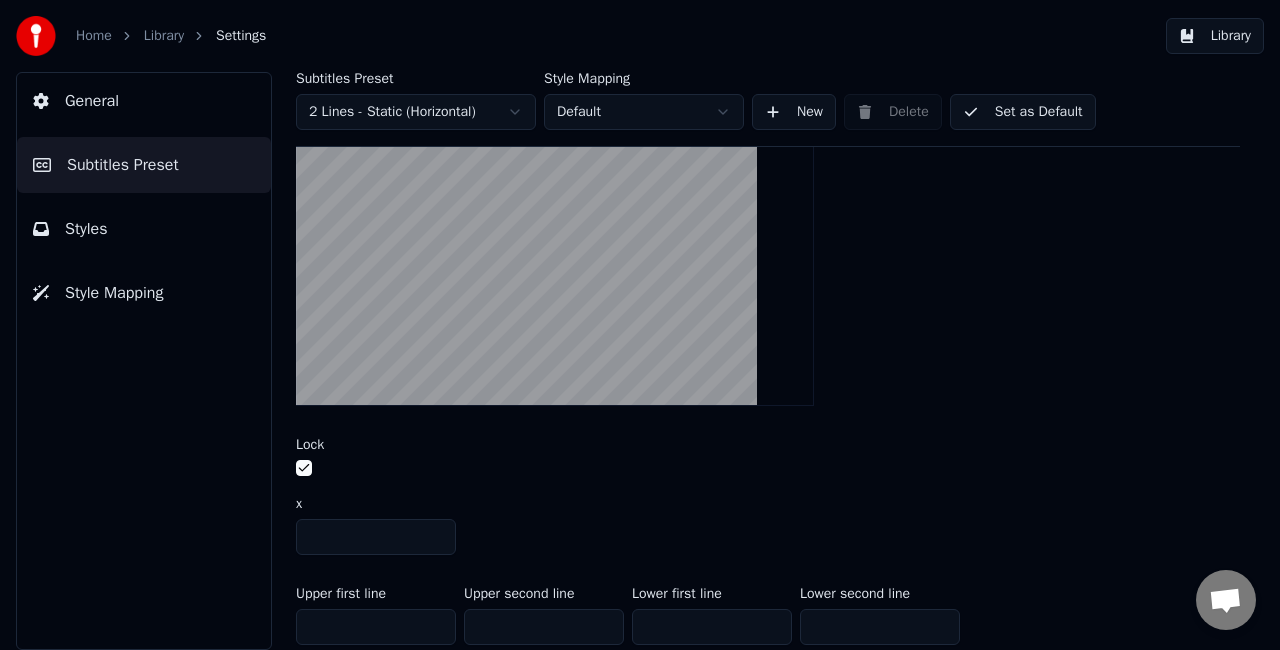 click at bounding box center (304, 468) 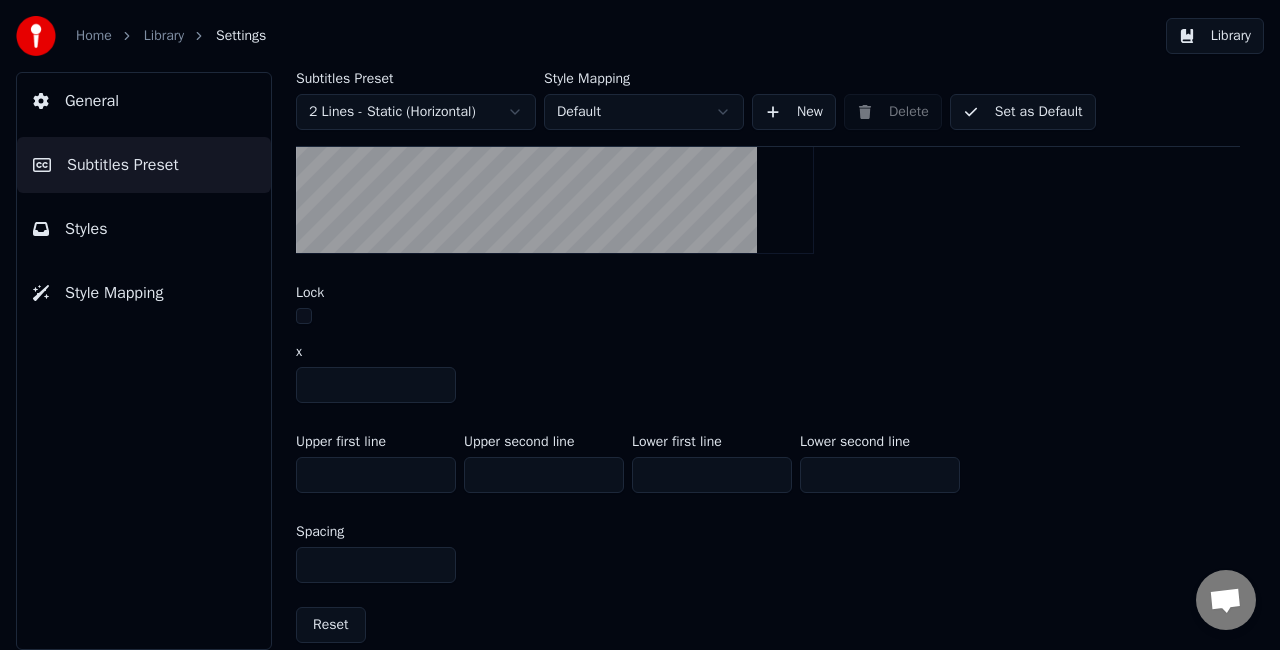 scroll, scrollTop: 892, scrollLeft: 0, axis: vertical 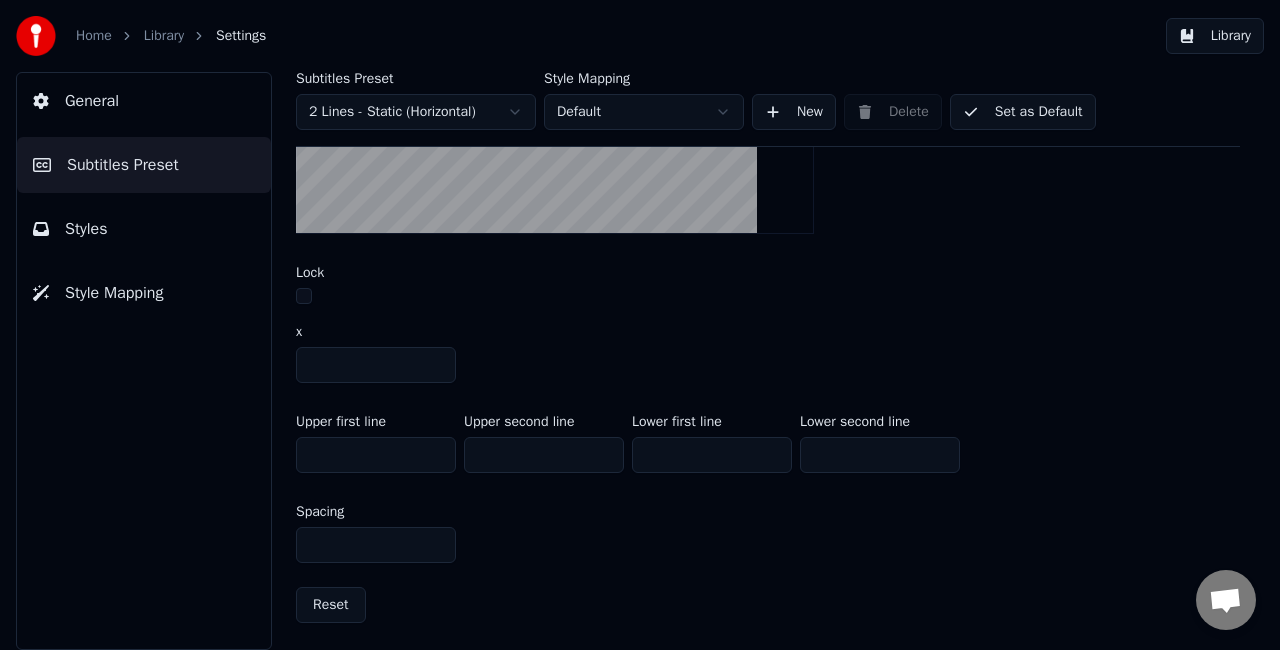 click on "Styles" at bounding box center [144, 229] 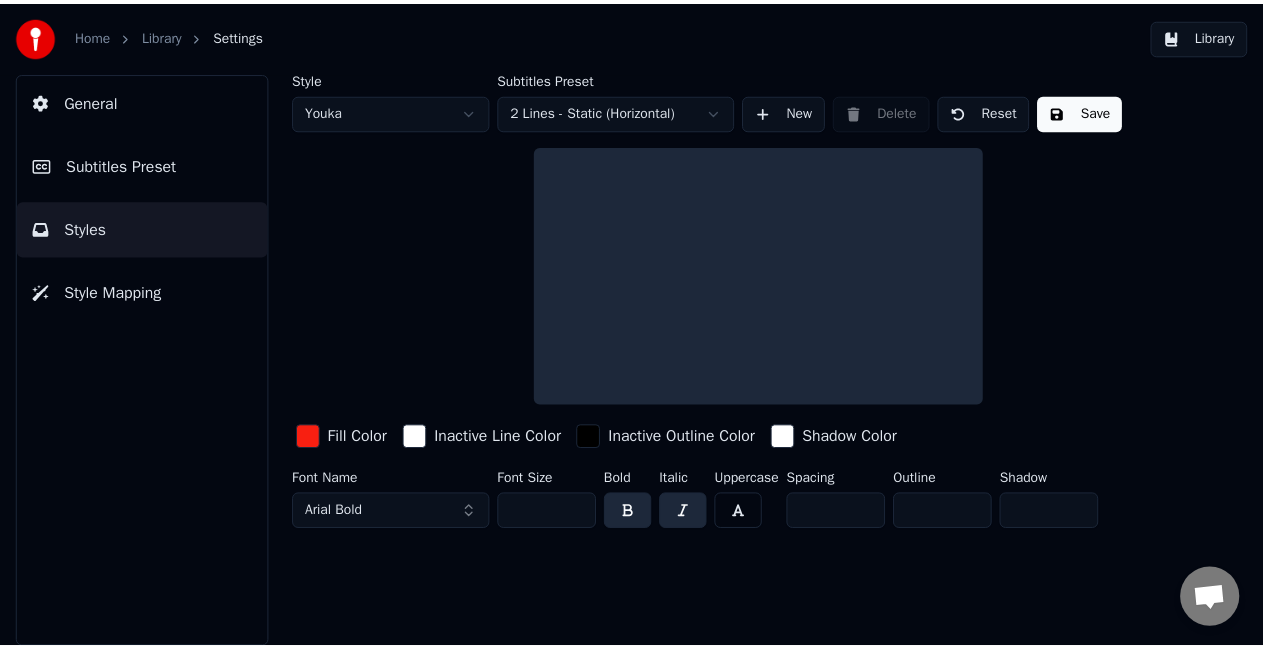 scroll, scrollTop: 0, scrollLeft: 0, axis: both 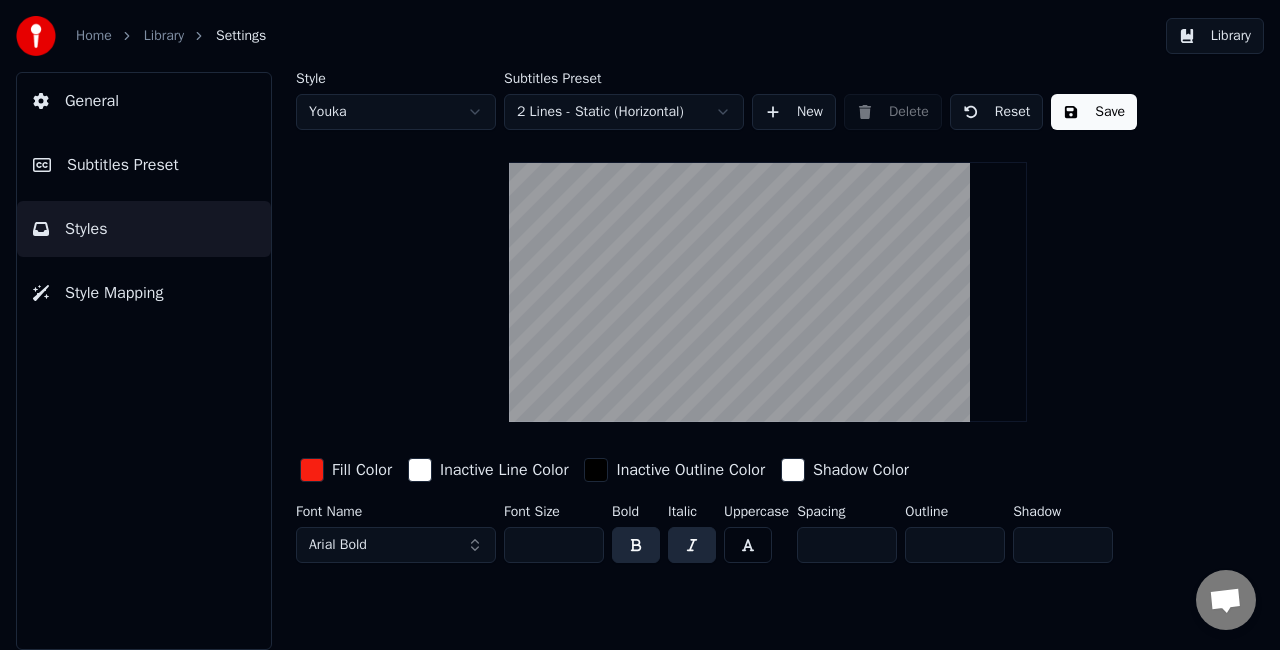 click on "Style Mapping" at bounding box center [114, 293] 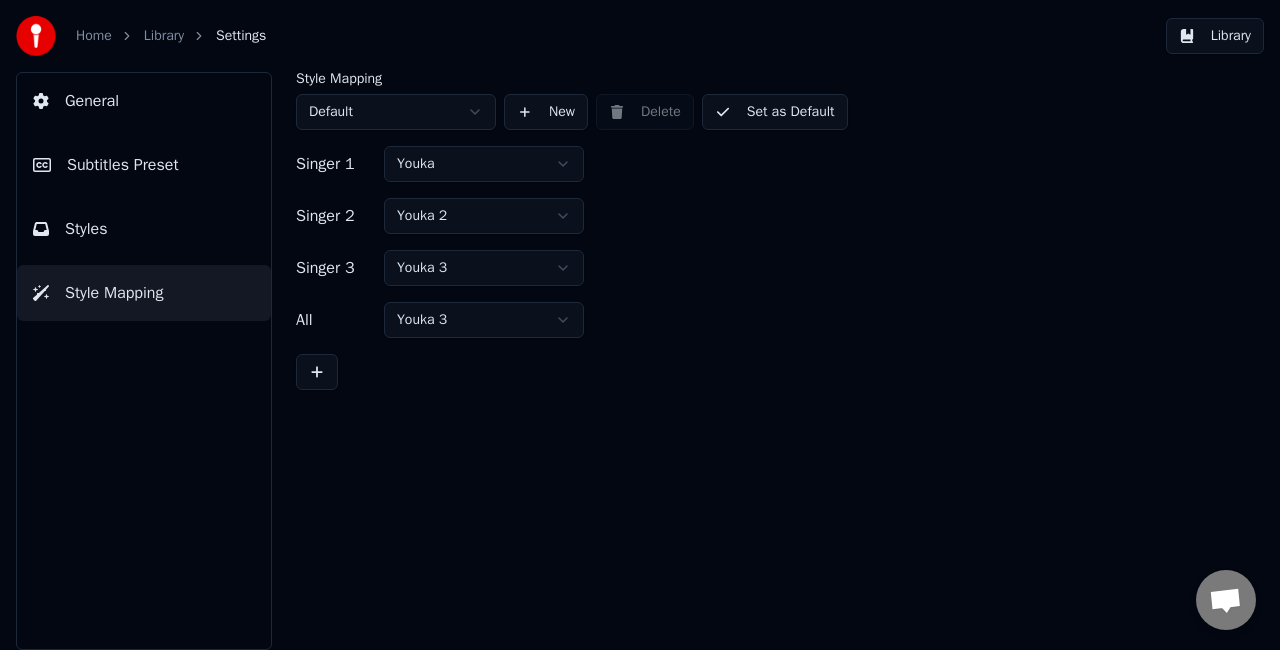 click on "Home Library Settings Library General Subtitles Preset Styles Style Mapping Style Mapping Default New Delete Set as Default Singer   1 Youka Singer   2 Youka 2 Singer   3 Youka 3 All Youka 3" at bounding box center [640, 325] 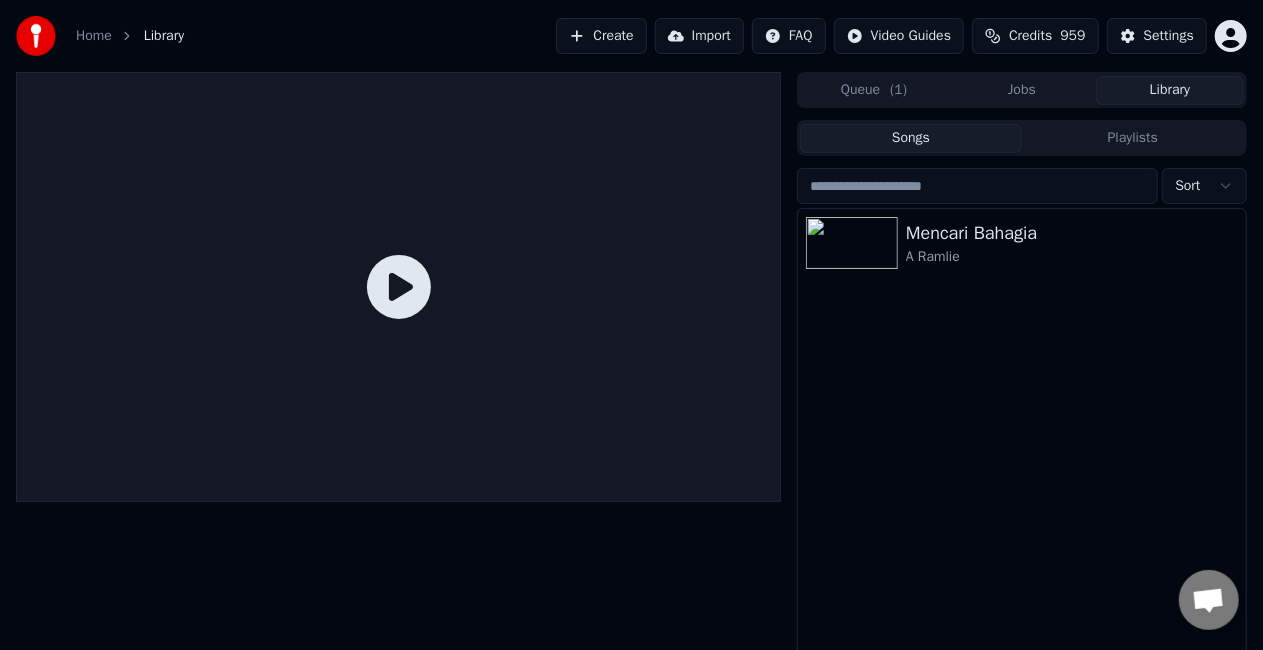 click on "Jobs" at bounding box center [1022, 90] 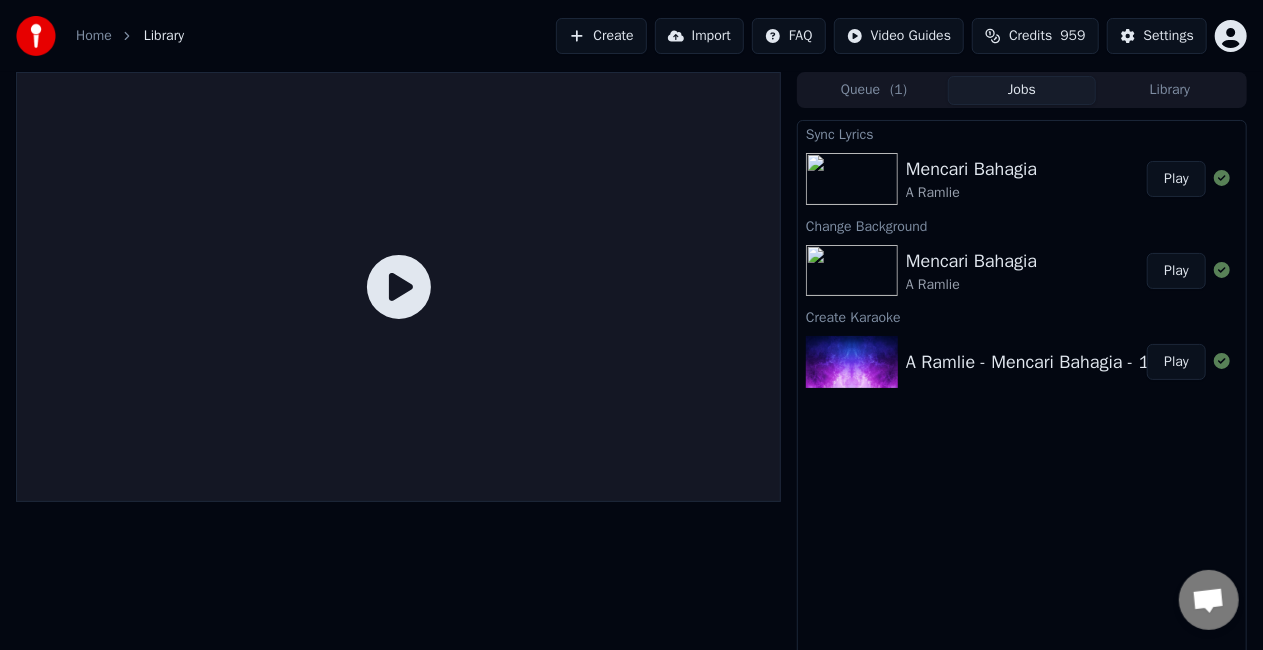 click on "Play" at bounding box center [1176, 179] 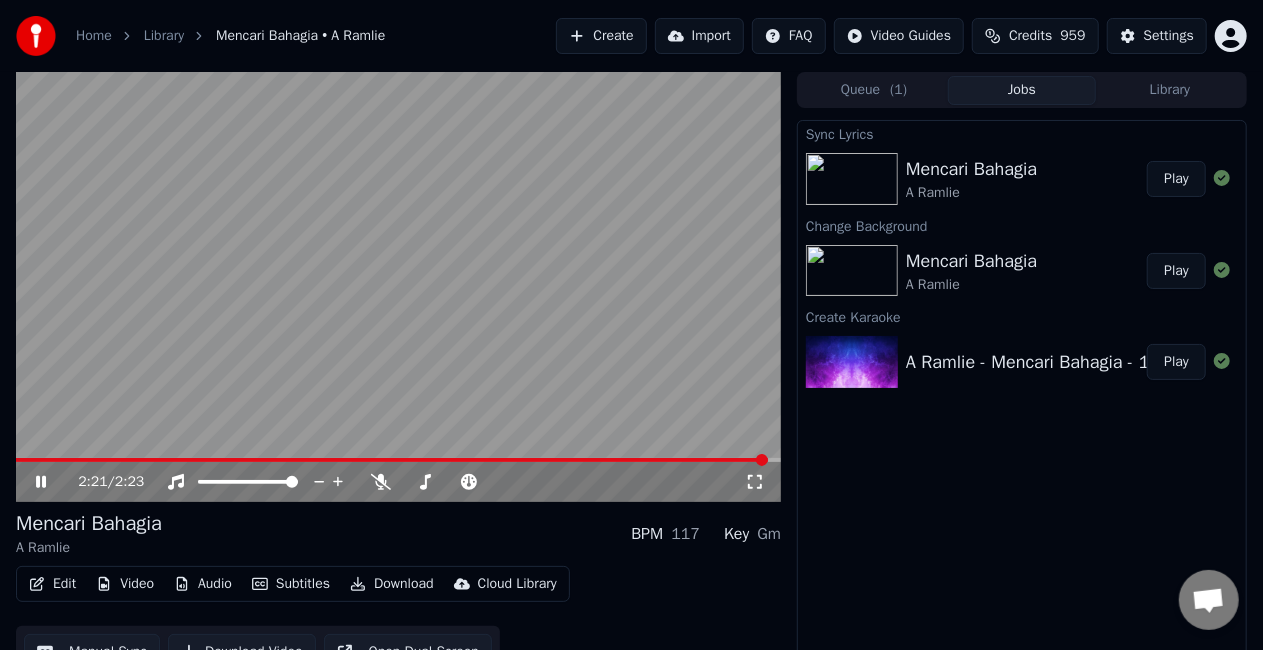click on "Download" at bounding box center (392, 584) 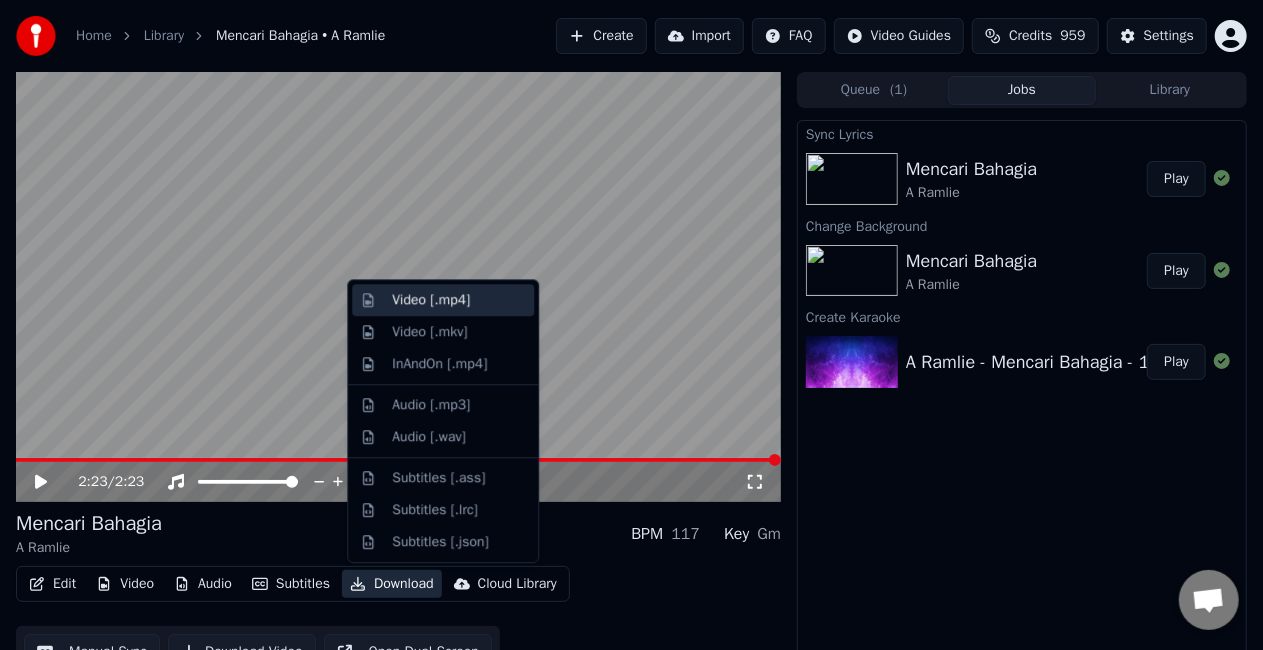 click on "Video [.mp4]" at bounding box center (431, 300) 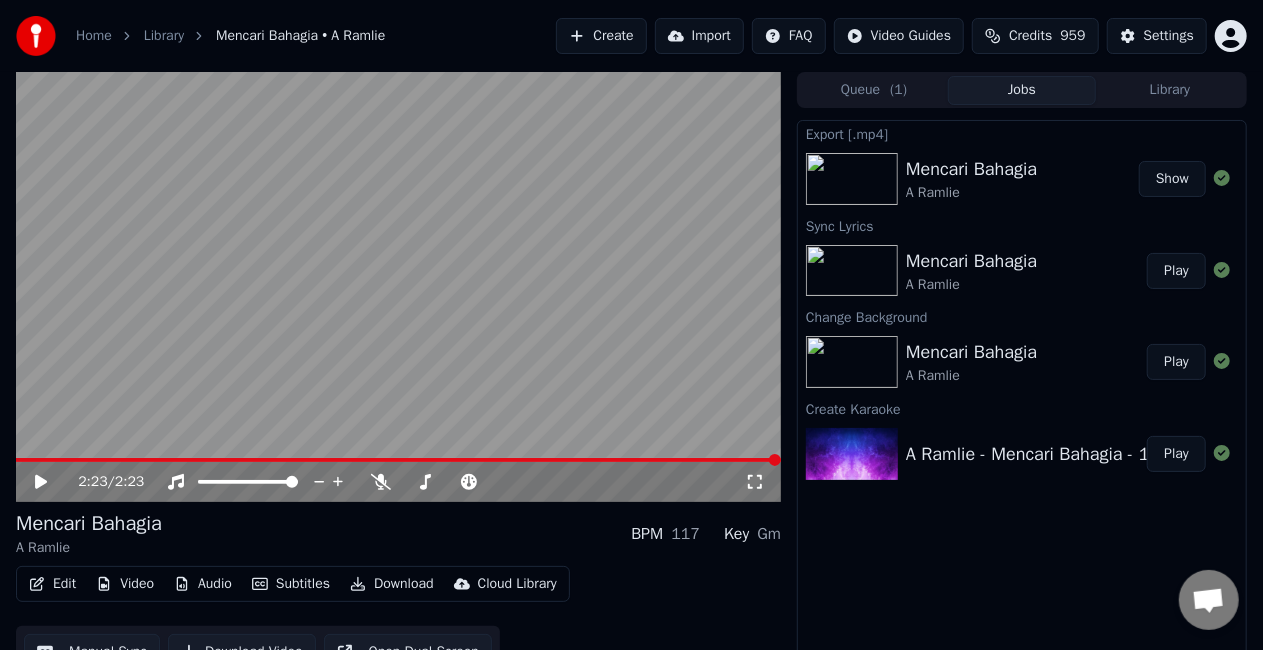 drag, startPoint x: 498, startPoint y: 552, endPoint x: 515, endPoint y: 540, distance: 20.808653 